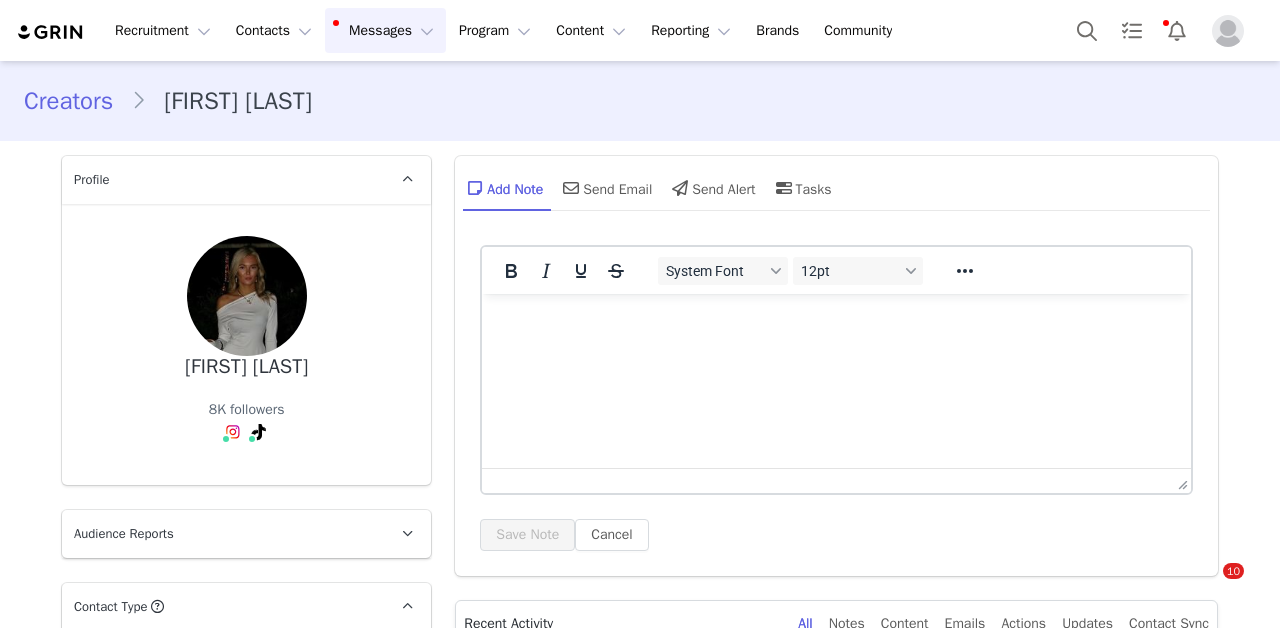 scroll, scrollTop: 0, scrollLeft: 0, axis: both 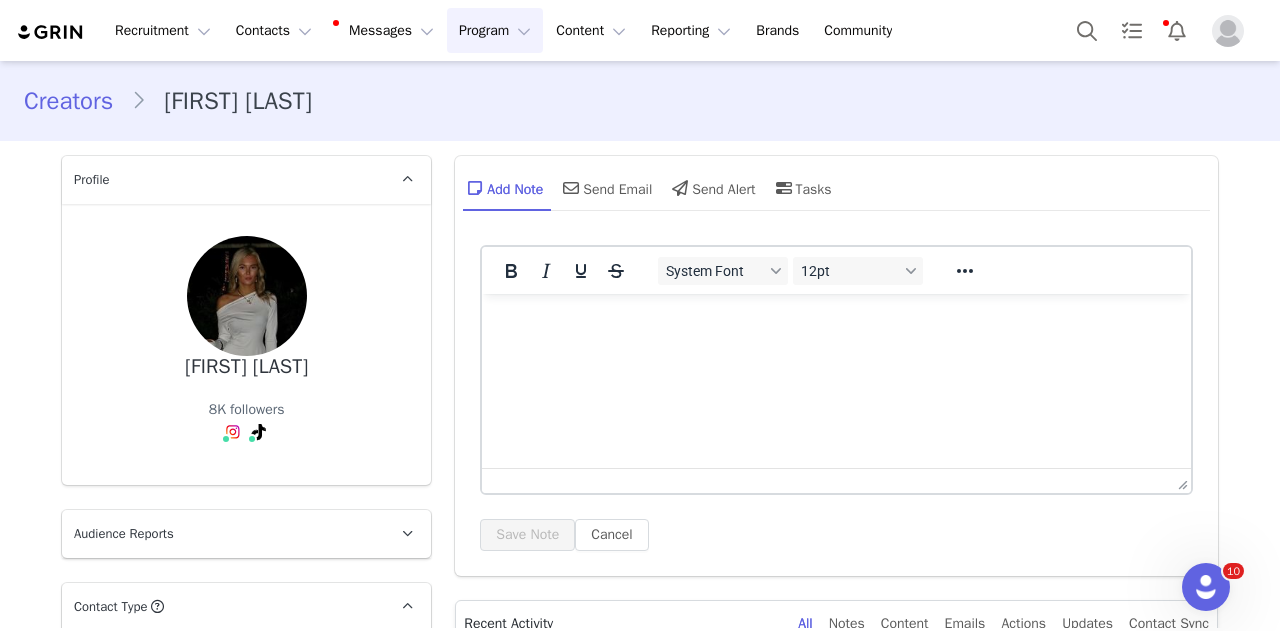 click on "Program Program" at bounding box center (495, 30) 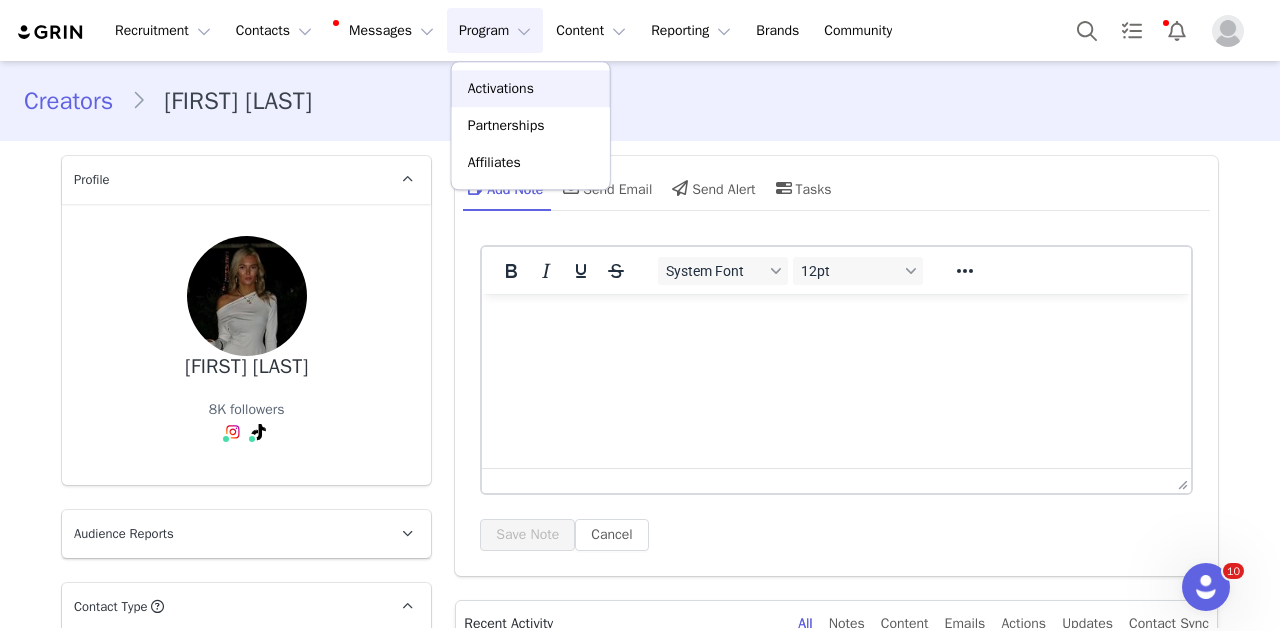 click on "Activations" at bounding box center (501, 88) 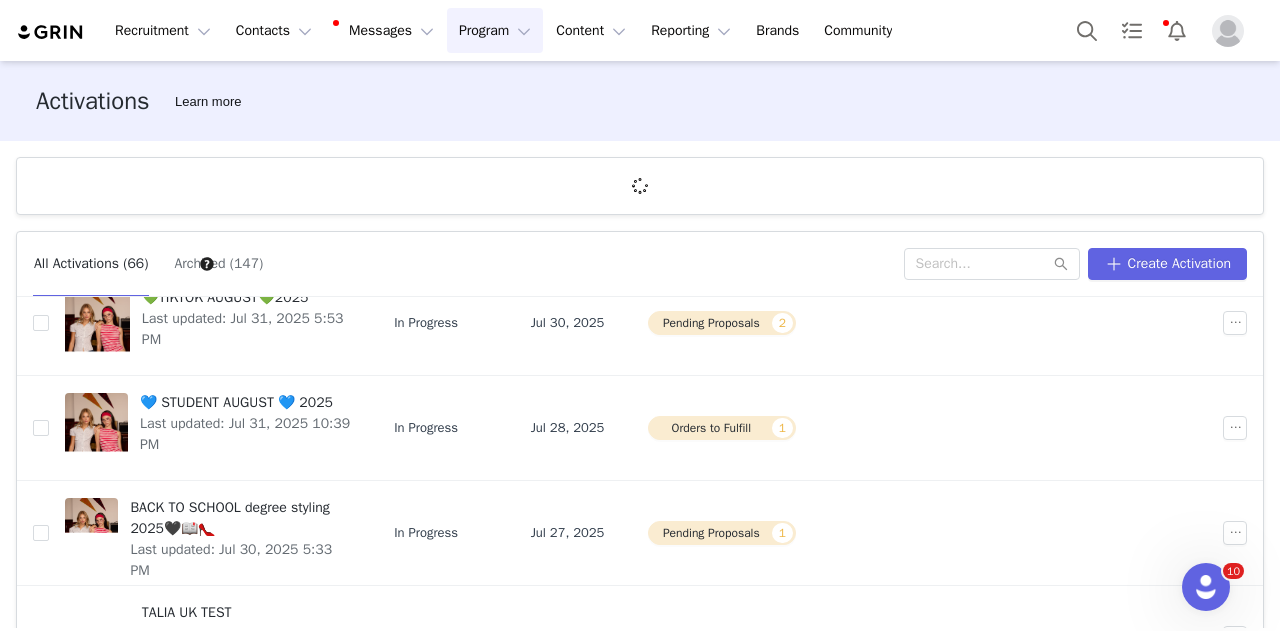 scroll, scrollTop: 762, scrollLeft: 0, axis: vertical 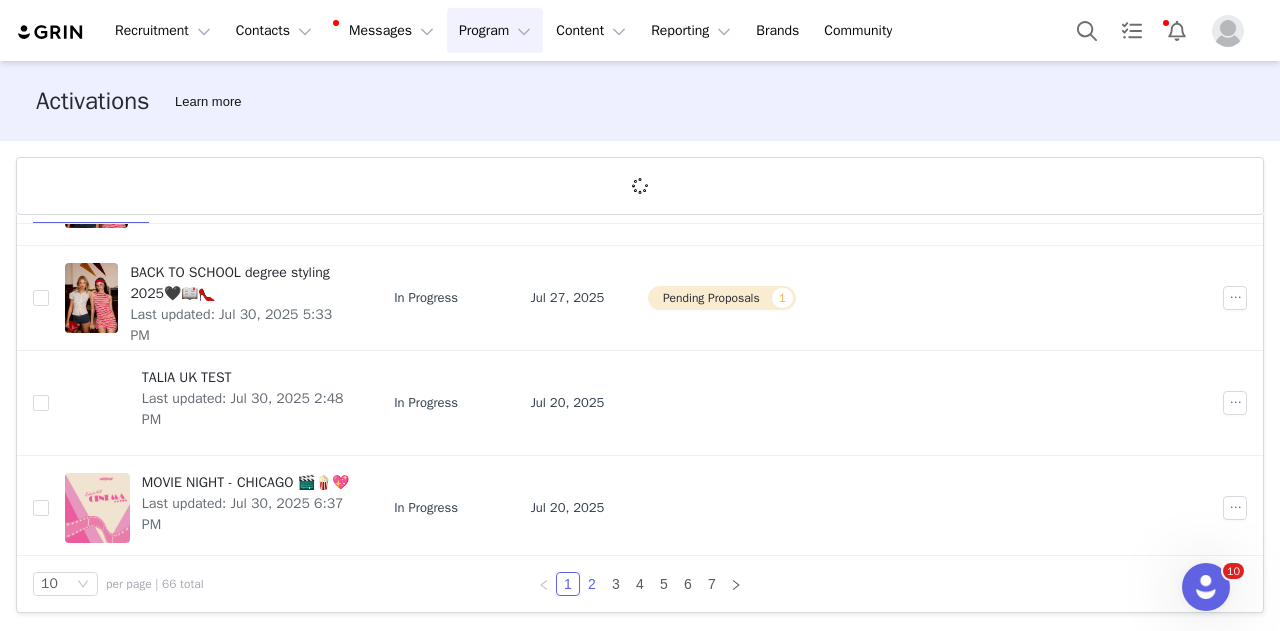 click on "2" at bounding box center (592, 584) 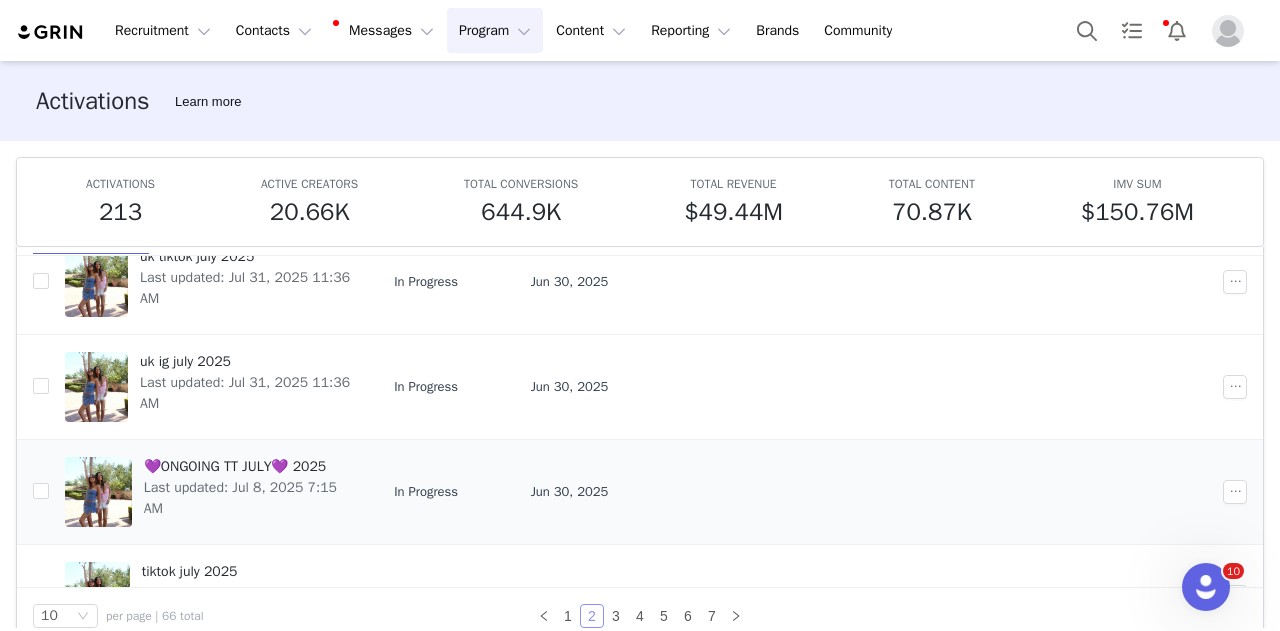 scroll, scrollTop: 762, scrollLeft: 0, axis: vertical 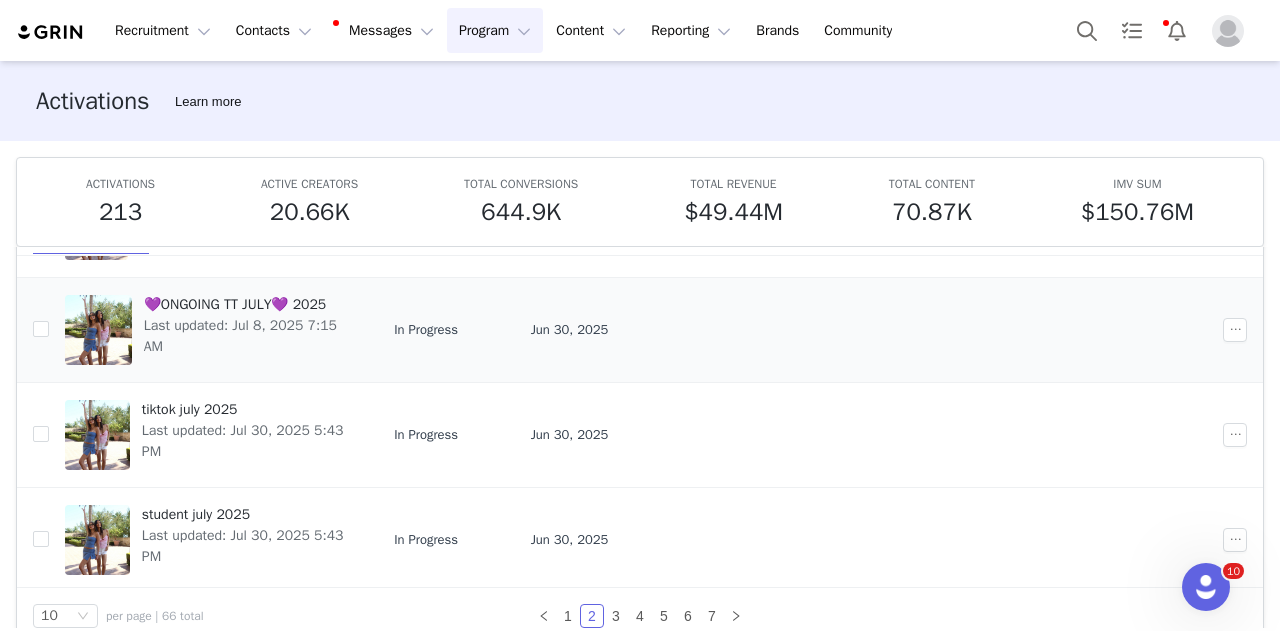 click on "Last updated: Jul 8, 2025 7:15 AM" at bounding box center [247, 336] 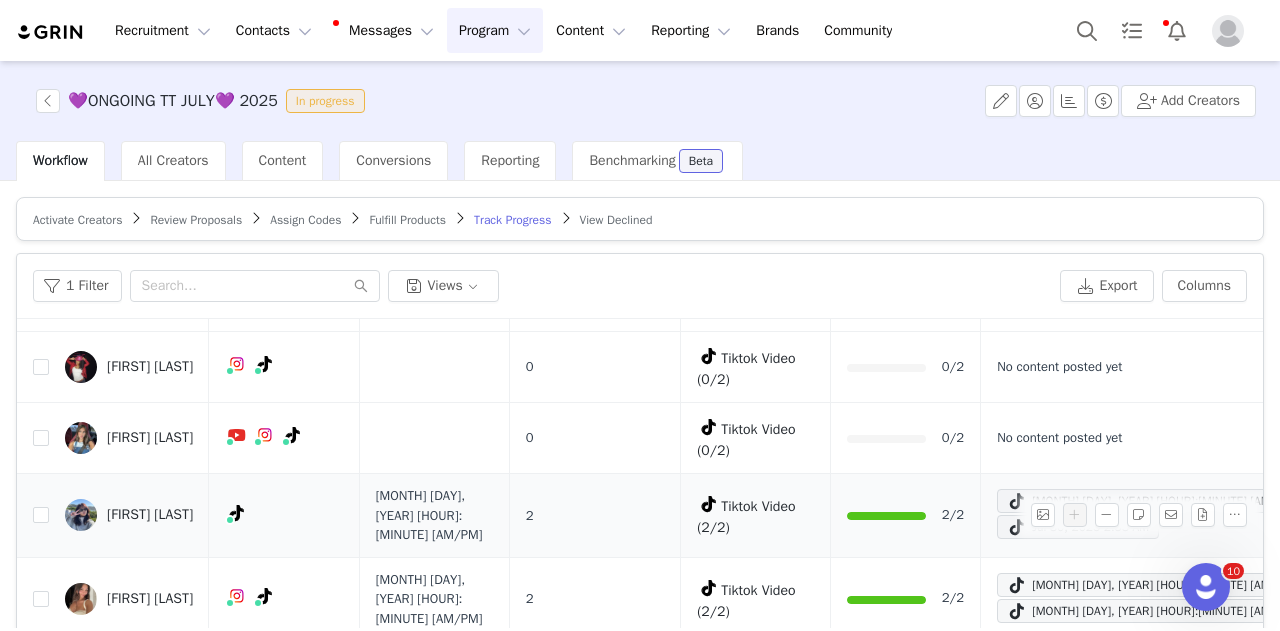 scroll, scrollTop: 176, scrollLeft: 0, axis: vertical 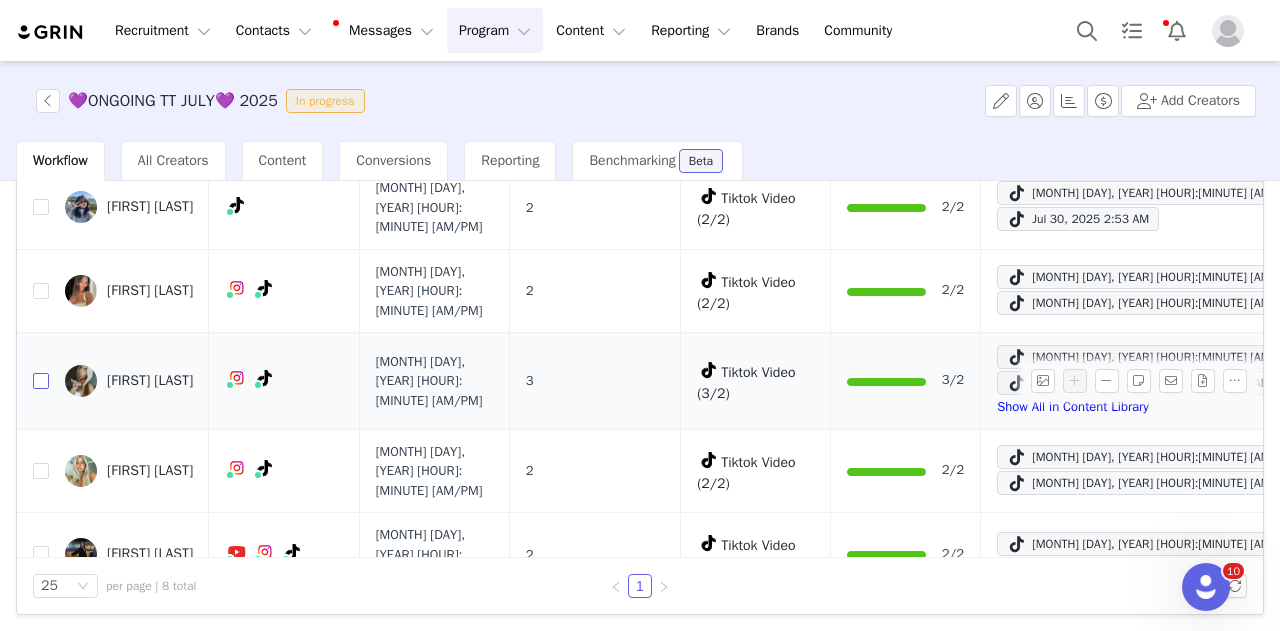 click at bounding box center [41, 381] 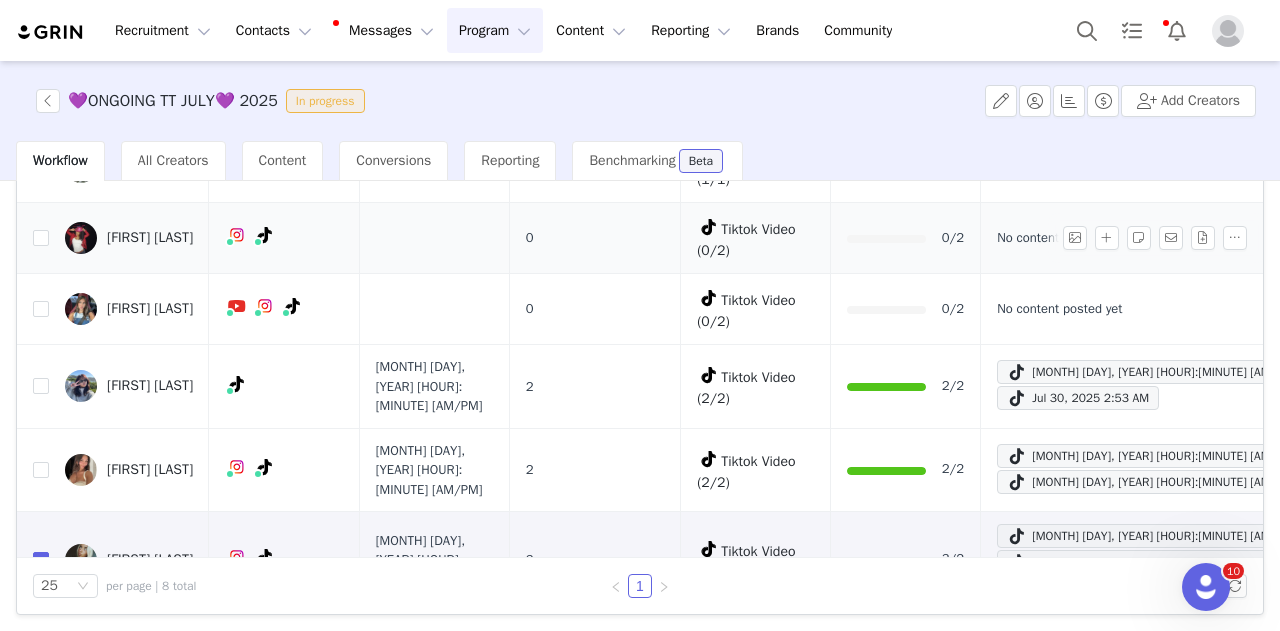 scroll, scrollTop: 0, scrollLeft: 0, axis: both 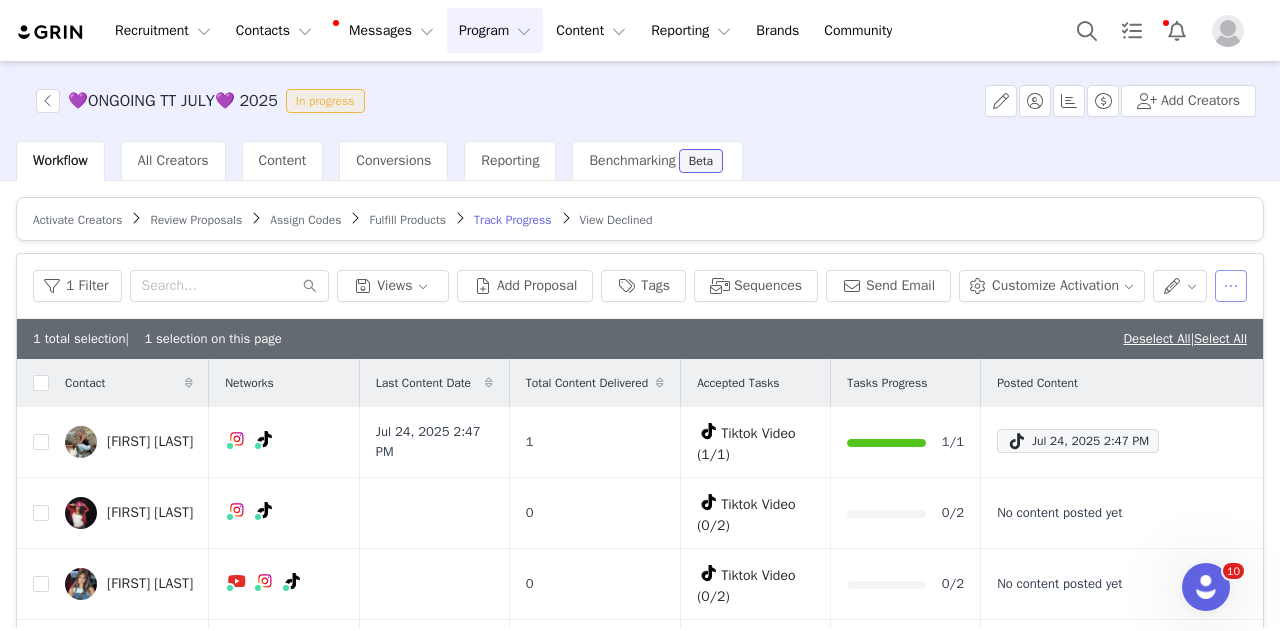 click at bounding box center [1231, 286] 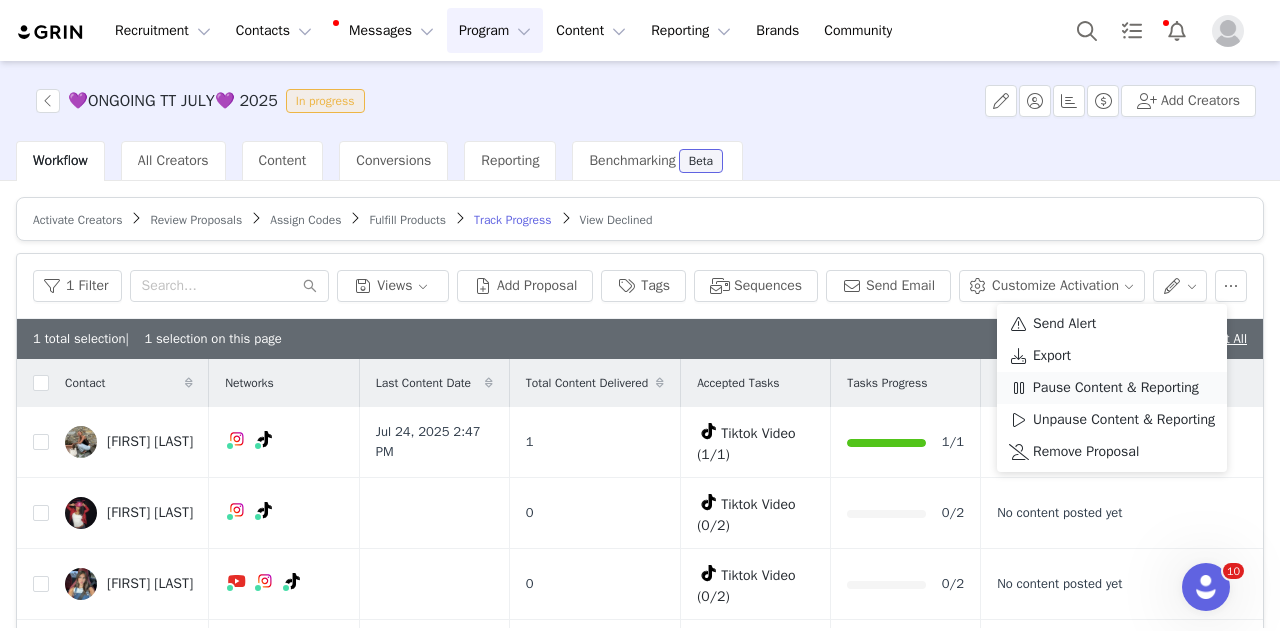 click on "Pause Content & Reporting" at bounding box center [1116, 388] 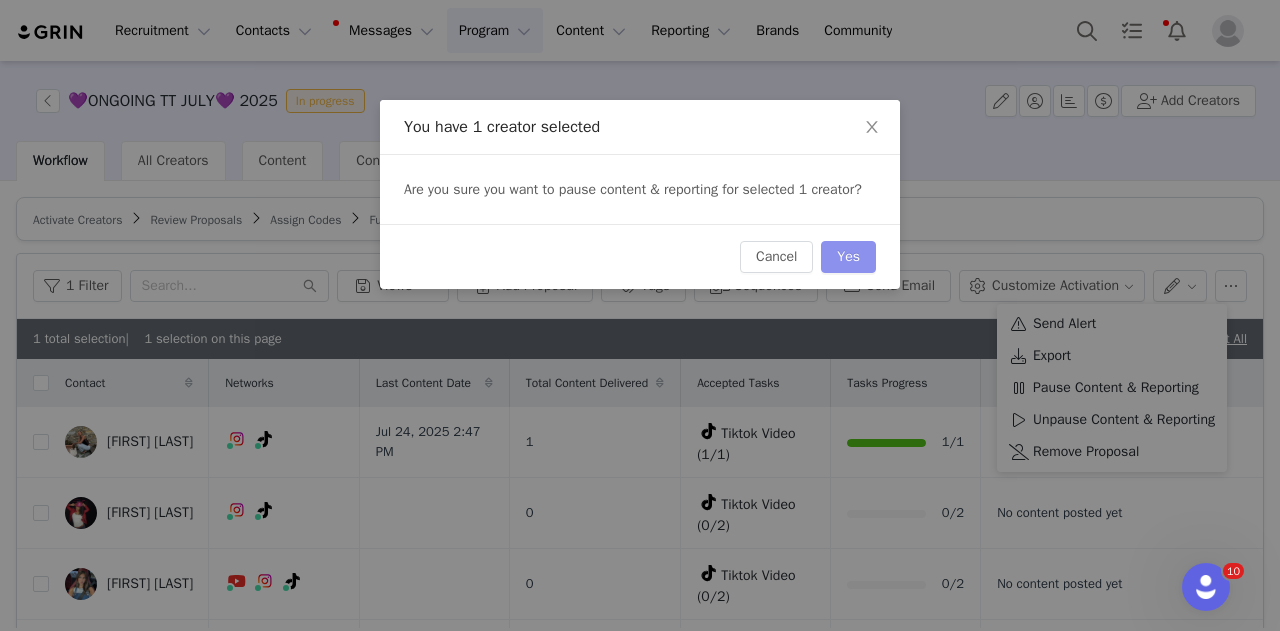 click on "Yes" at bounding box center (848, 257) 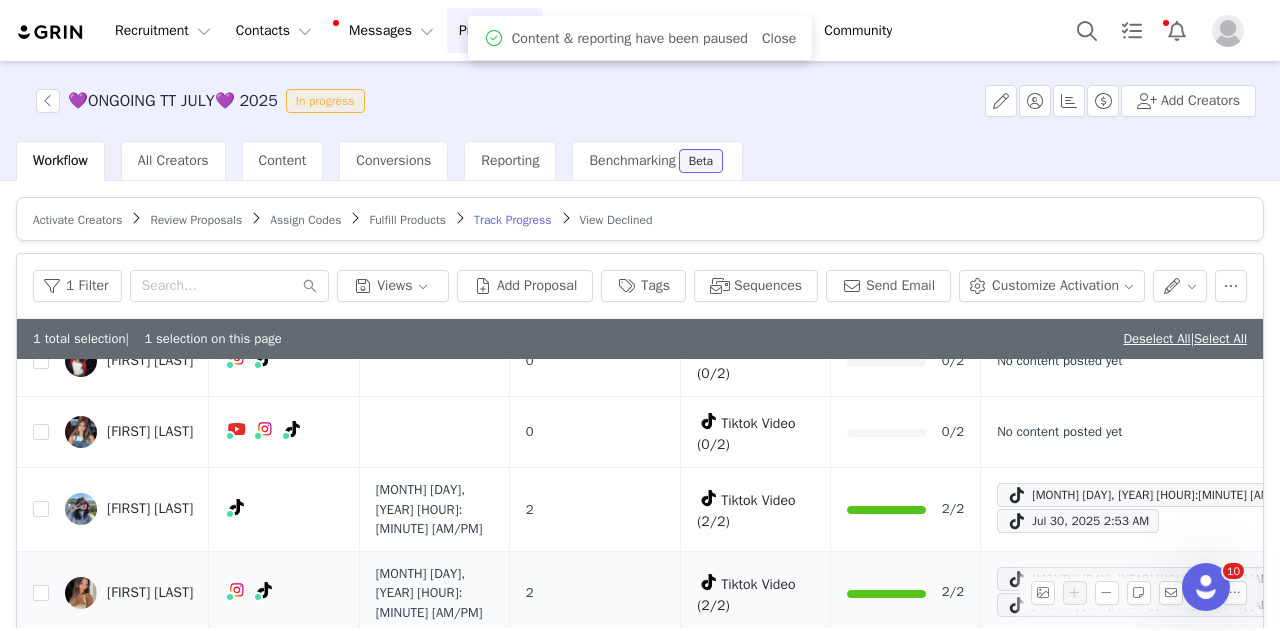 scroll, scrollTop: 216, scrollLeft: 0, axis: vertical 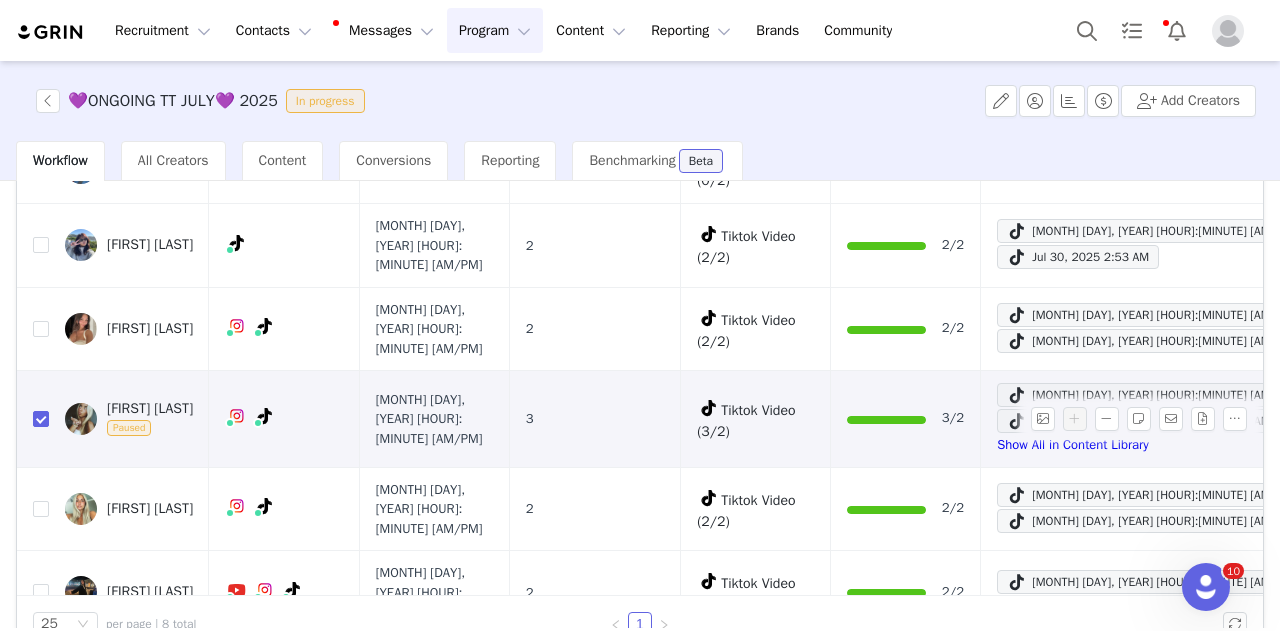 click on "mary Novick" at bounding box center [150, 409] 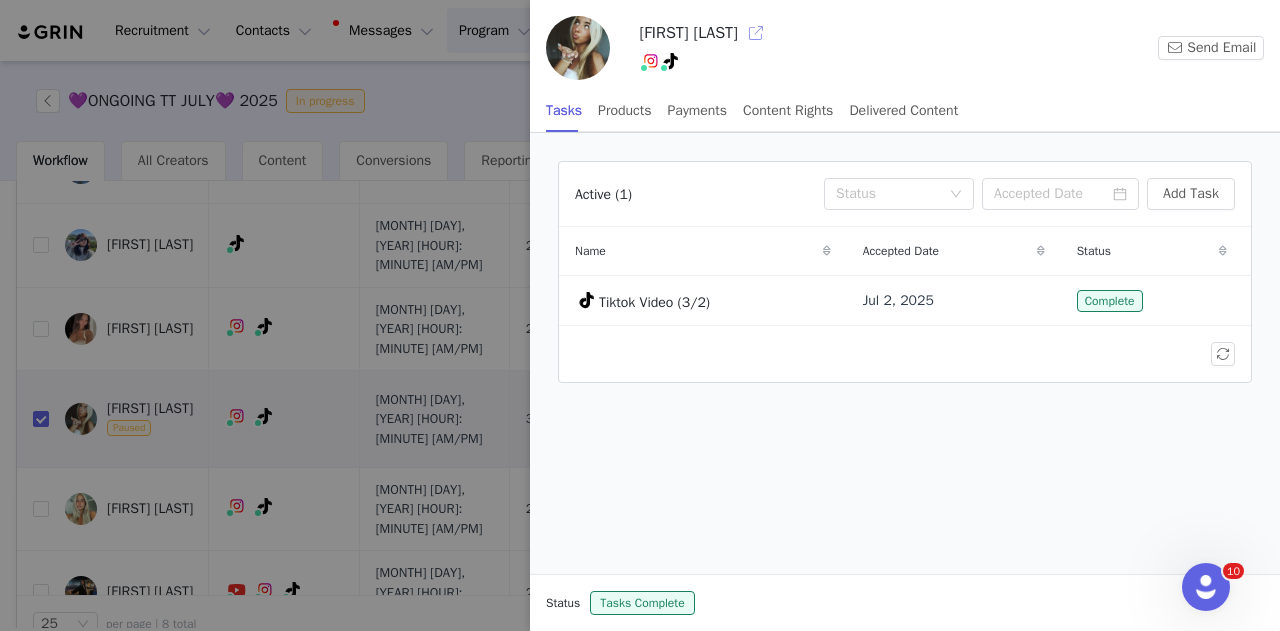 click at bounding box center (756, 33) 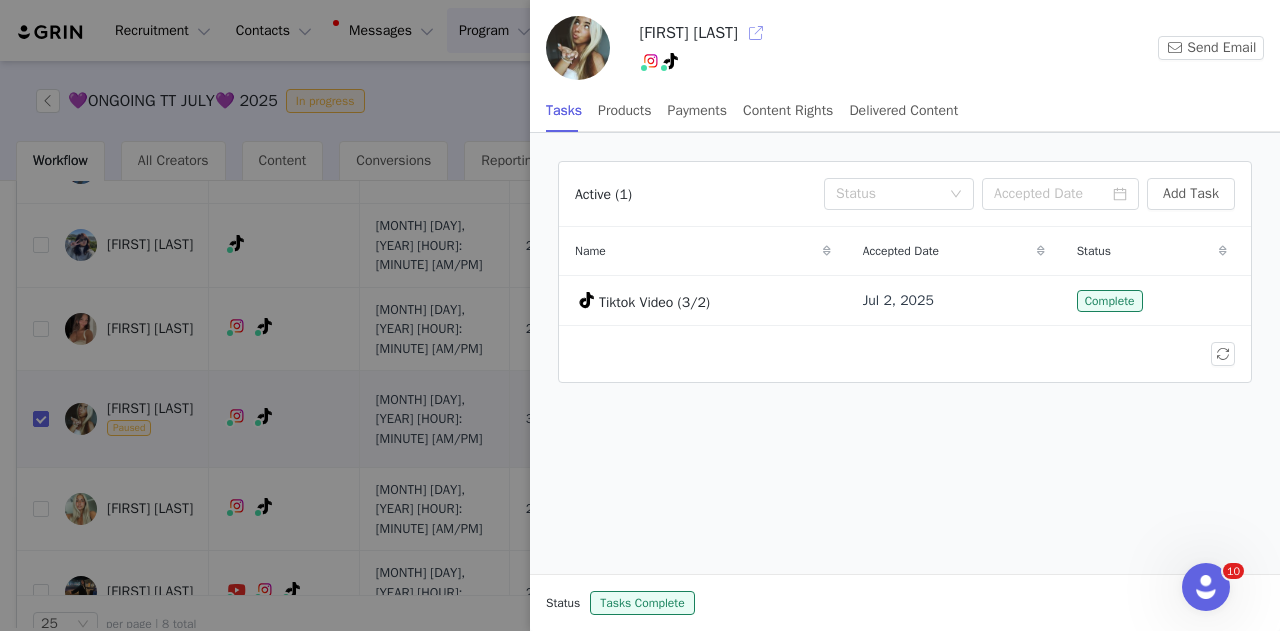 click at bounding box center [756, 33] 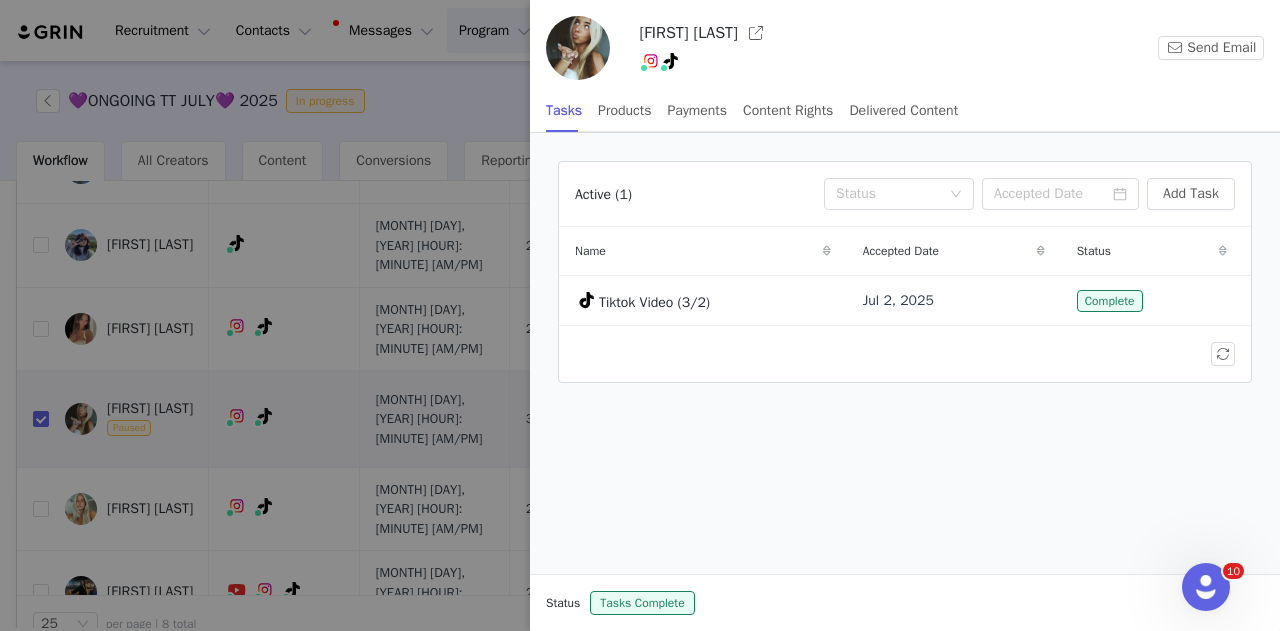 click at bounding box center (640, 315) 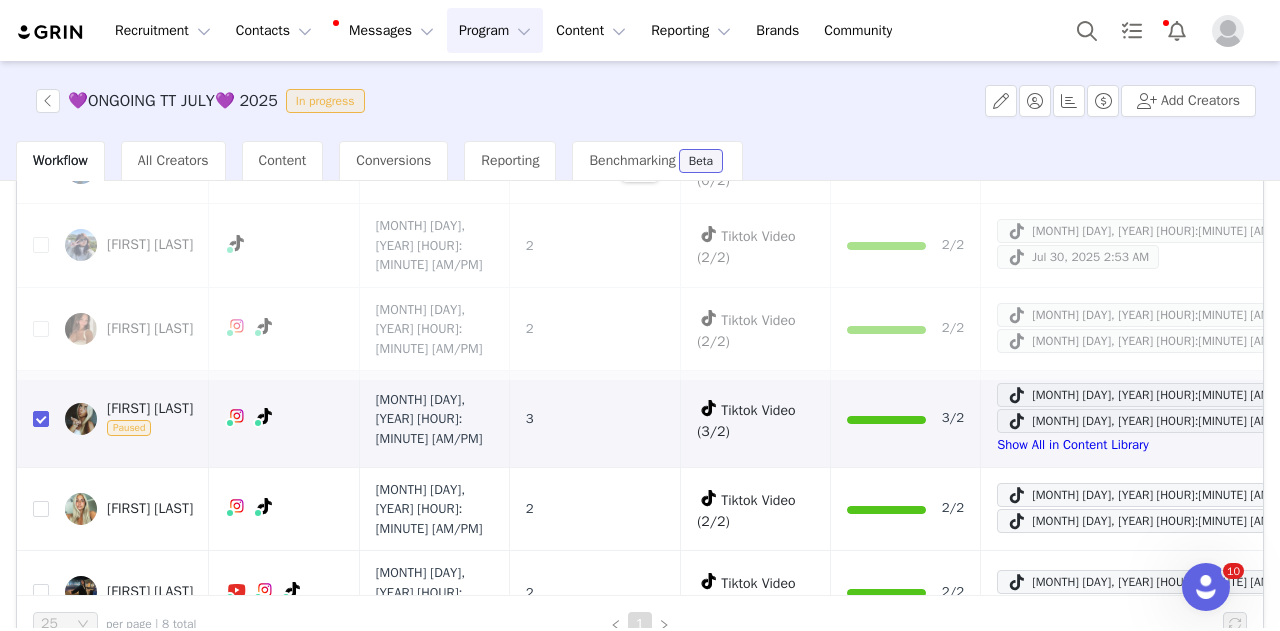scroll, scrollTop: 0, scrollLeft: 0, axis: both 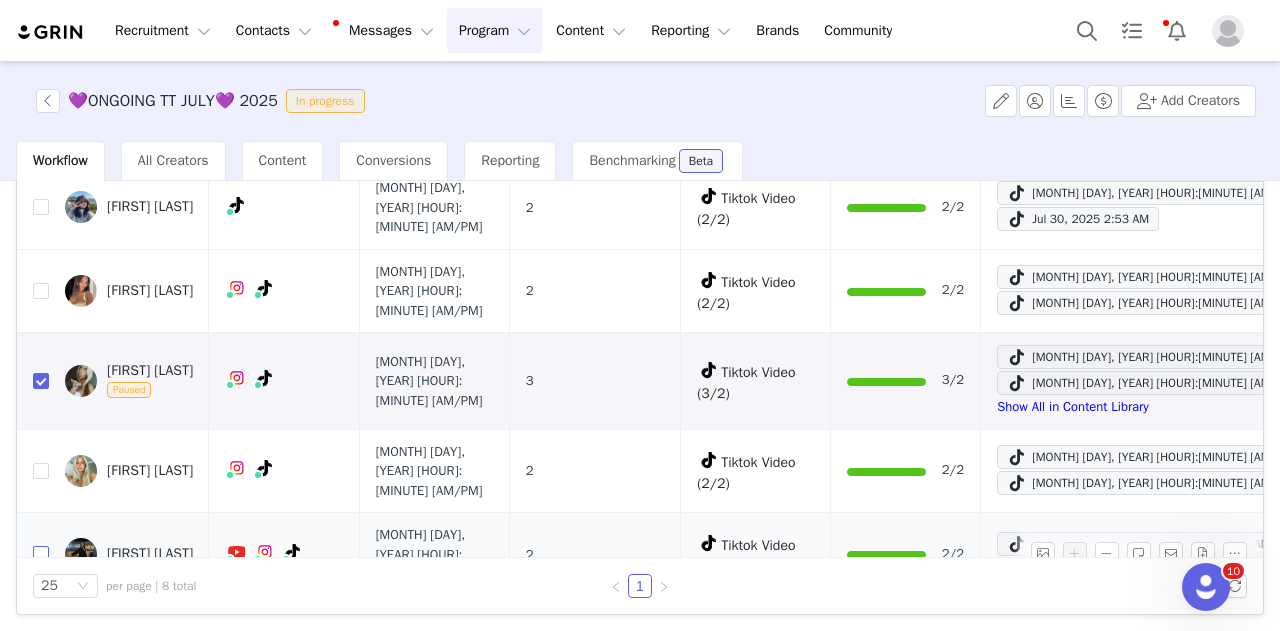 click at bounding box center (41, 554) 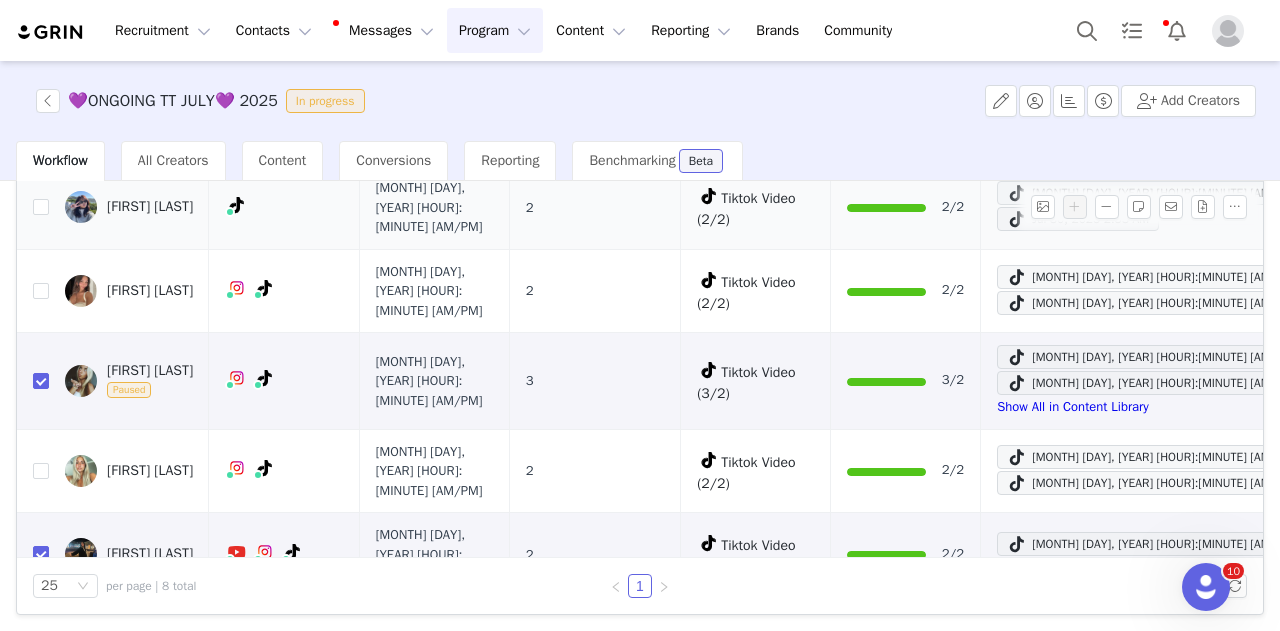 scroll, scrollTop: 0, scrollLeft: 0, axis: both 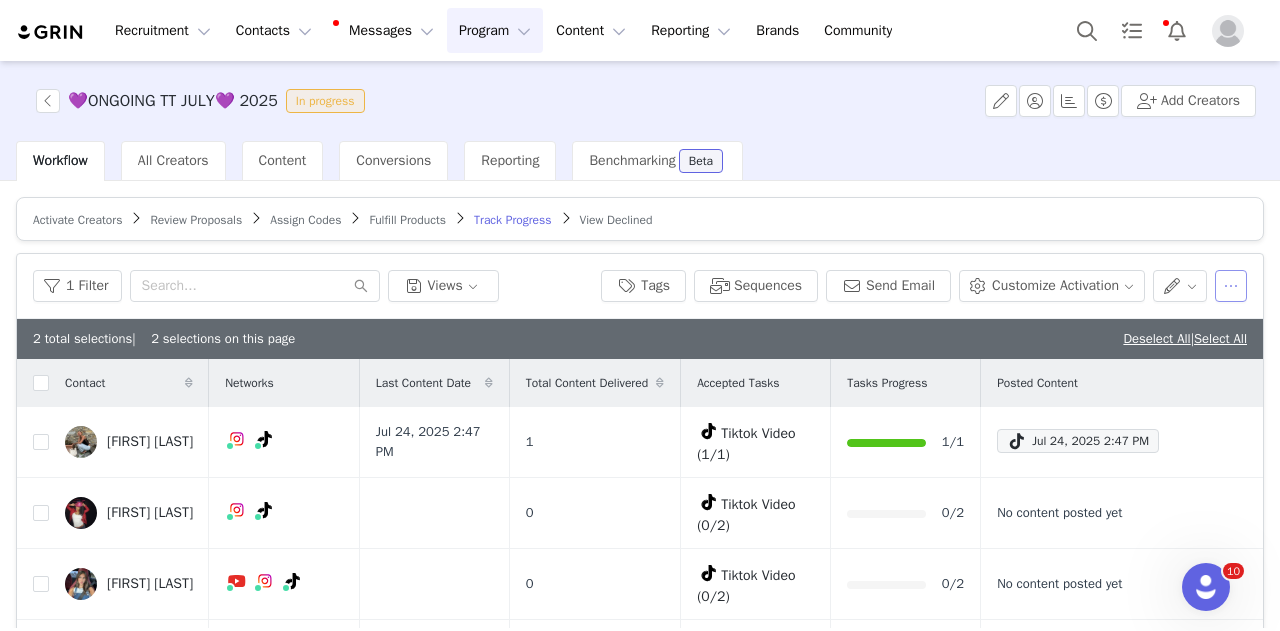 click at bounding box center [1231, 286] 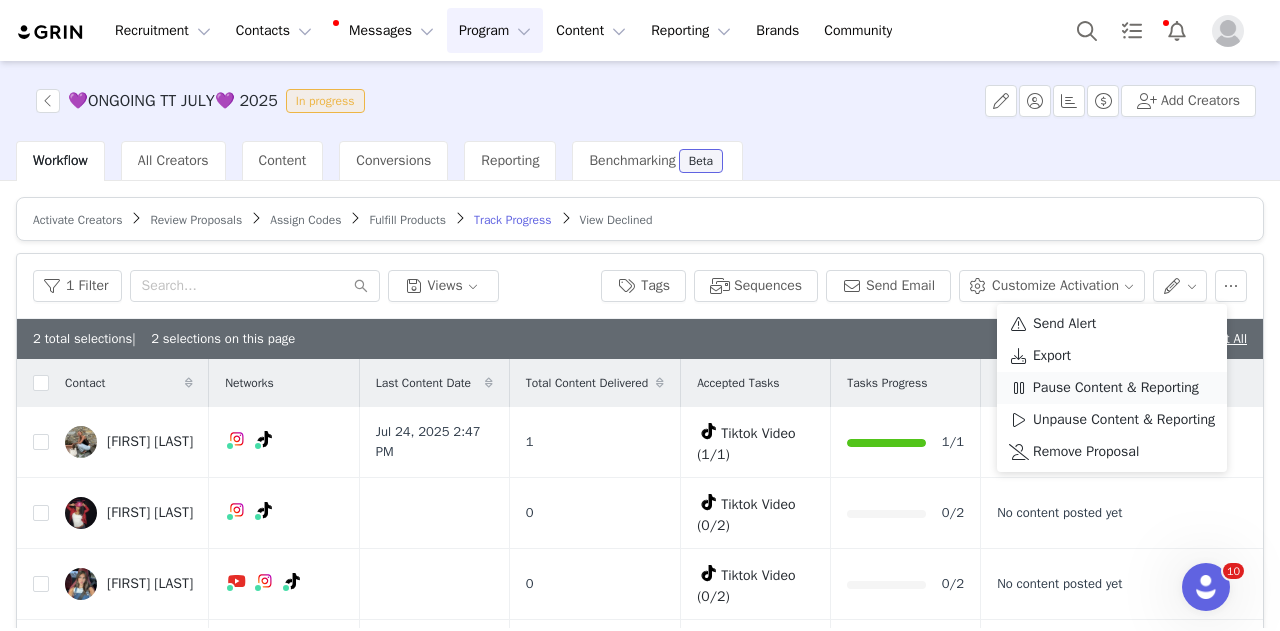 click on "Pause Content & Reporting" at bounding box center [1116, 388] 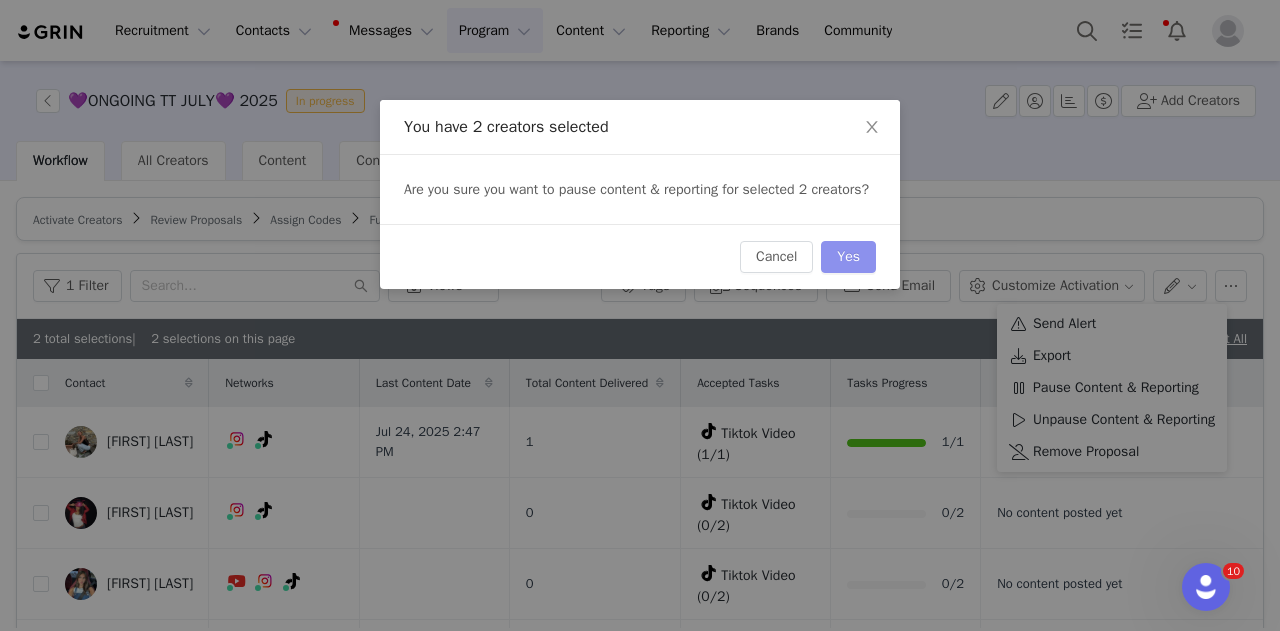 click on "Yes" at bounding box center (848, 257) 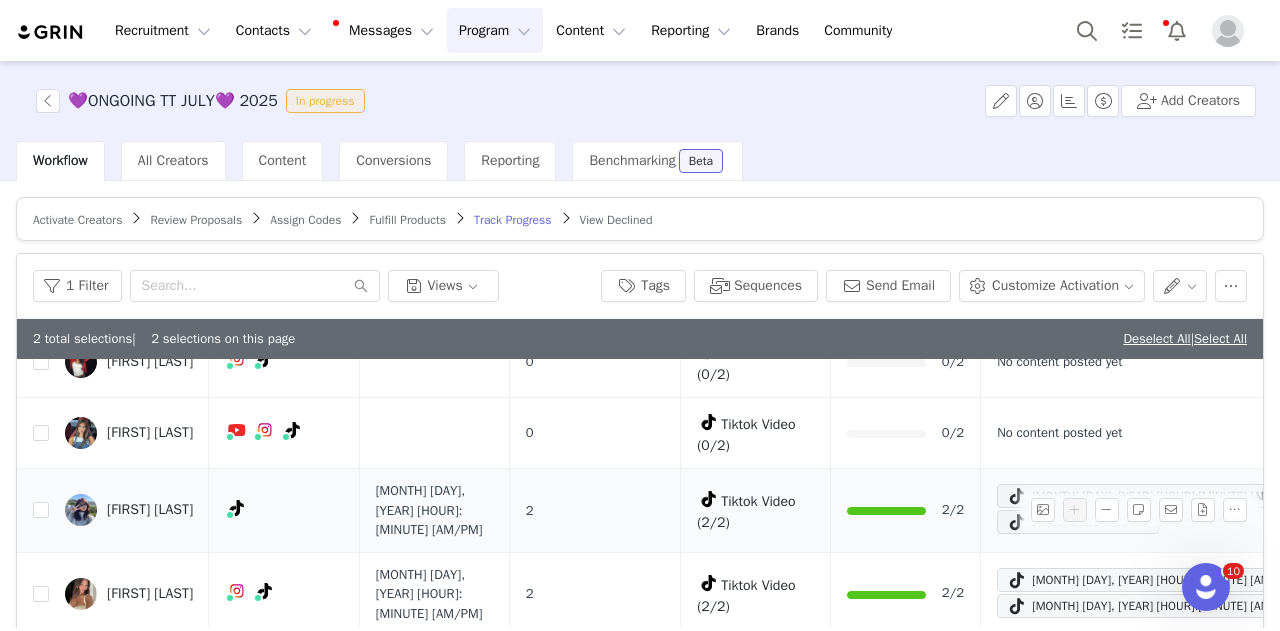 scroll, scrollTop: 216, scrollLeft: 0, axis: vertical 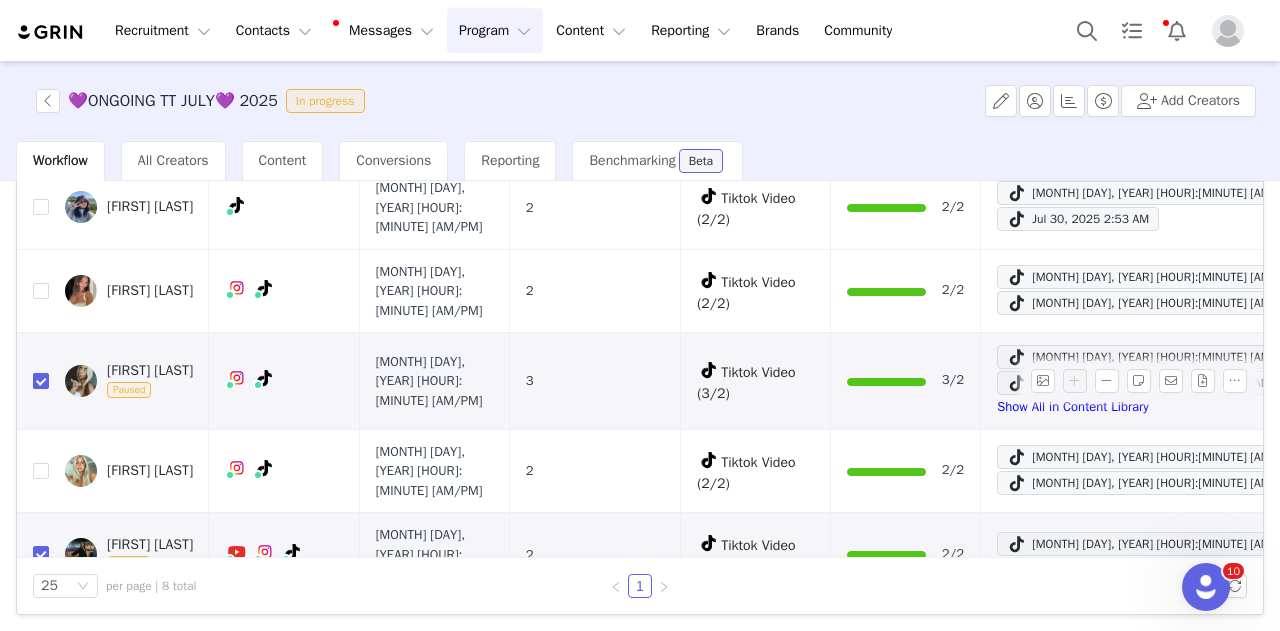 click at bounding box center [41, 381] 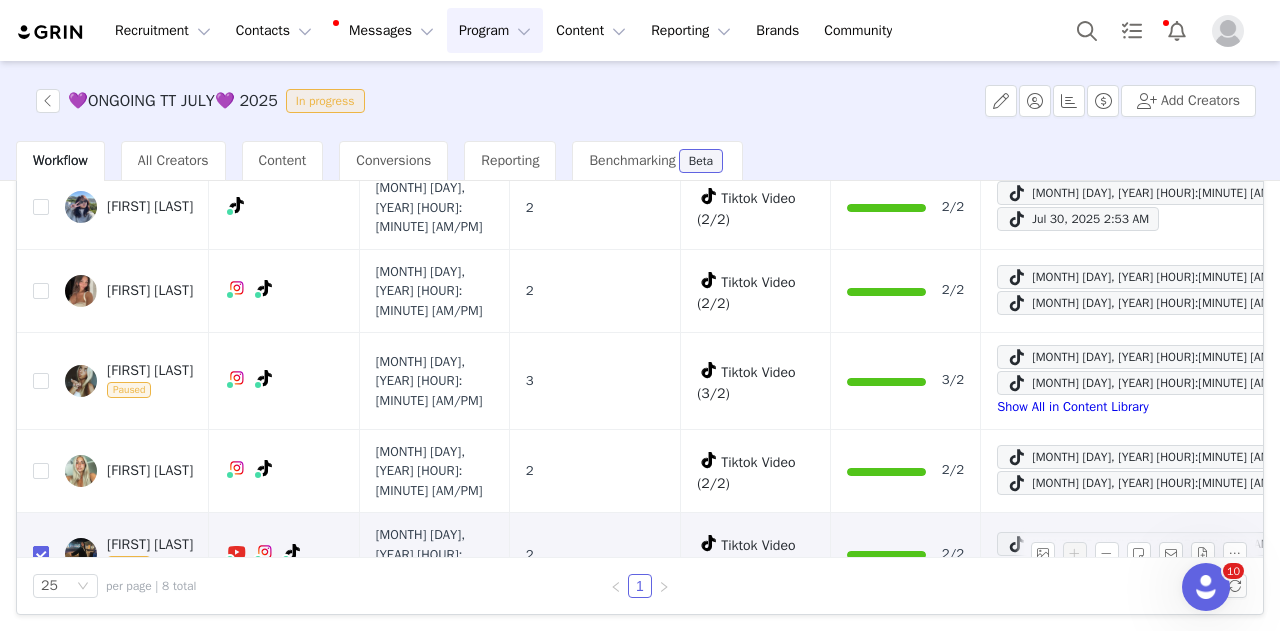 click at bounding box center (41, 554) 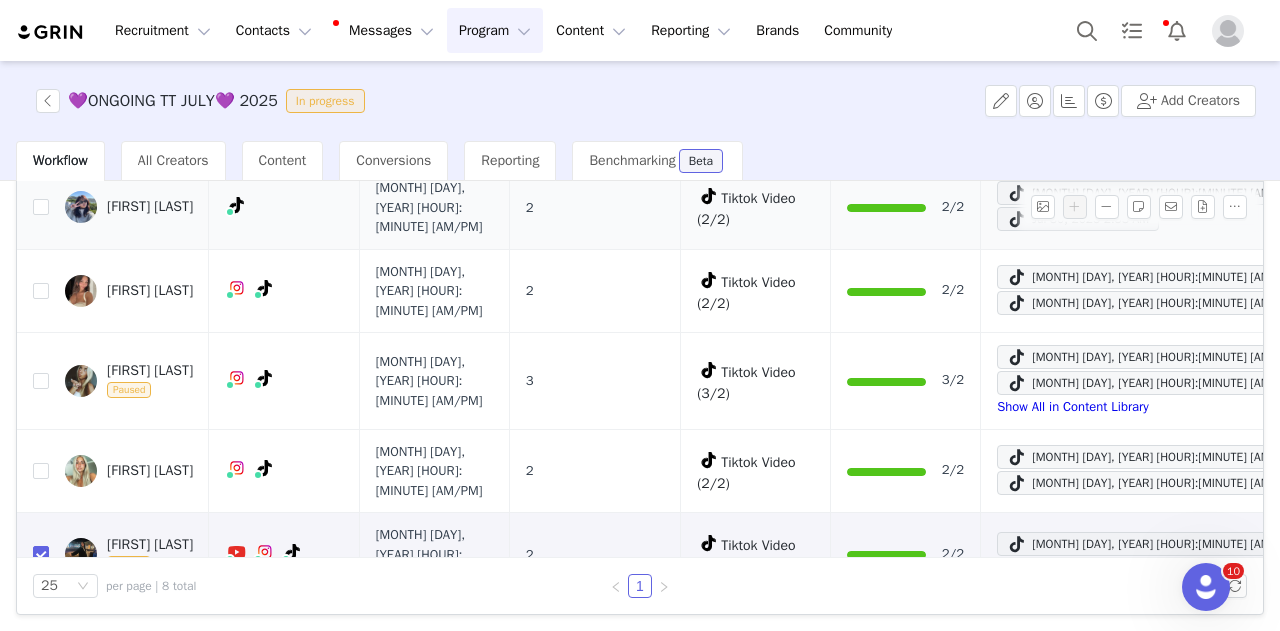 checkbox on "false" 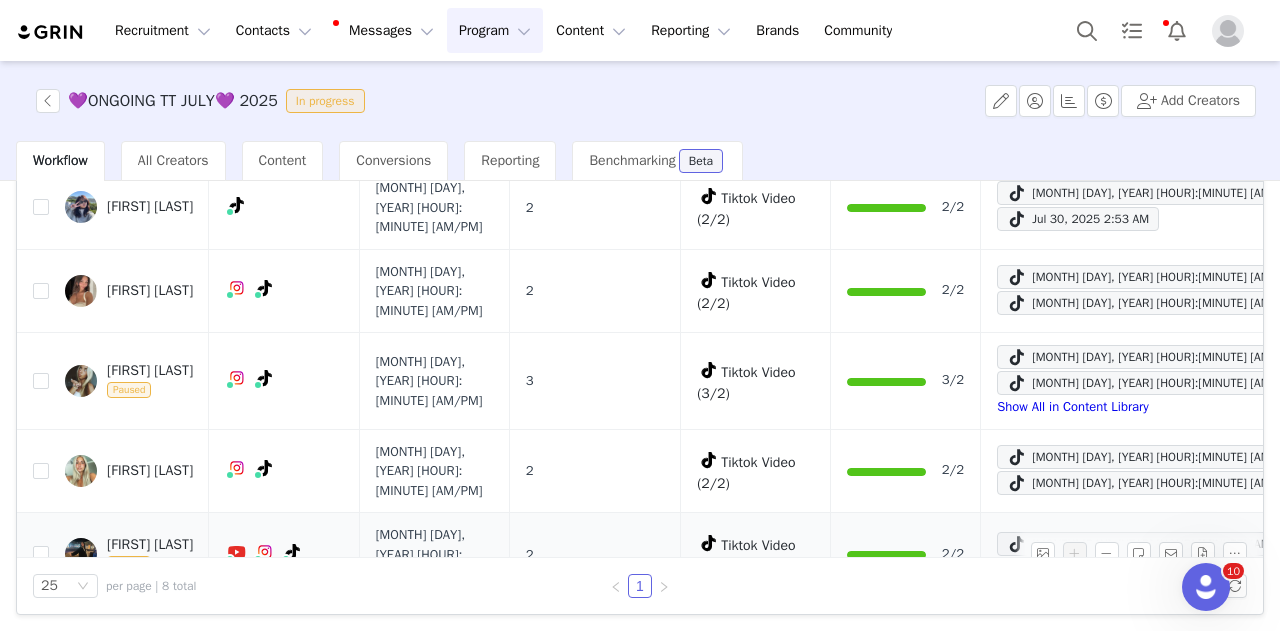 click on "Jaylene Nerios   Paused" at bounding box center (150, 555) 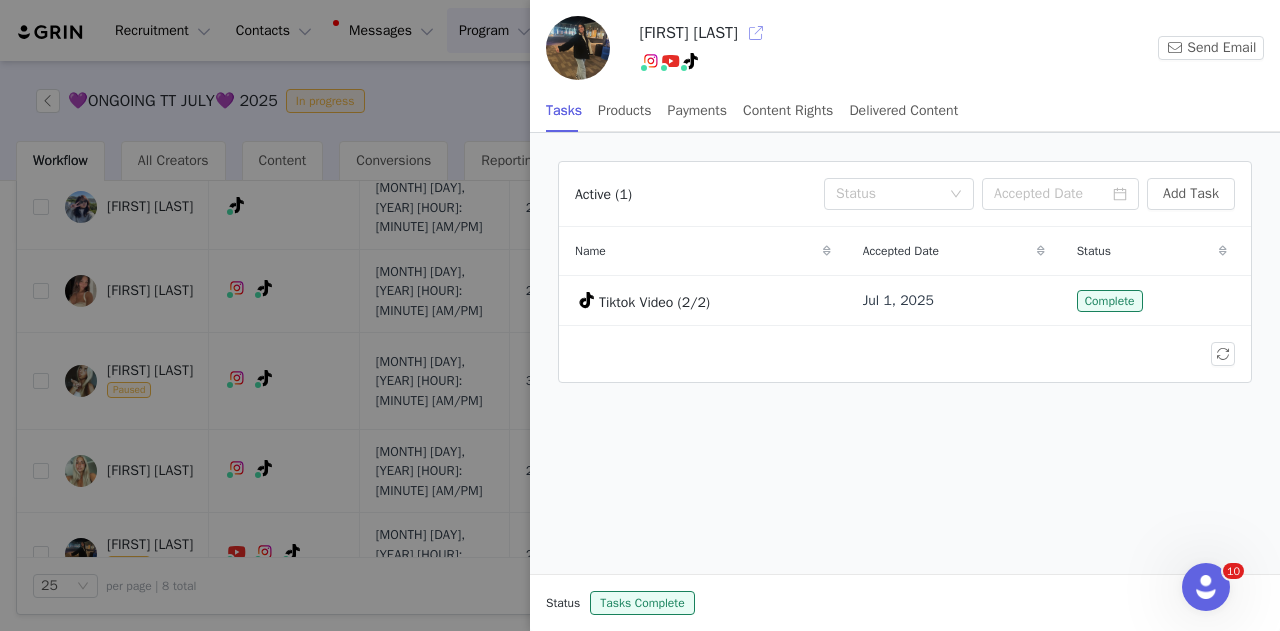 click at bounding box center [756, 33] 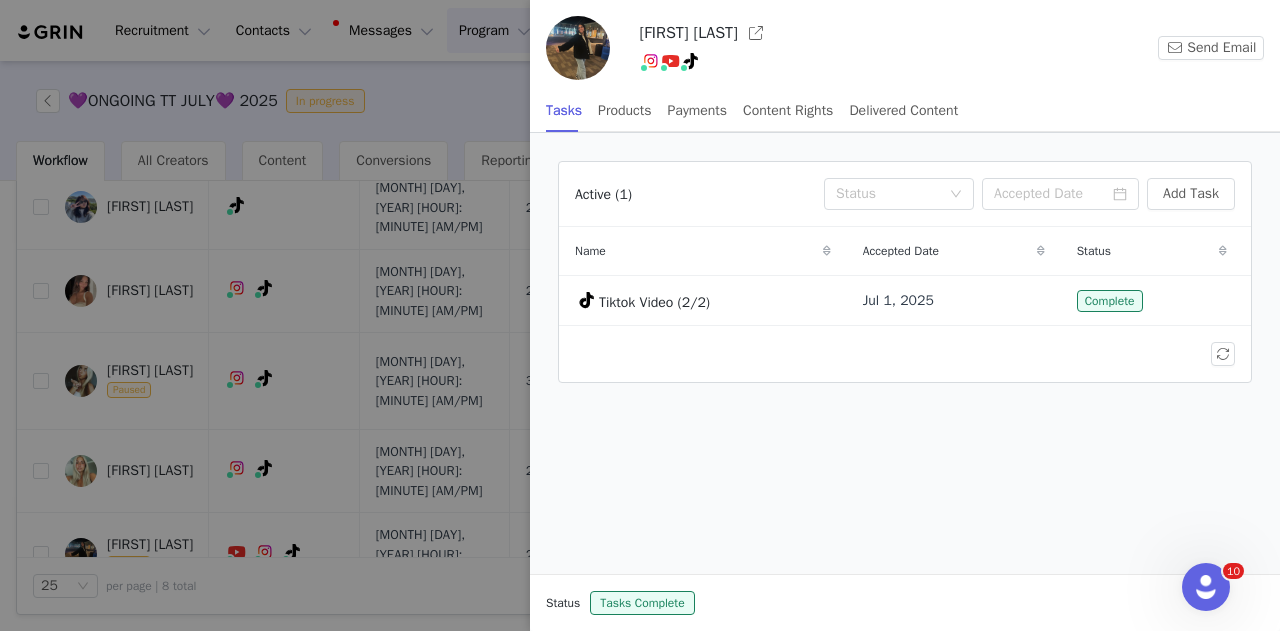 click at bounding box center [640, 315] 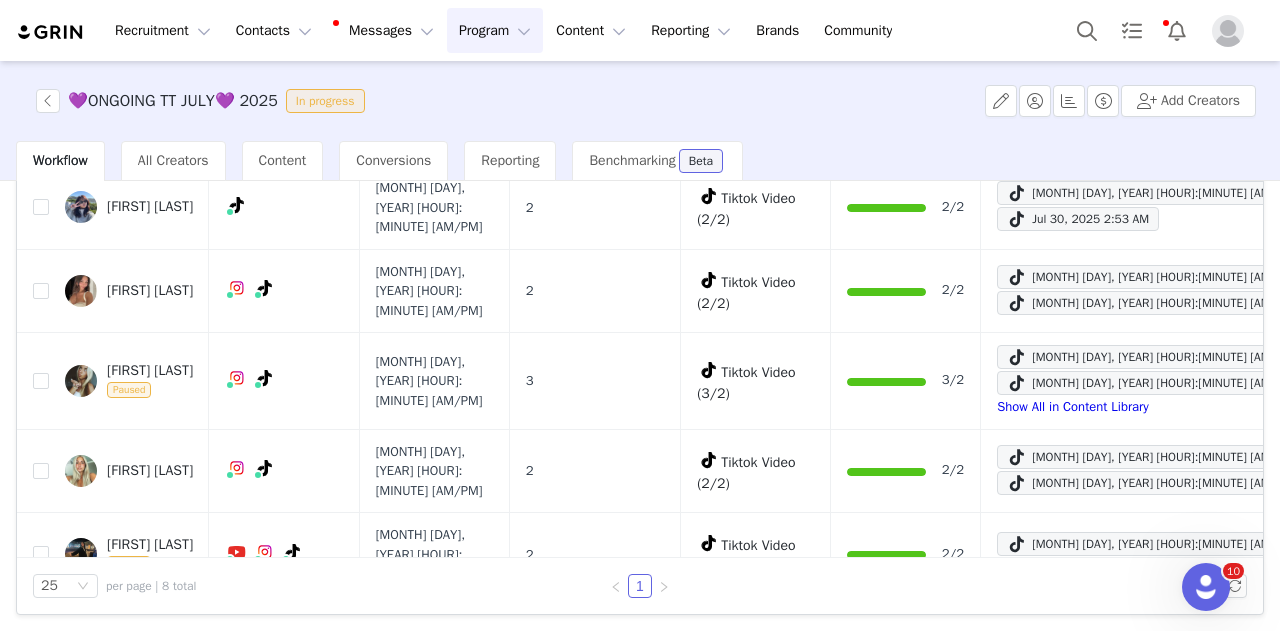 scroll, scrollTop: 0, scrollLeft: 0, axis: both 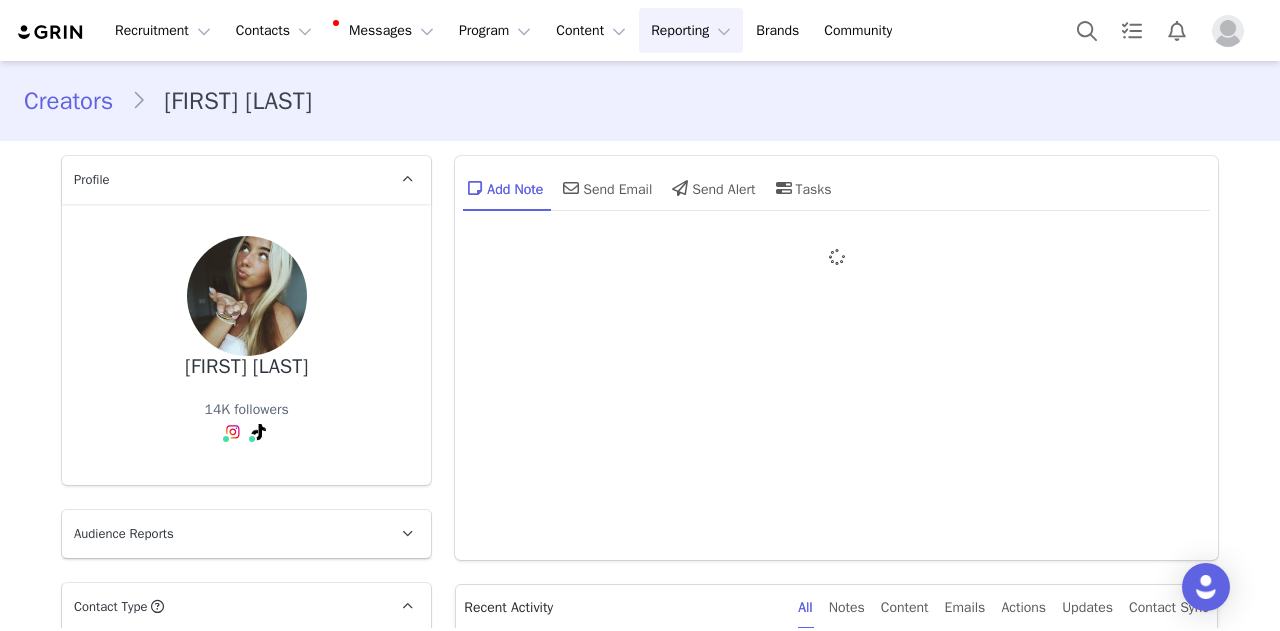 type on "+1 (United States)" 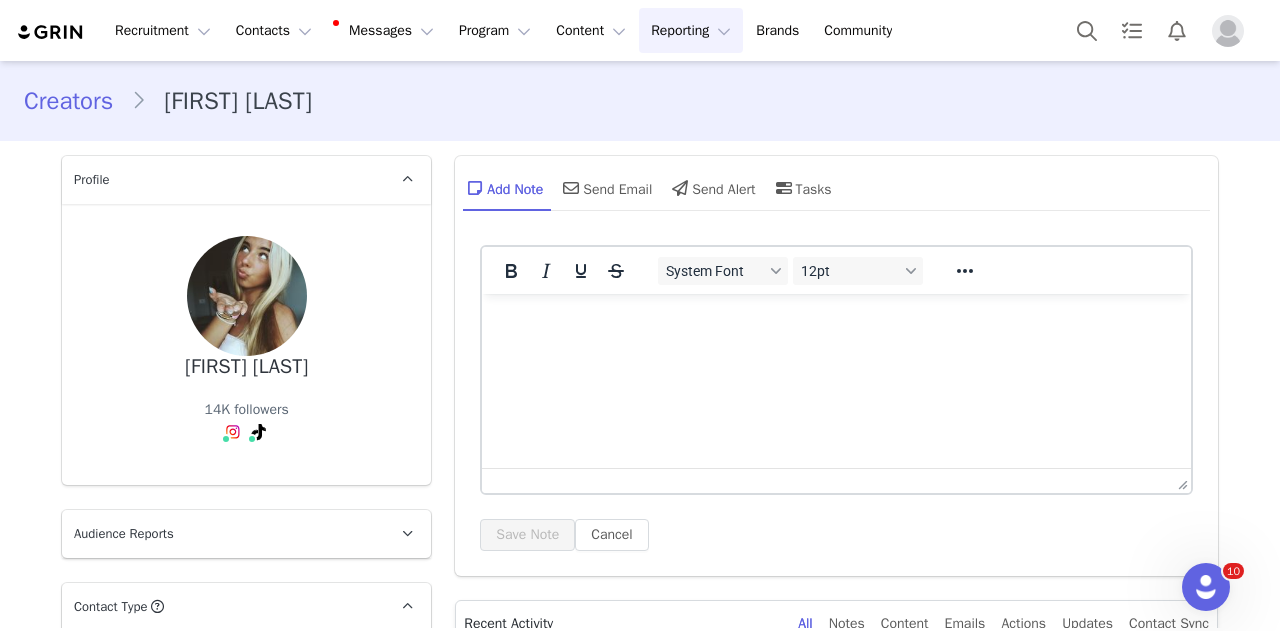 scroll, scrollTop: 0, scrollLeft: 0, axis: both 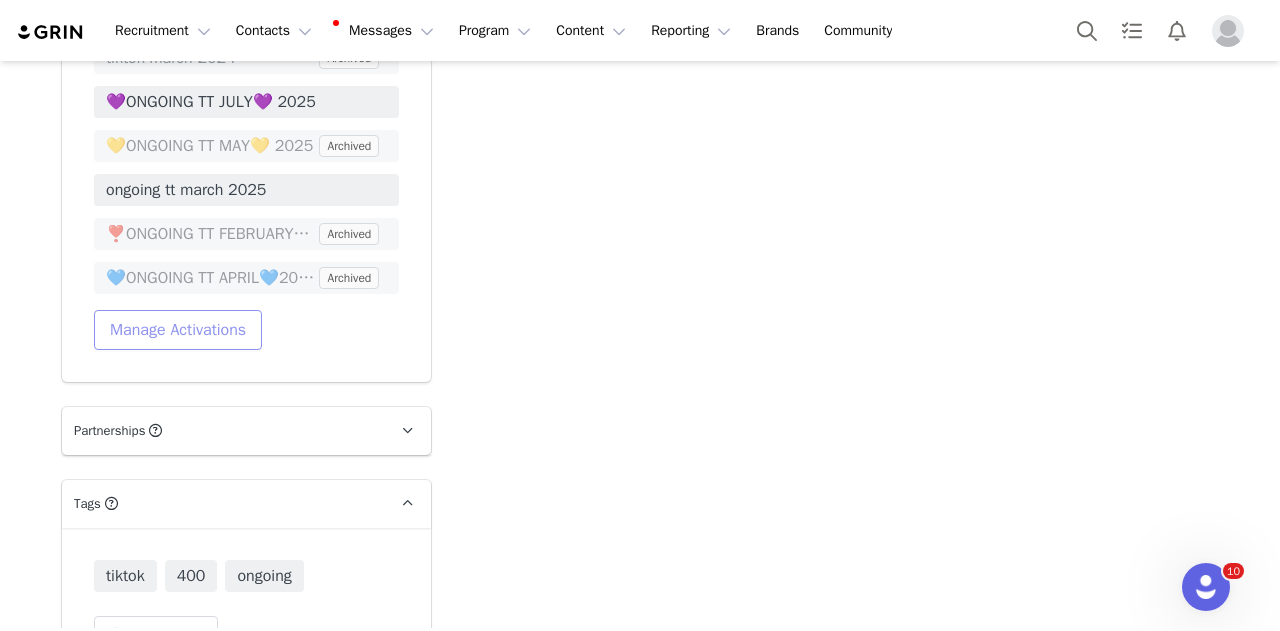click on "Manage Activations" at bounding box center (178, 330) 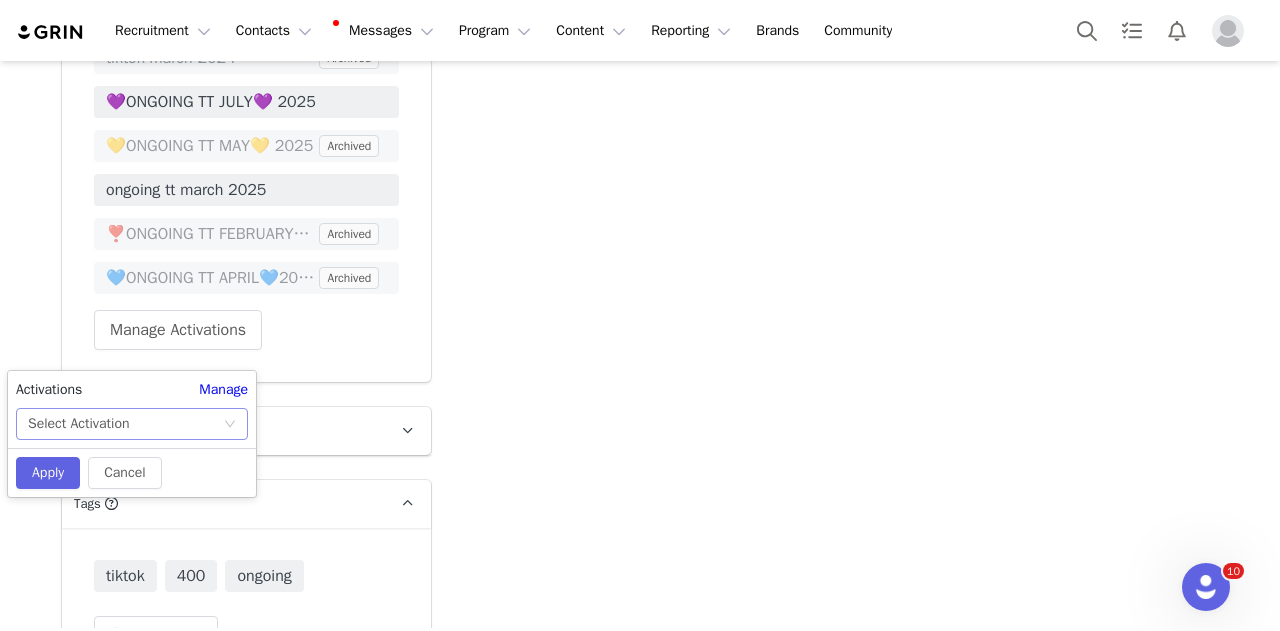 click on "Select Activation" at bounding box center (125, 424) 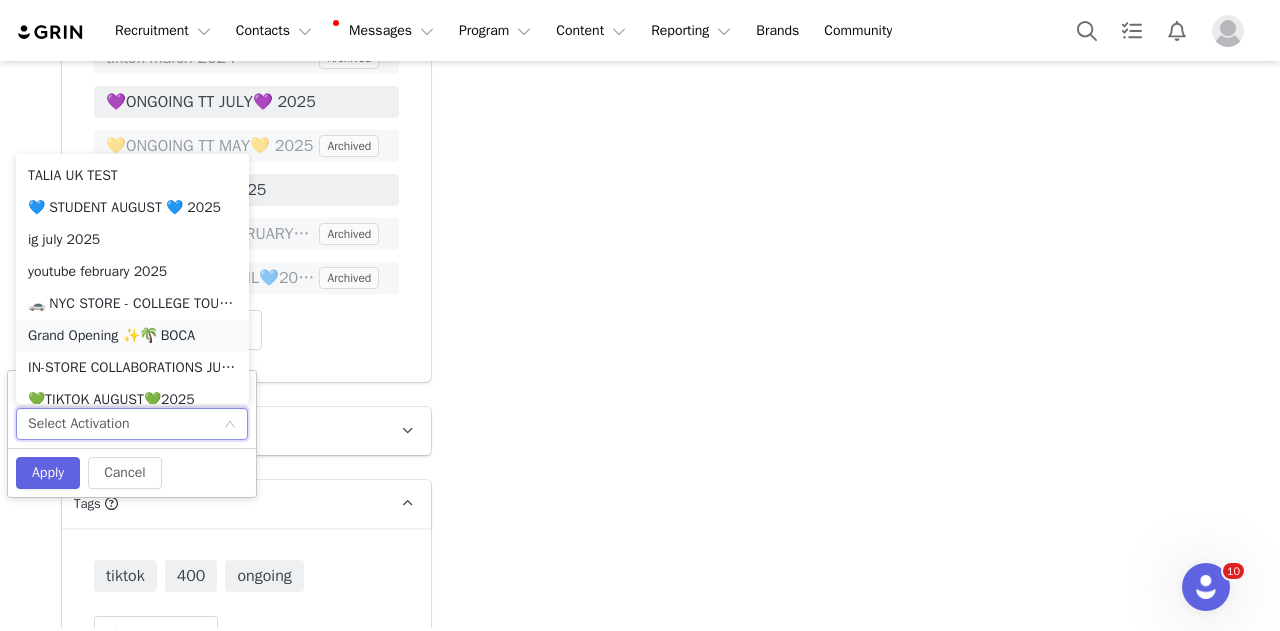 scroll, scrollTop: 710, scrollLeft: 0, axis: vertical 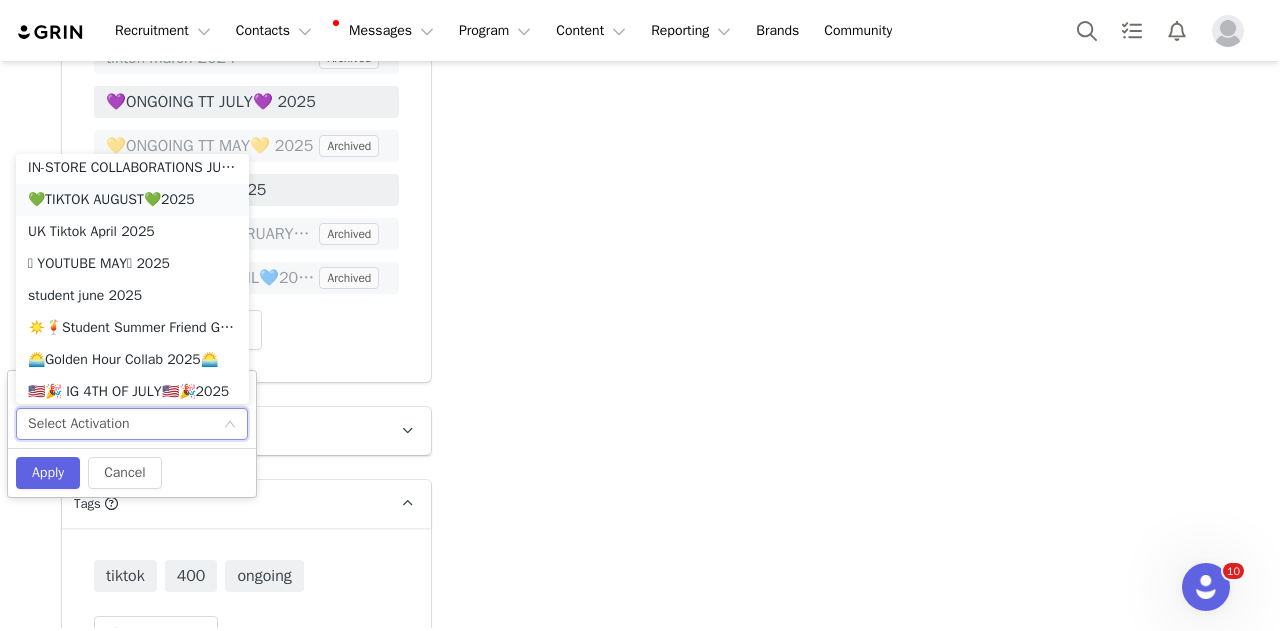 click on "💚TIKTOK AUGUST💚2025" at bounding box center [132, 200] 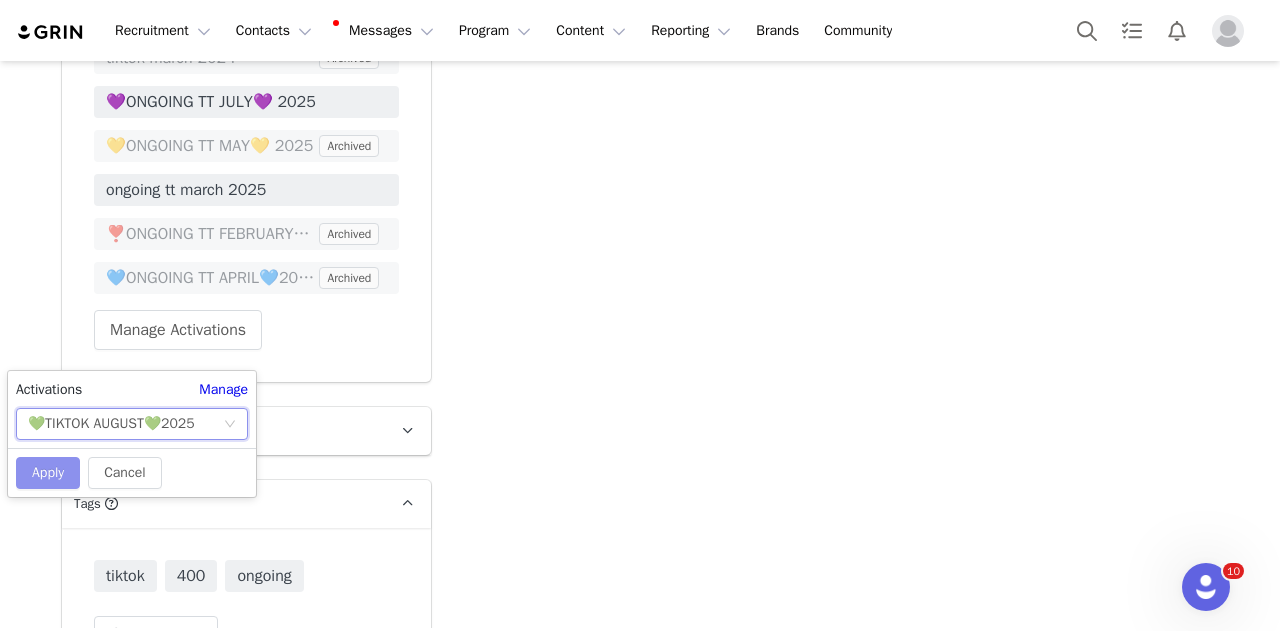 click on "Apply" at bounding box center (48, 473) 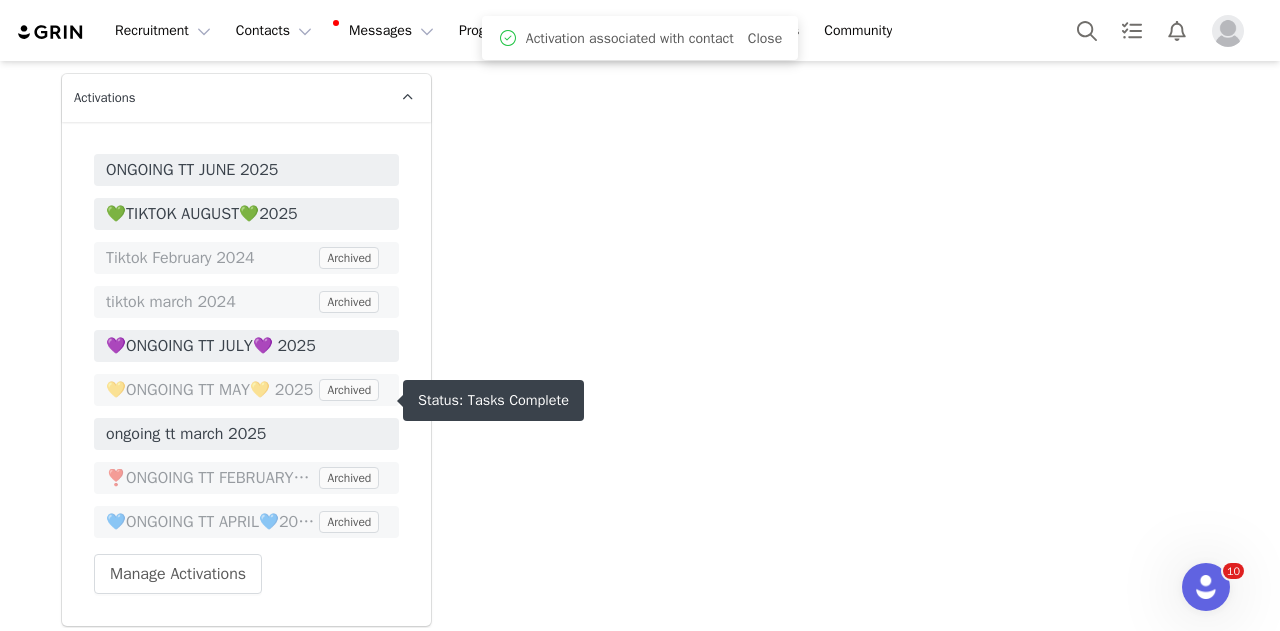 scroll, scrollTop: 5100, scrollLeft: 0, axis: vertical 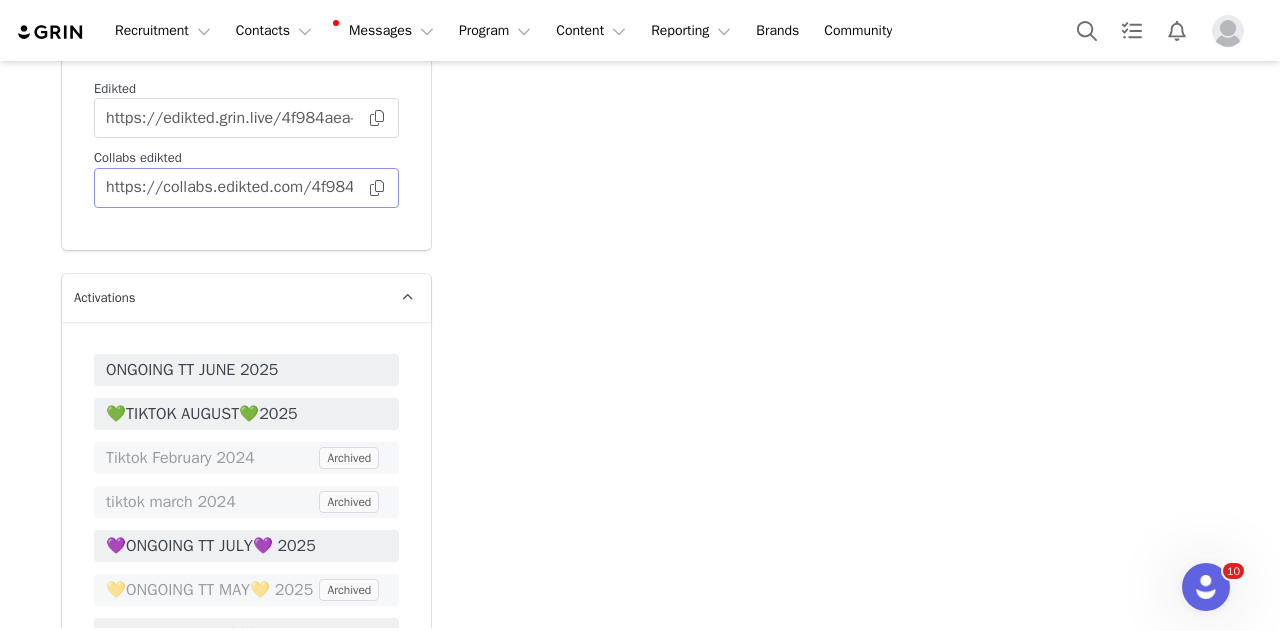 click at bounding box center [377, 188] 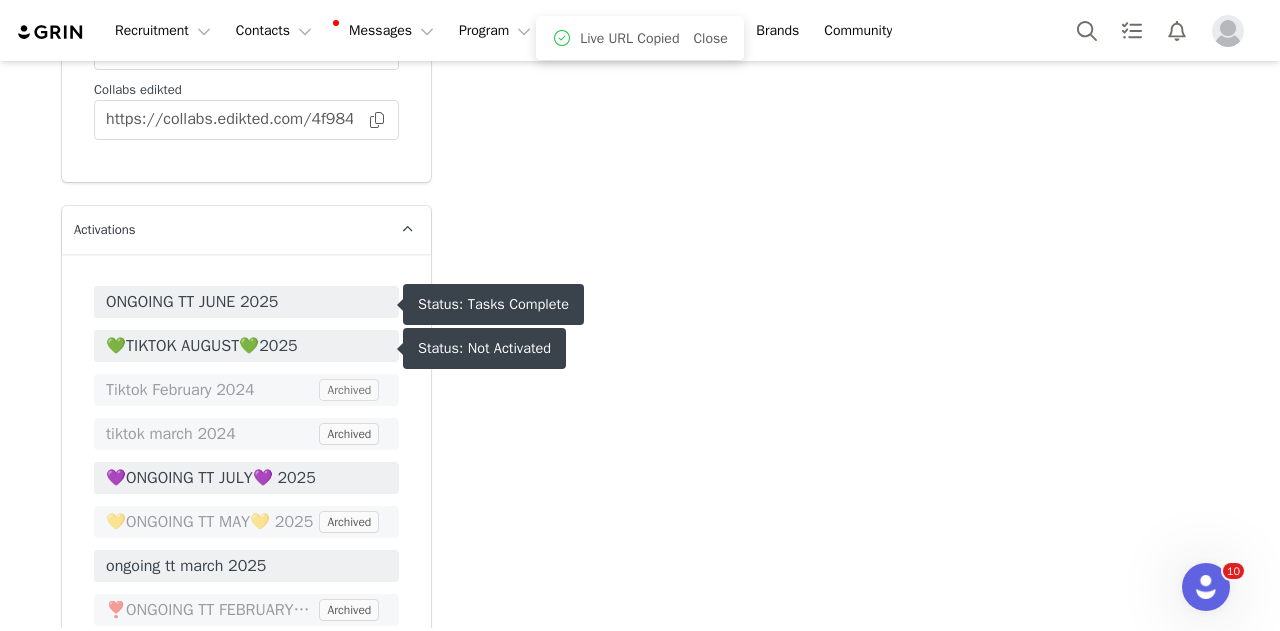 scroll, scrollTop: 5200, scrollLeft: 0, axis: vertical 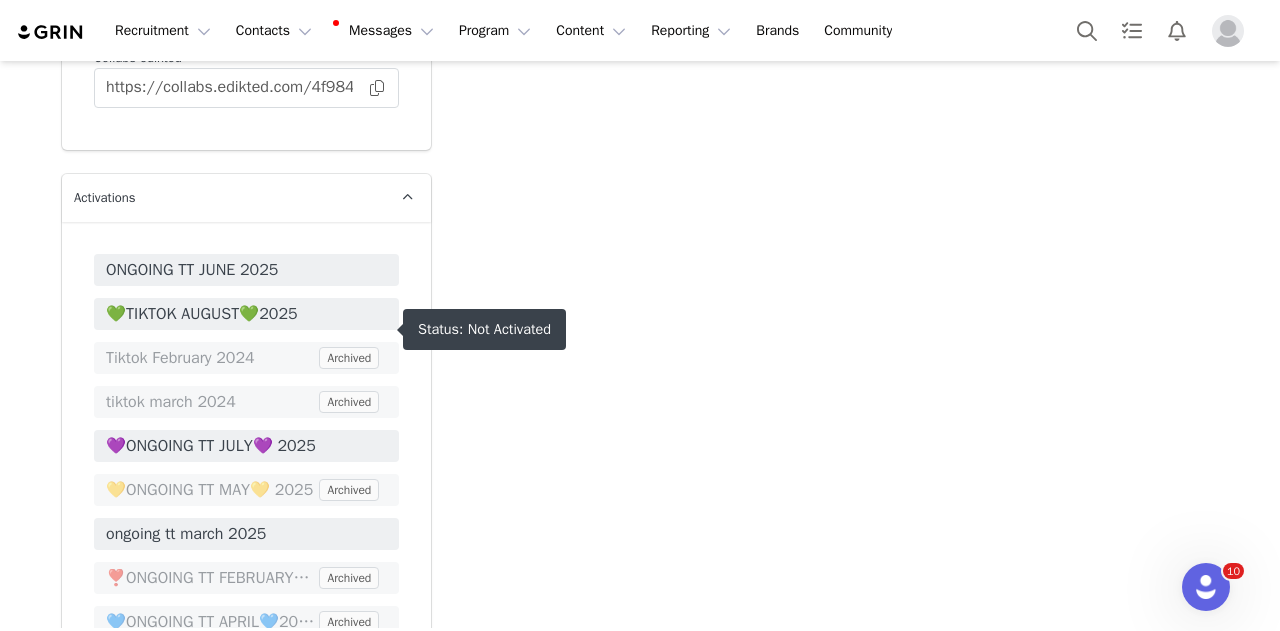 click on "💚TIKTOK AUGUST💚2025" at bounding box center [246, 314] 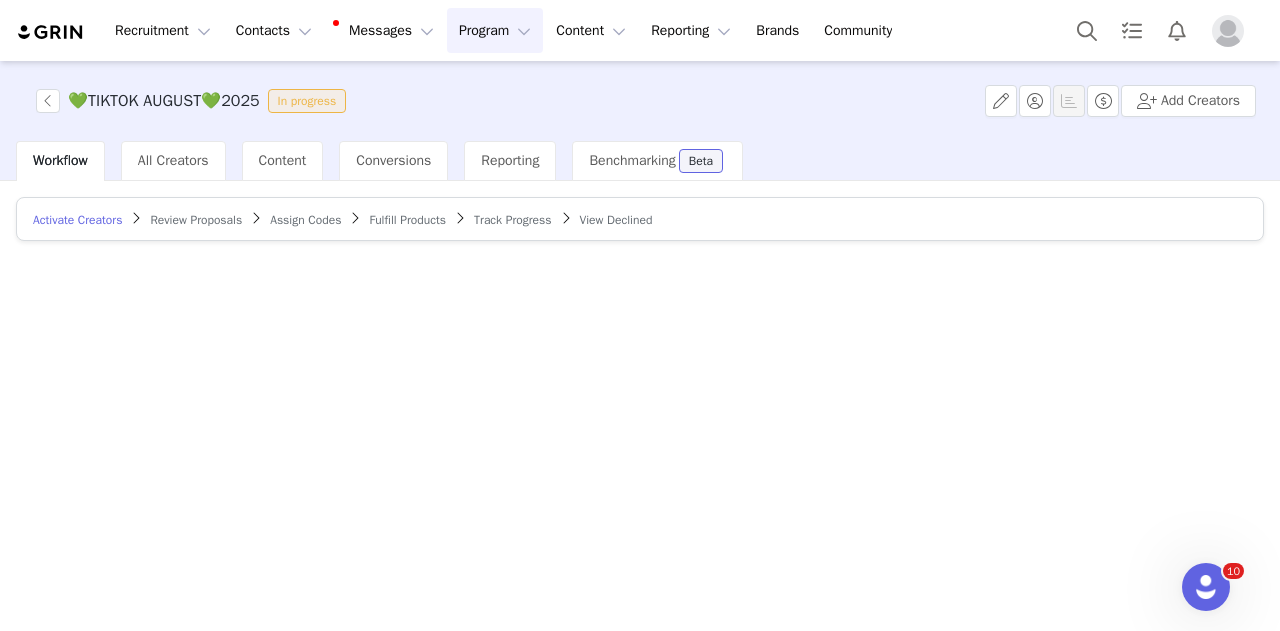 scroll, scrollTop: 0, scrollLeft: 0, axis: both 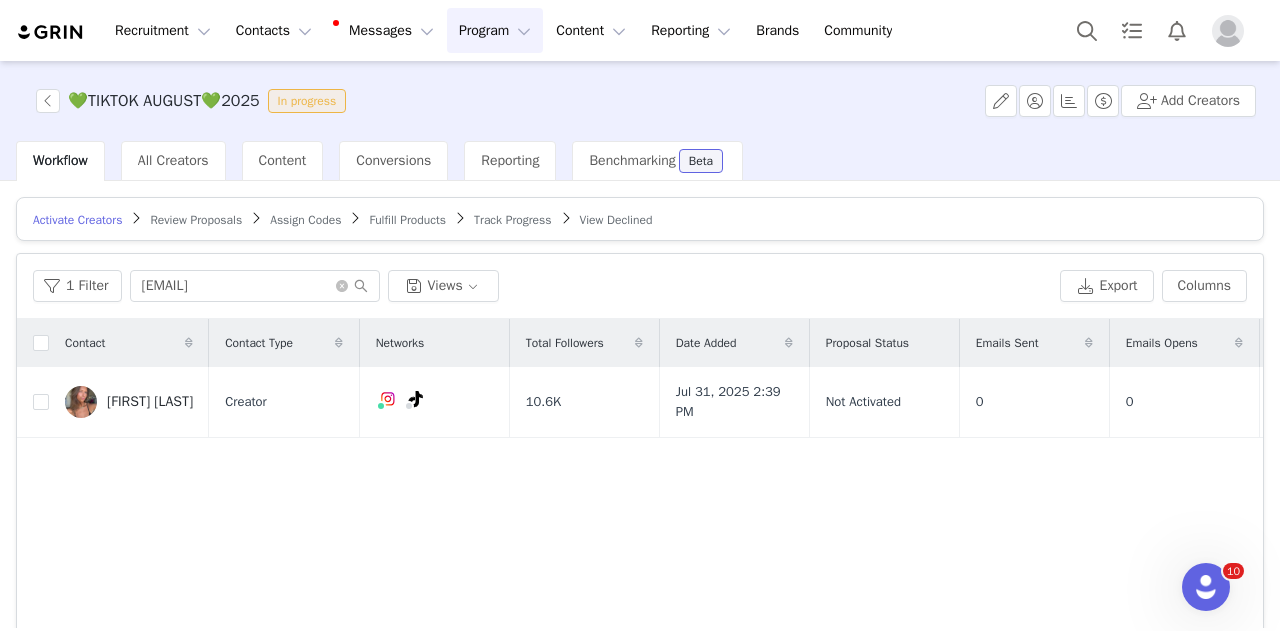 click on "Program Program" at bounding box center (495, 30) 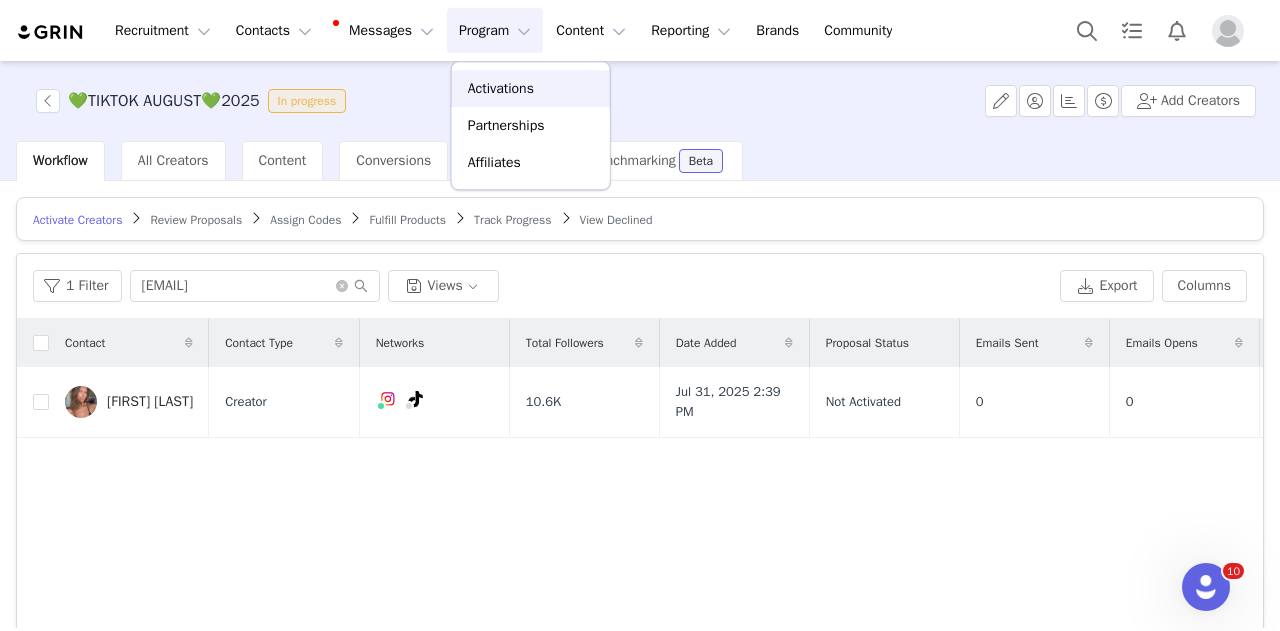 click on "Activations" at bounding box center [501, 88] 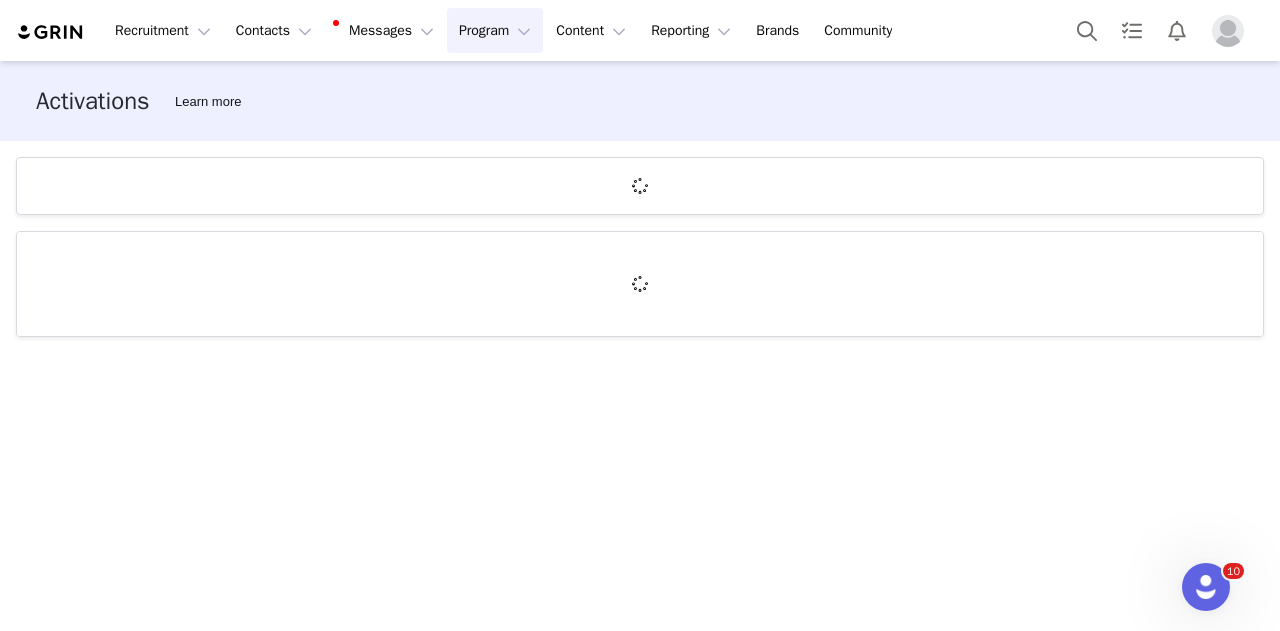 click on "Program Program" at bounding box center (495, 30) 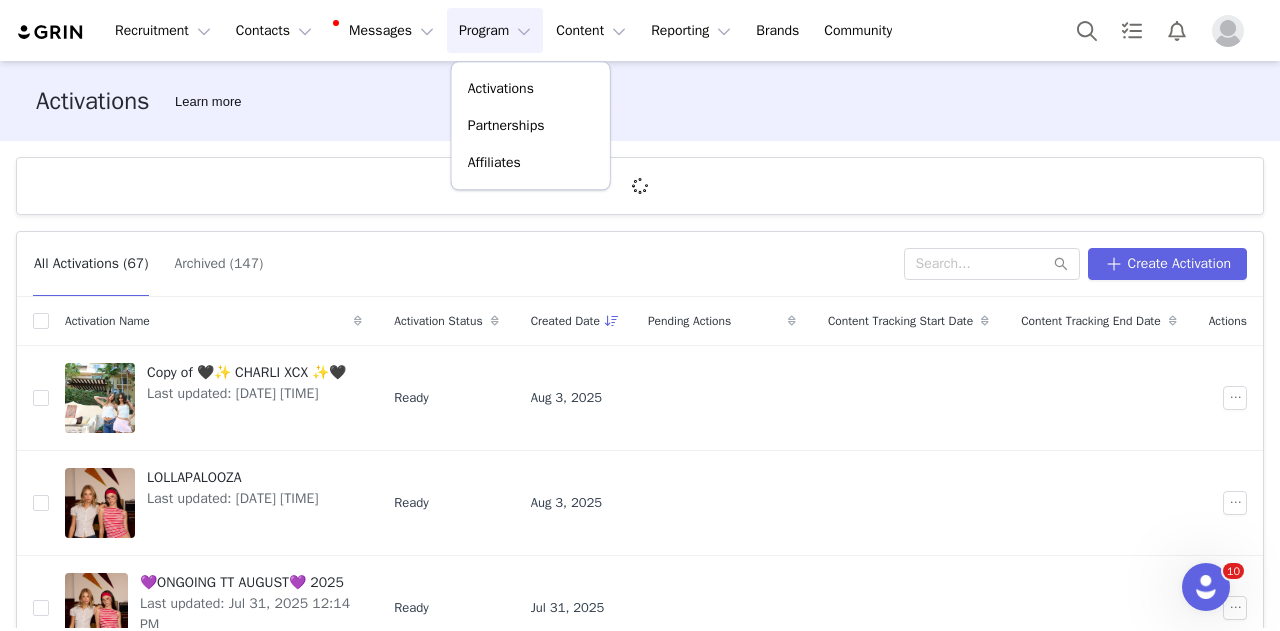 click on "Activations     Learn more" at bounding box center (640, 101) 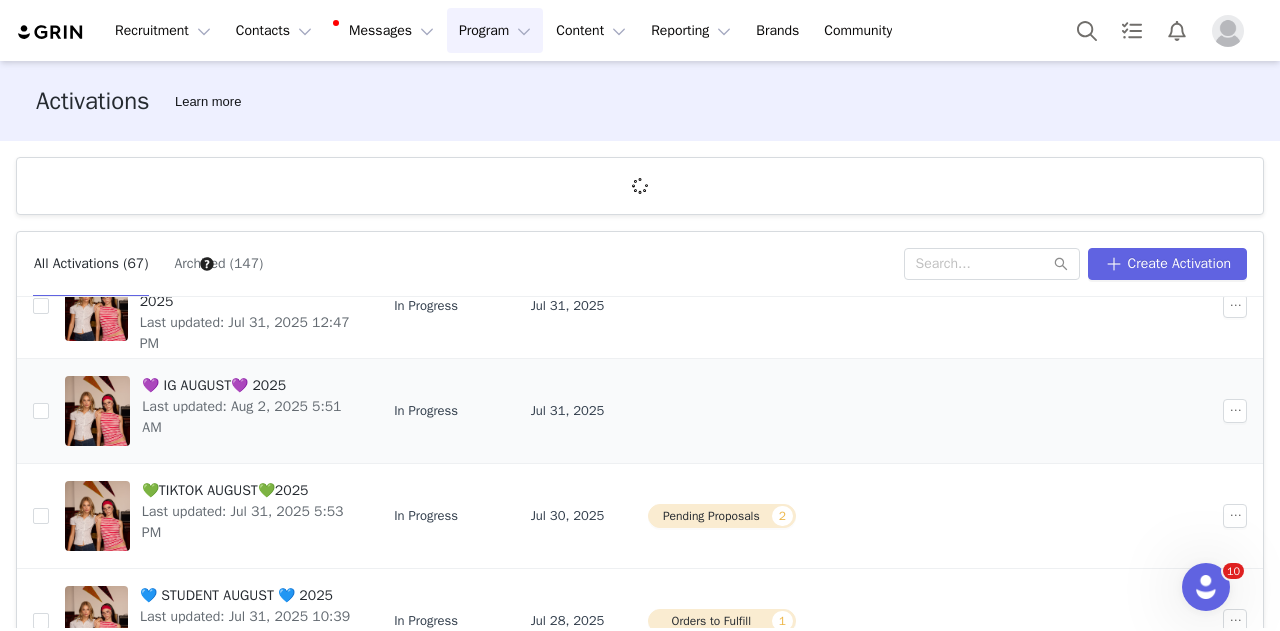 scroll, scrollTop: 500, scrollLeft: 0, axis: vertical 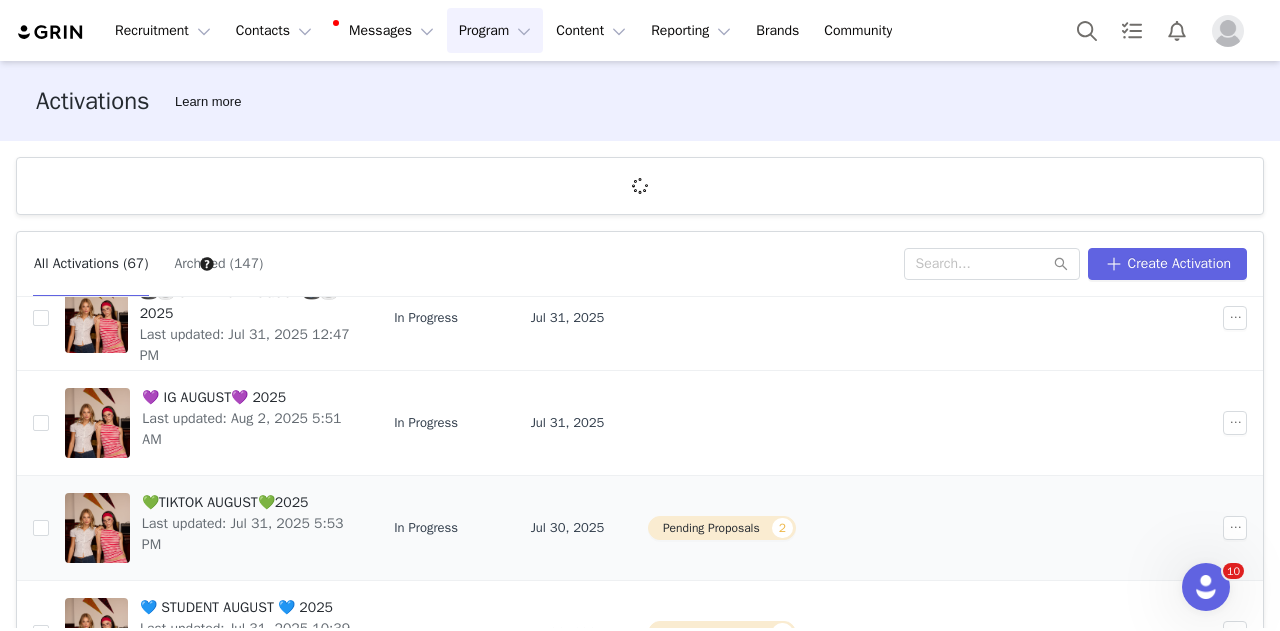 click on "💚TIKTOK AUGUST💚2025" at bounding box center [246, 502] 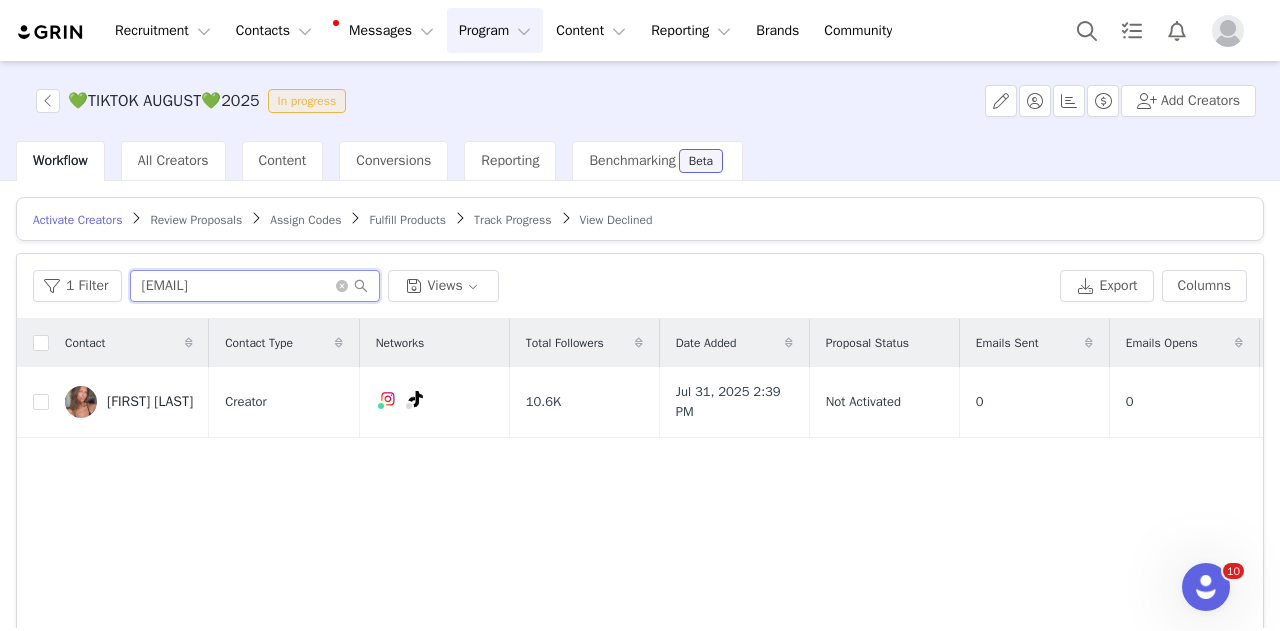 click on "idapdupont@gmail.com" at bounding box center [255, 286] 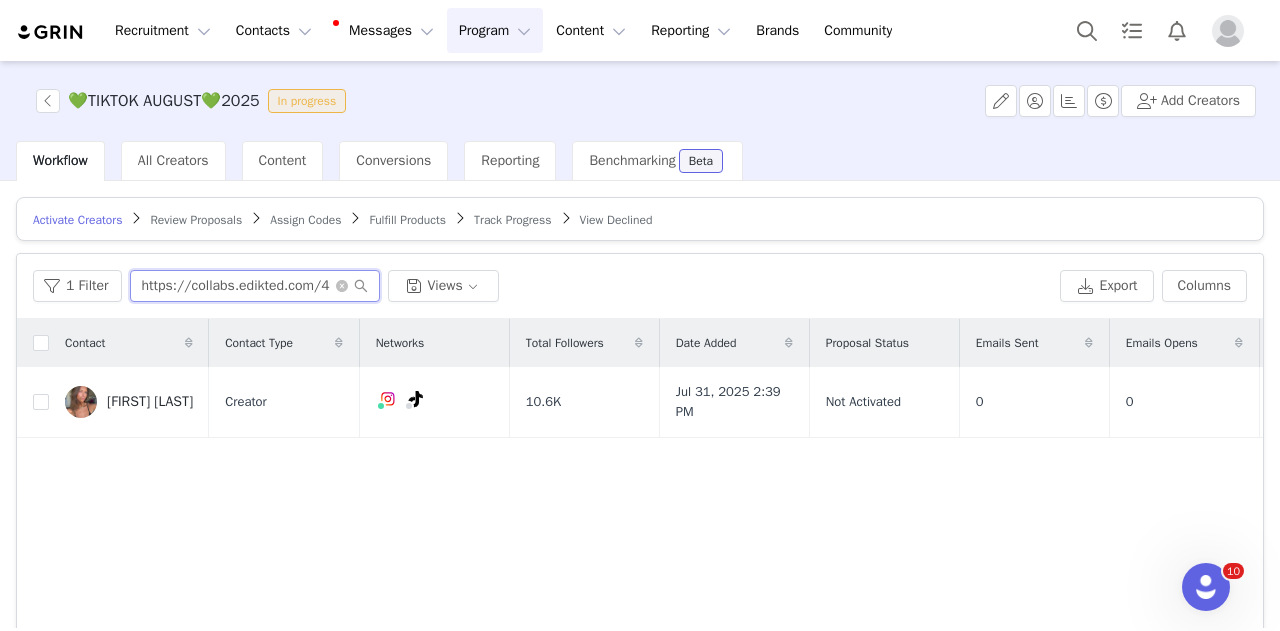 scroll, scrollTop: 0, scrollLeft: 245, axis: horizontal 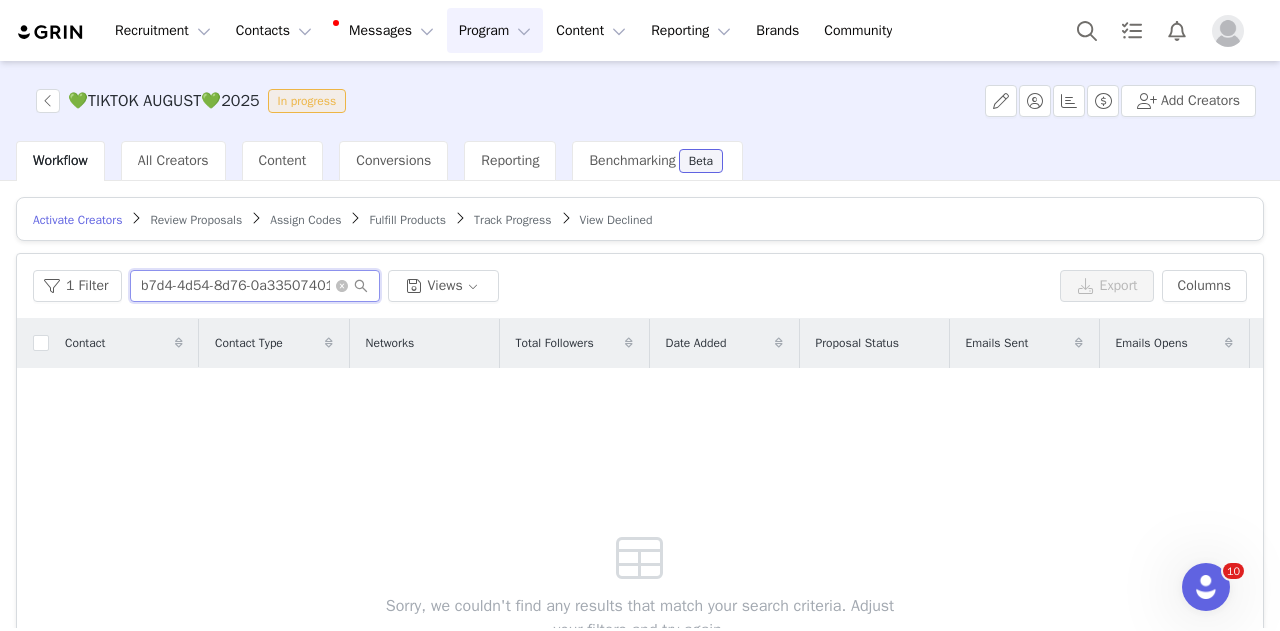 click on "https://collabs.edikted.com/4f984aea-b7d4-4d54-8d76-0a335074010c" at bounding box center [255, 286] 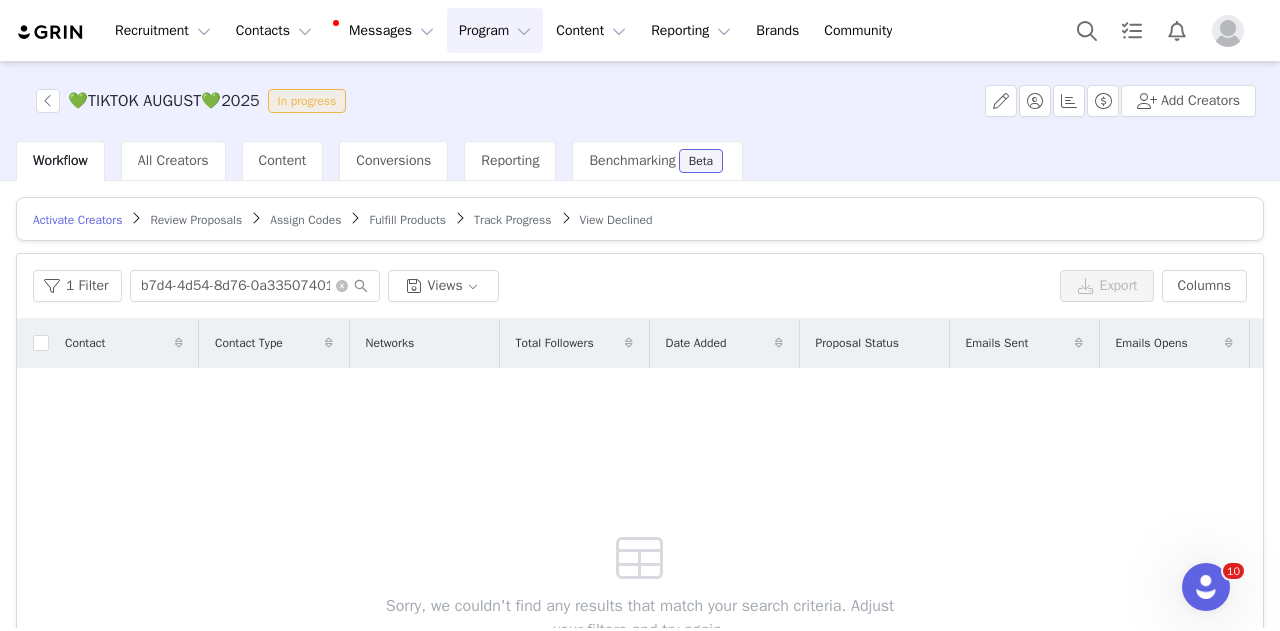 click on "1 Filter https://collabs.edikted.com/4f984aea-b7d4-4d54-8d76-0a335074010c Views     Export     Columns" at bounding box center (640, 286) 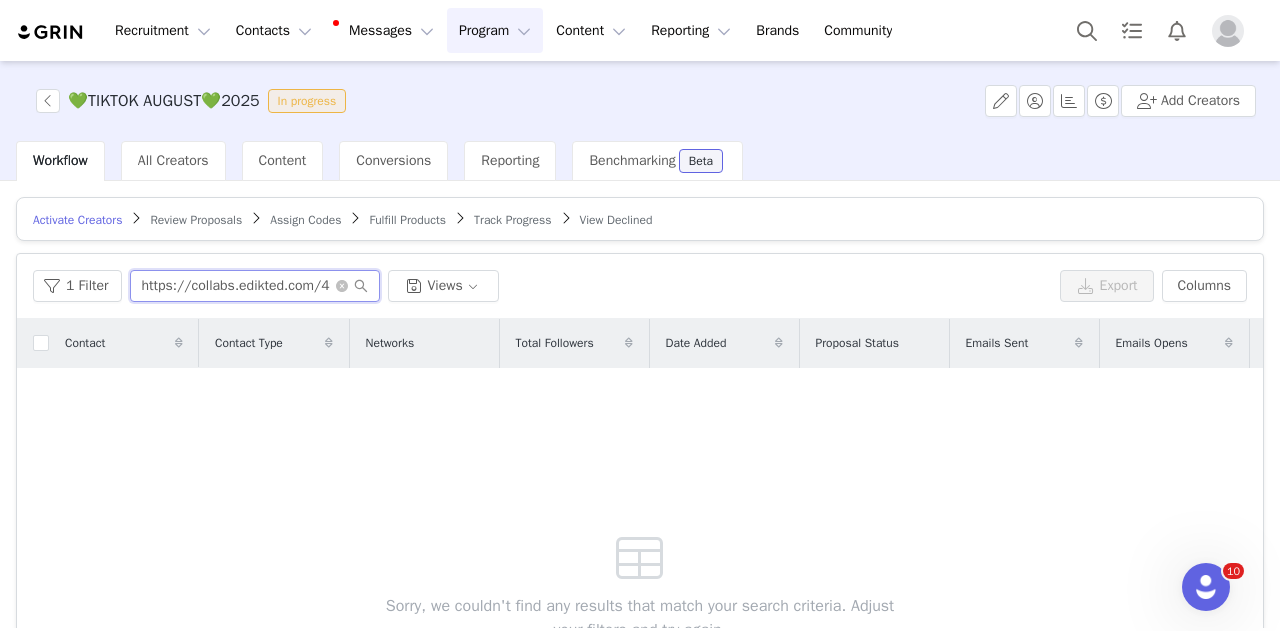 click on "https://collabs.edikted.com/4f984aea-b7d4-4d54-8d76-0a335074010c" at bounding box center (255, 286) 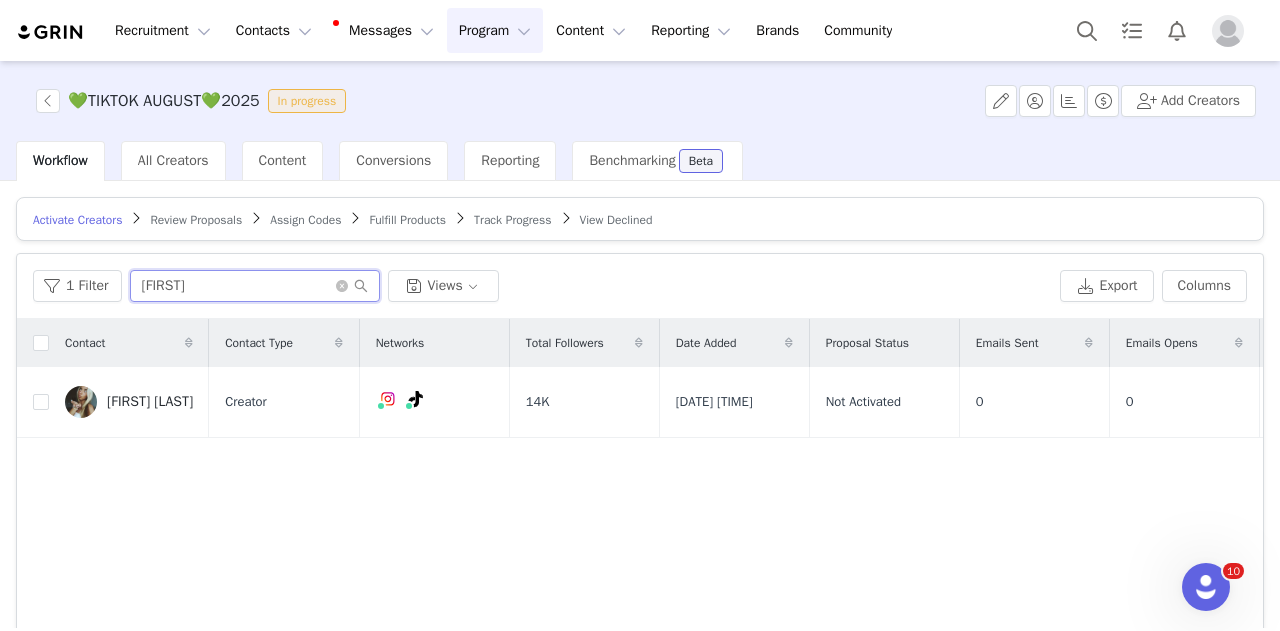 type on "MARY" 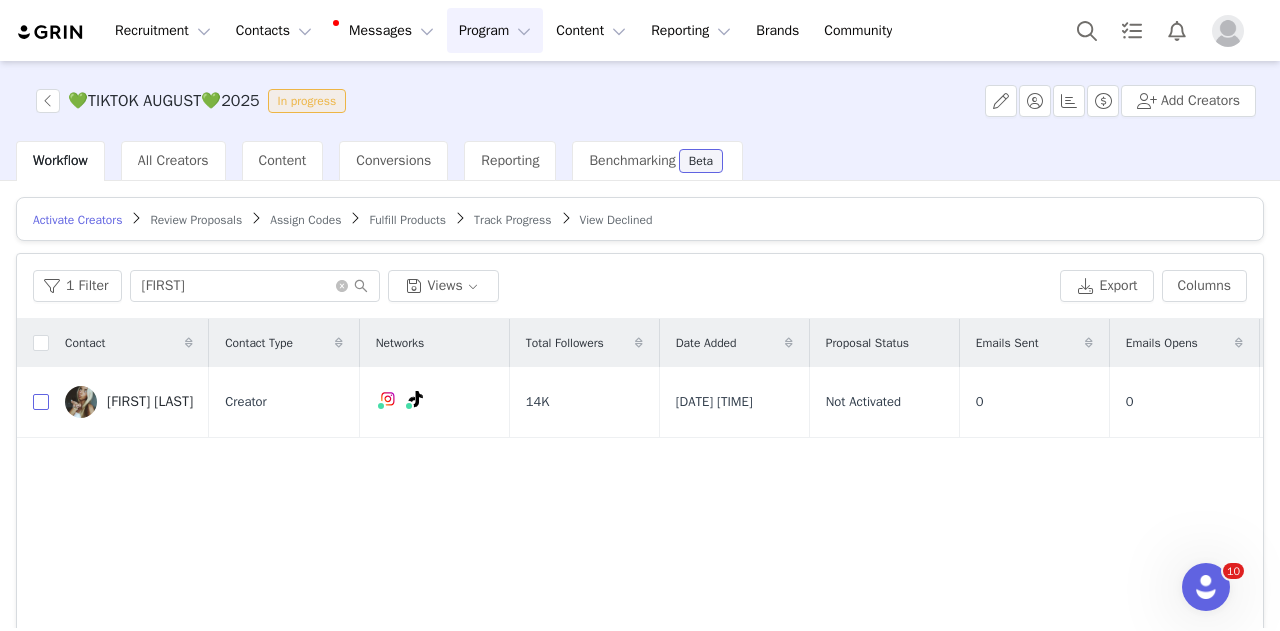 click at bounding box center (41, 402) 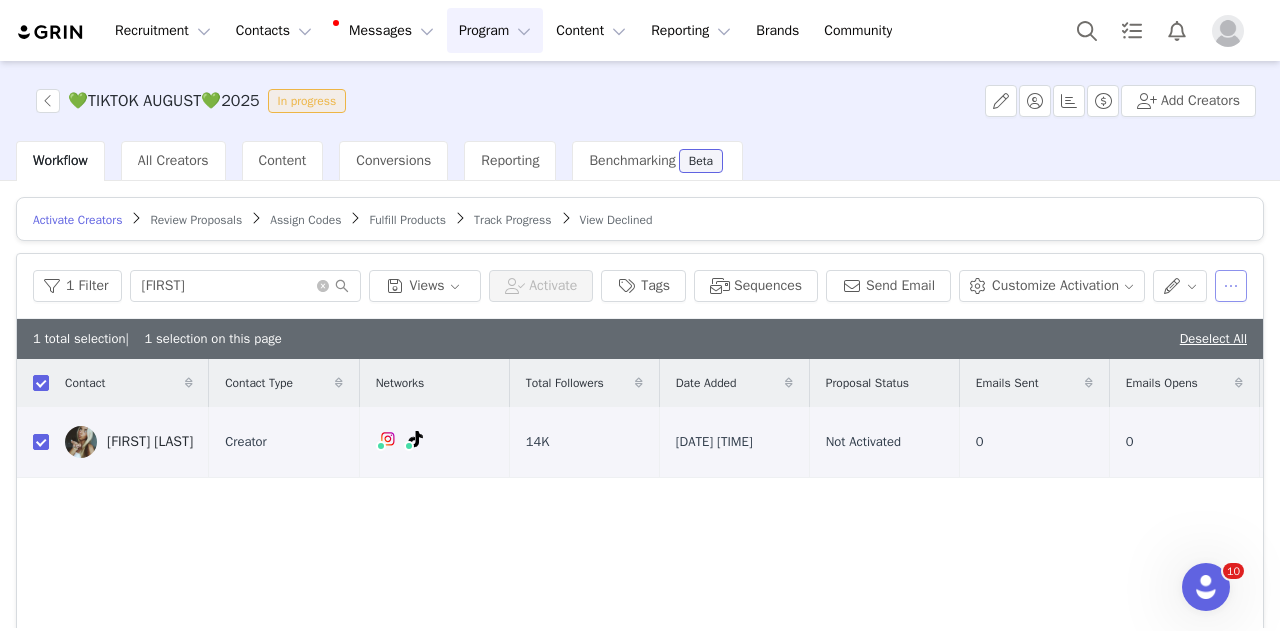 click at bounding box center [1231, 286] 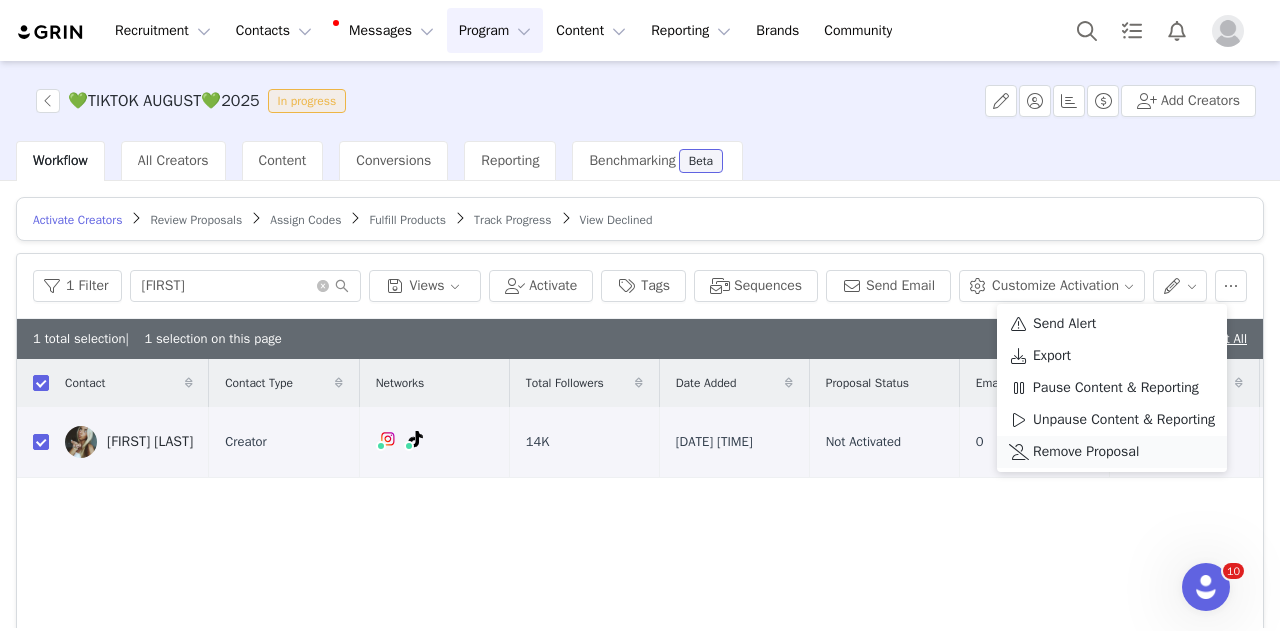 click on "Remove Proposal" at bounding box center (1086, 452) 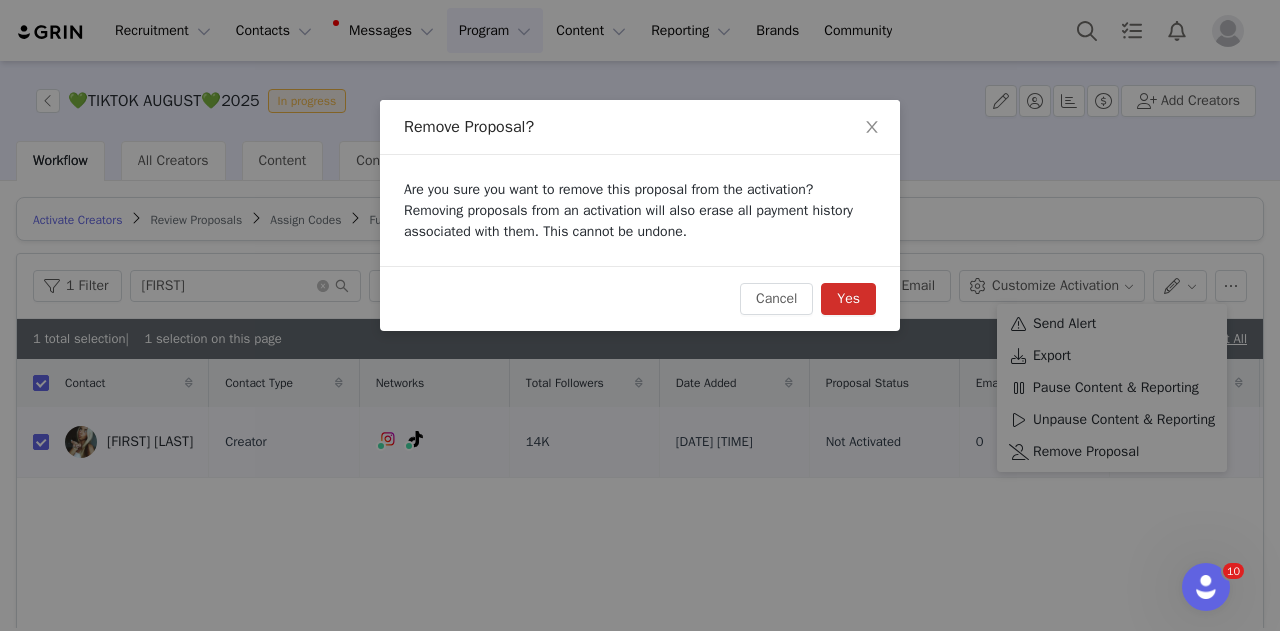 click on "Yes" at bounding box center (848, 299) 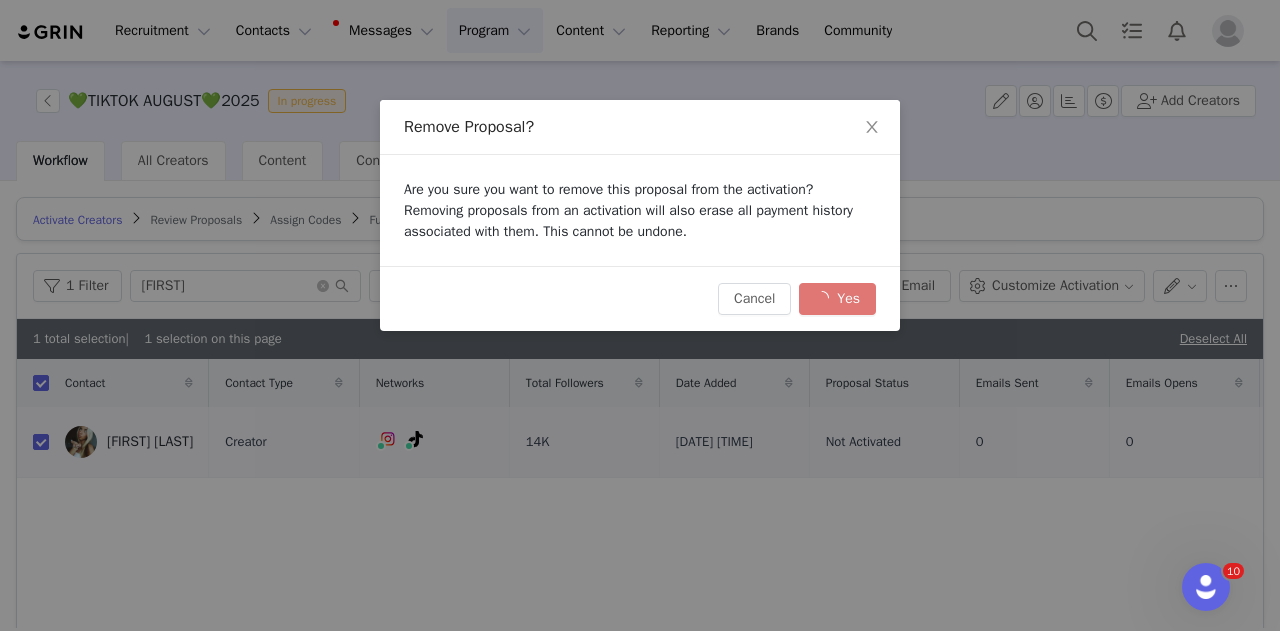 checkbox on "false" 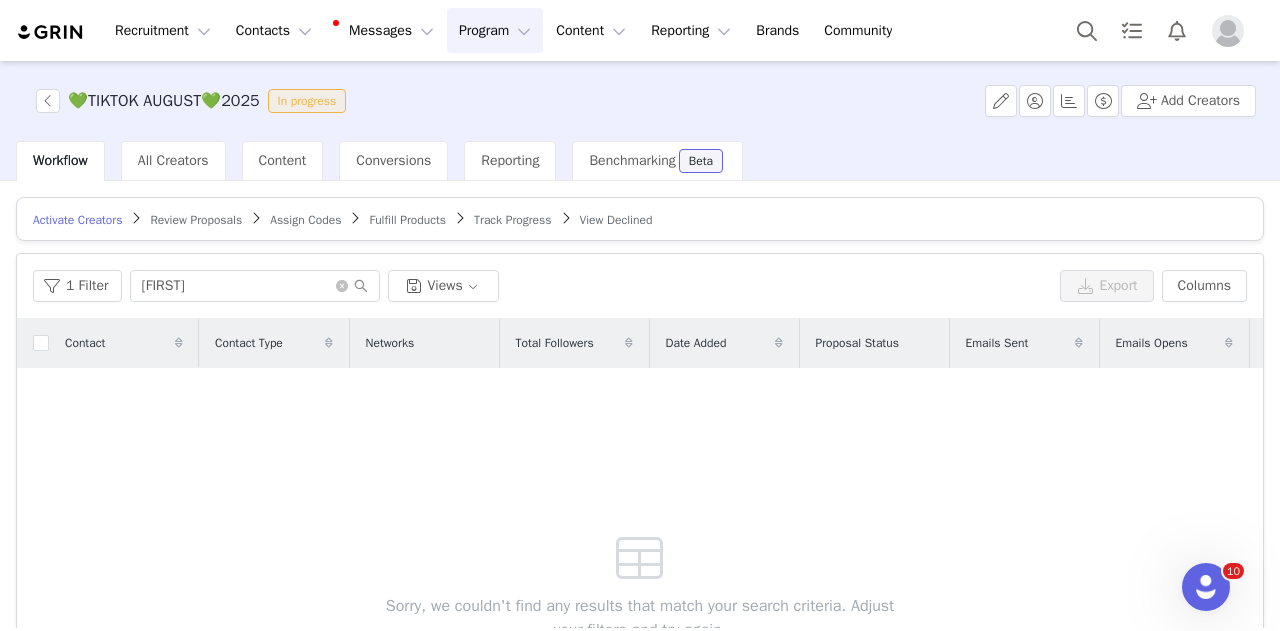 drag, startPoint x: 484, startPoint y: 27, endPoint x: 492, endPoint y: 57, distance: 31.04835 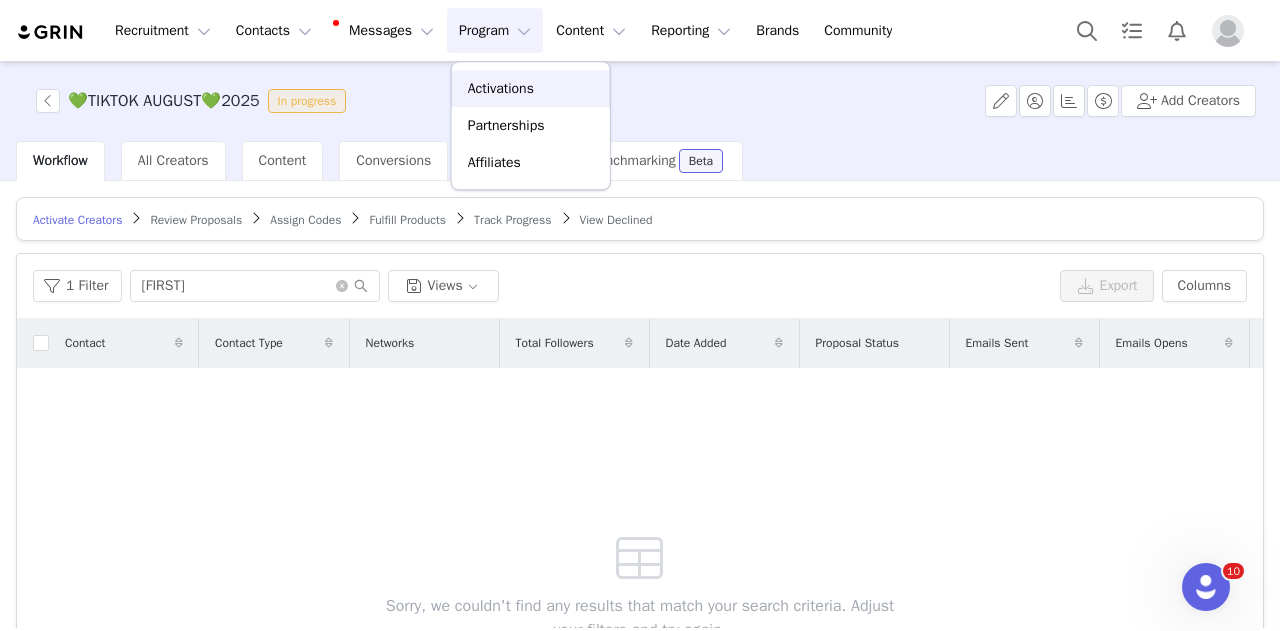 click on "Activations" at bounding box center (501, 88) 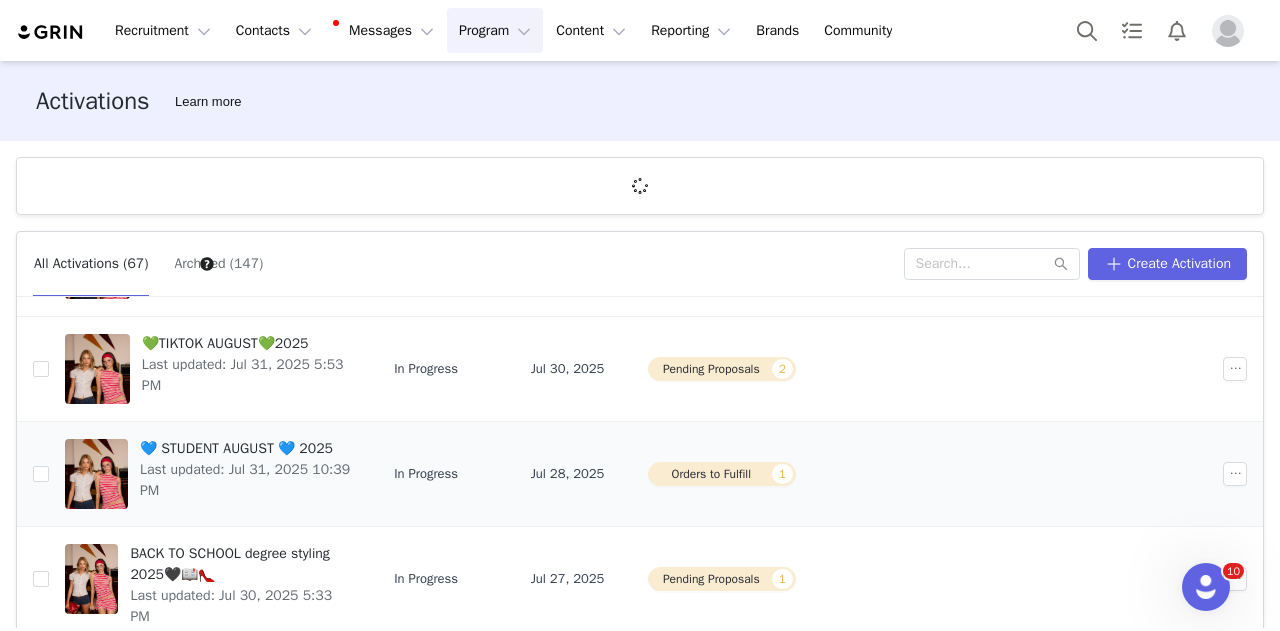scroll, scrollTop: 762, scrollLeft: 0, axis: vertical 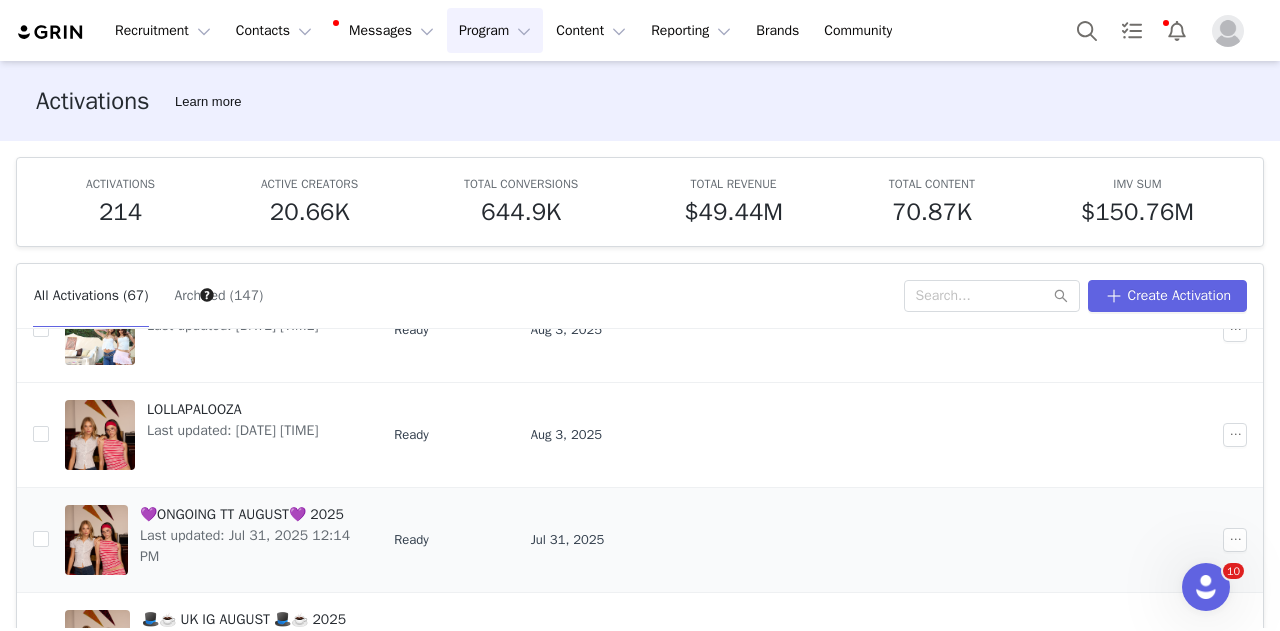 click on "💜ONGOING TT AUGUST💜 2025" at bounding box center (245, 514) 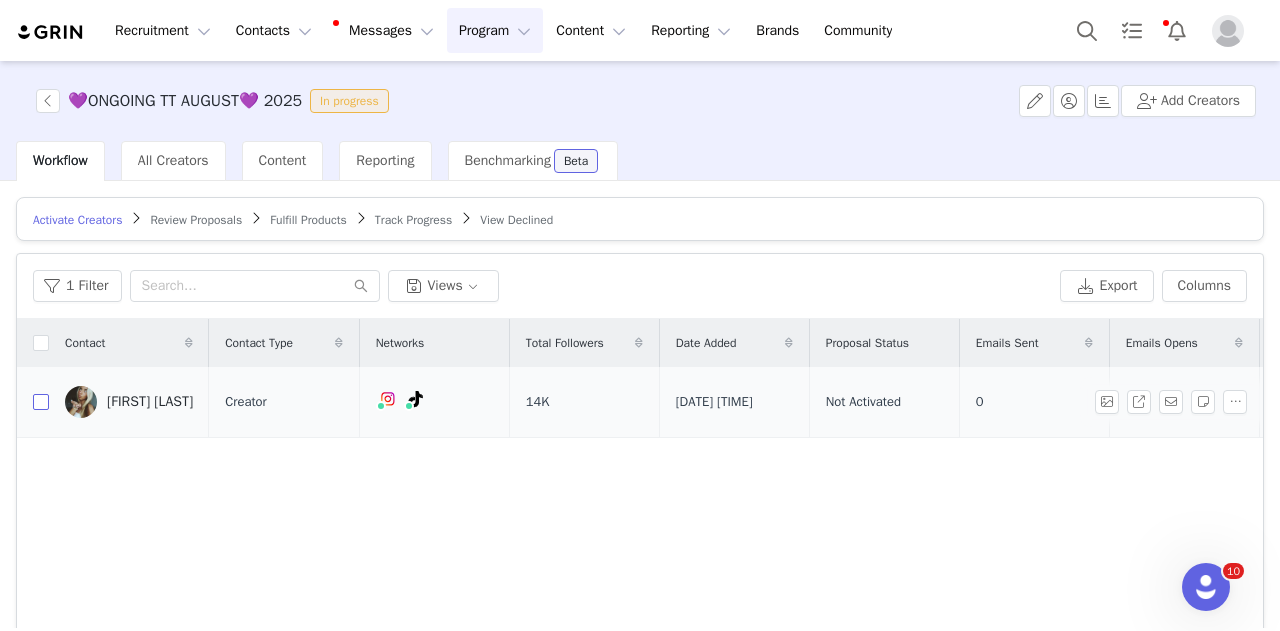 click at bounding box center (41, 402) 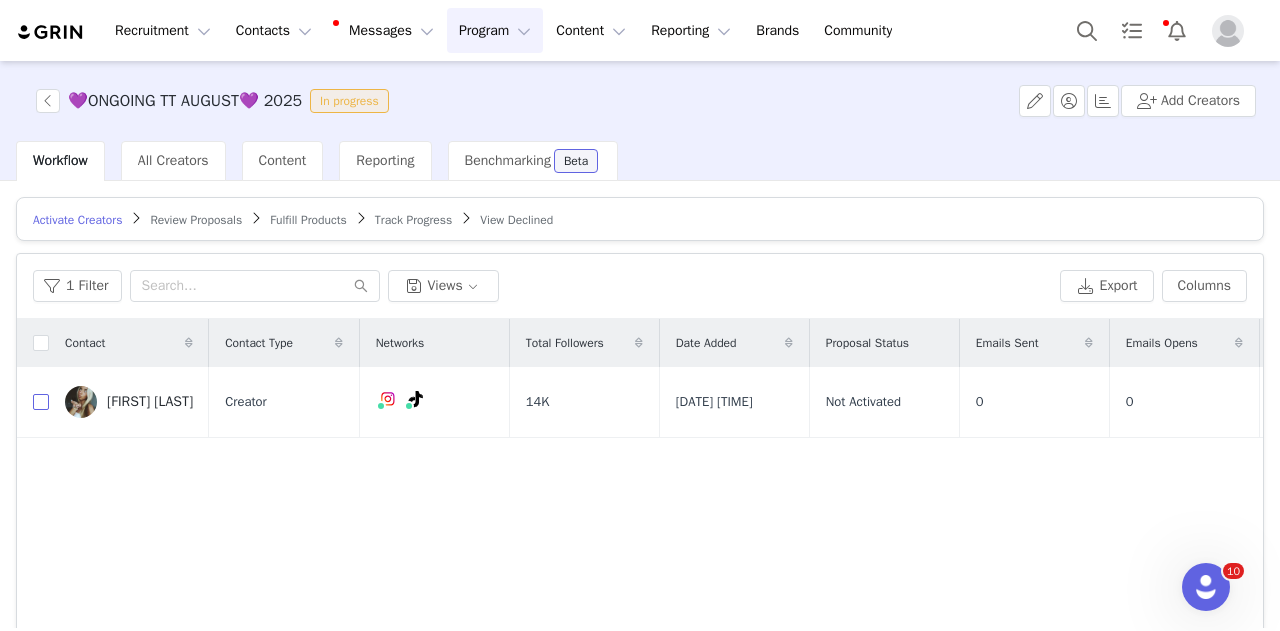 checkbox on "true" 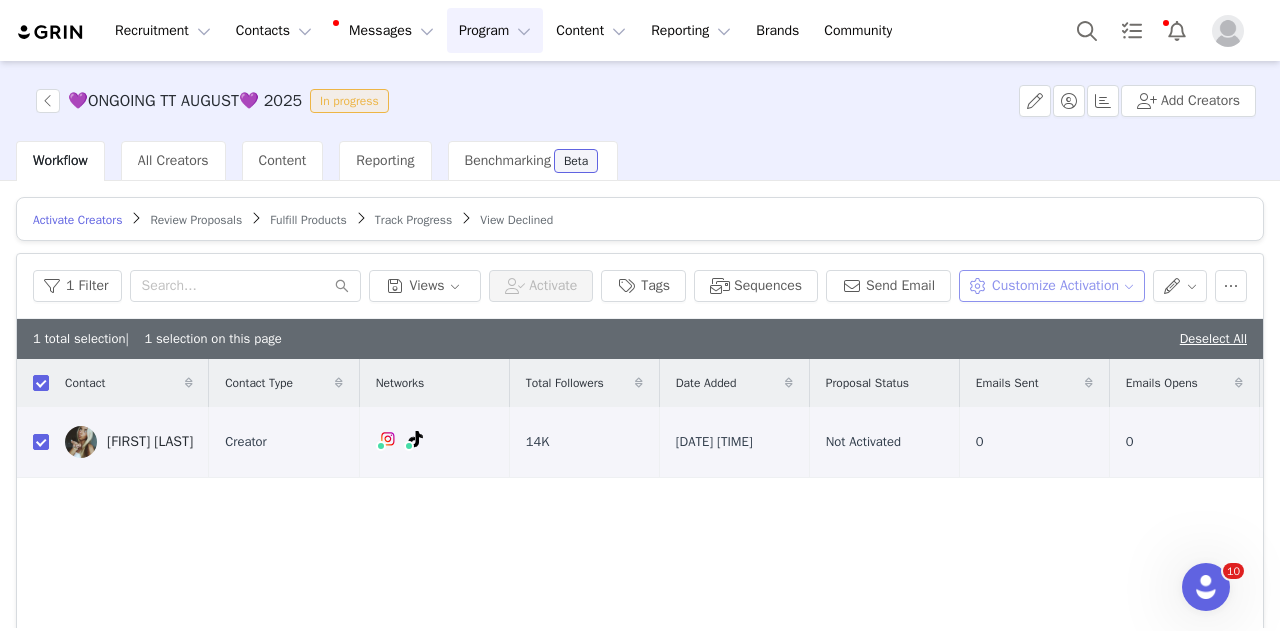 click on "Customize Activation" at bounding box center [1051, 286] 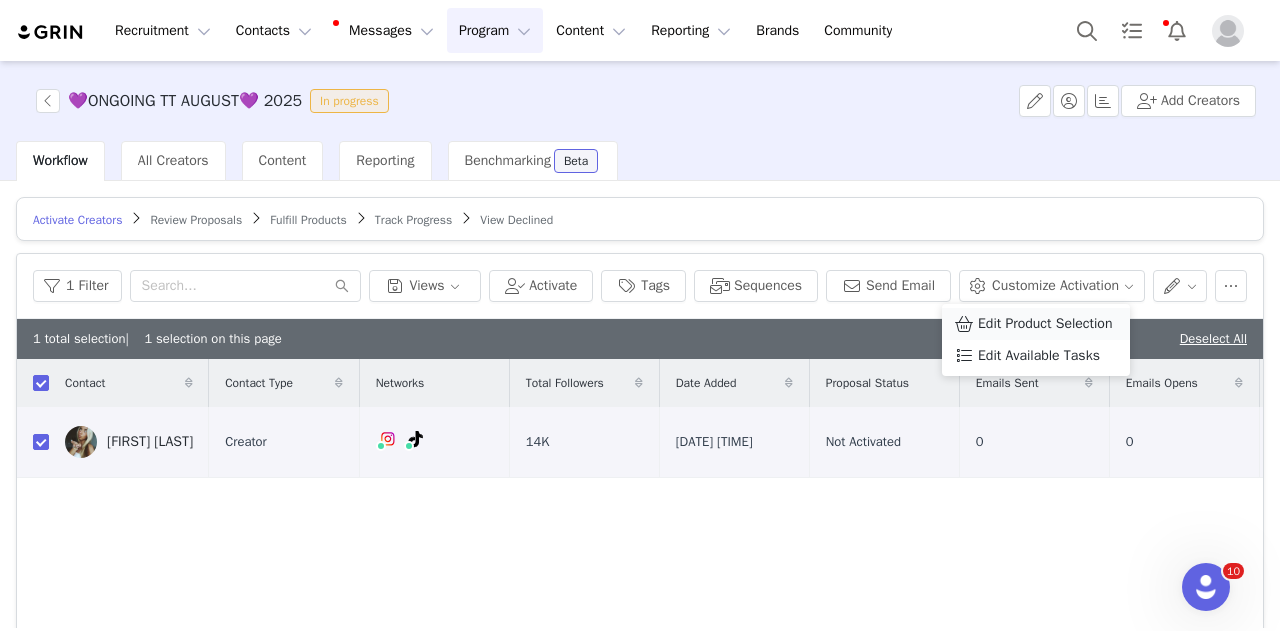 click on "Edit Product Selection" at bounding box center [1045, 324] 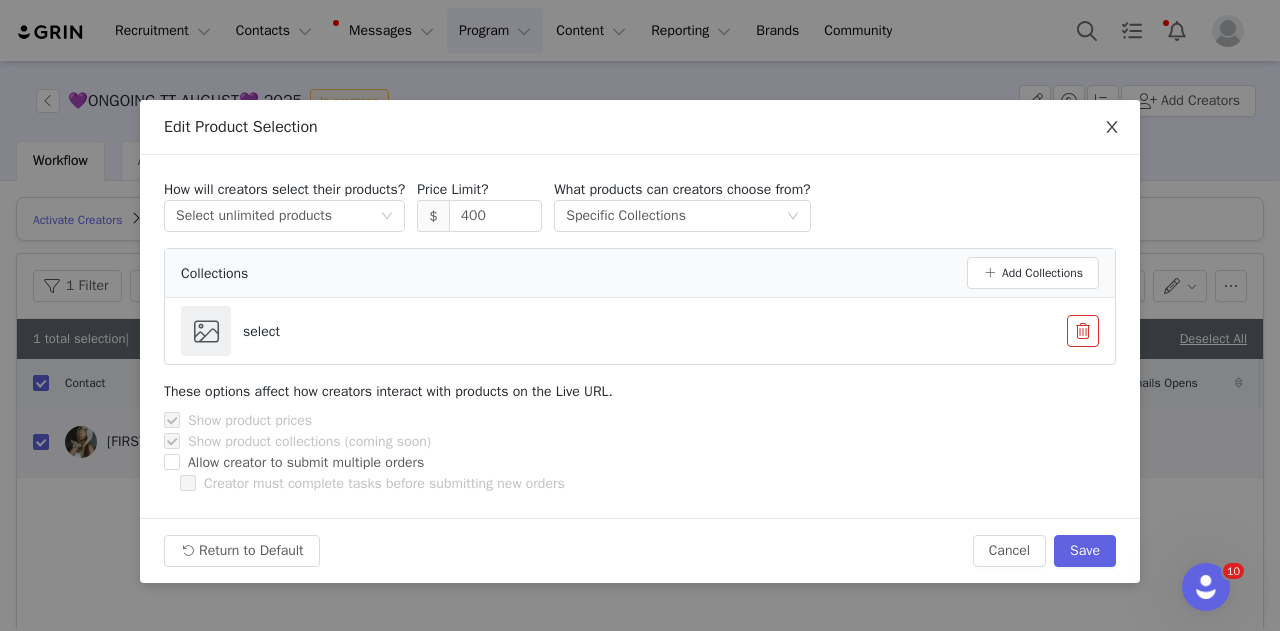 click at bounding box center [1112, 128] 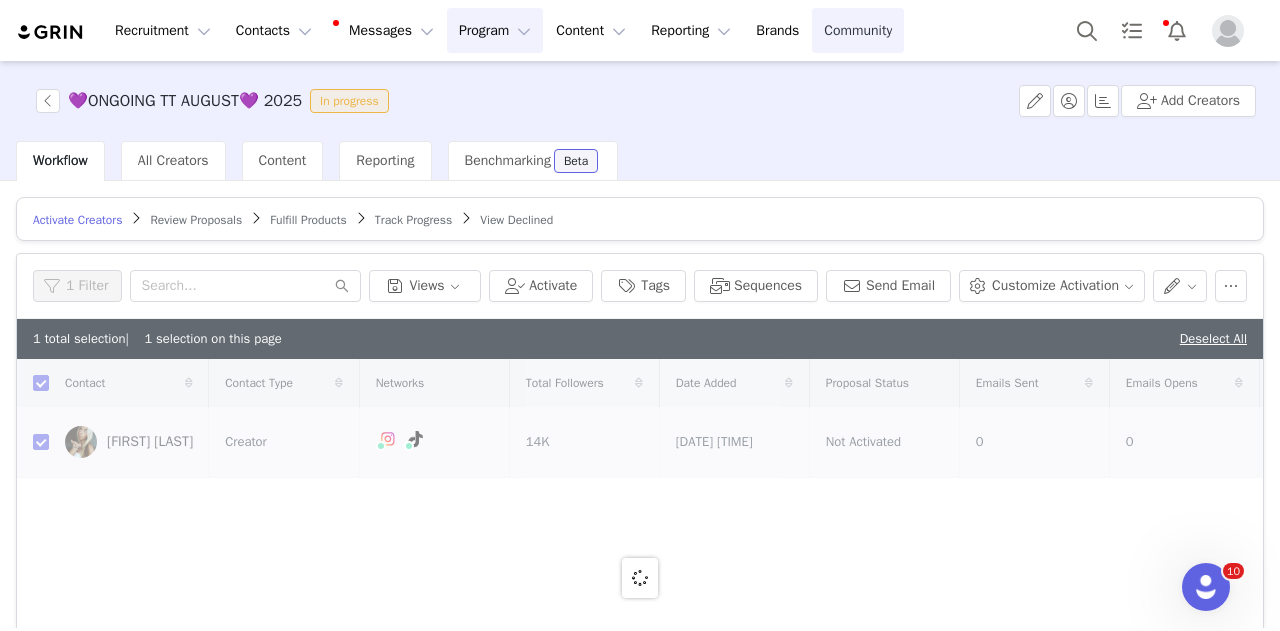 checkbox on "false" 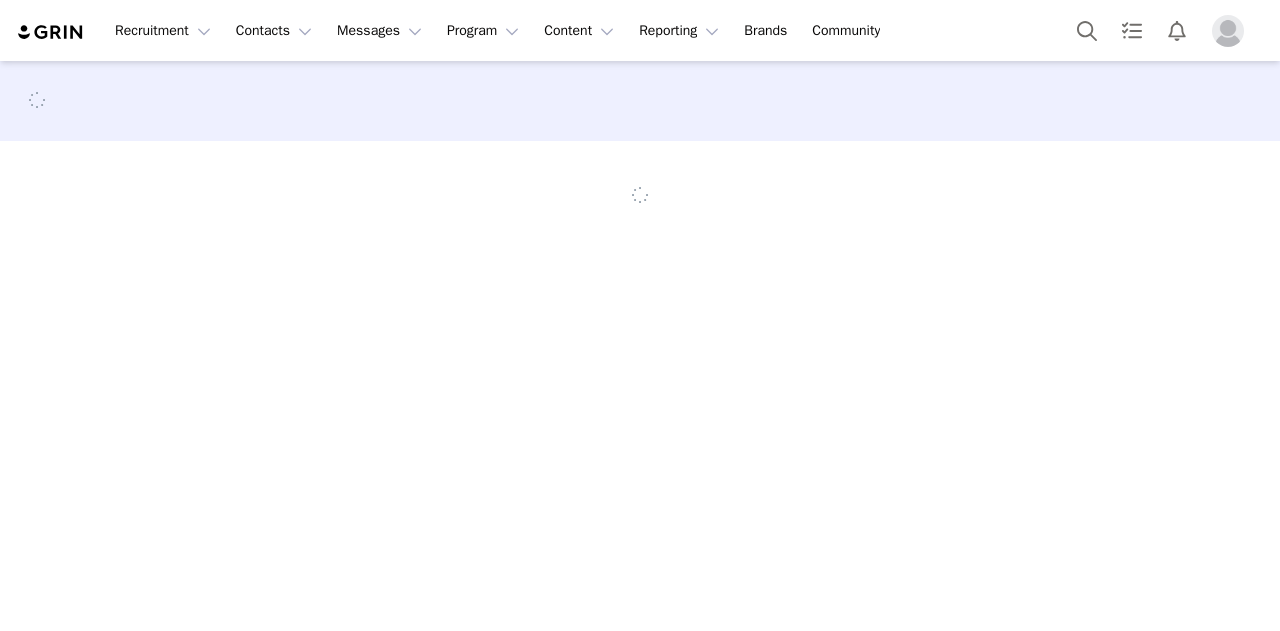 scroll, scrollTop: 0, scrollLeft: 0, axis: both 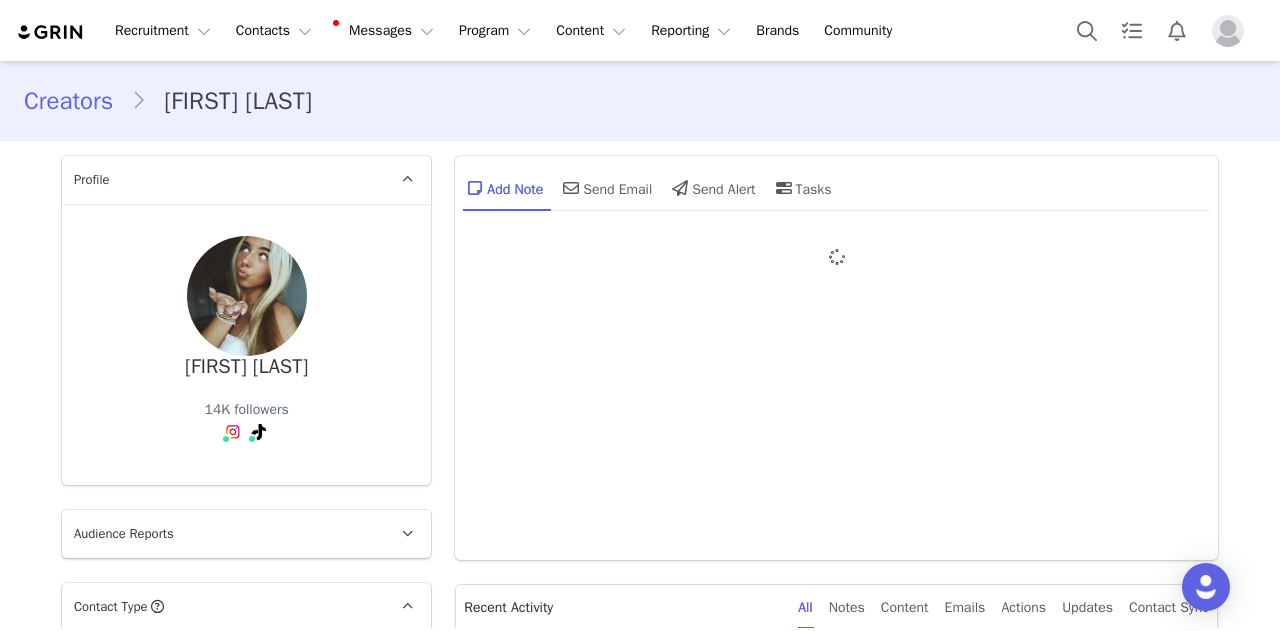 type on "+1 (United States)" 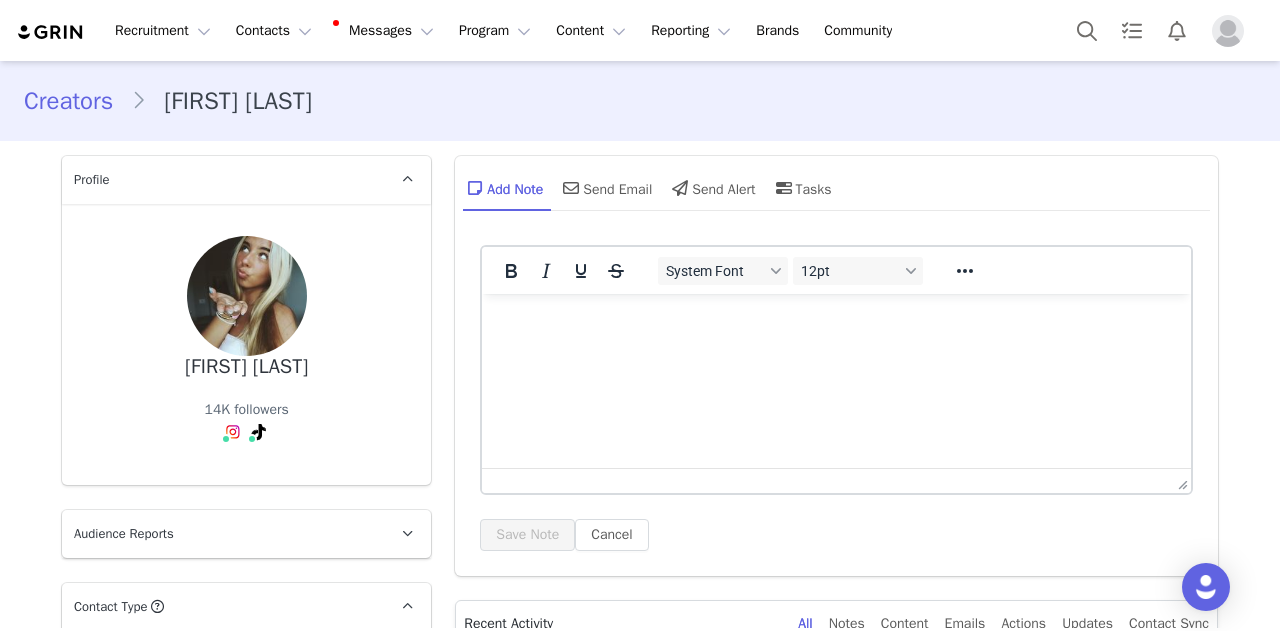 scroll, scrollTop: 0, scrollLeft: 0, axis: both 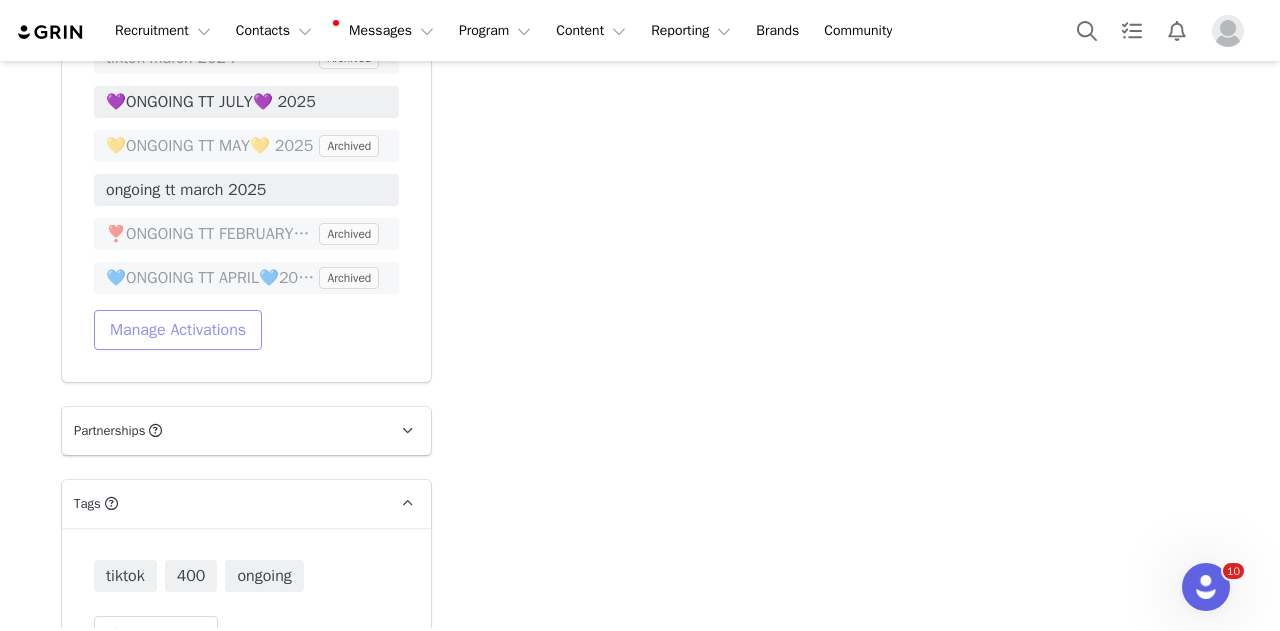 click on "Manage Activations" at bounding box center (178, 330) 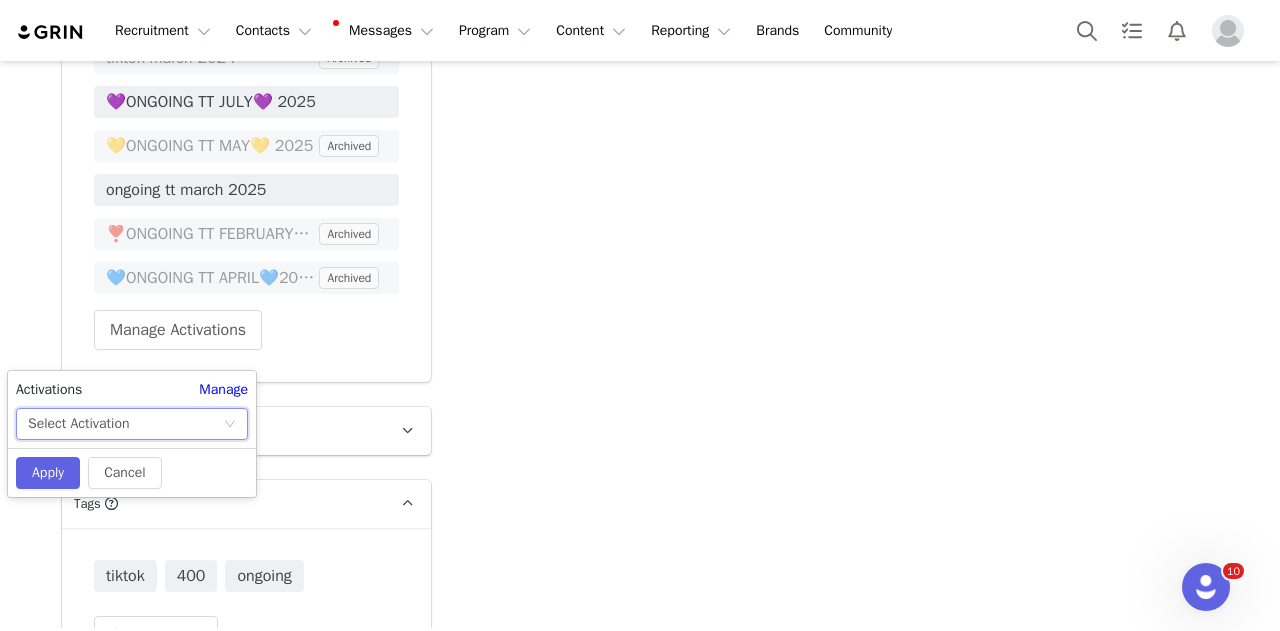 click on "Select Activation" at bounding box center (125, 424) 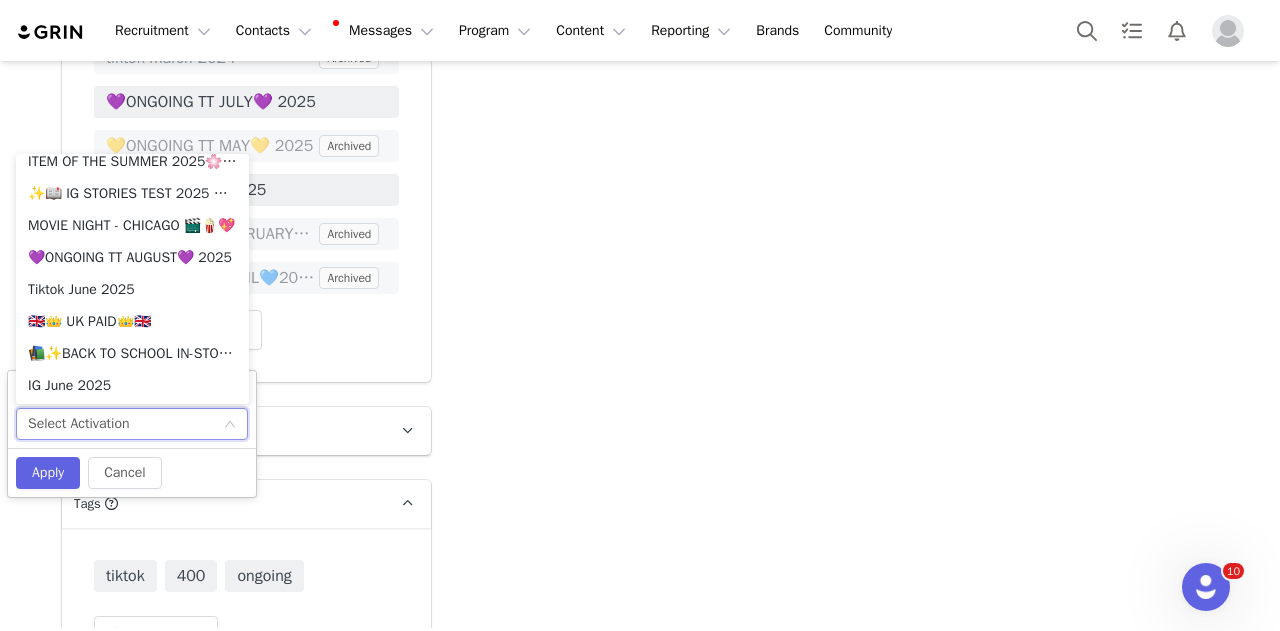 scroll, scrollTop: 1300, scrollLeft: 0, axis: vertical 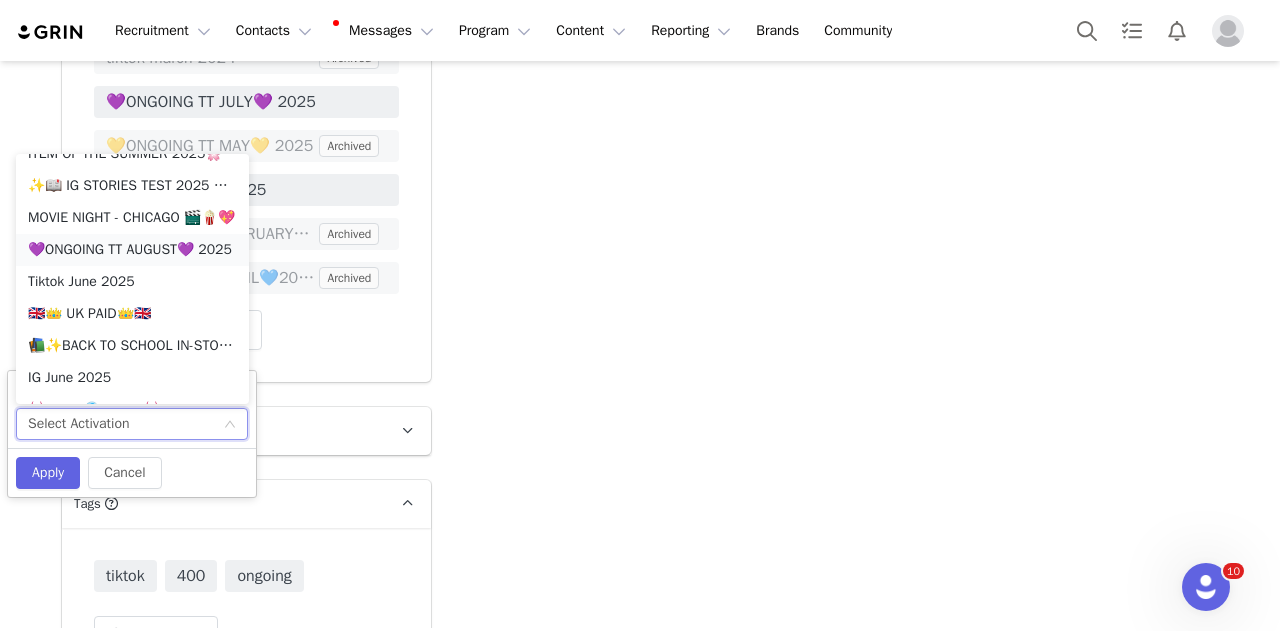 click on "💜ONGOING TT AUGUST💜 2025" at bounding box center (132, 250) 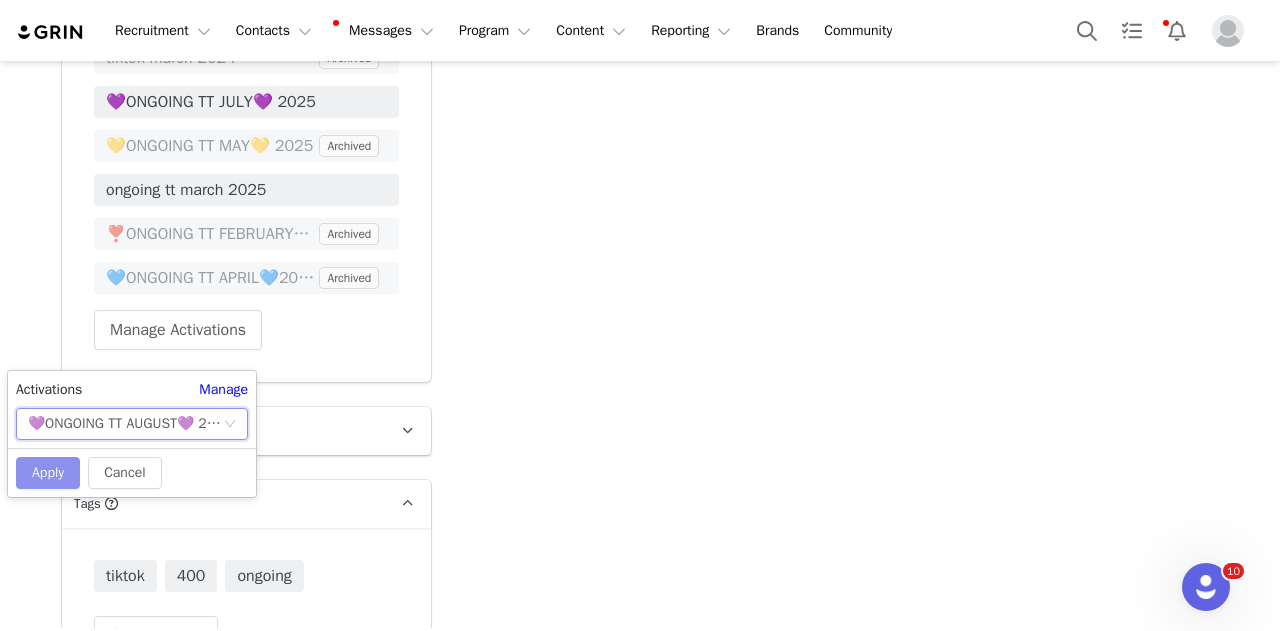 click on "Apply" at bounding box center (48, 473) 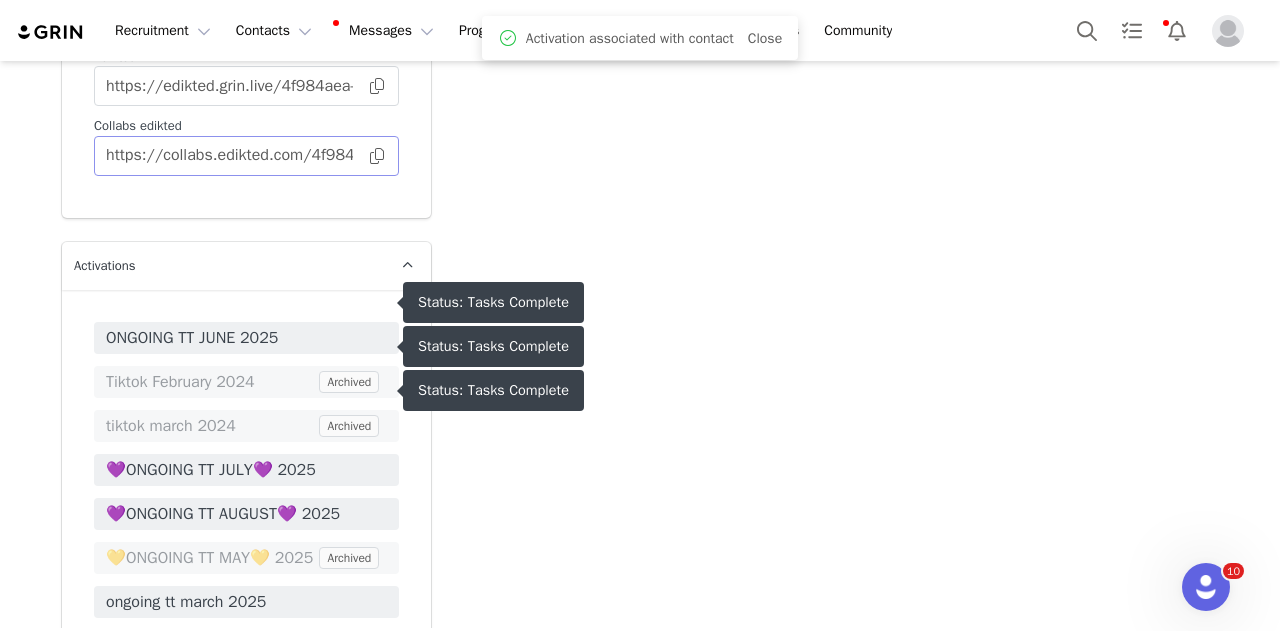 scroll, scrollTop: 5100, scrollLeft: 0, axis: vertical 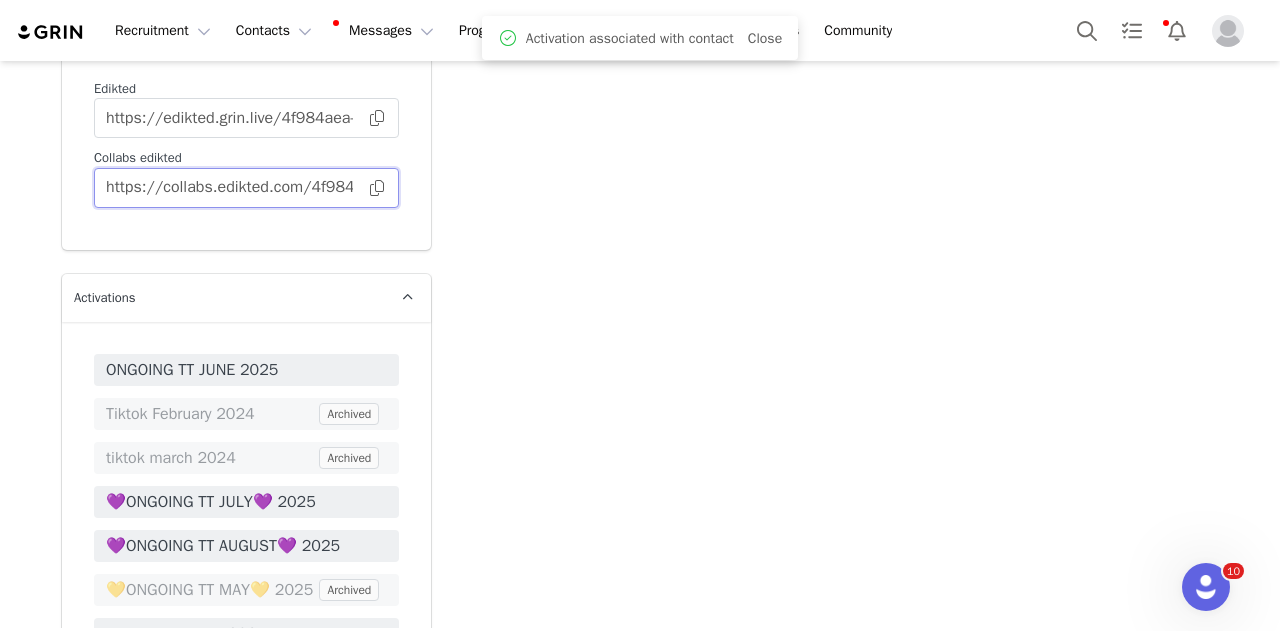 click on "https://collabs.edikted.com/4f984aea-b7d4-4d54-8d76-0a335074010c" at bounding box center [246, 188] 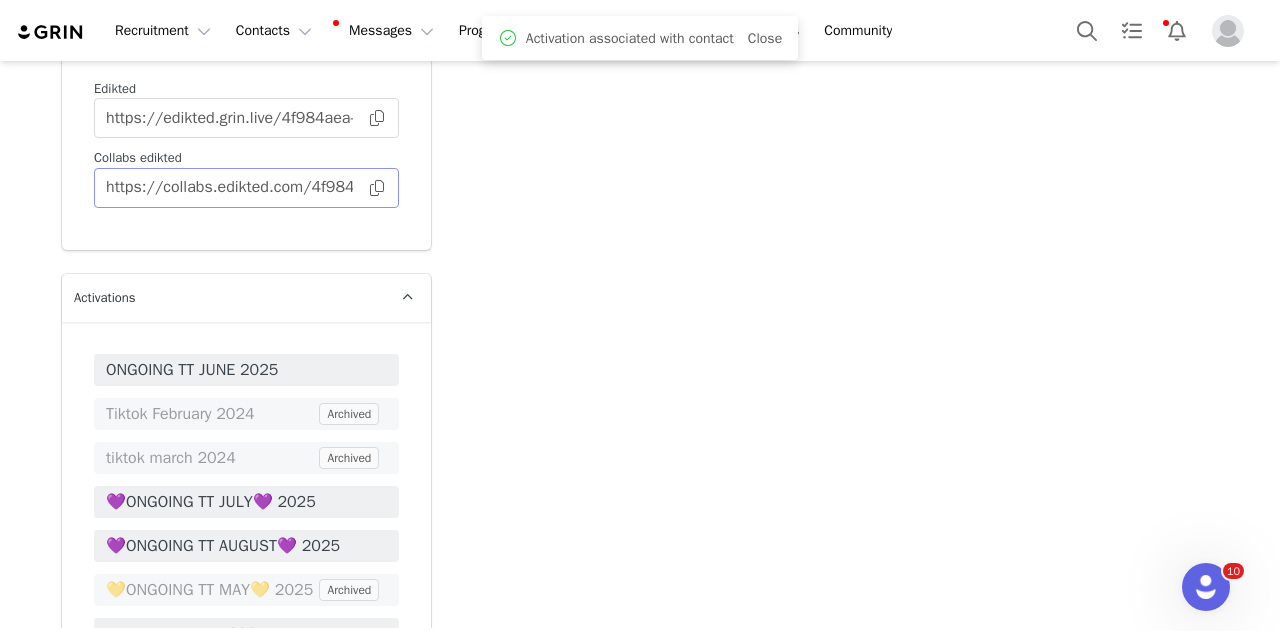 click at bounding box center [377, 188] 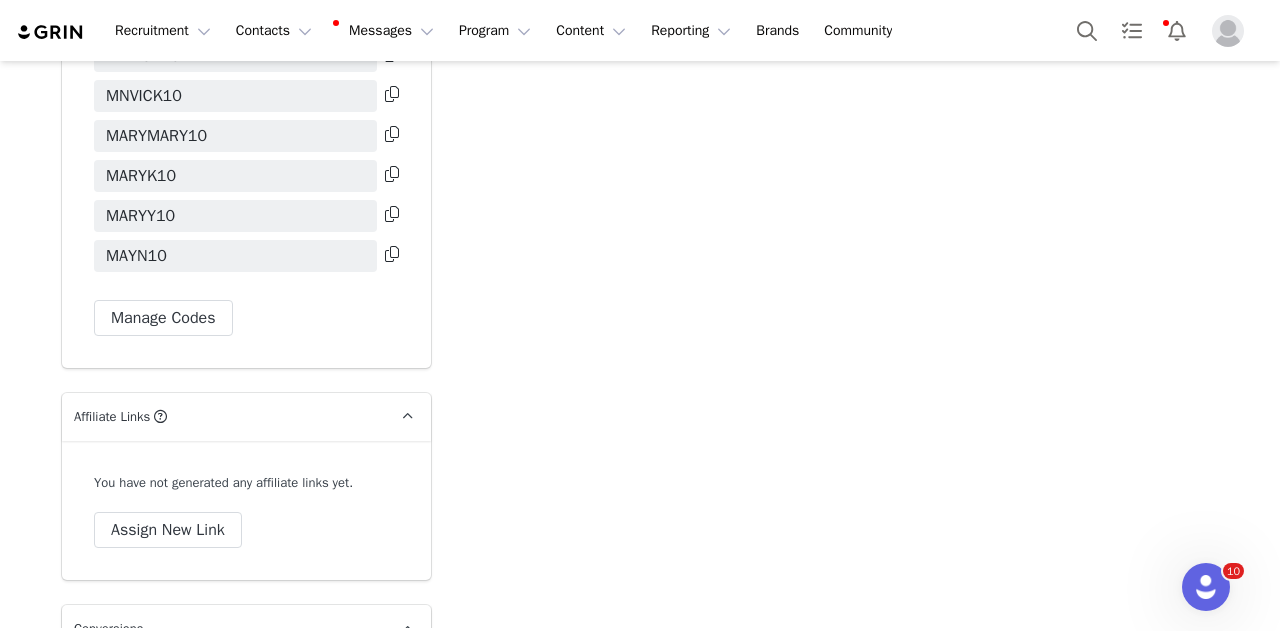scroll, scrollTop: 6500, scrollLeft: 0, axis: vertical 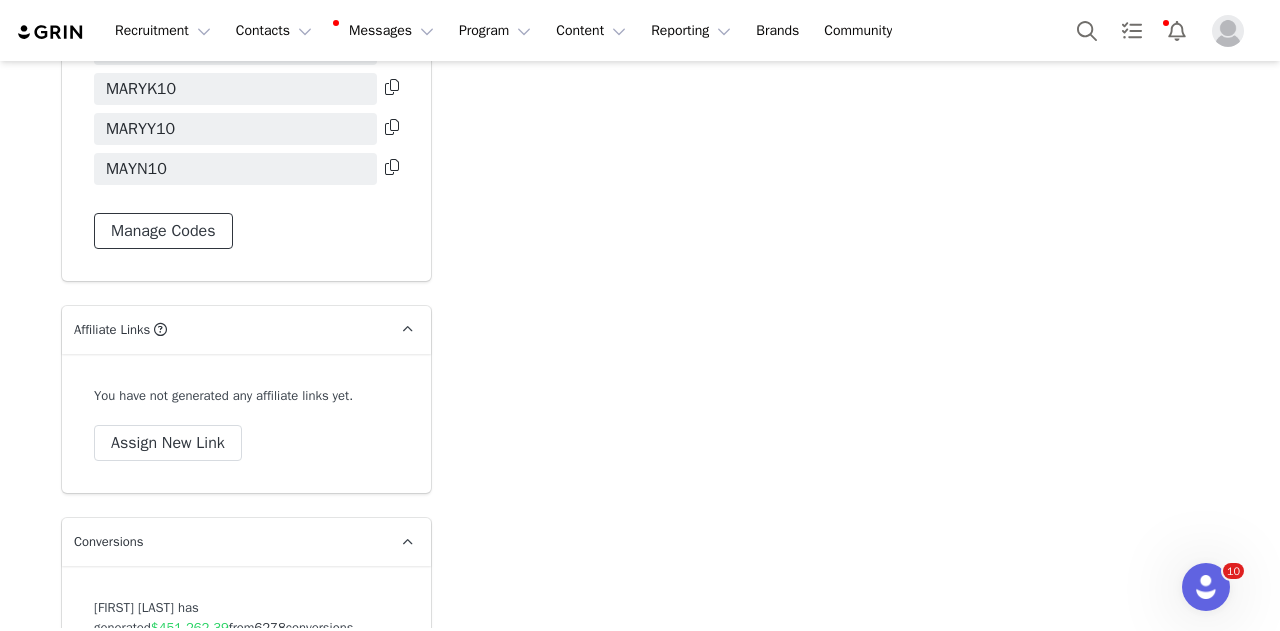 click on "Manage Codes" at bounding box center (163, 231) 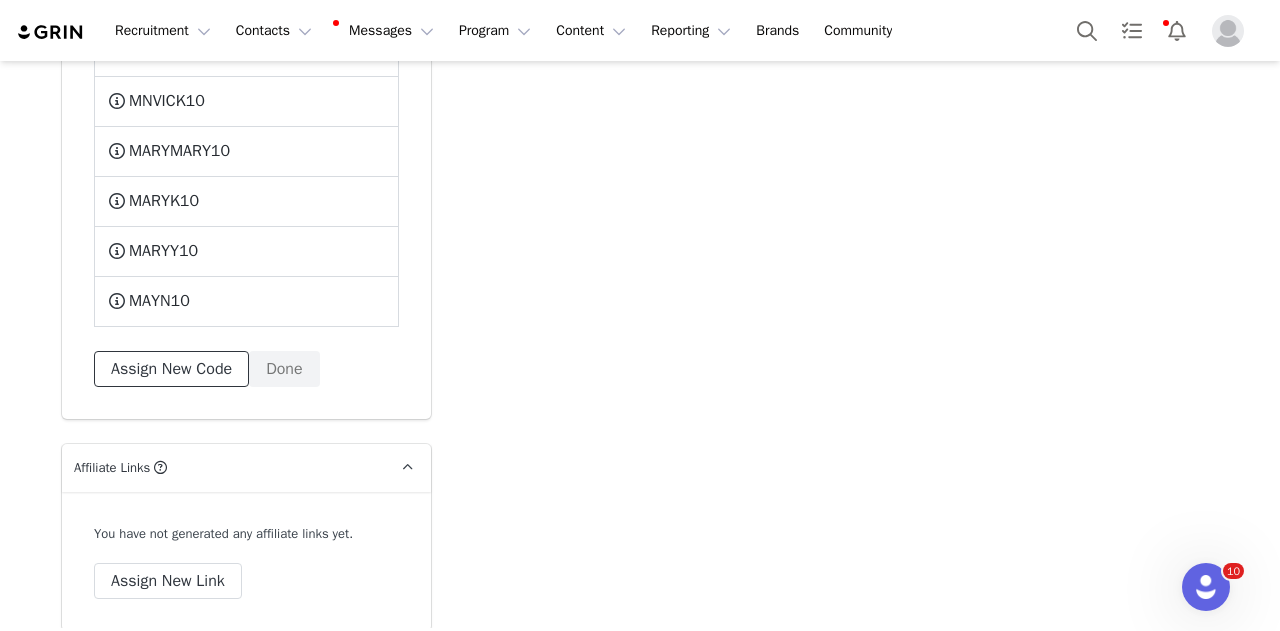 drag, startPoint x: 209, startPoint y: 376, endPoint x: 208, endPoint y: 255, distance: 121.004135 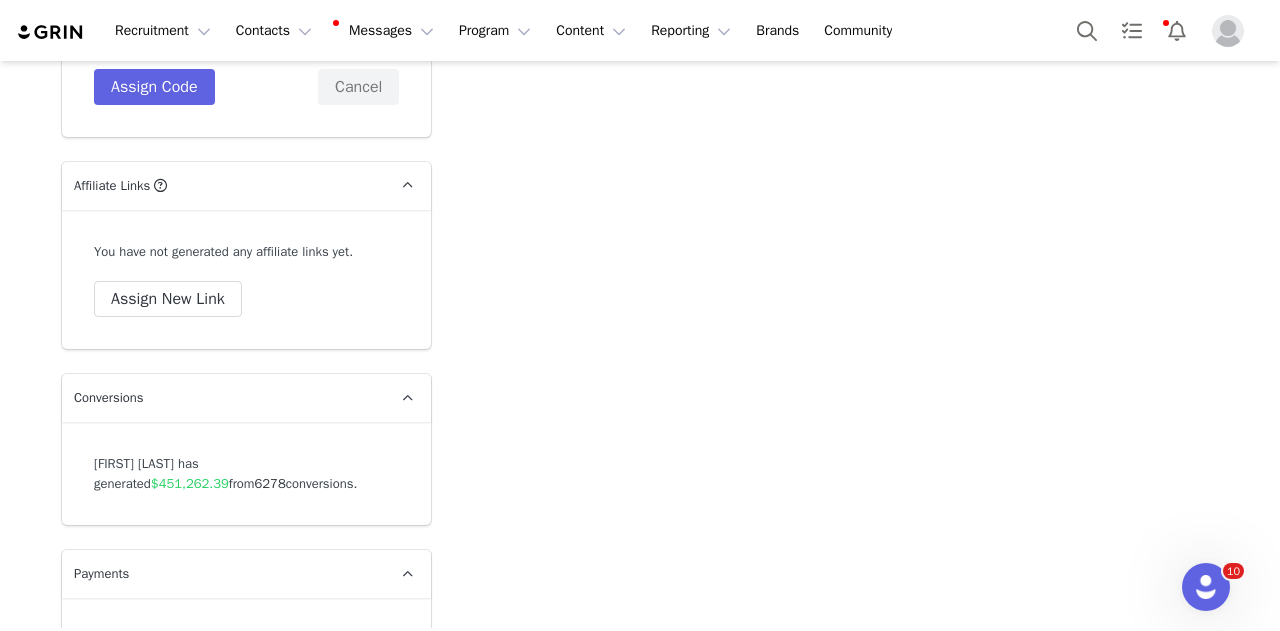 scroll, scrollTop: 6172, scrollLeft: 0, axis: vertical 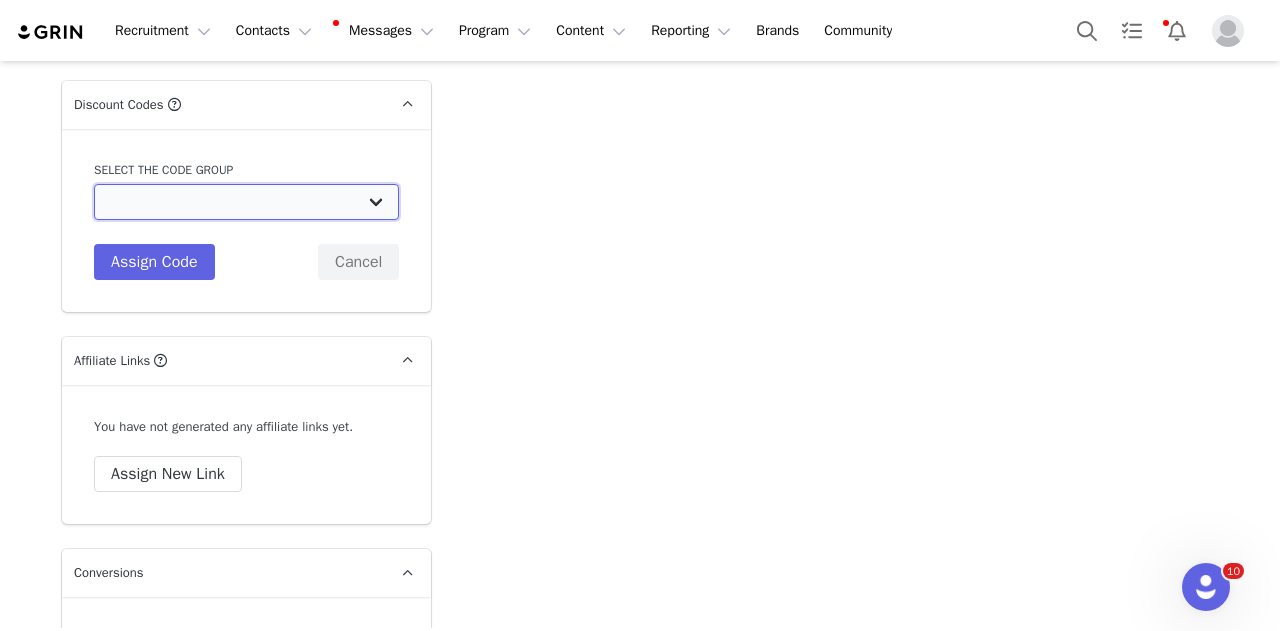 drag, startPoint x: 206, startPoint y: 209, endPoint x: 212, endPoint y: 218, distance: 10.816654 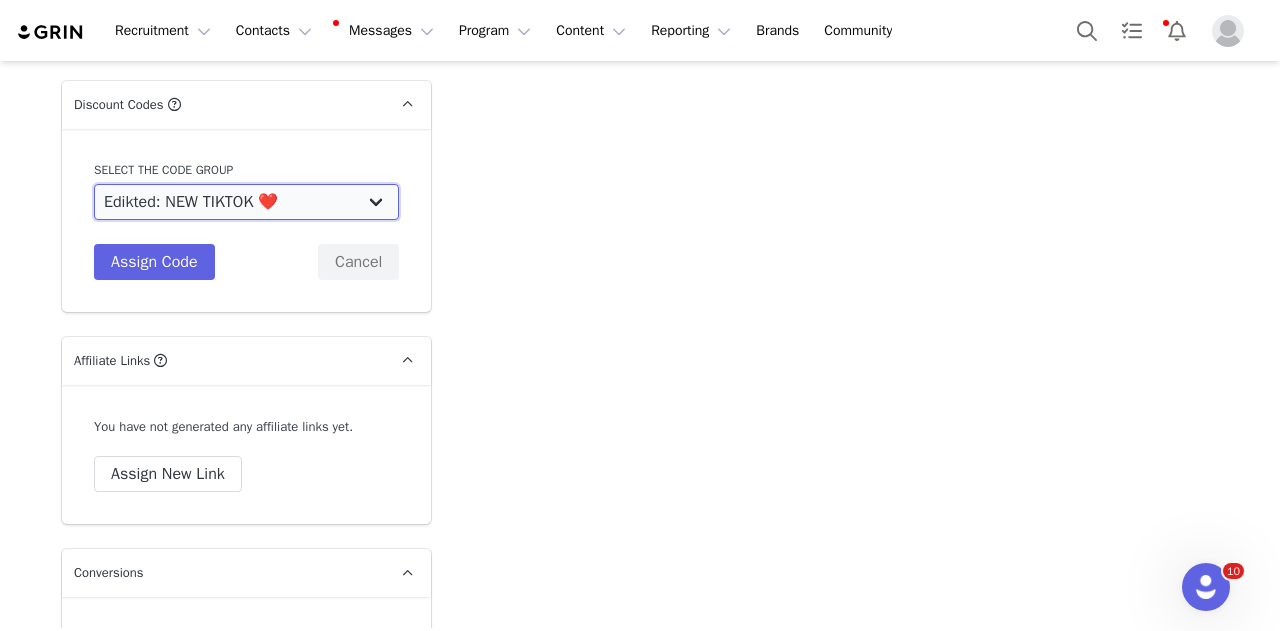 click on "Edikted UK: NEW TIKTOK ❤️   Edikted UK: NEW IG ❤️   Edikted: Students + IG   Edikted: Tiktok   Edikted: Youtube   Edikted: NEW TIKTOK ❤️   Edikted: NEW IG ❤️" at bounding box center [246, 202] 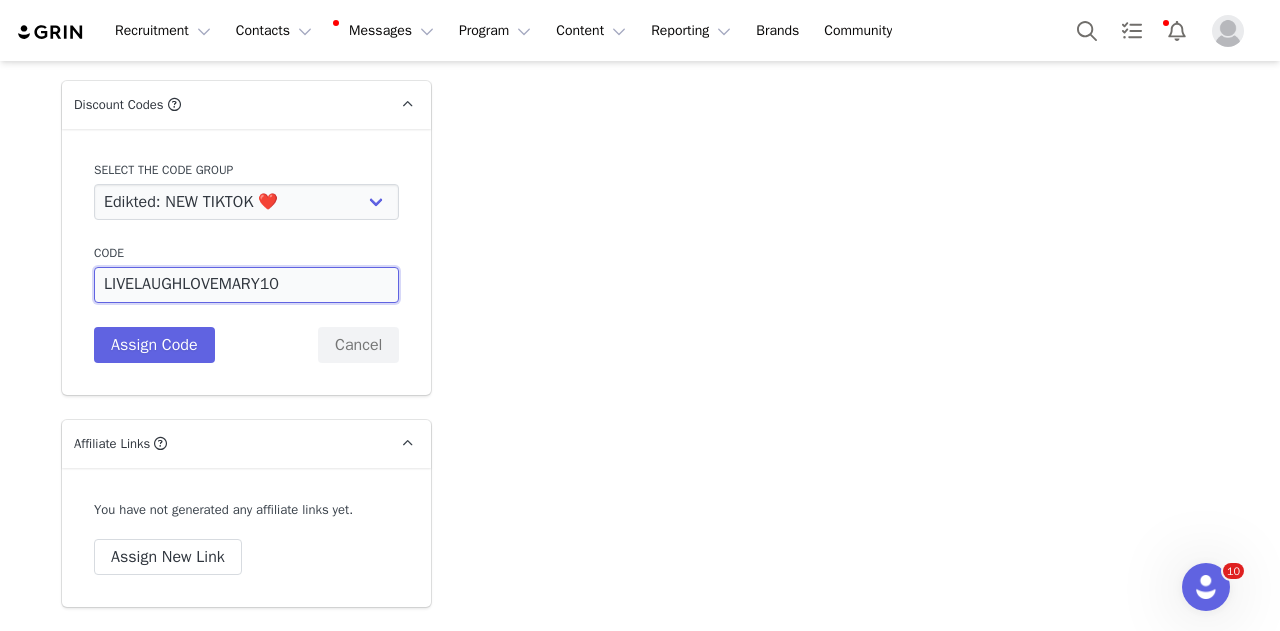 drag, startPoint x: 249, startPoint y: 302, endPoint x: 80, endPoint y: 305, distance: 169.02663 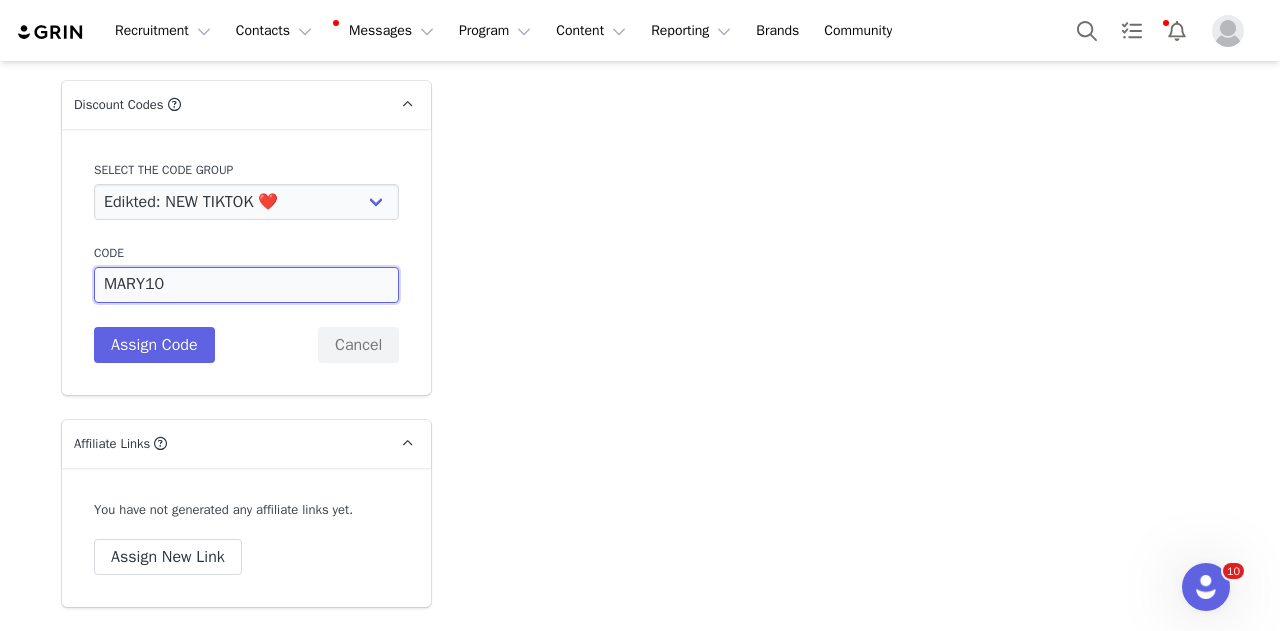click on "MARY10" at bounding box center (246, 285) 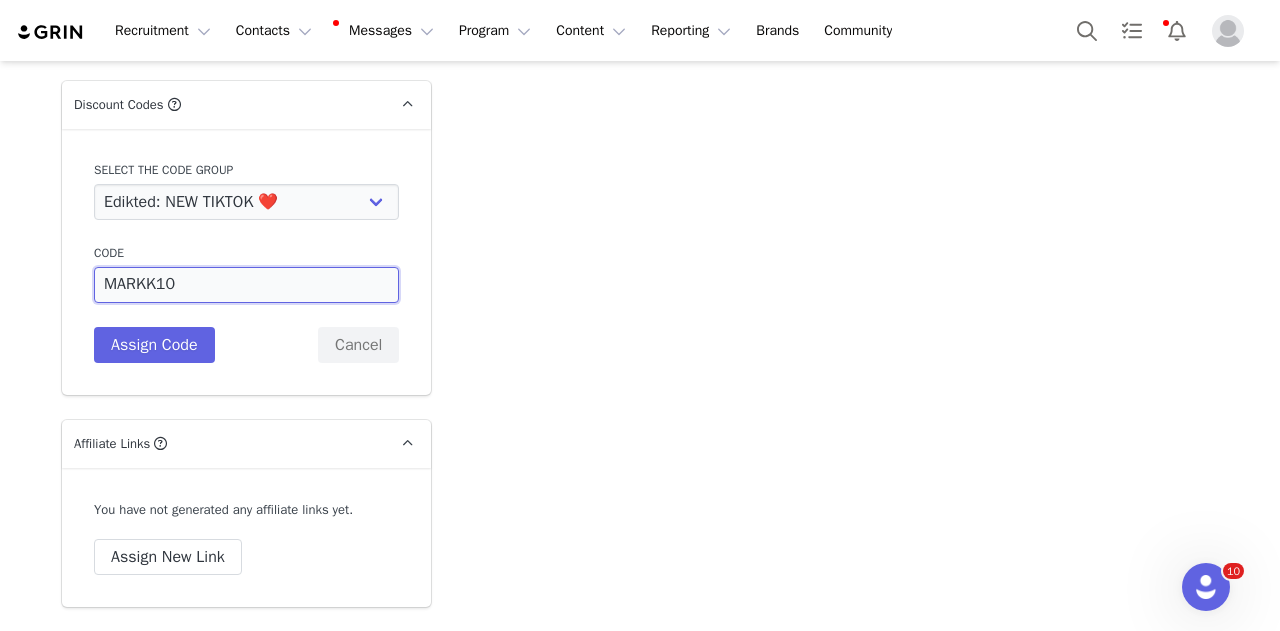 click on "Code  MARKK10  Description   Assign Code  Cancel" at bounding box center (246, 303) 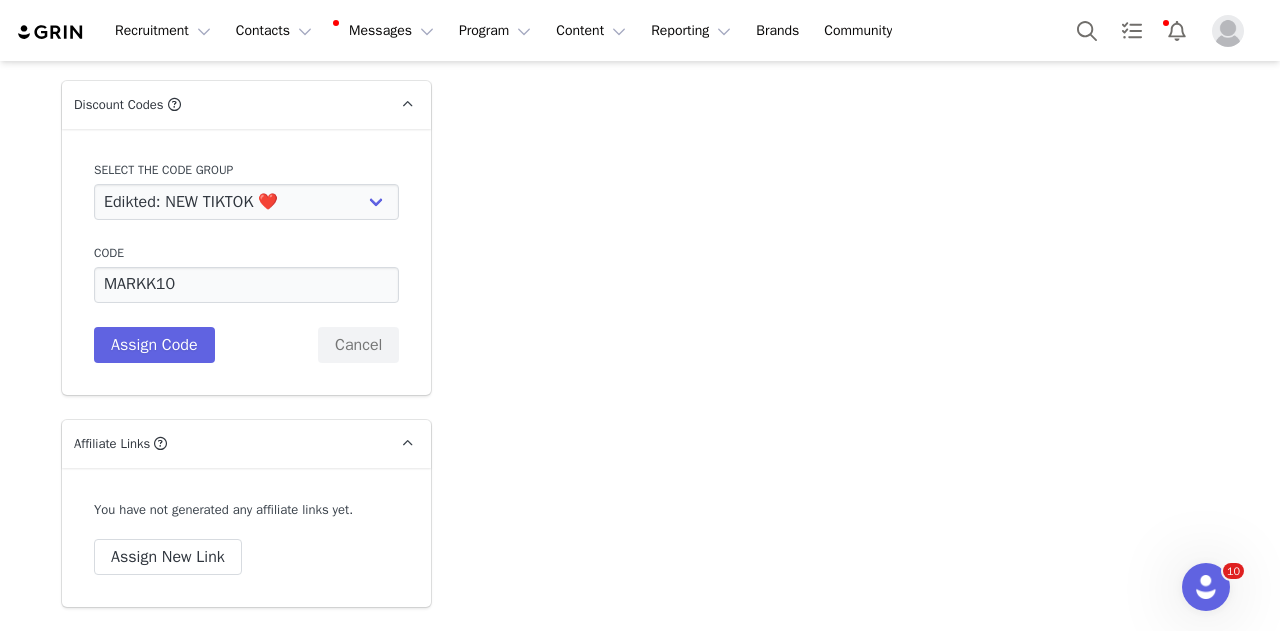 click on "Code  MARKK10  Description   Assign Code  Cancel" at bounding box center (246, 303) 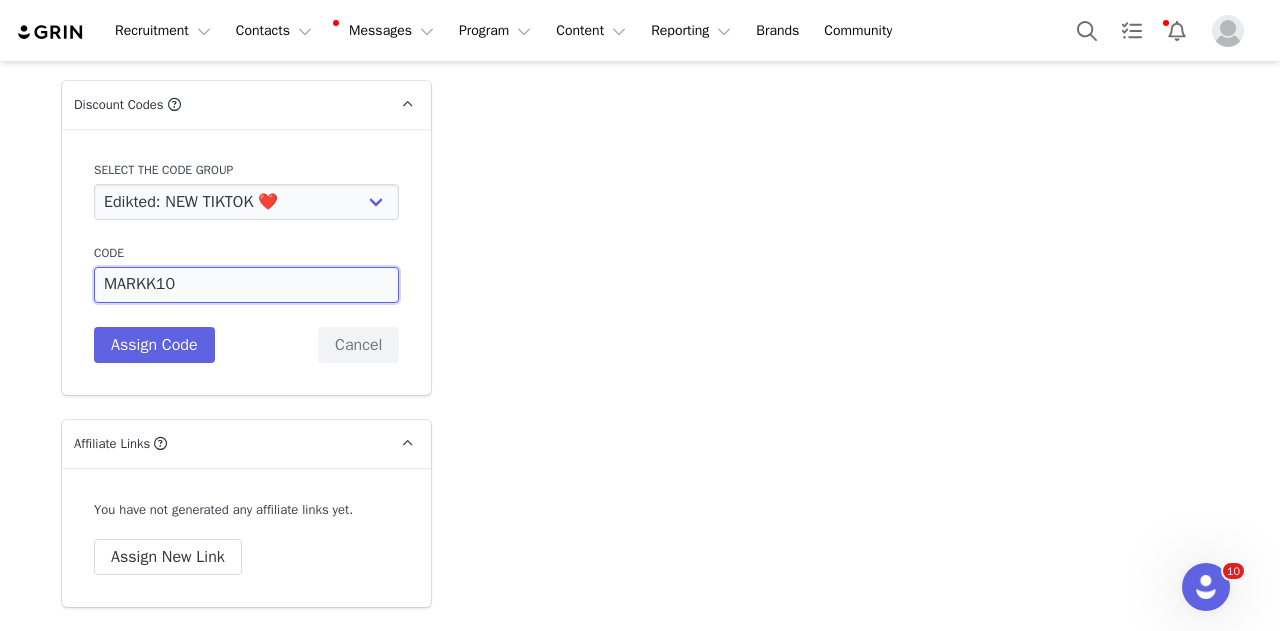 click on "MARKK10" at bounding box center [246, 285] 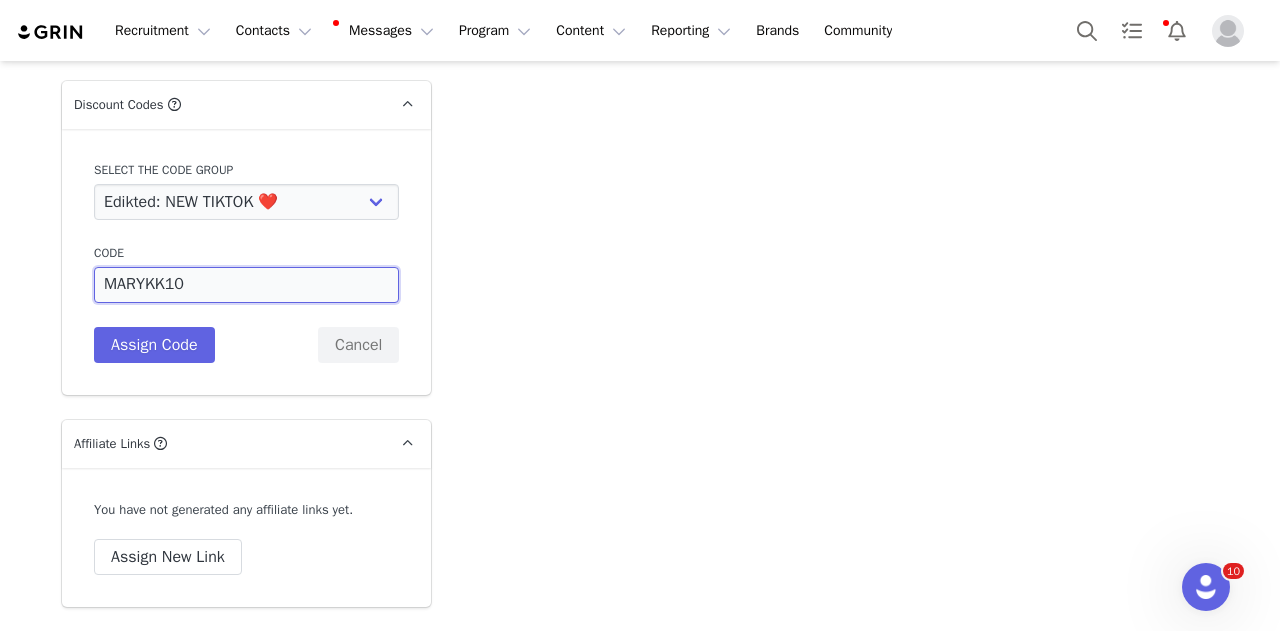 click on "MARYKK10" at bounding box center (246, 285) 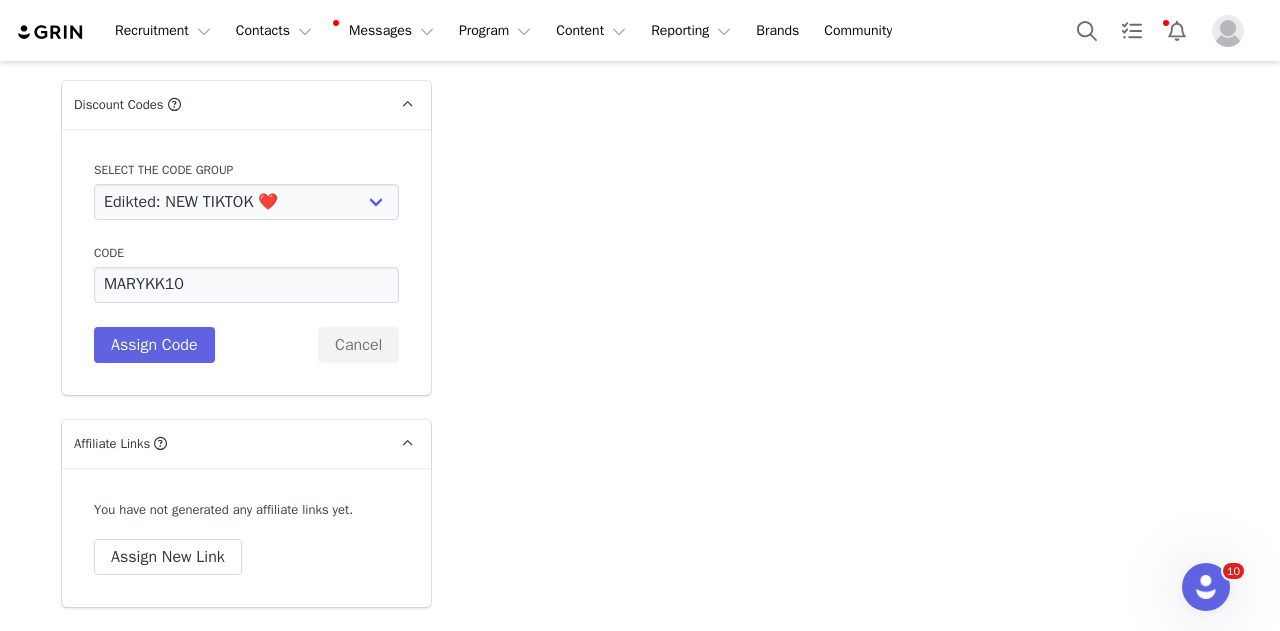 click on "Code  MARYKK10  Description   Assign Code  Cancel" at bounding box center [246, 303] 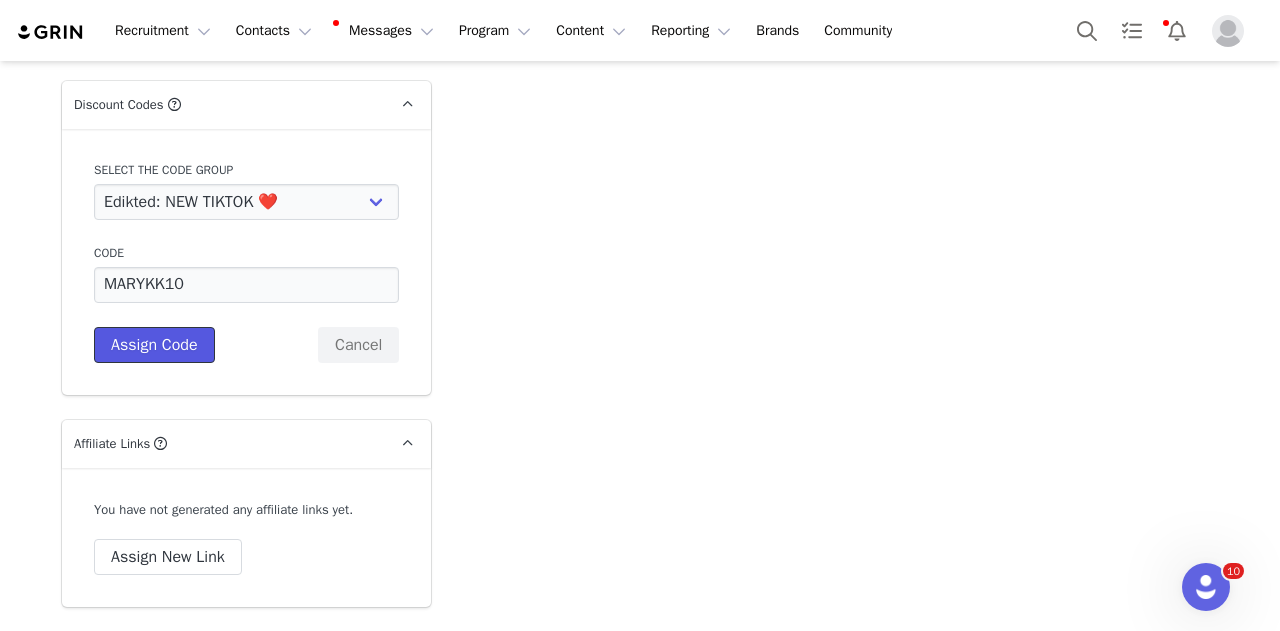 click on "Assign Code" at bounding box center (154, 345) 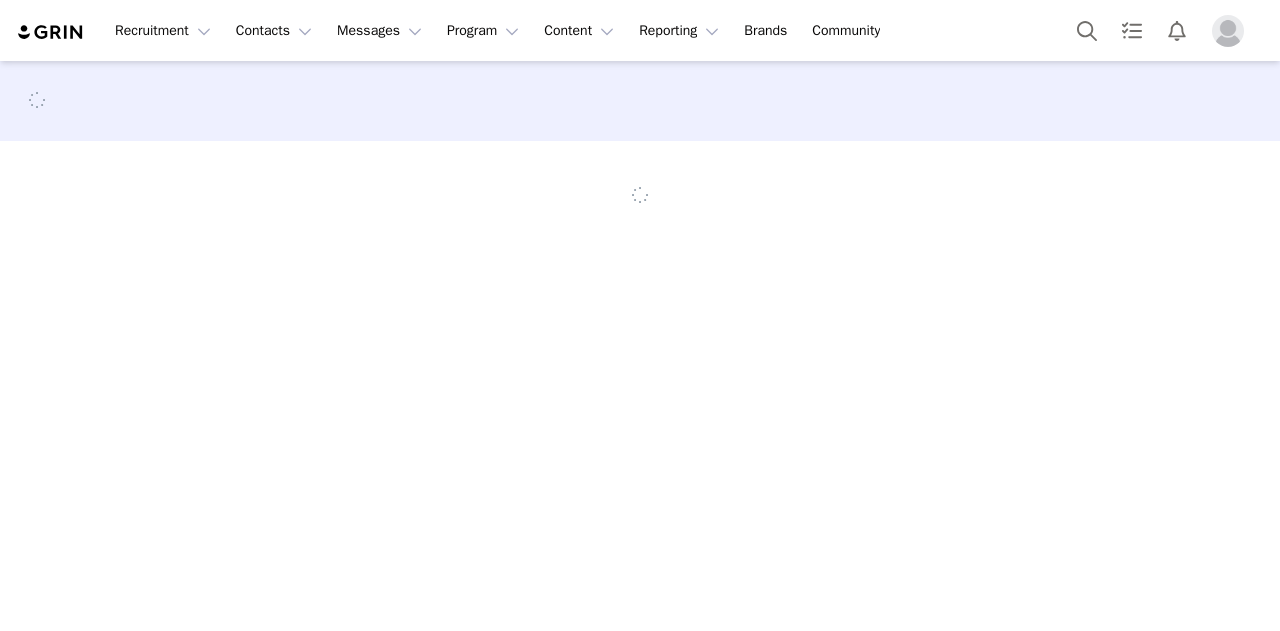scroll, scrollTop: 0, scrollLeft: 0, axis: both 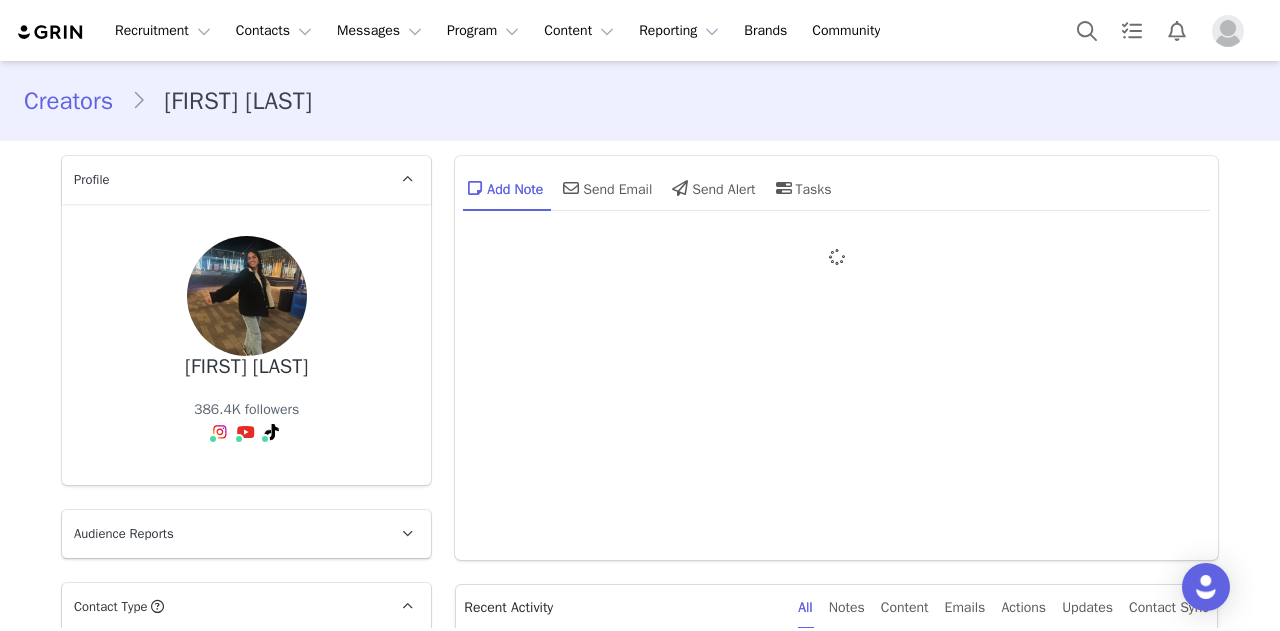 type on "+1 (United States)" 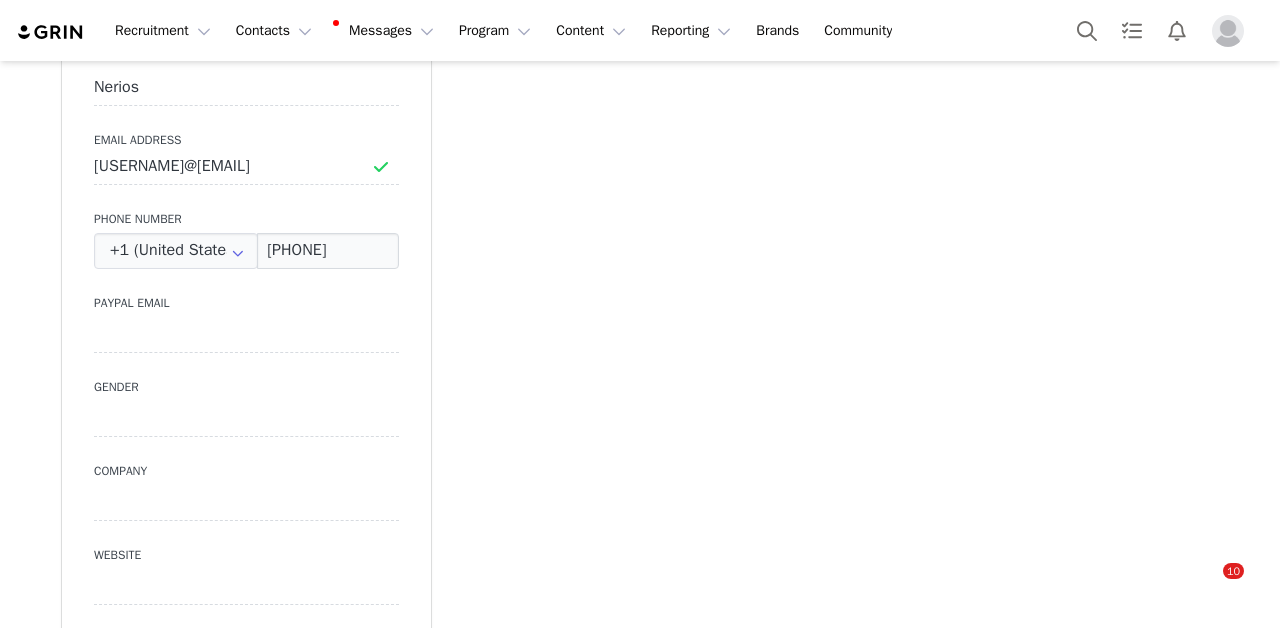 scroll, scrollTop: 1100, scrollLeft: 0, axis: vertical 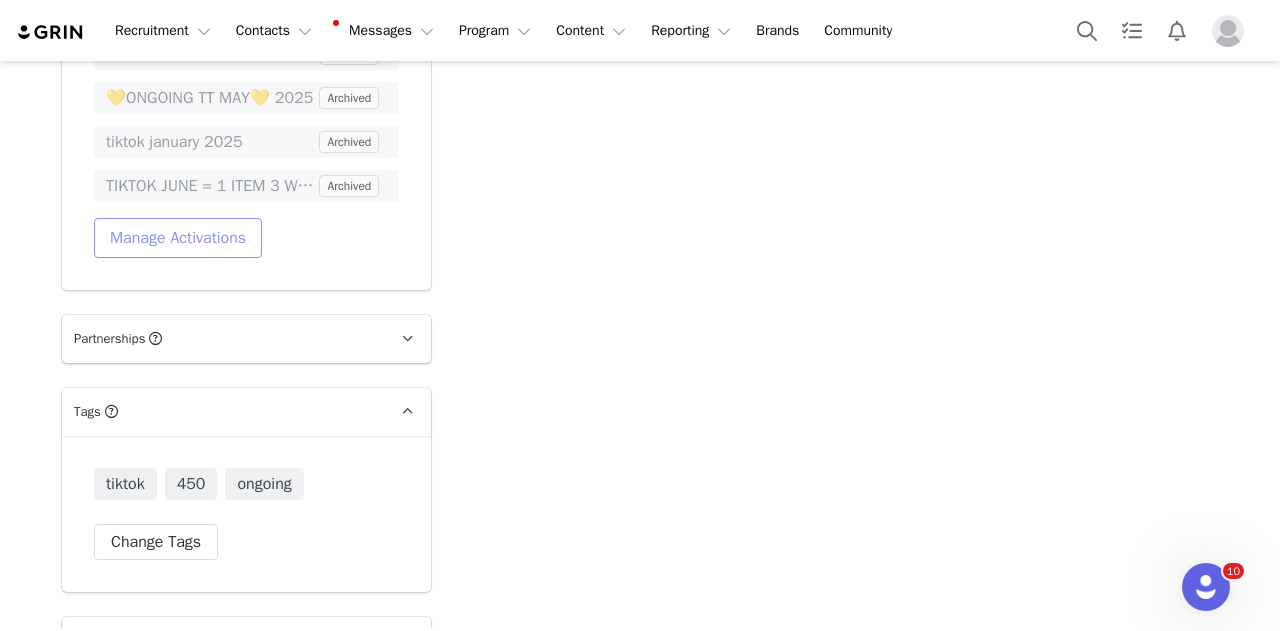 click on "Manage Activations" at bounding box center (178, 238) 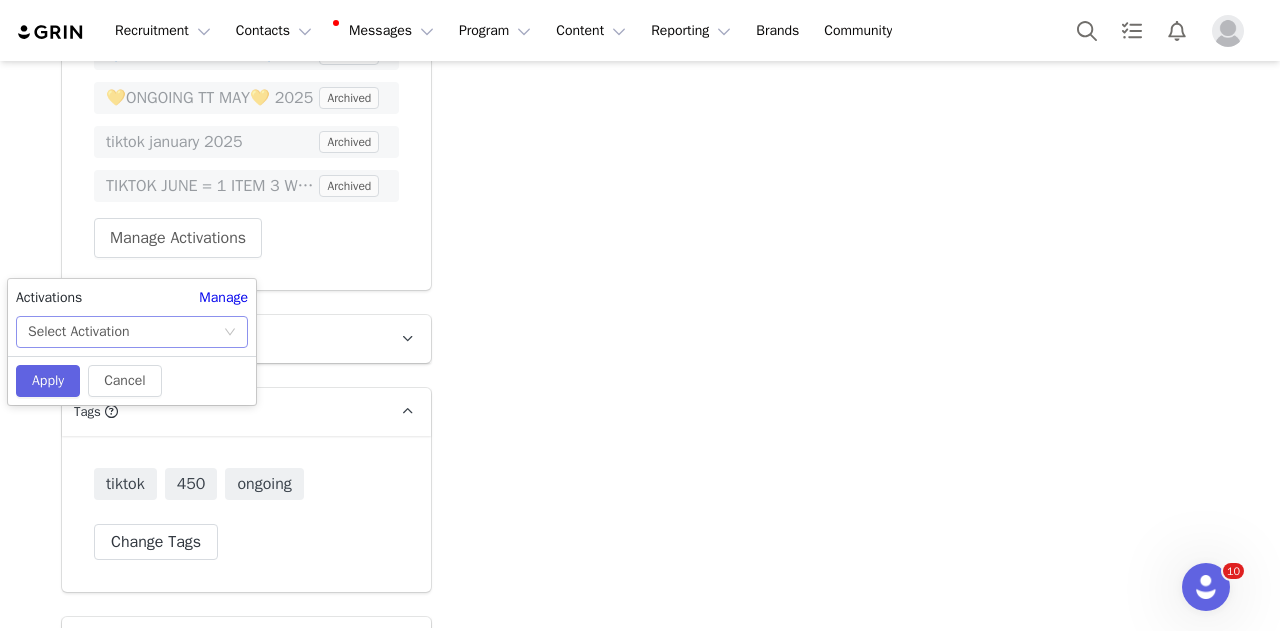 click on "Select Activation" at bounding box center [125, 332] 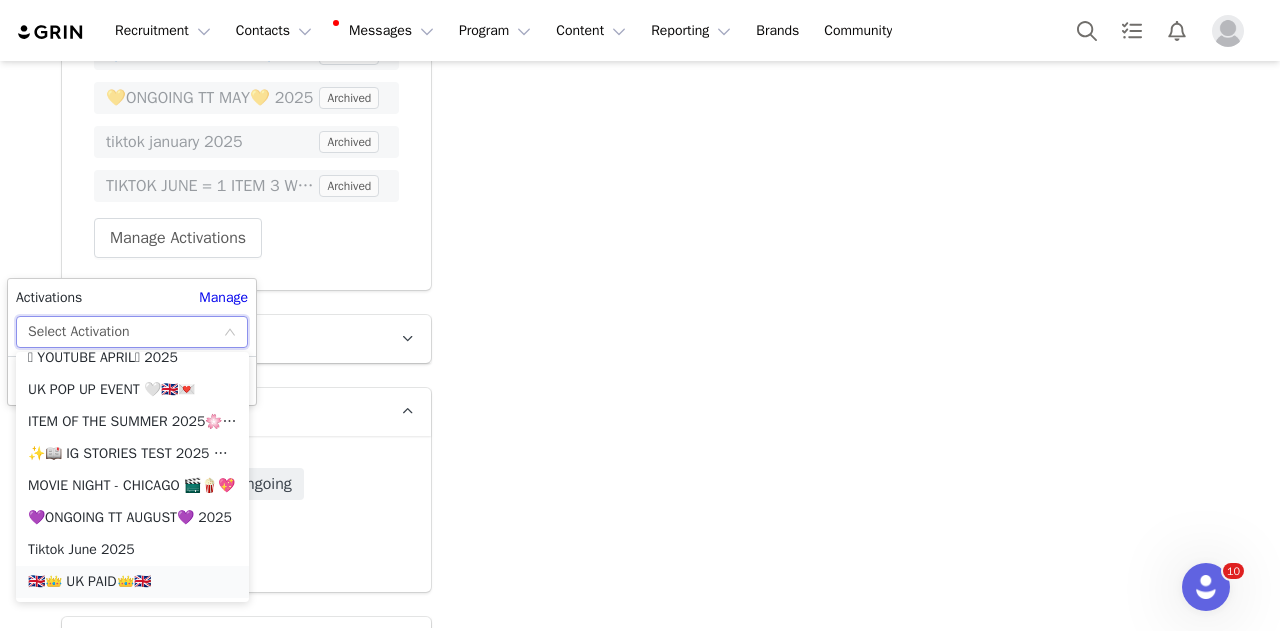 scroll, scrollTop: 1300, scrollLeft: 0, axis: vertical 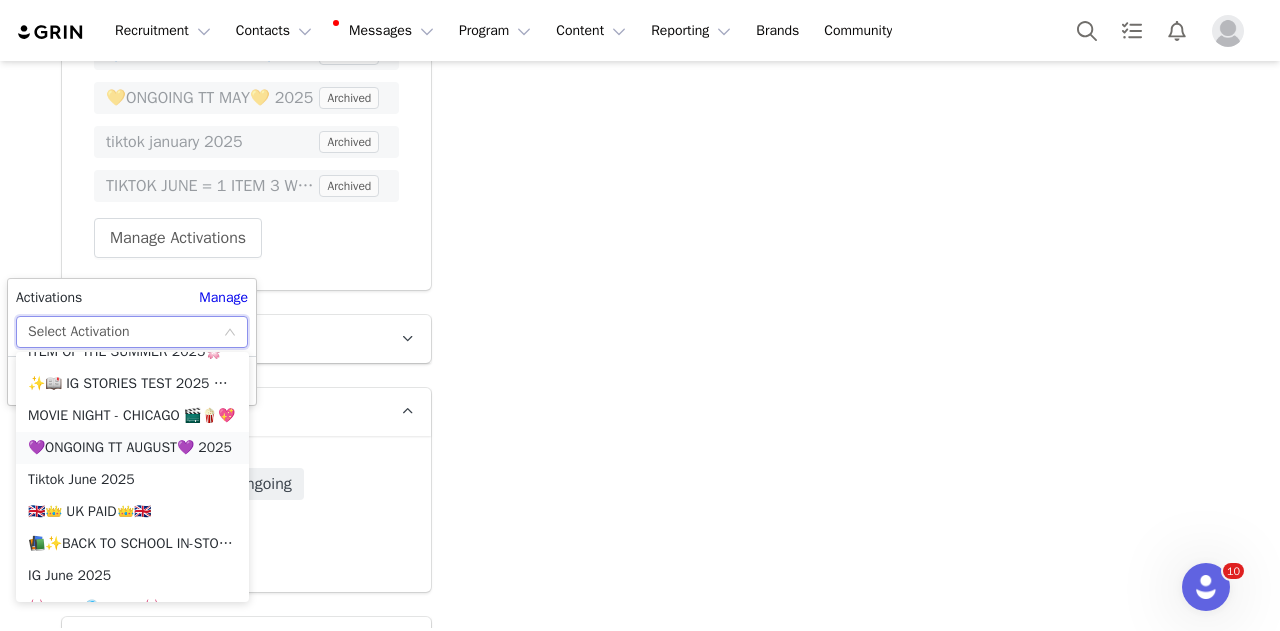 click on "💜ONGOING TT AUGUST💜 2025" at bounding box center (132, 448) 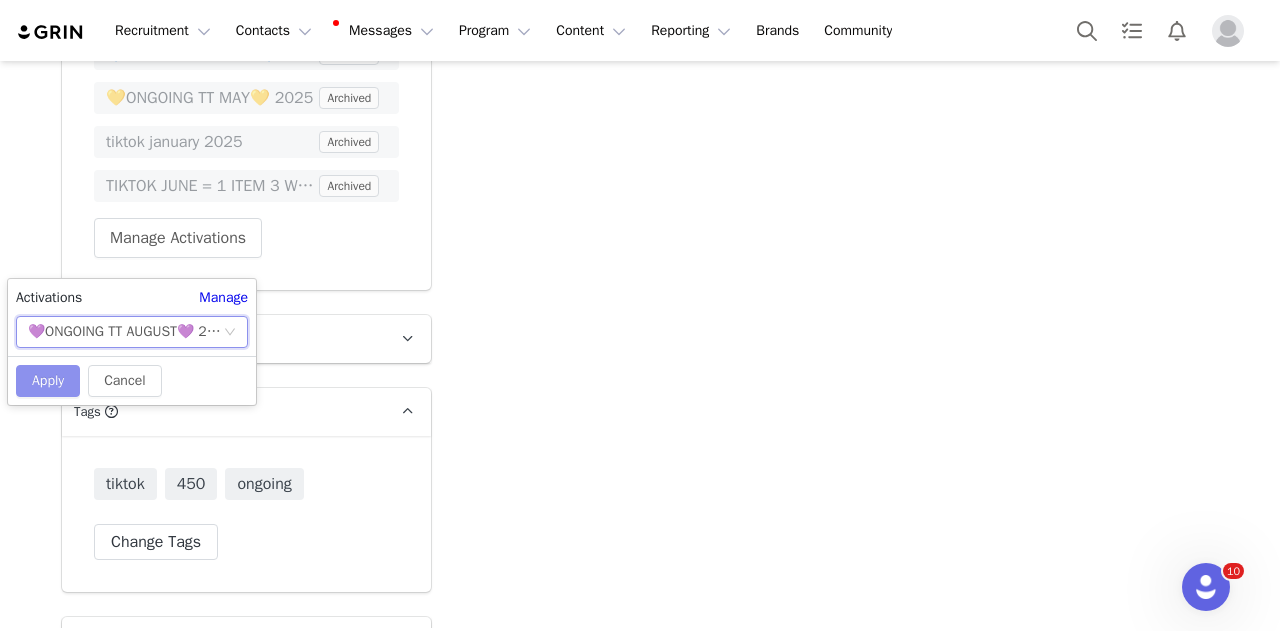 click on "Apply" at bounding box center (48, 381) 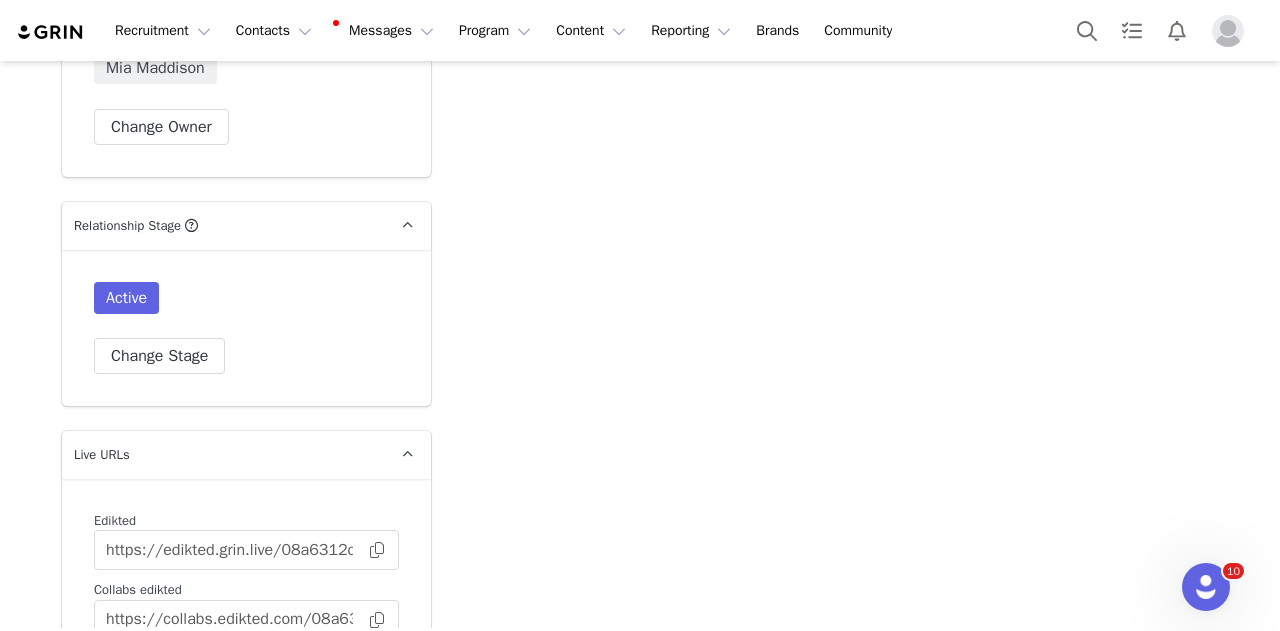 scroll, scrollTop: 4700, scrollLeft: 0, axis: vertical 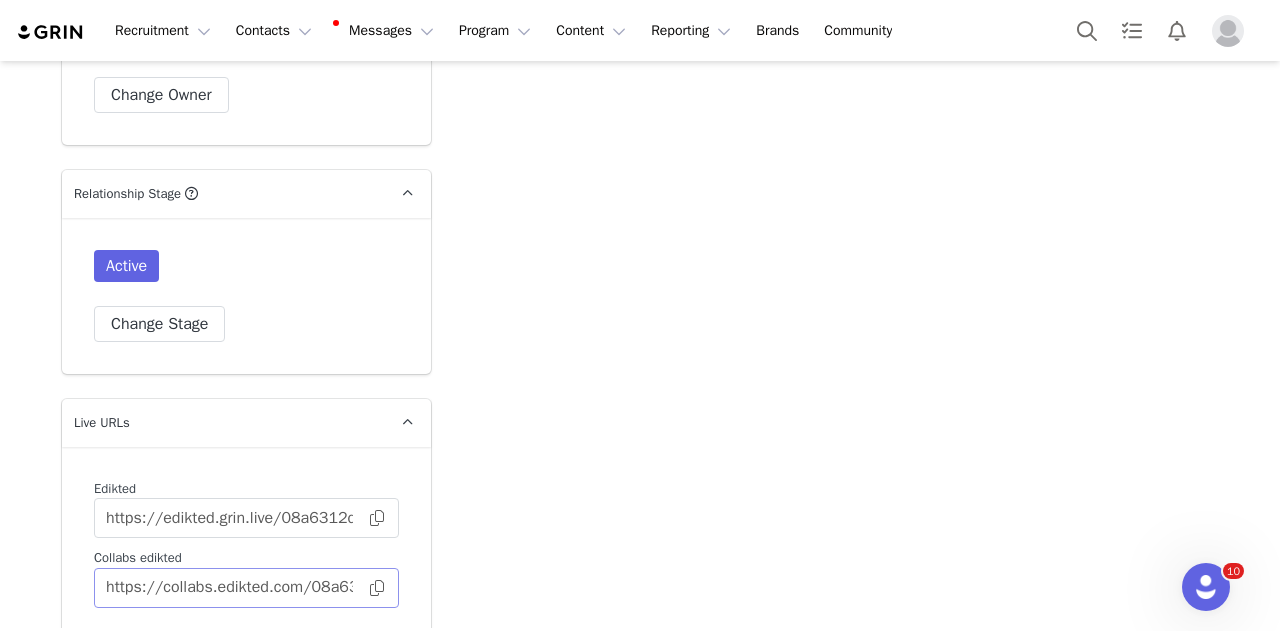 click at bounding box center [377, 588] 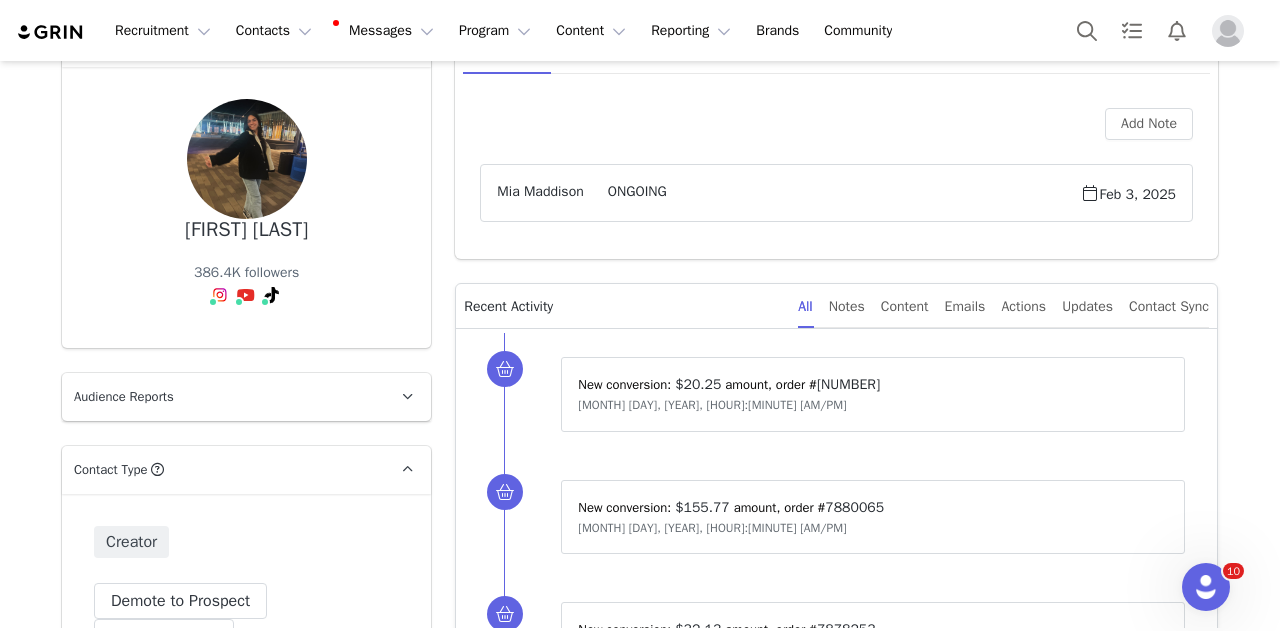 scroll, scrollTop: 0, scrollLeft: 0, axis: both 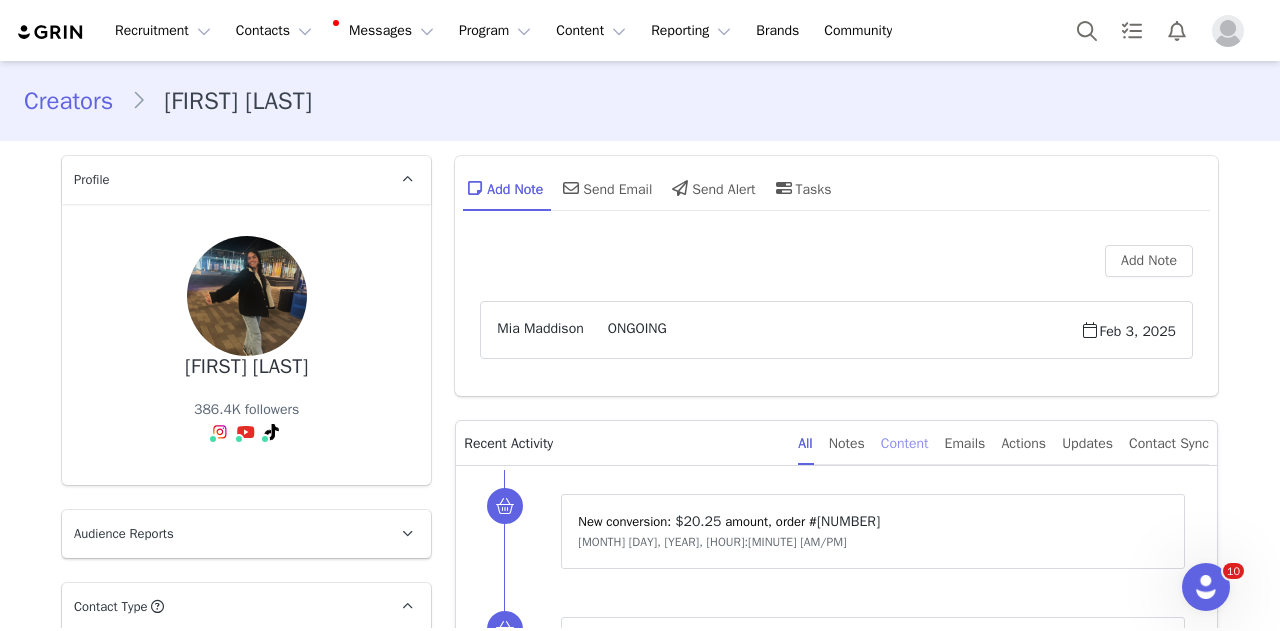 click on "Content" at bounding box center [905, 443] 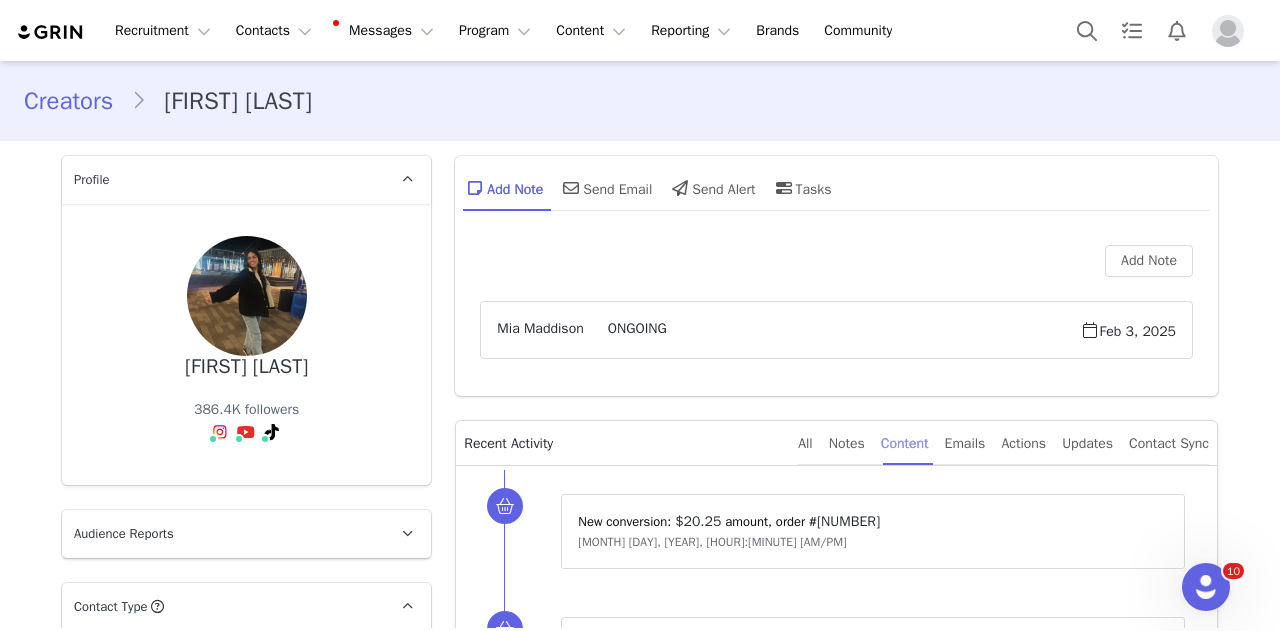 scroll, scrollTop: 200, scrollLeft: 0, axis: vertical 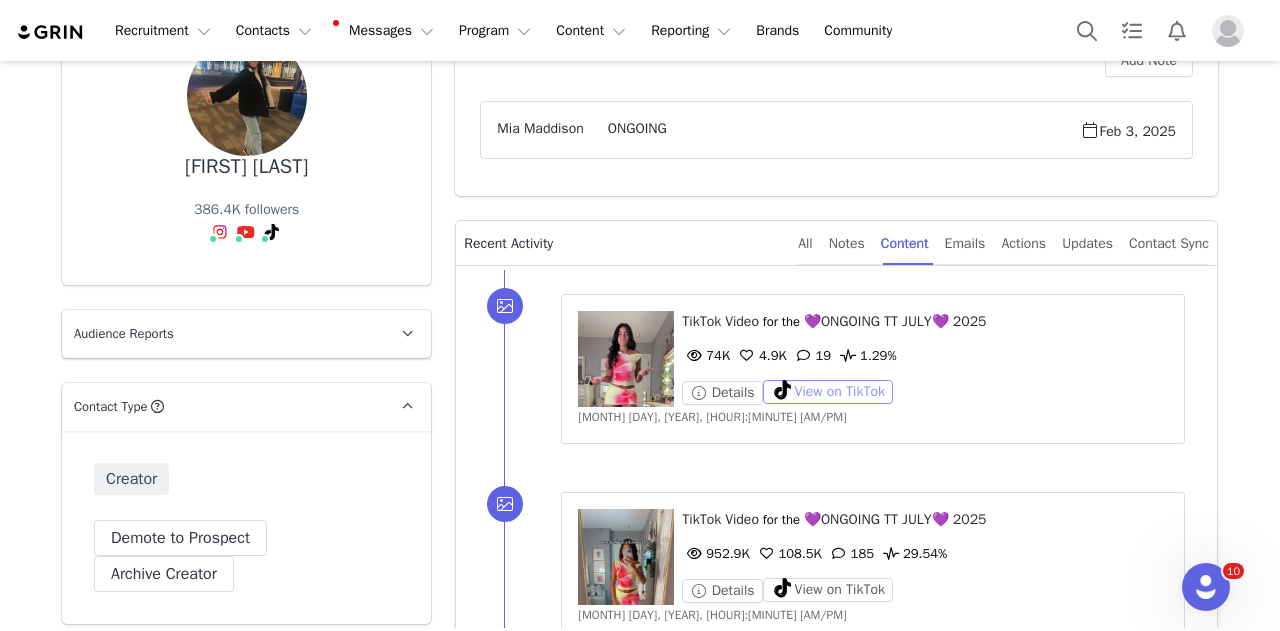click on "View on TikTok" at bounding box center (828, 392) 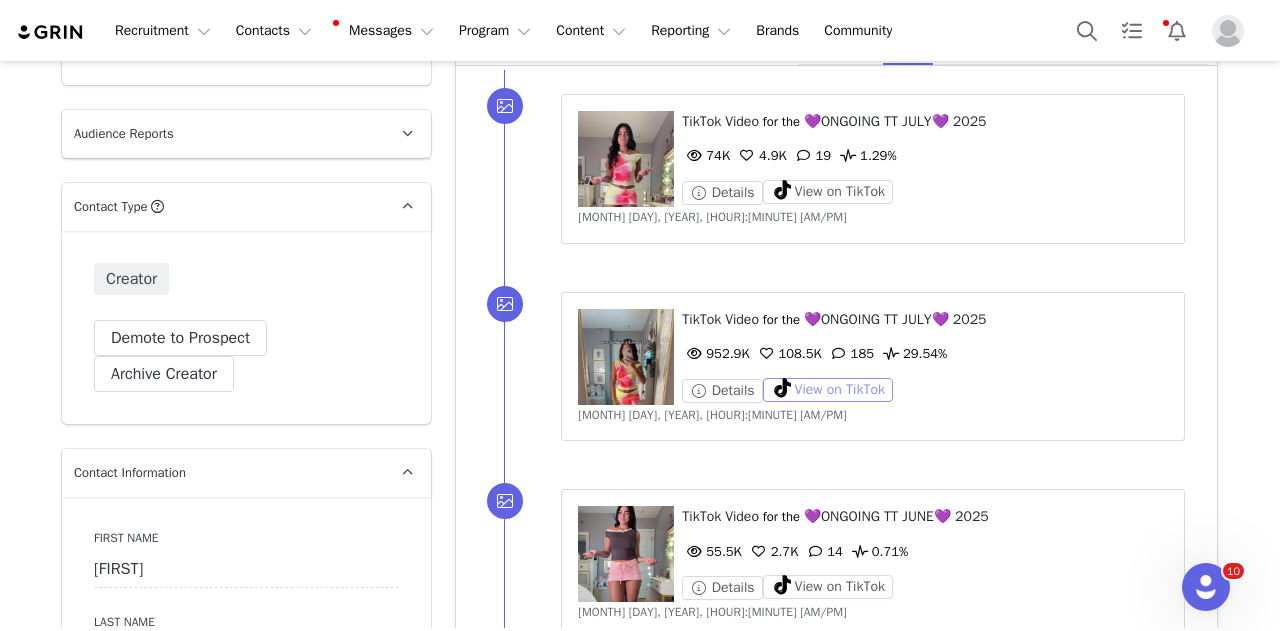 click on "View on TikTok" at bounding box center (828, 390) 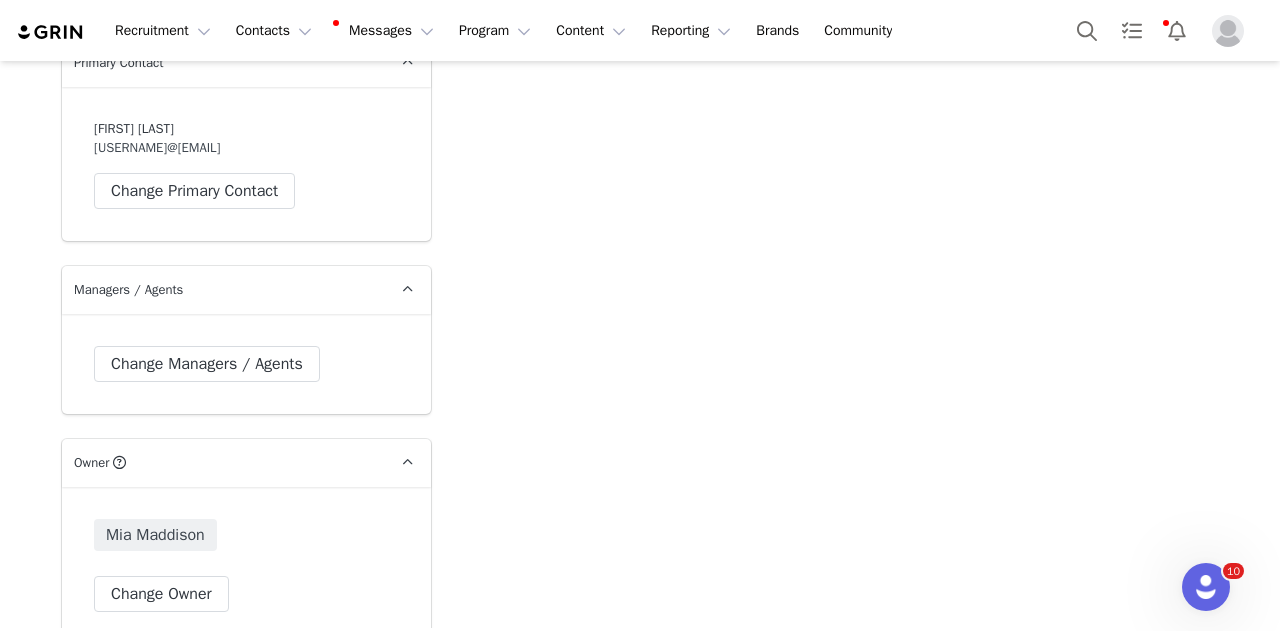 scroll, scrollTop: 4500, scrollLeft: 0, axis: vertical 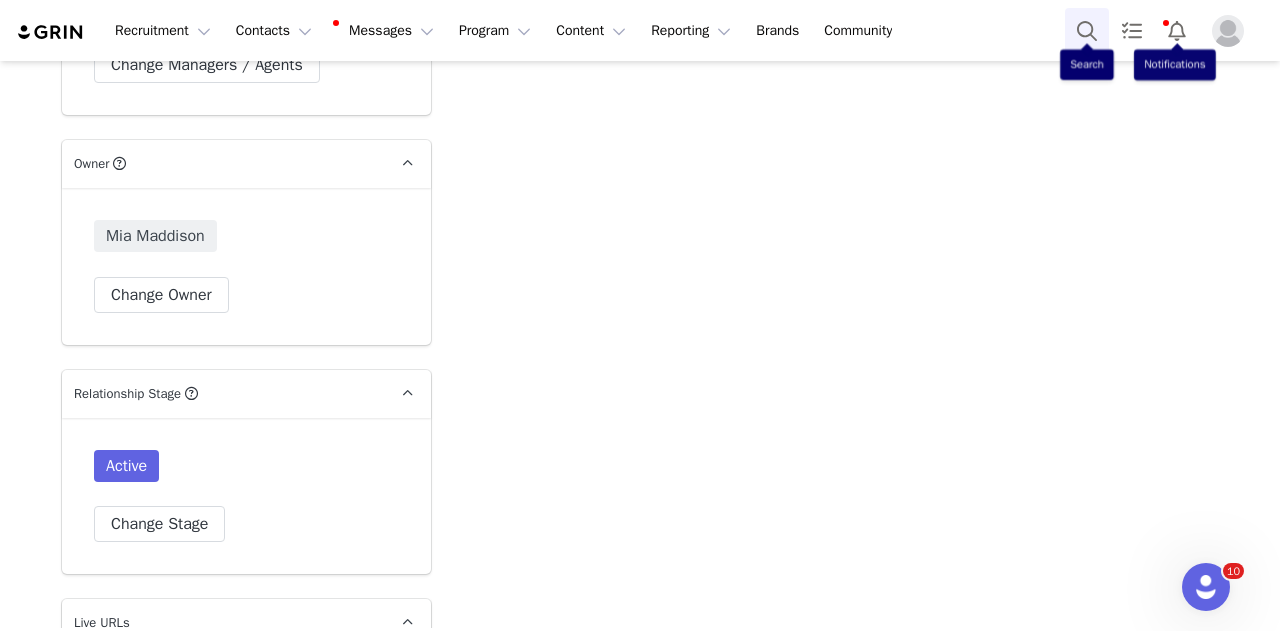 click at bounding box center (1087, 30) 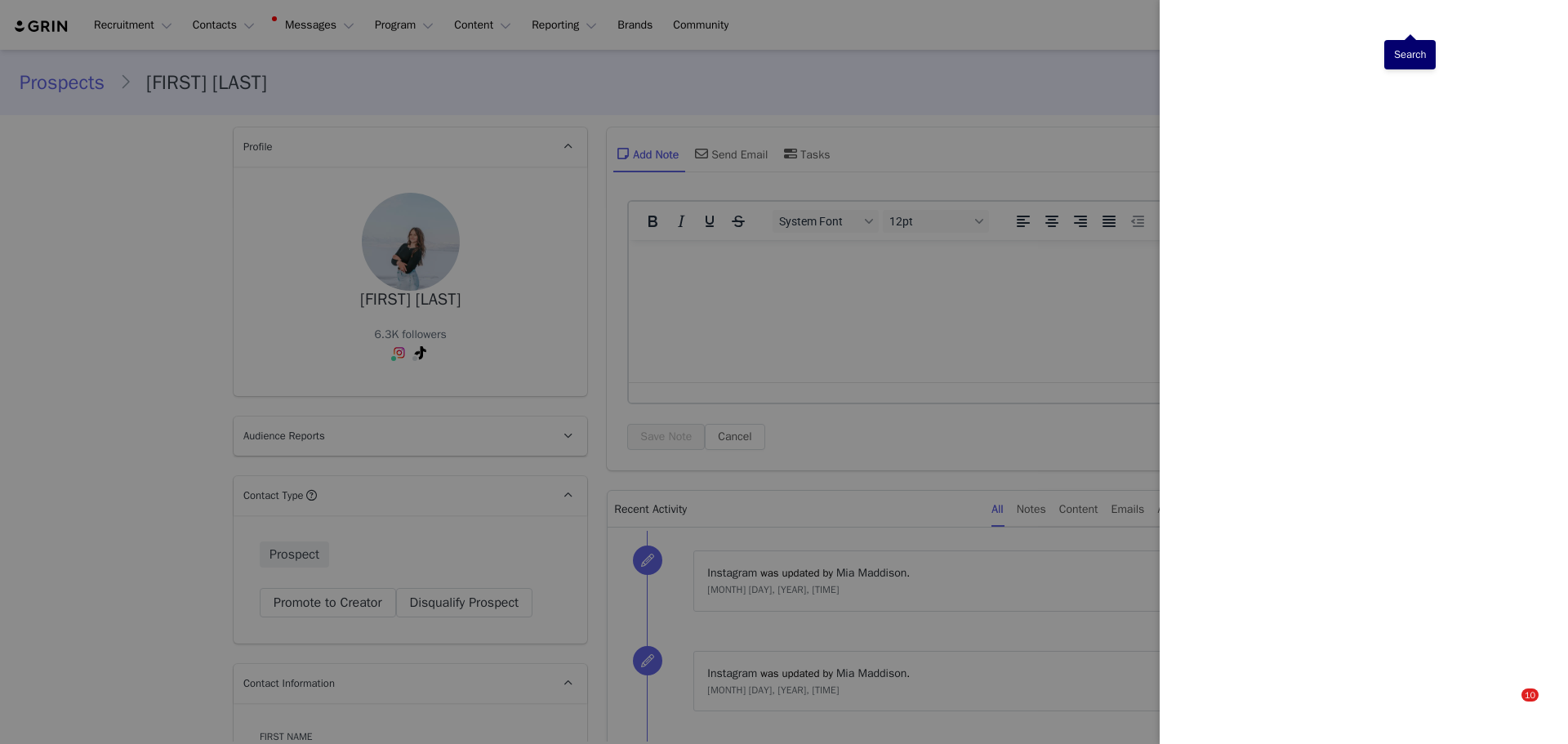 scroll, scrollTop: 0, scrollLeft: 0, axis: both 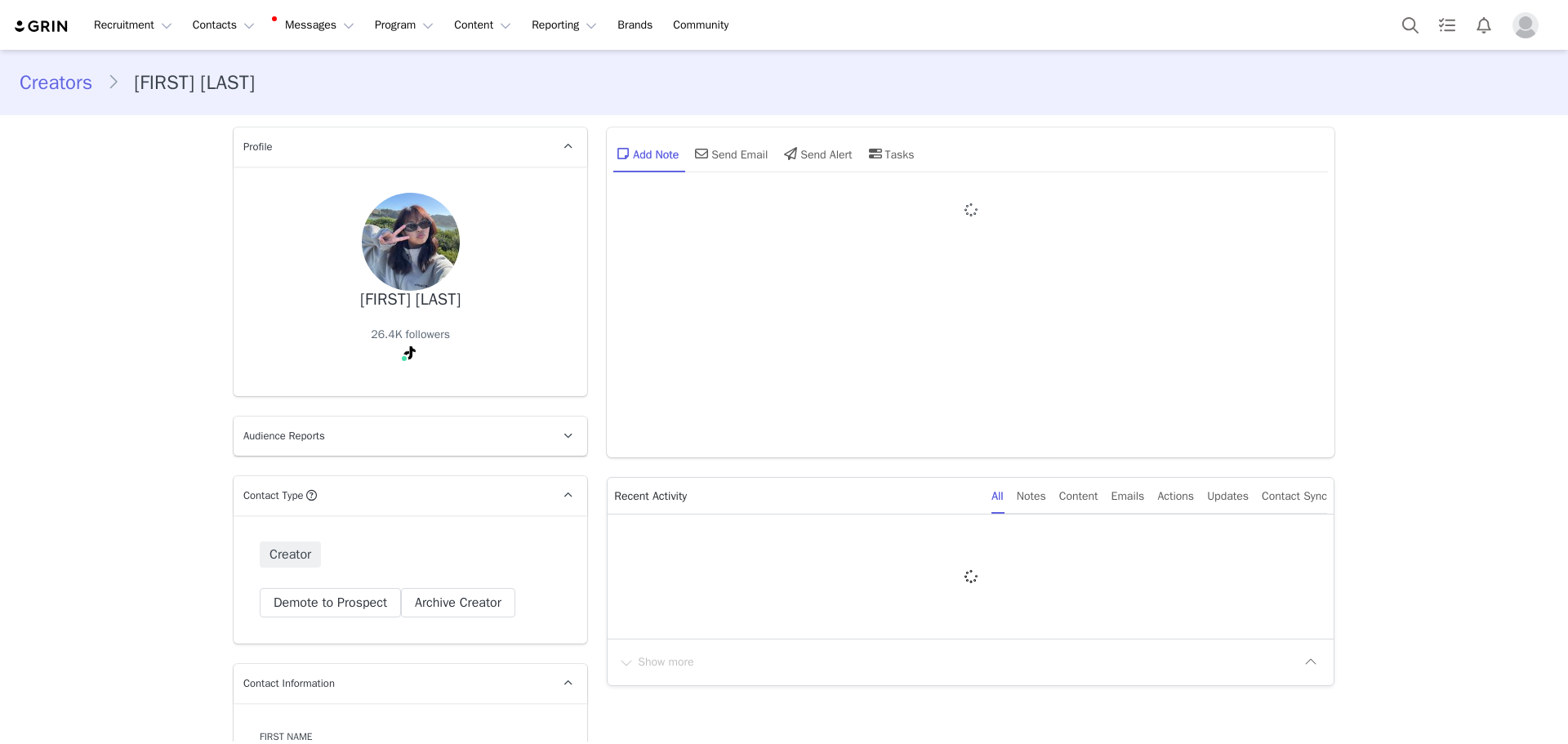 type on "+1 (United States)" 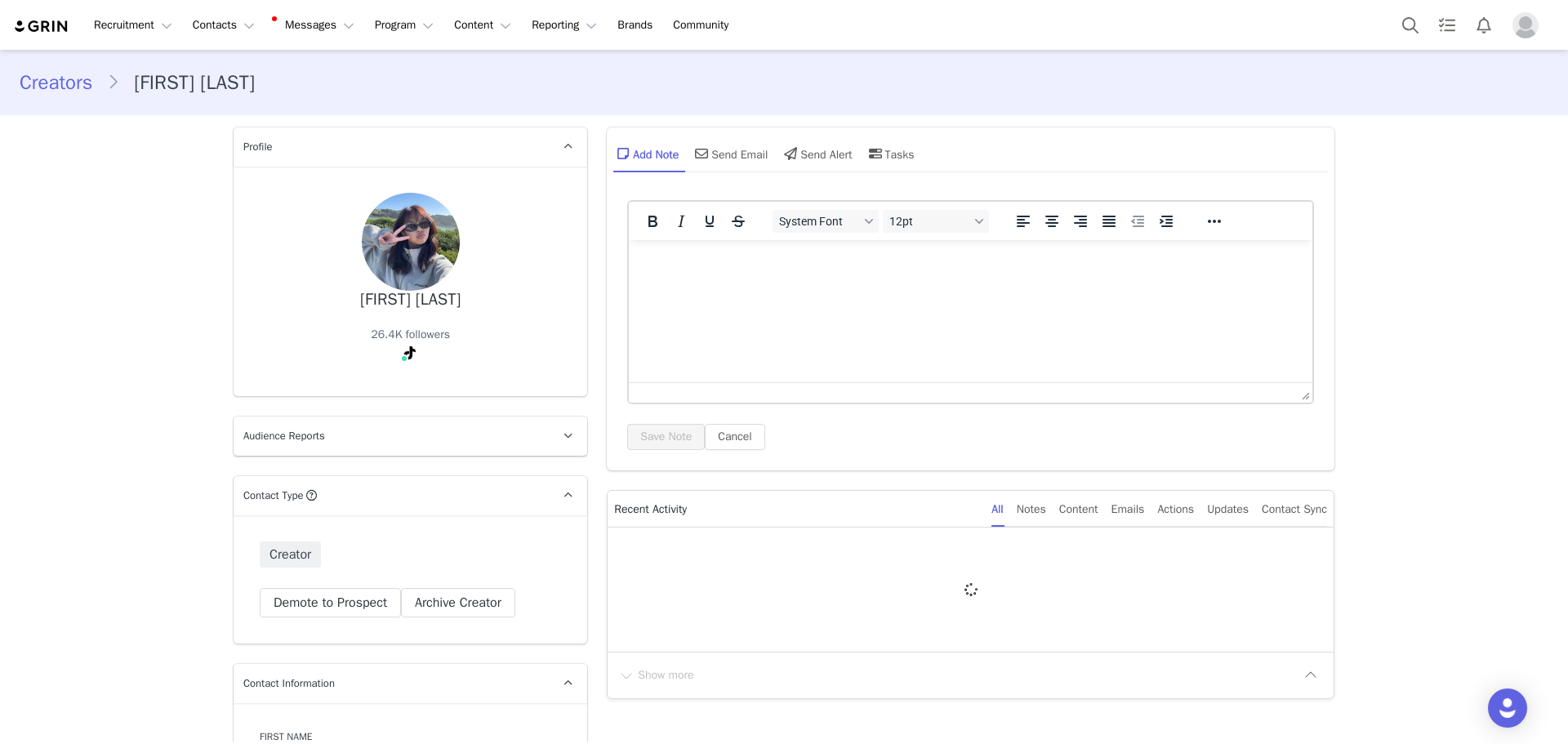 scroll, scrollTop: 0, scrollLeft: 0, axis: both 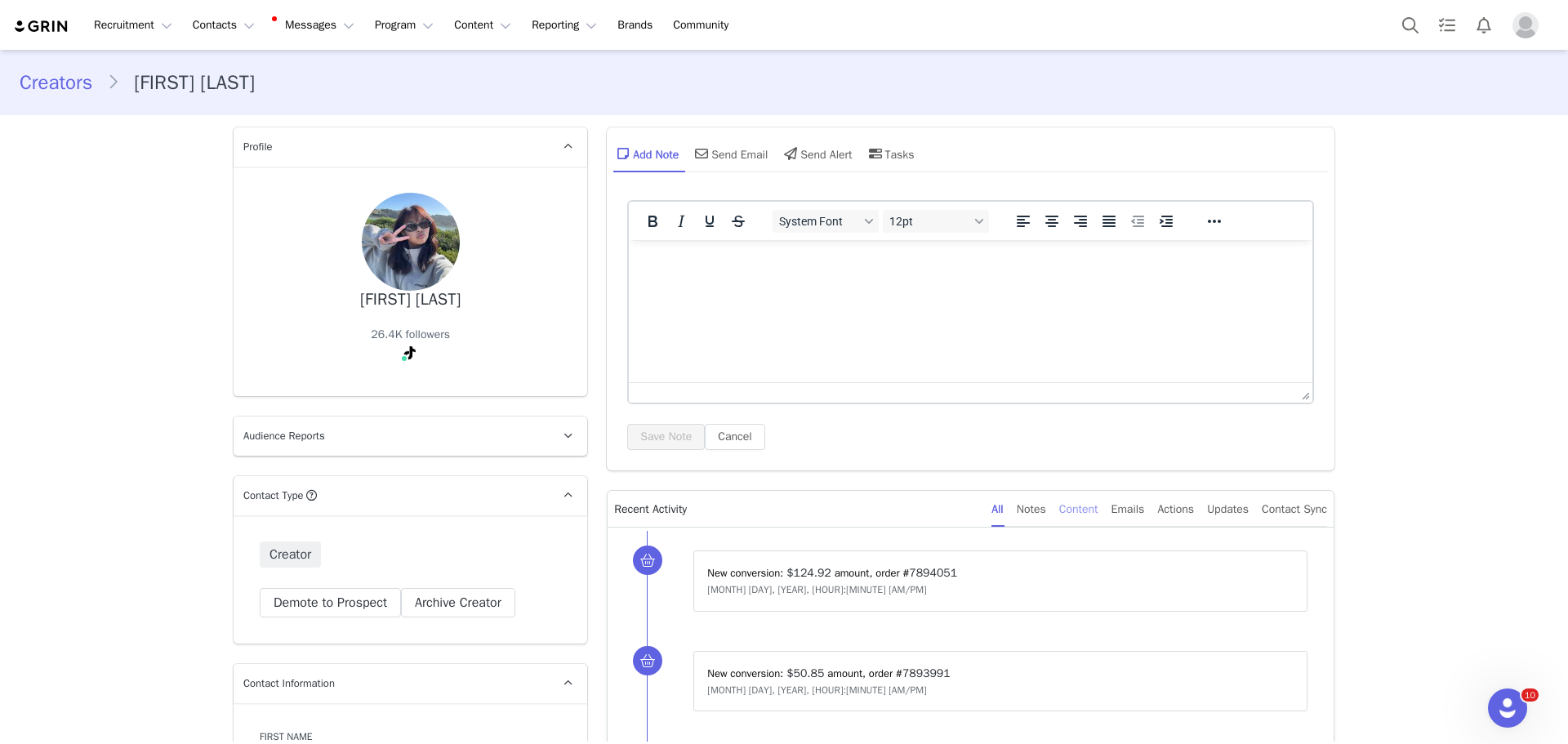 click on "Content" at bounding box center (1079, 509) 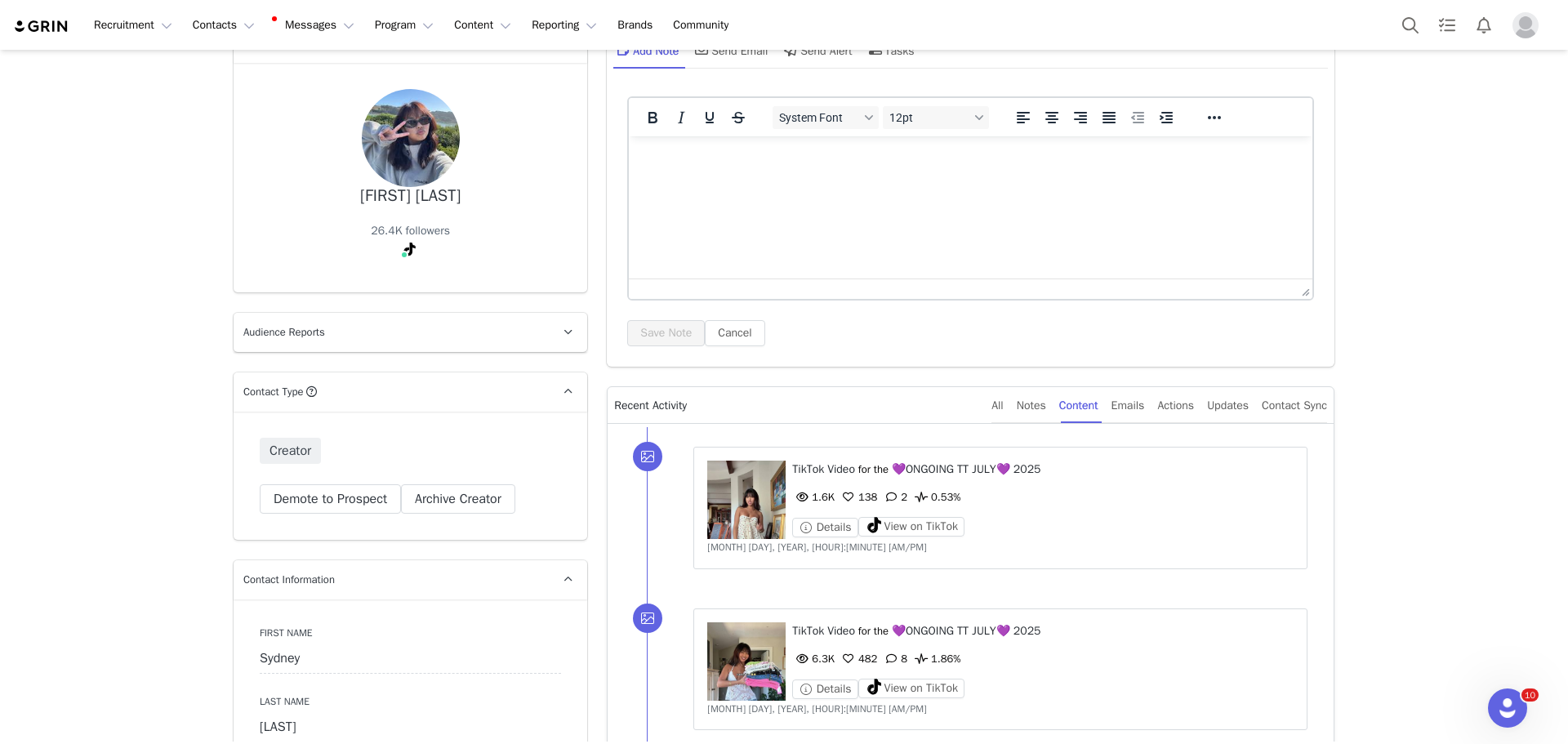 scroll, scrollTop: 245, scrollLeft: 0, axis: vertical 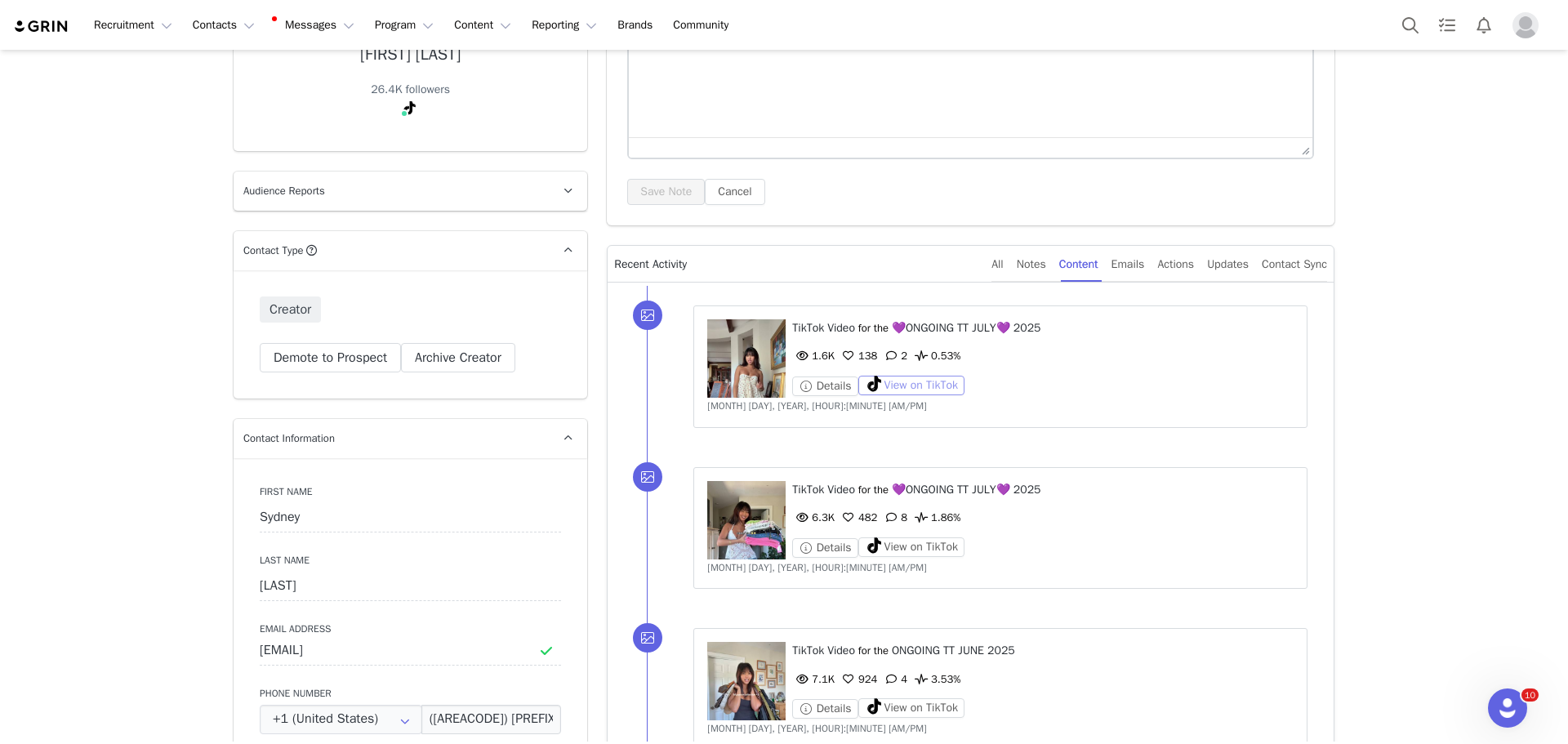click on "View on TikTok" at bounding box center (911, 385) 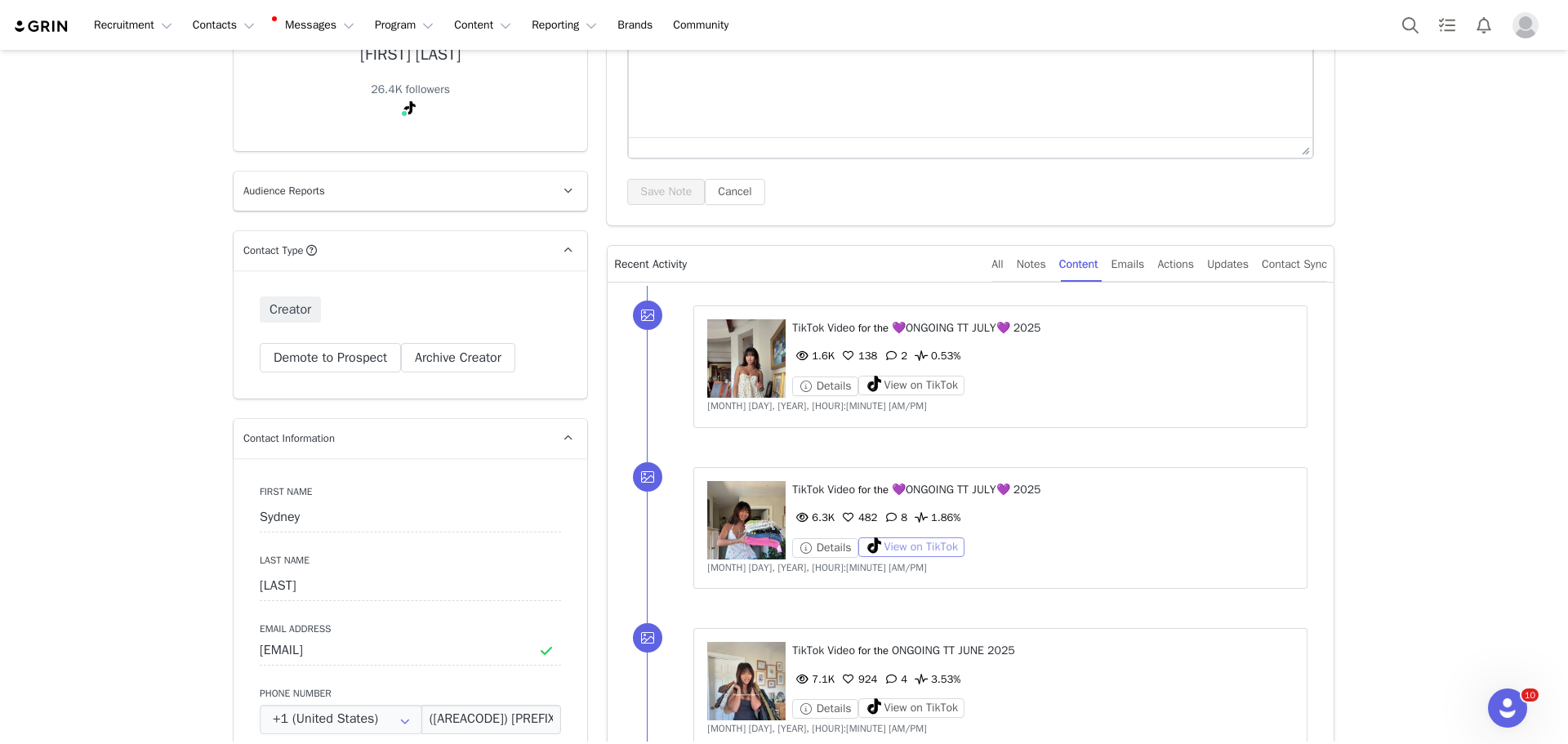 click on "View on TikTok" at bounding box center [911, 547] 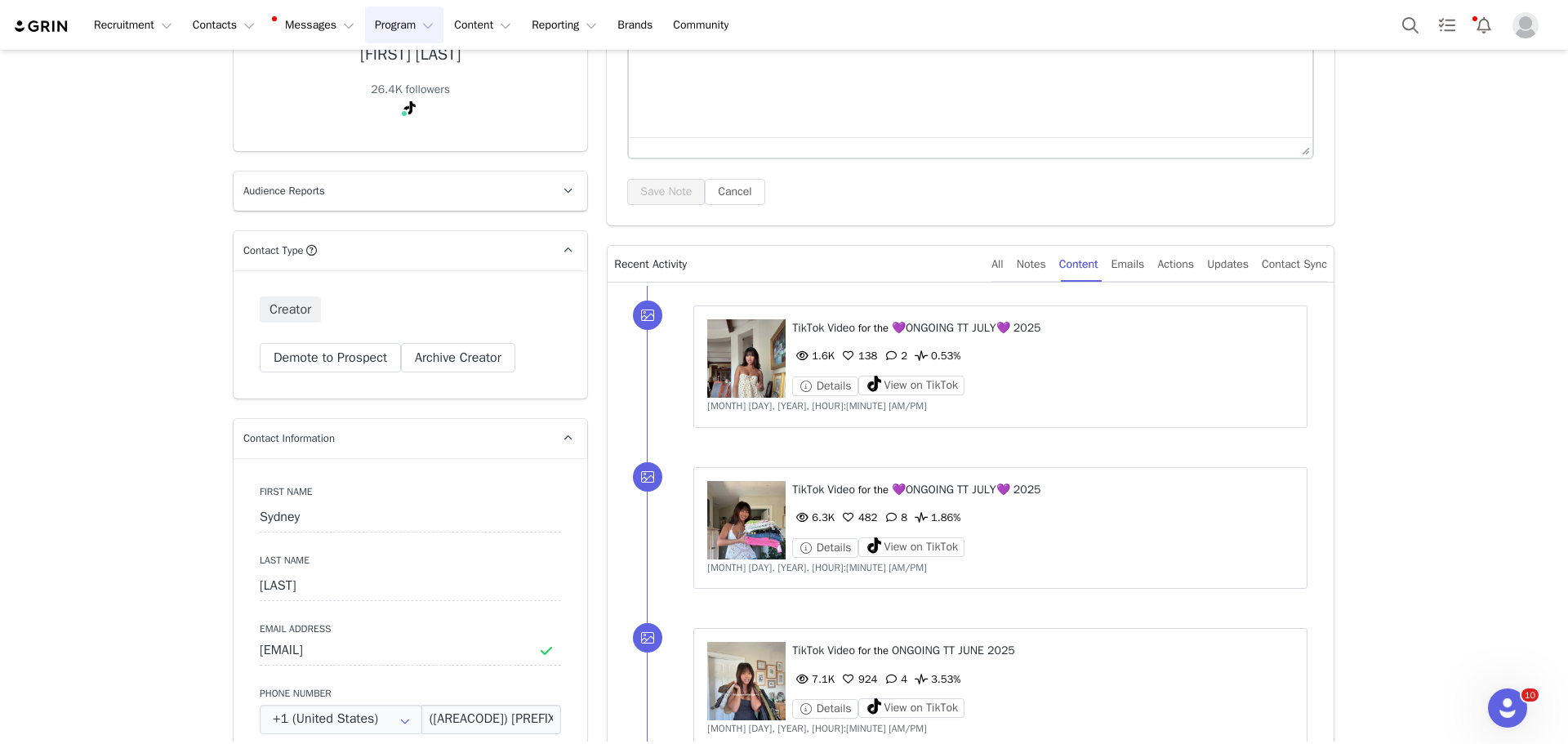 drag, startPoint x: 389, startPoint y: 20, endPoint x: 391, endPoint y: 33, distance: 13.15295 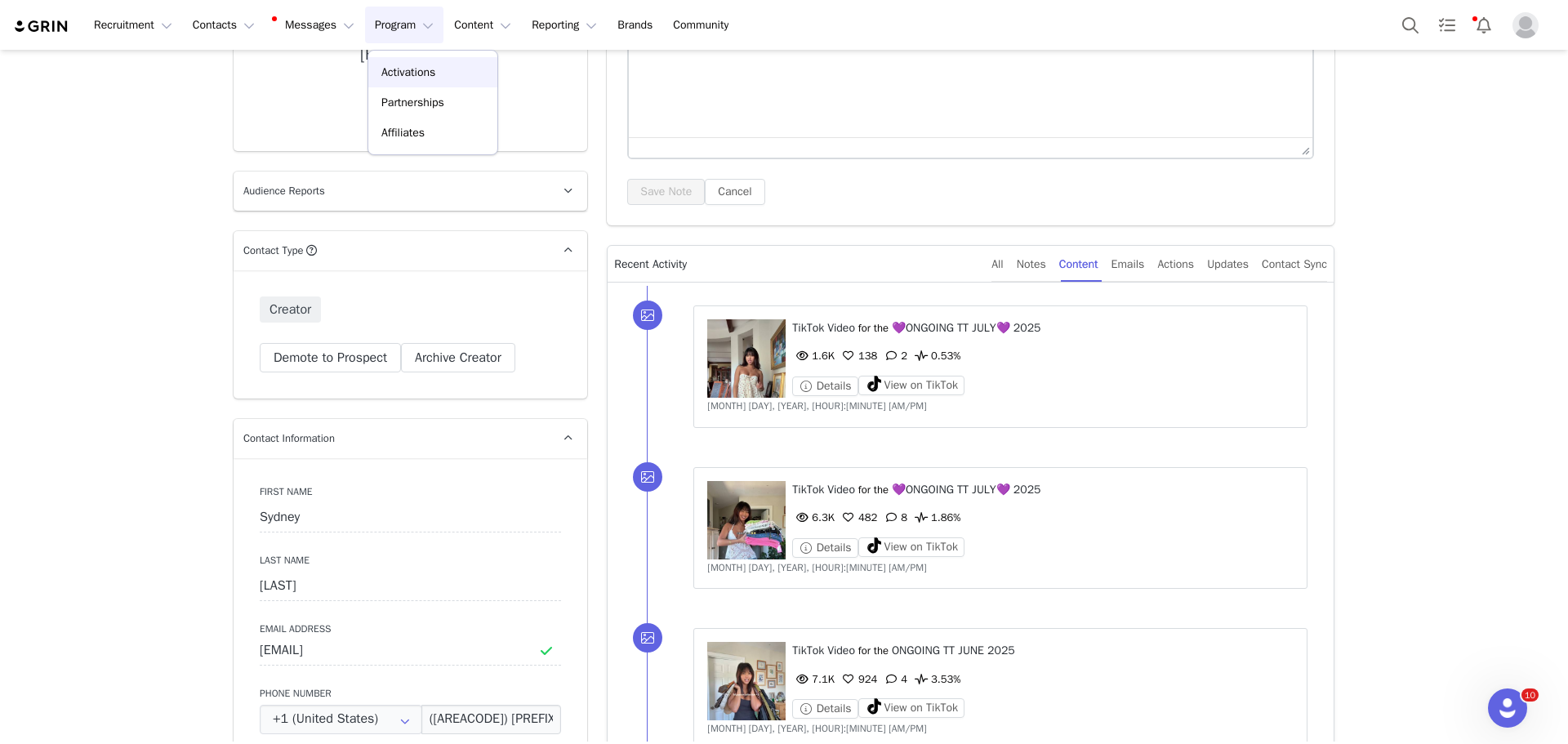 click on "Activations" at bounding box center (433, 72) 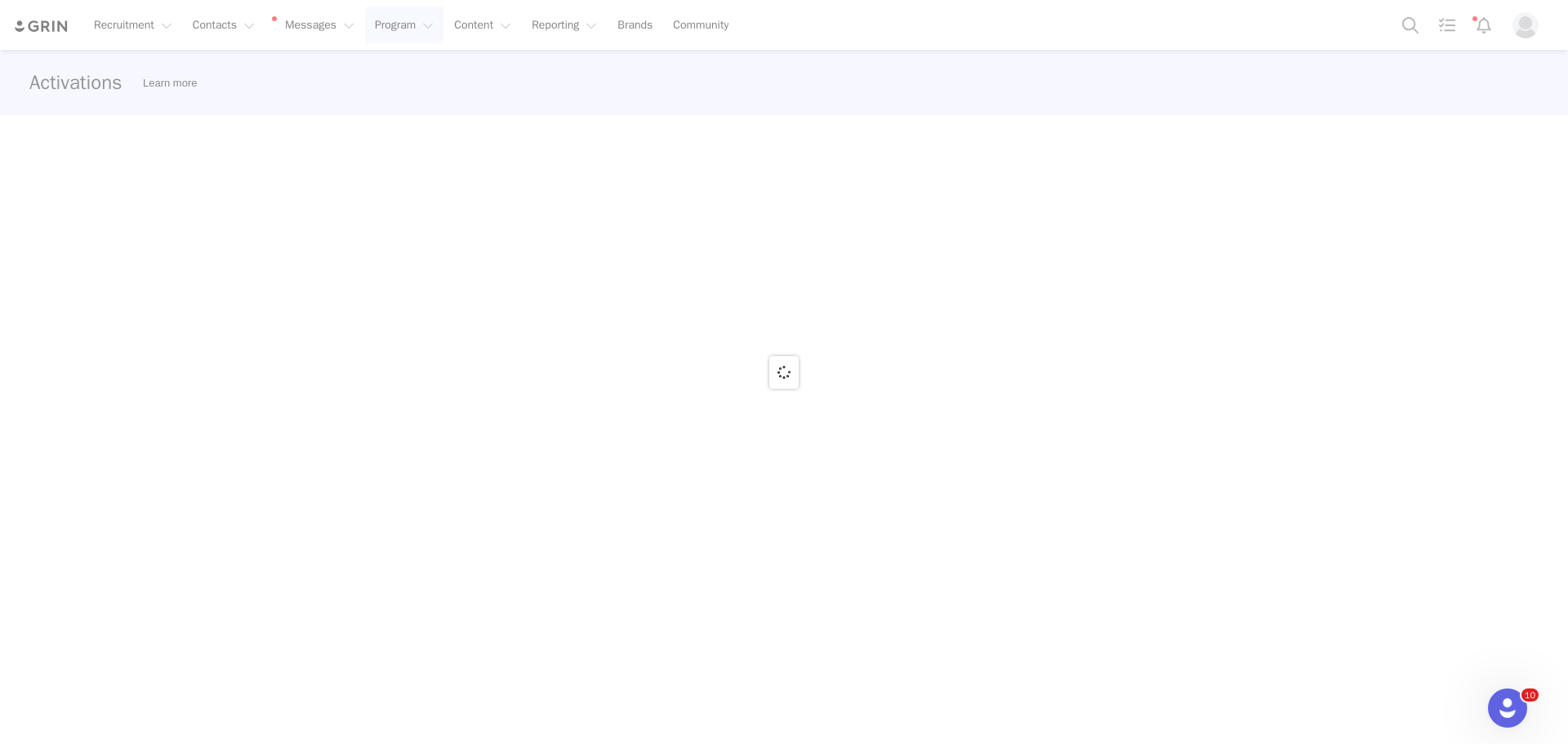 scroll, scrollTop: 0, scrollLeft: 0, axis: both 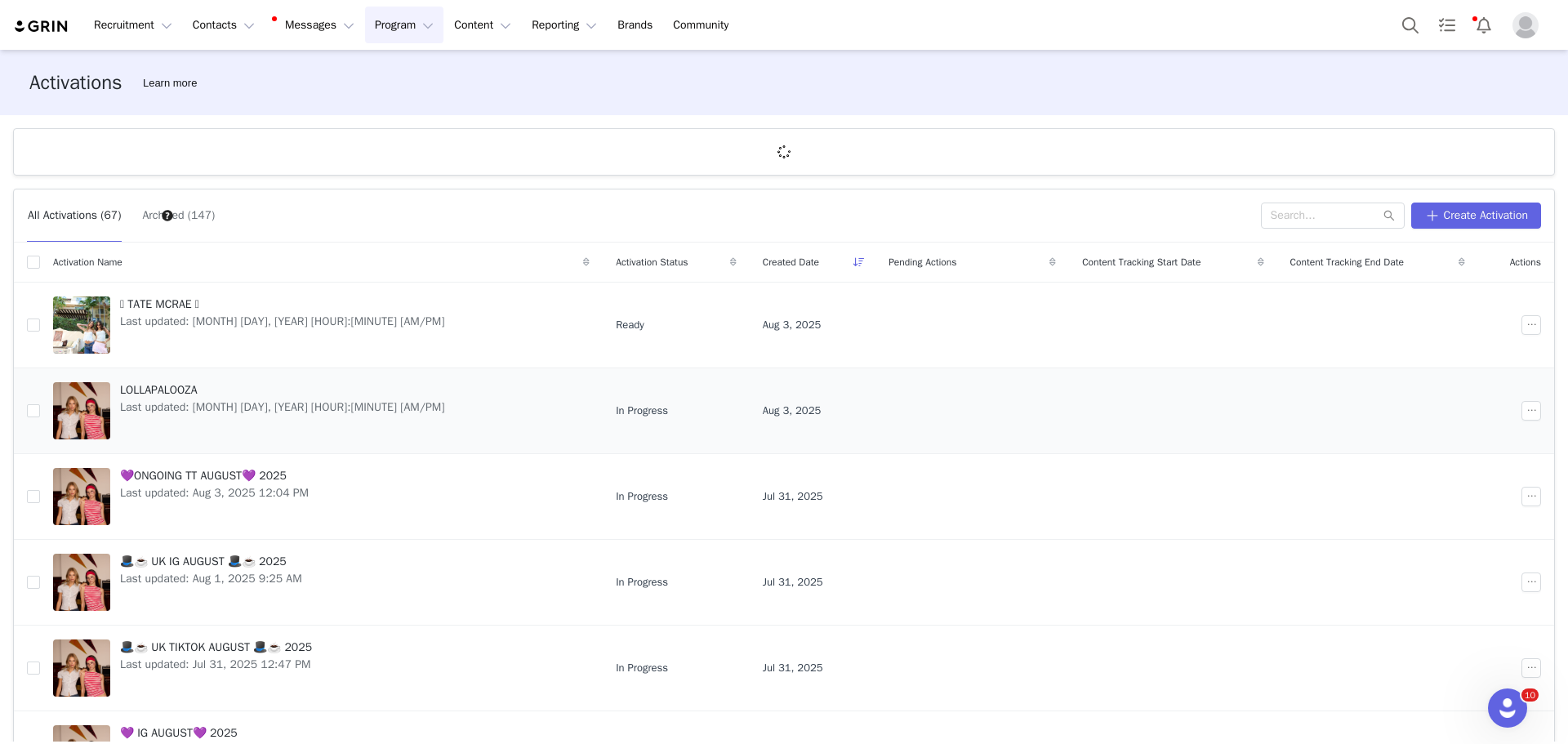 click on "LOLLAPALOOZA" at bounding box center [283, 390] 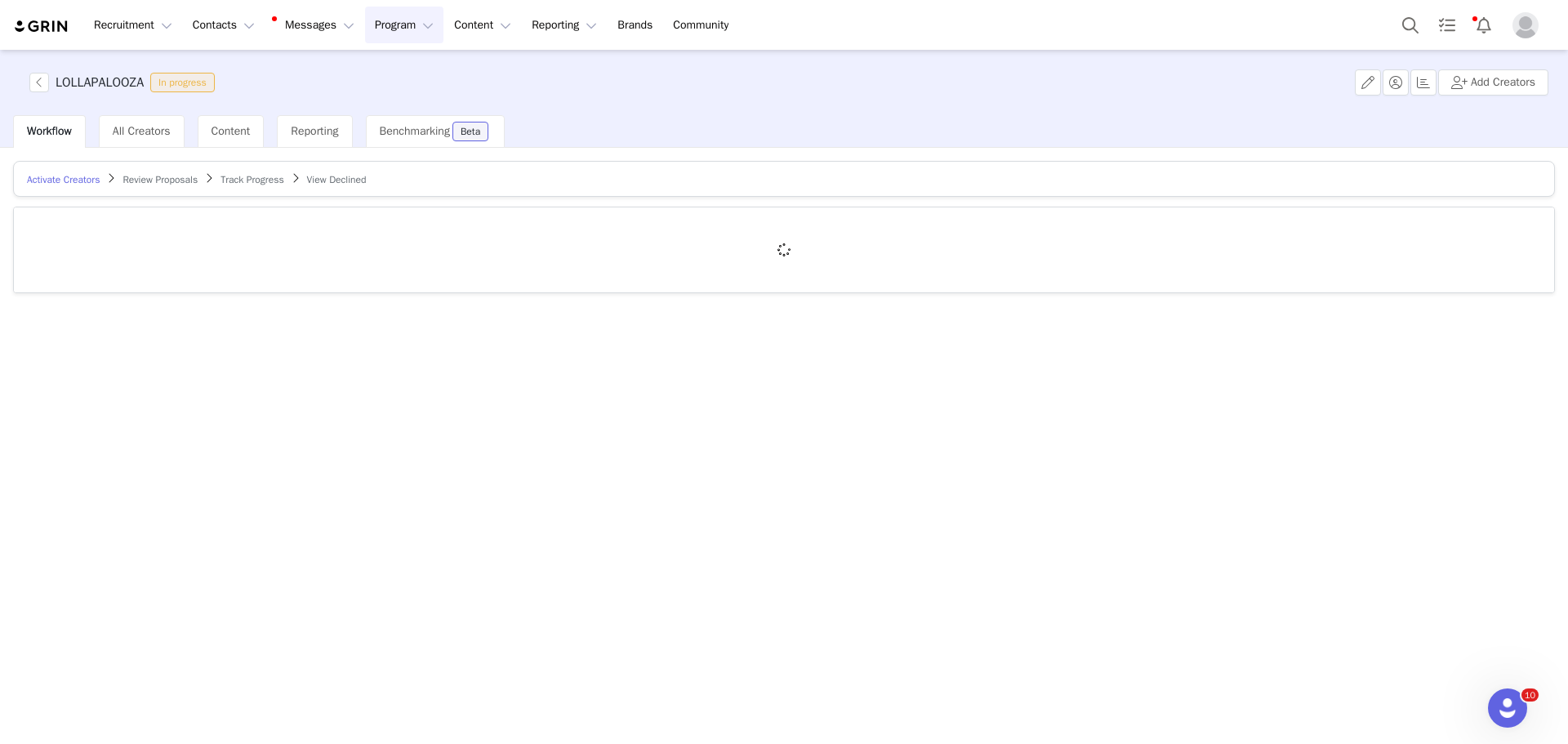 click on "Activate Creators Review Proposals Track Progress View Declined" at bounding box center (784, 179) 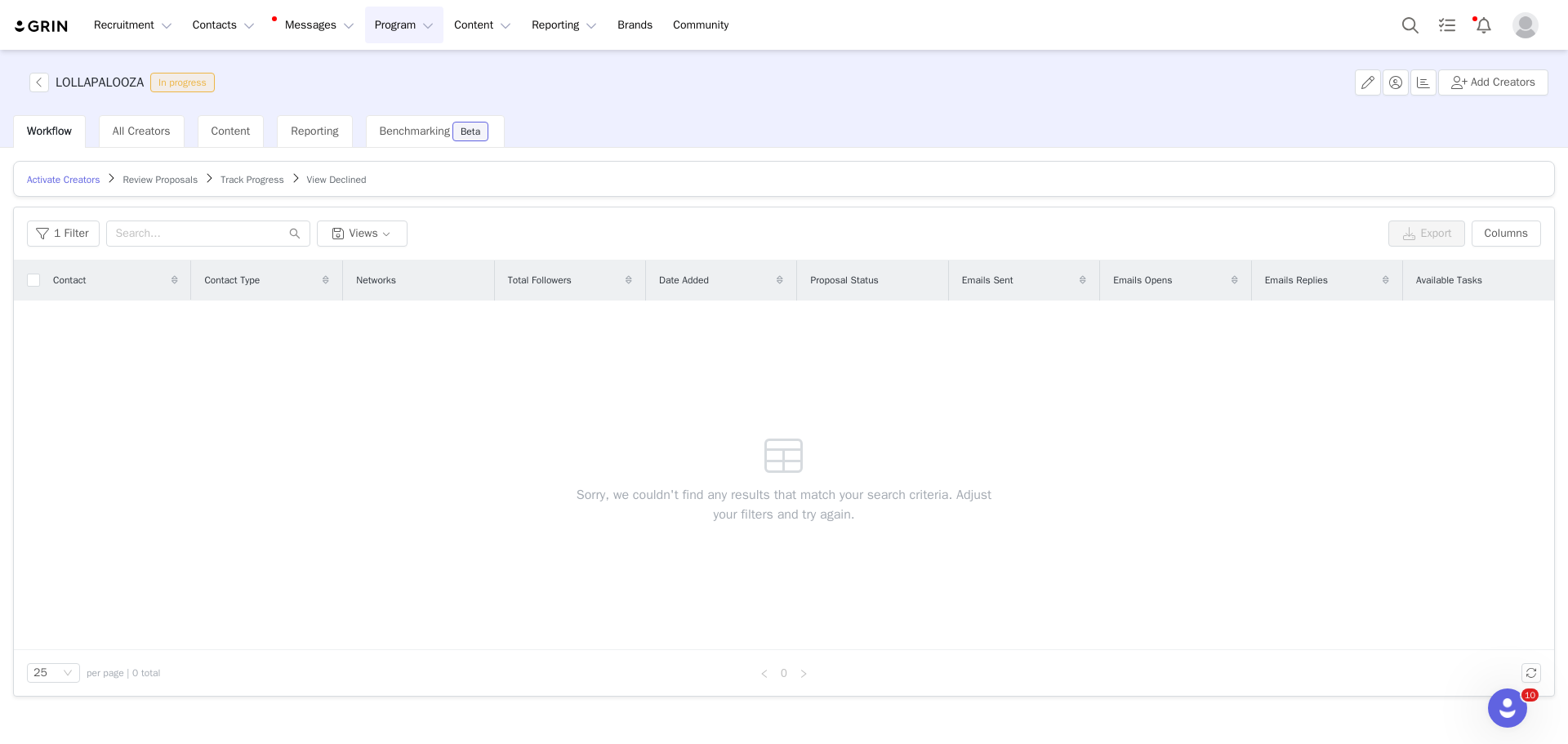 click on "Activate Creators Review Proposals Track Progress View Declined" at bounding box center [784, 179] 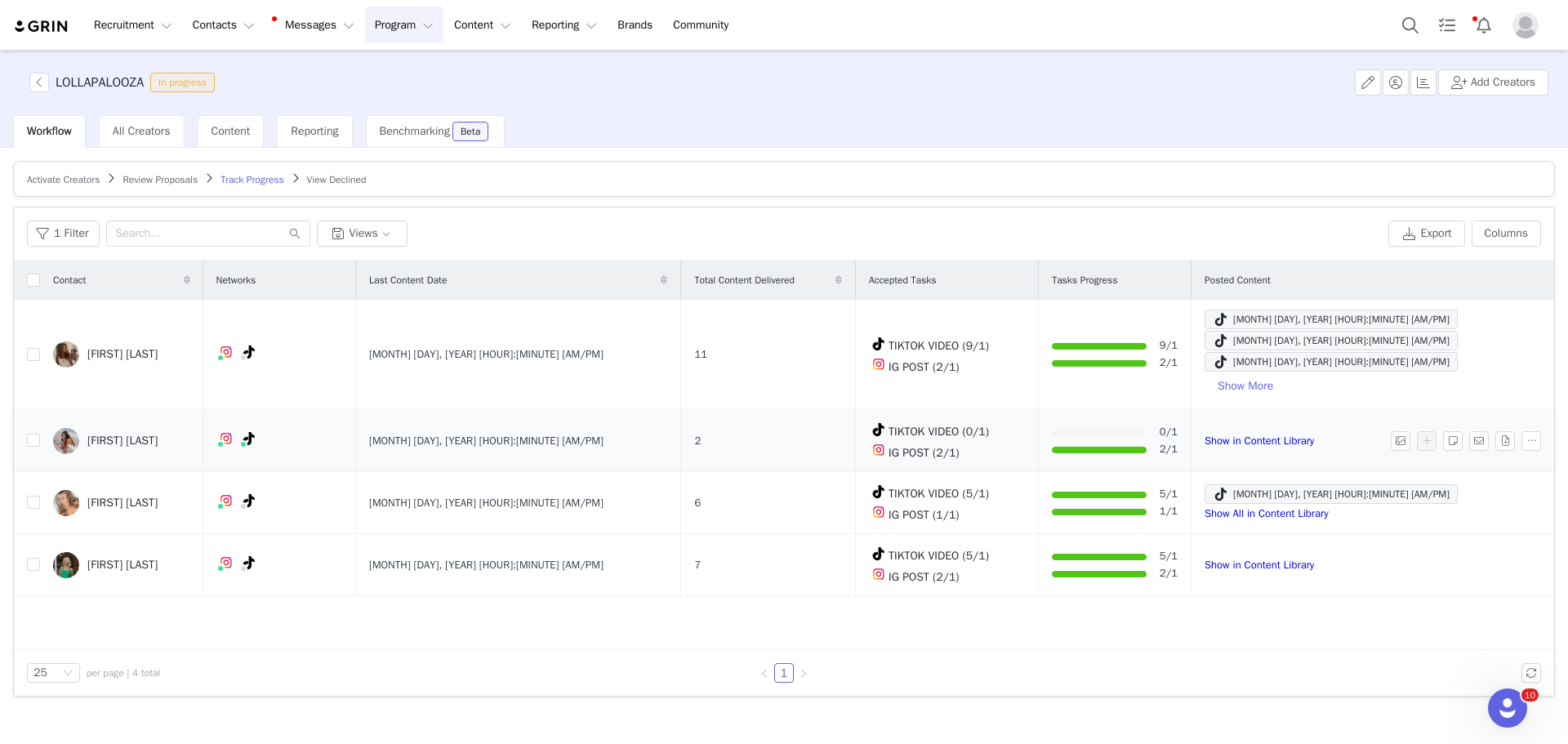 click on "TIKTOK VIDEO (0/1)" at bounding box center [938, 431] 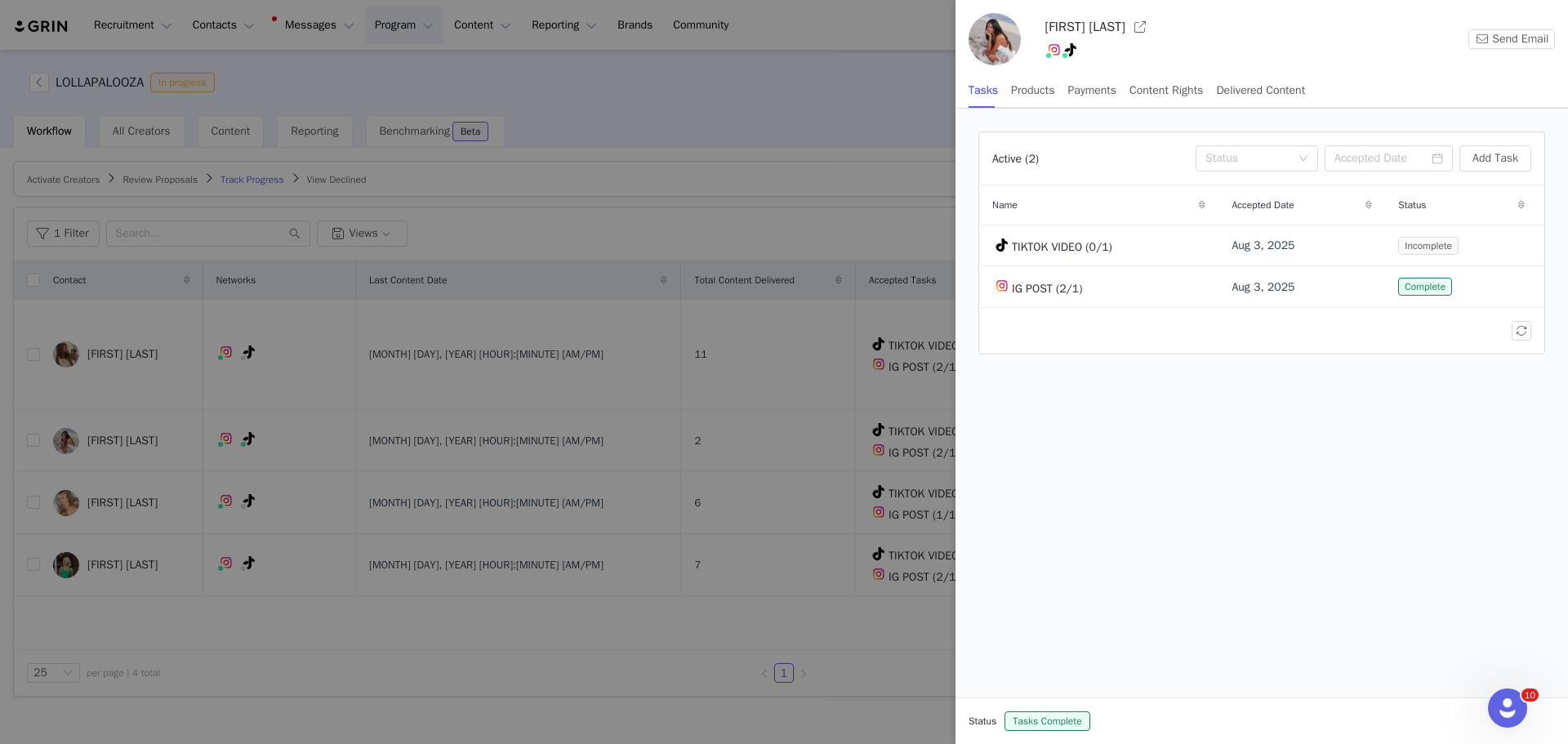 click on "Tasks Products Payments Content Rights Delivered Content" at bounding box center (1137, 90) 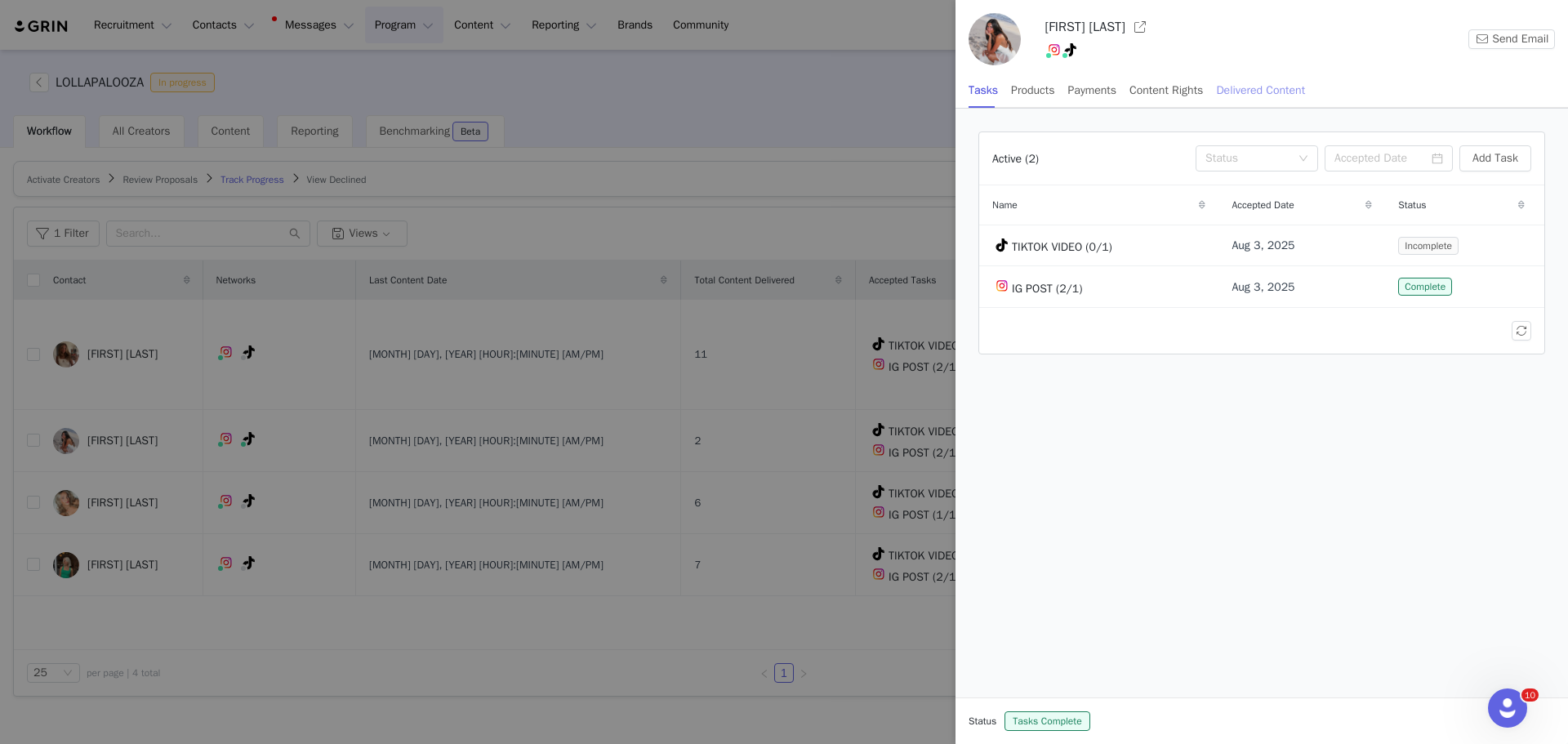 click on "Delivered Content" at bounding box center [1260, 90] 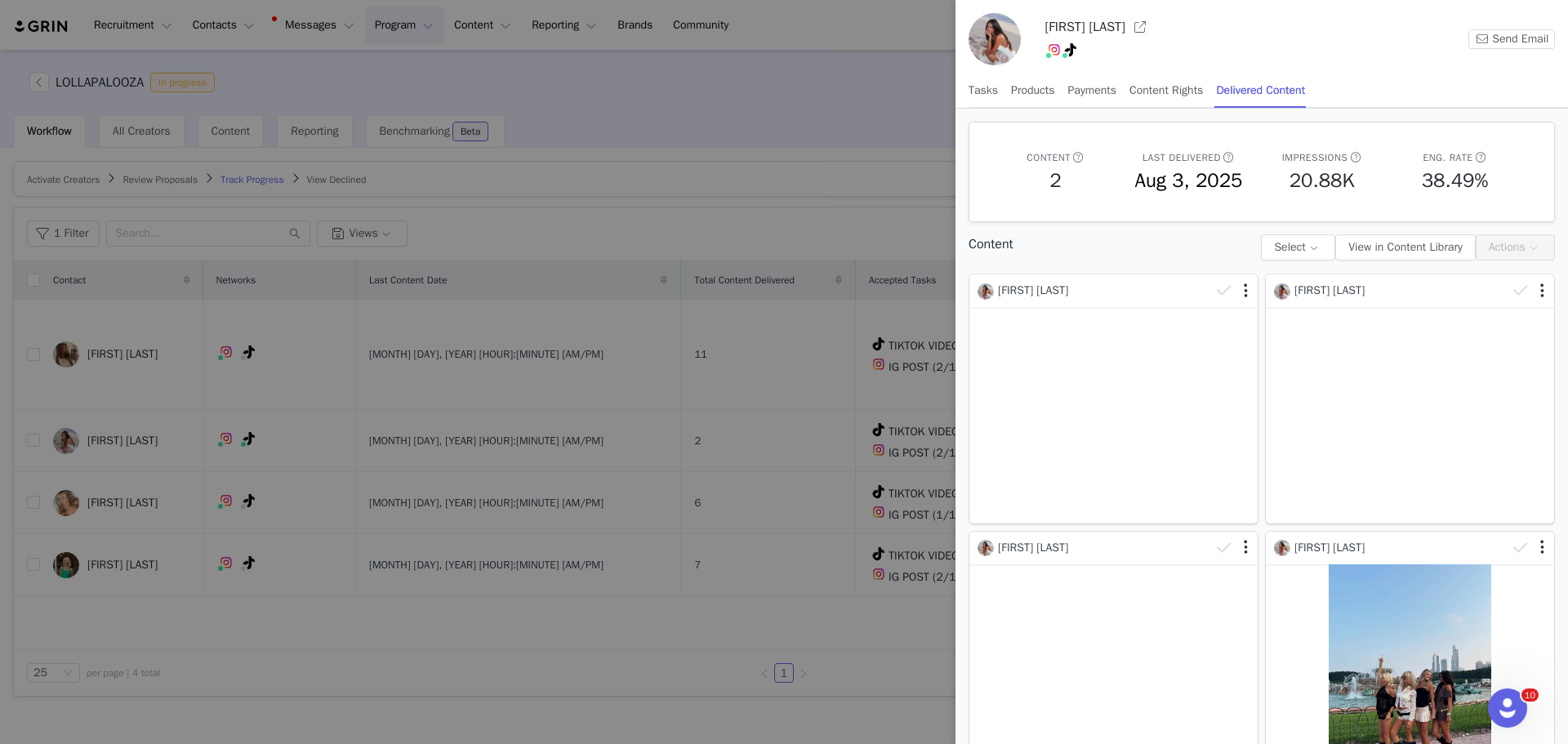 scroll, scrollTop: 93, scrollLeft: 0, axis: vertical 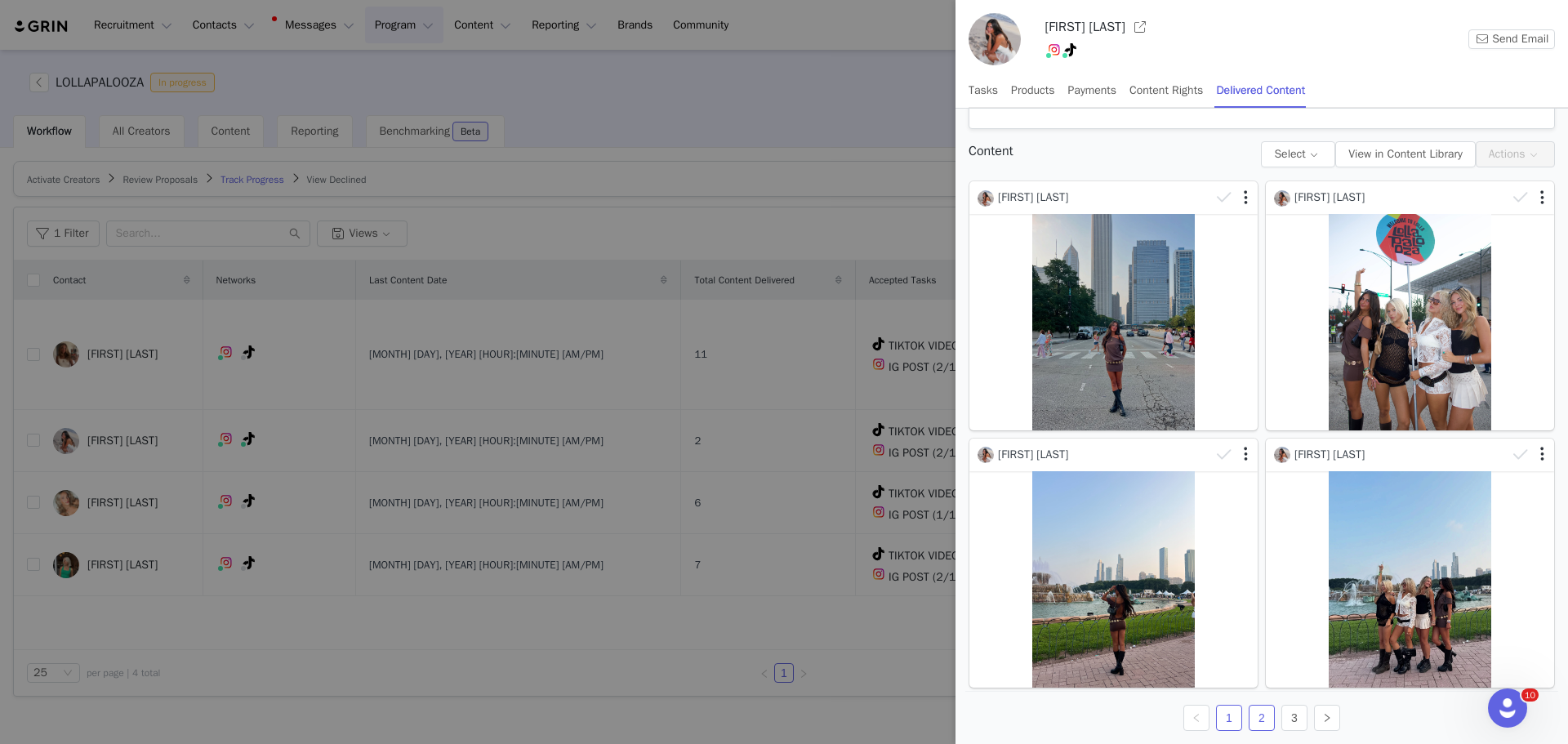 click on "2" at bounding box center (1262, 718) 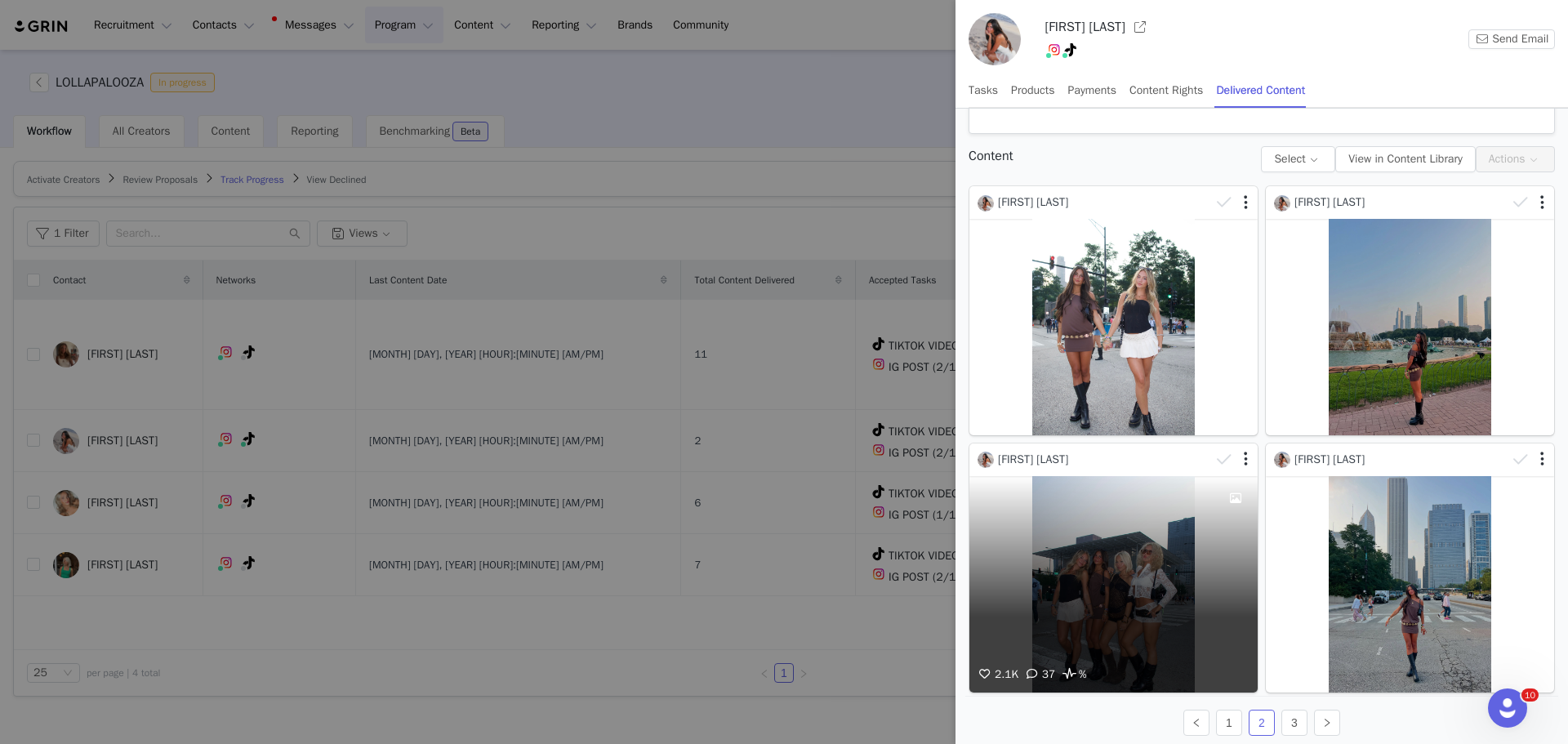 scroll, scrollTop: 93, scrollLeft: 0, axis: vertical 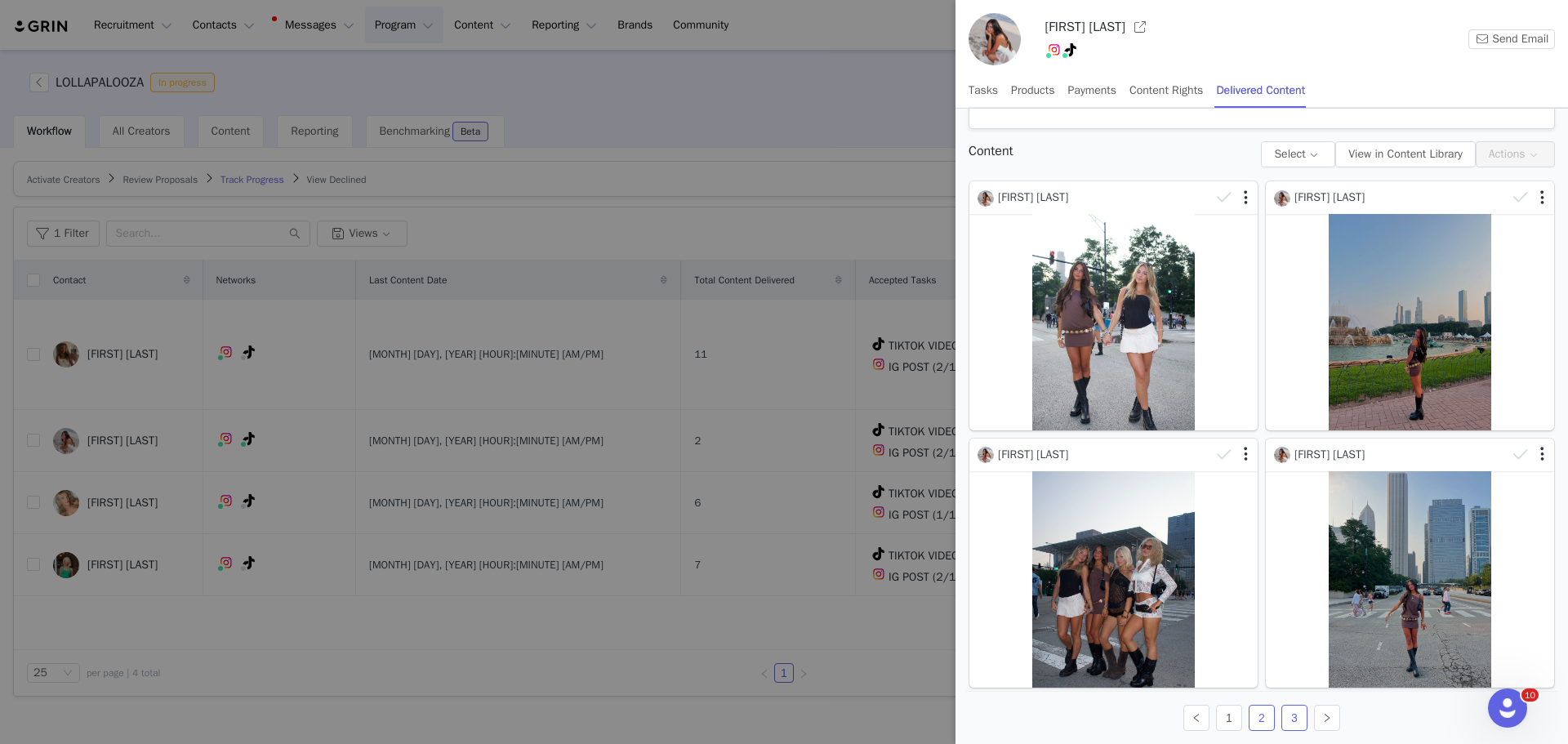click on "3" at bounding box center (1294, 718) 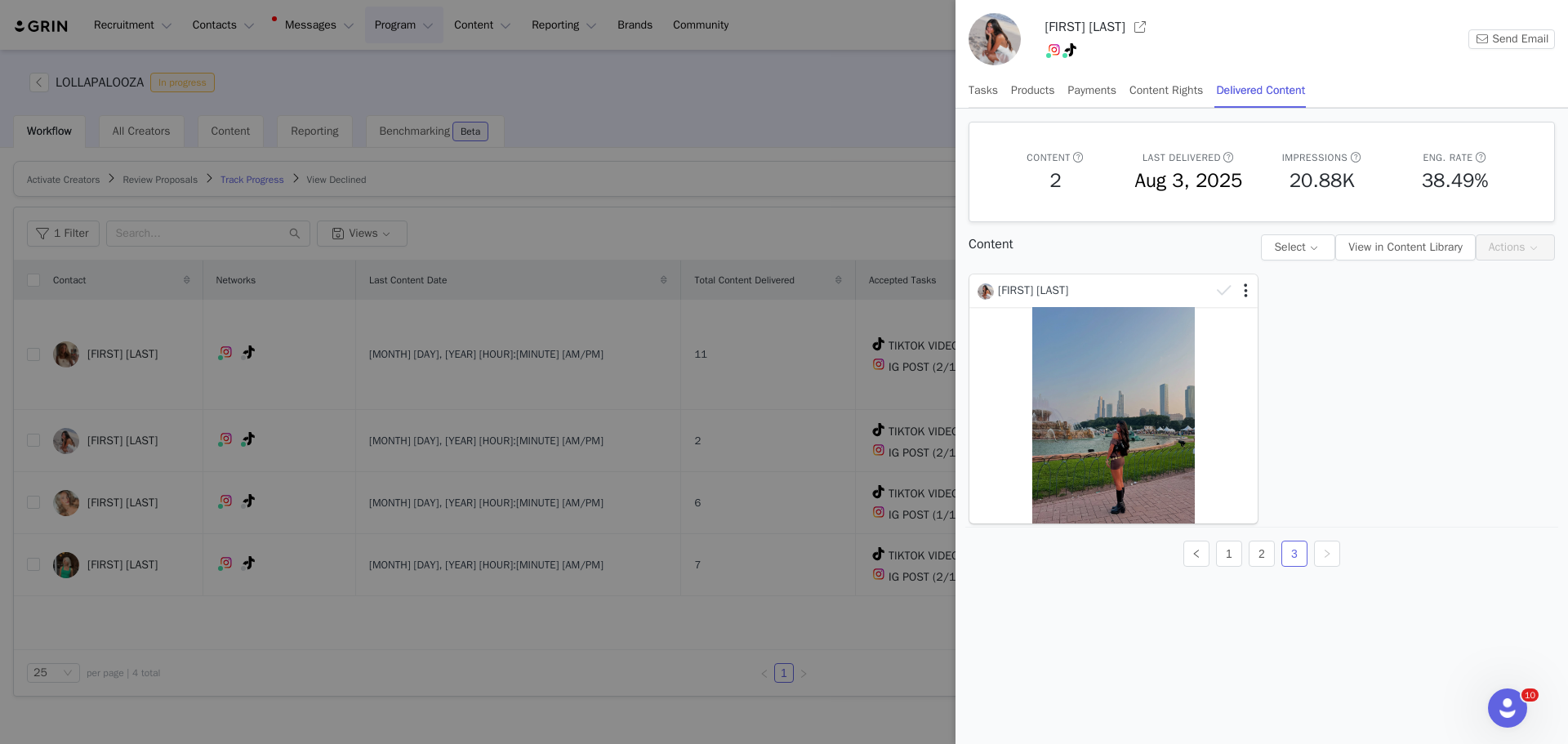 click at bounding box center (784, 372) 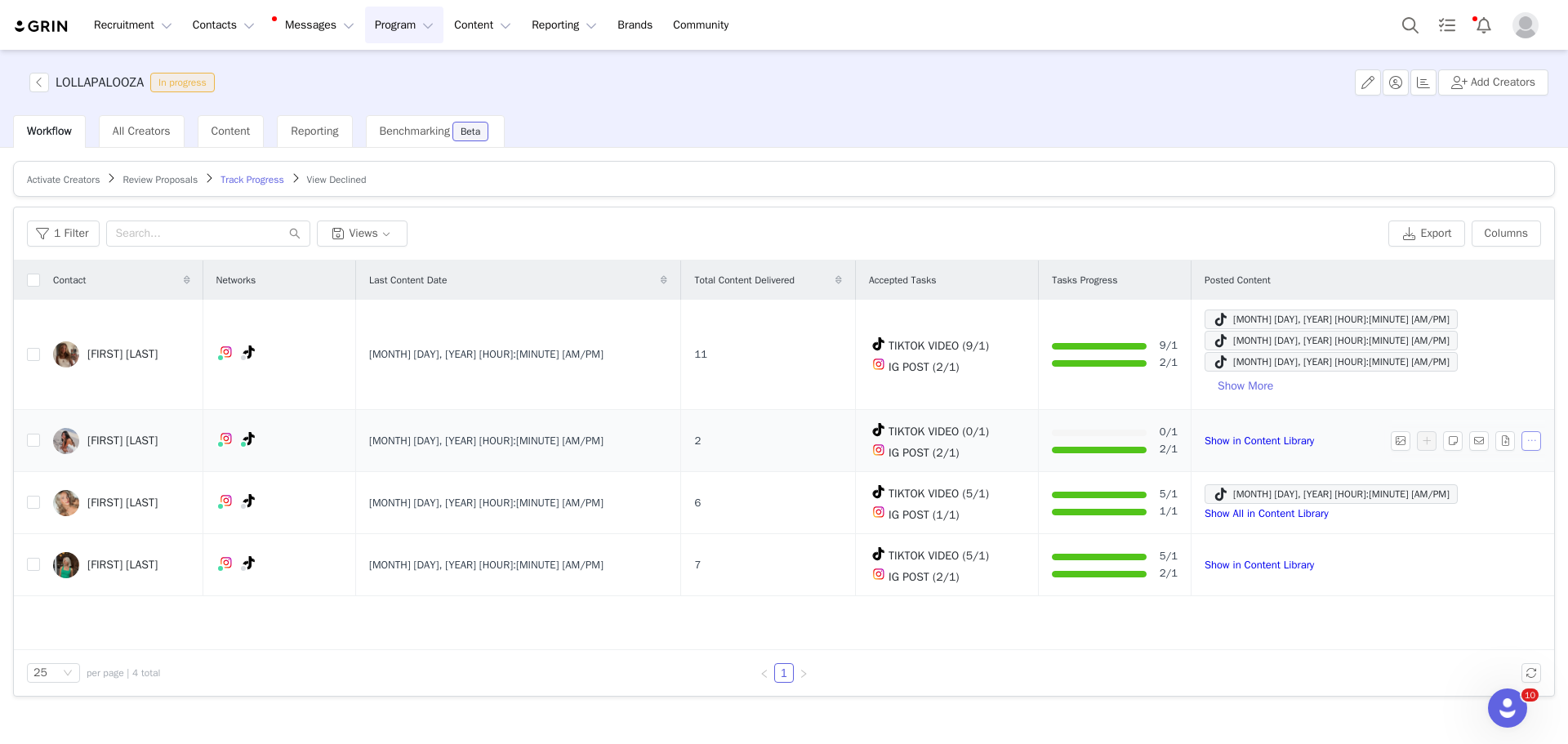 click at bounding box center [1531, 441] 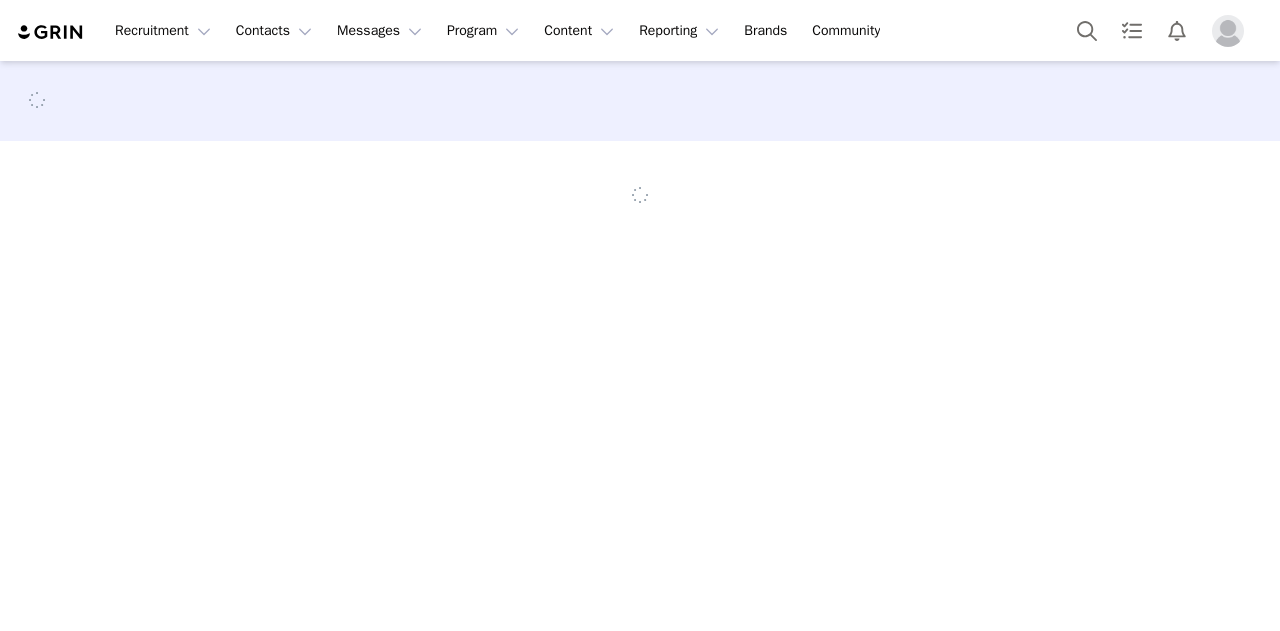 scroll, scrollTop: 0, scrollLeft: 0, axis: both 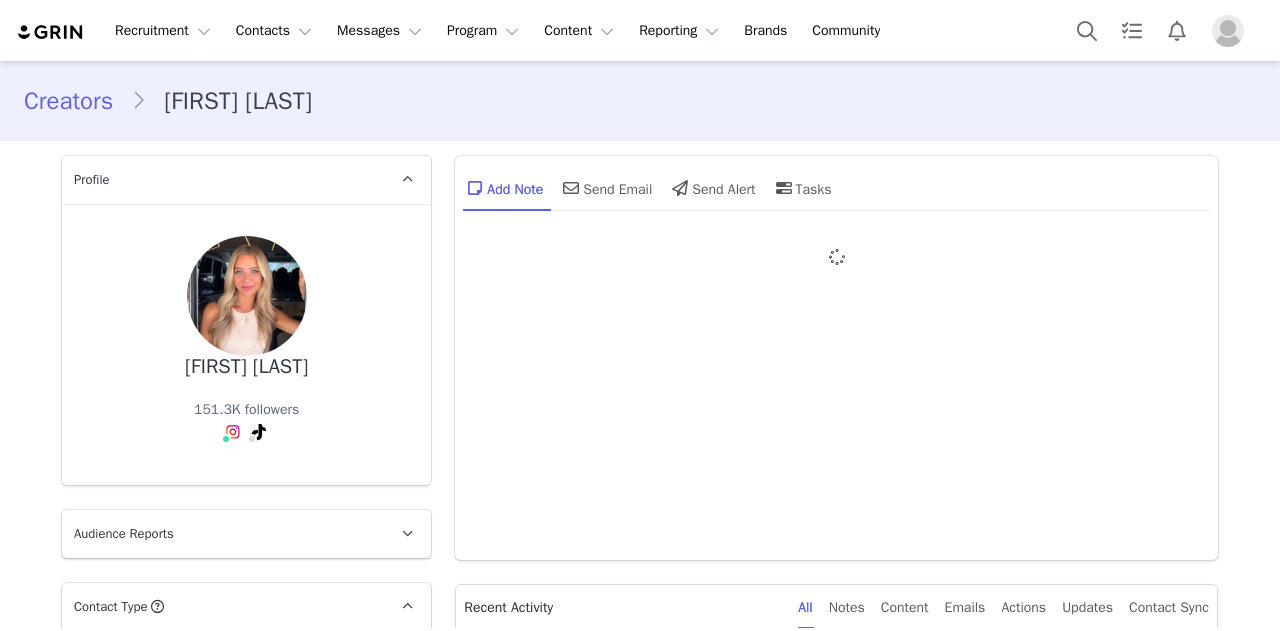type on "+1 (United States)" 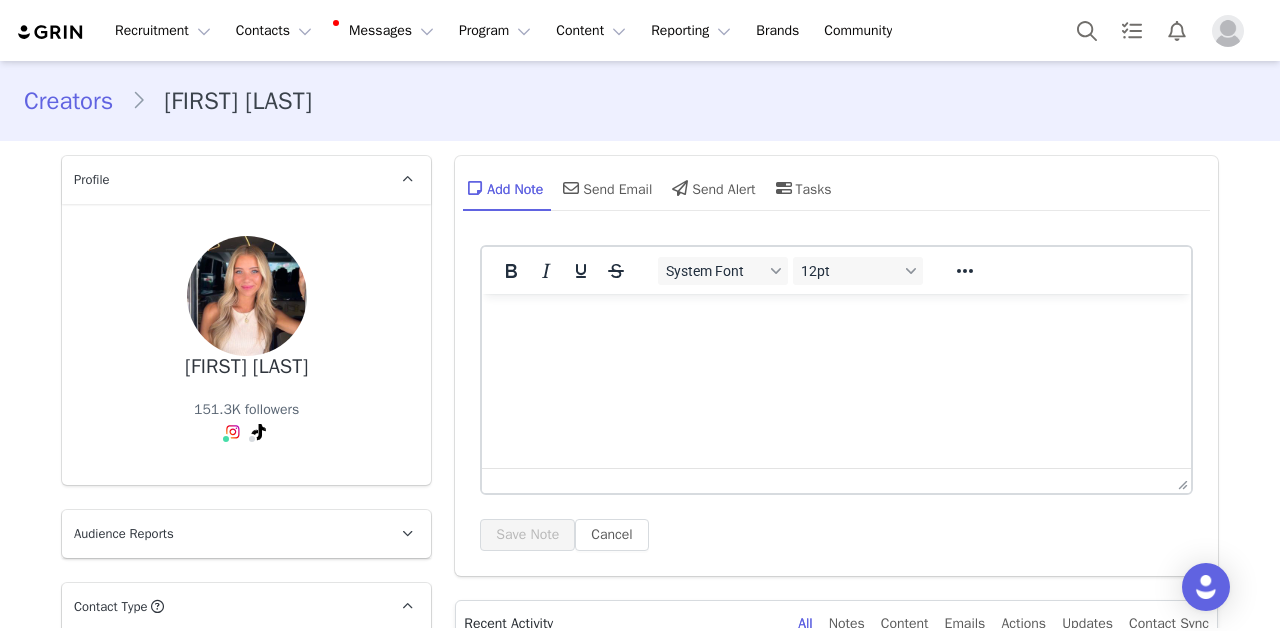 scroll, scrollTop: 0, scrollLeft: 0, axis: both 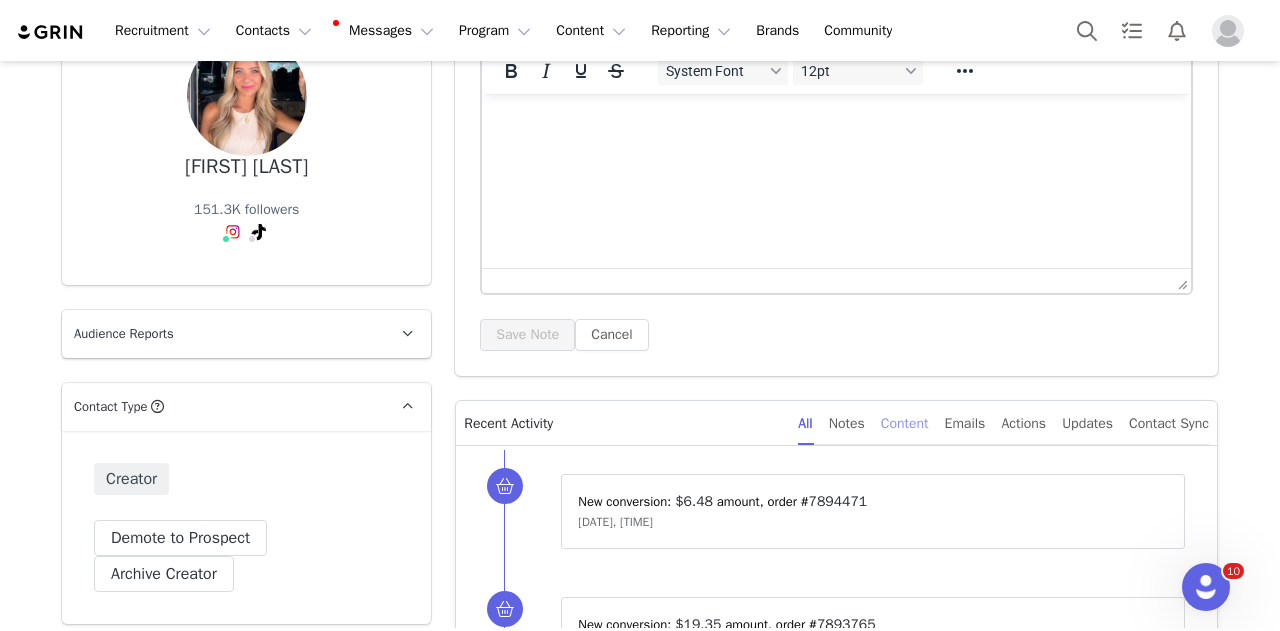 click on "Content" at bounding box center (905, 423) 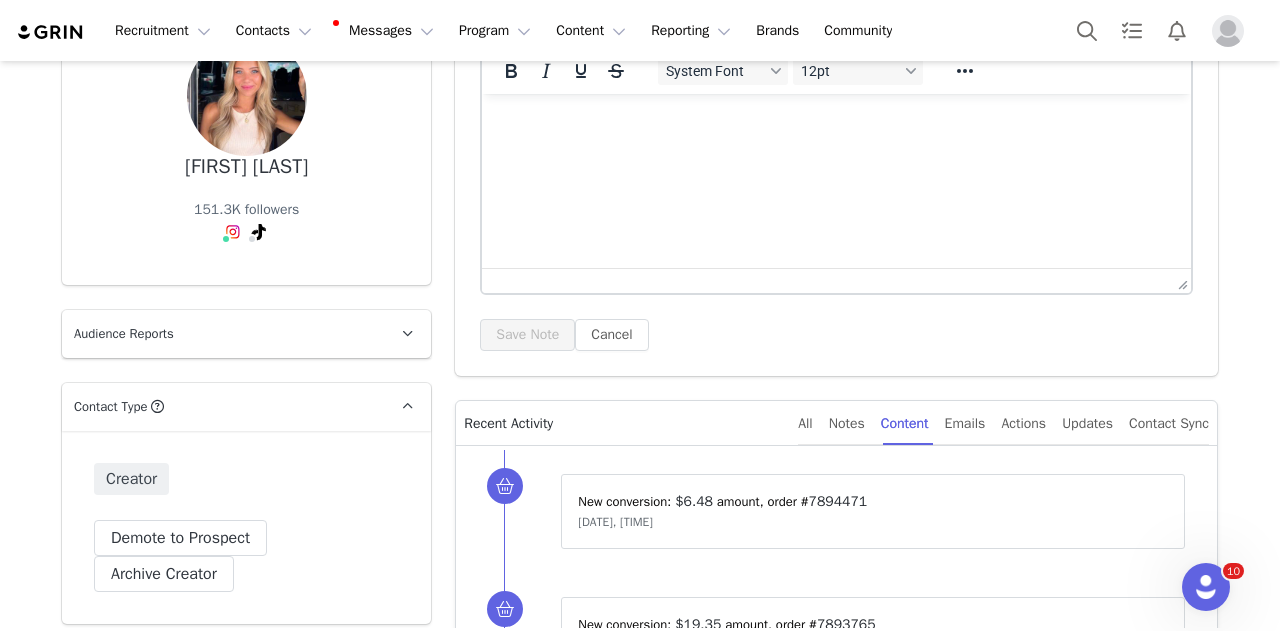 scroll, scrollTop: 400, scrollLeft: 0, axis: vertical 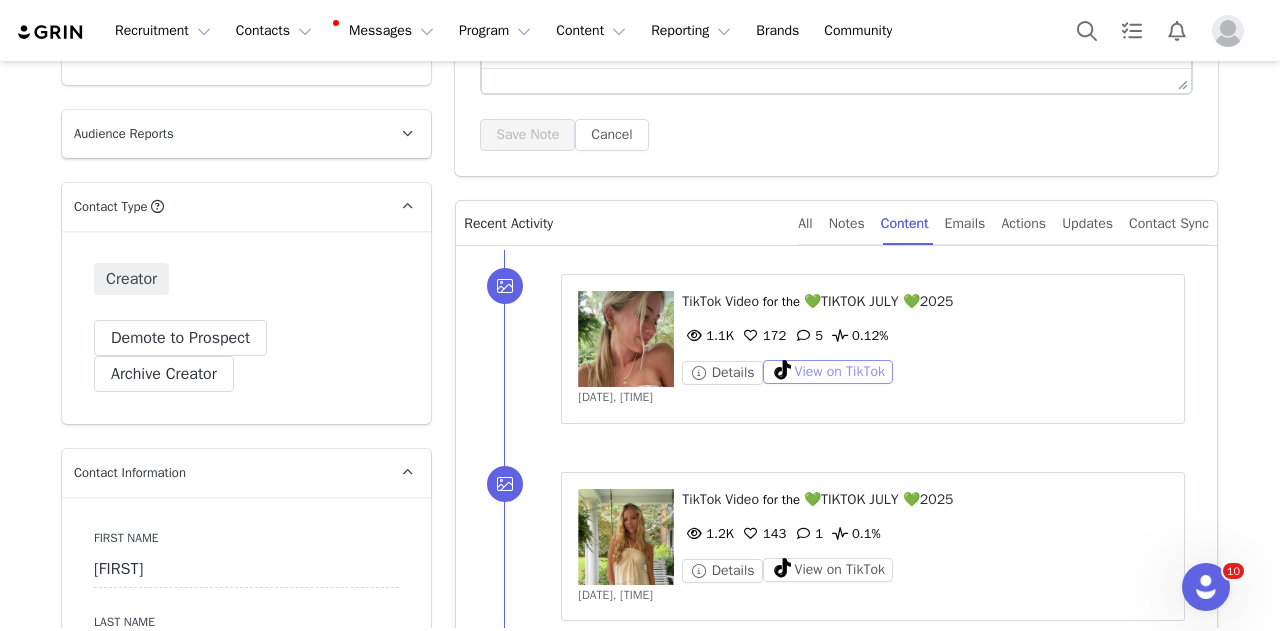 click on "View on TikTok" at bounding box center [828, 372] 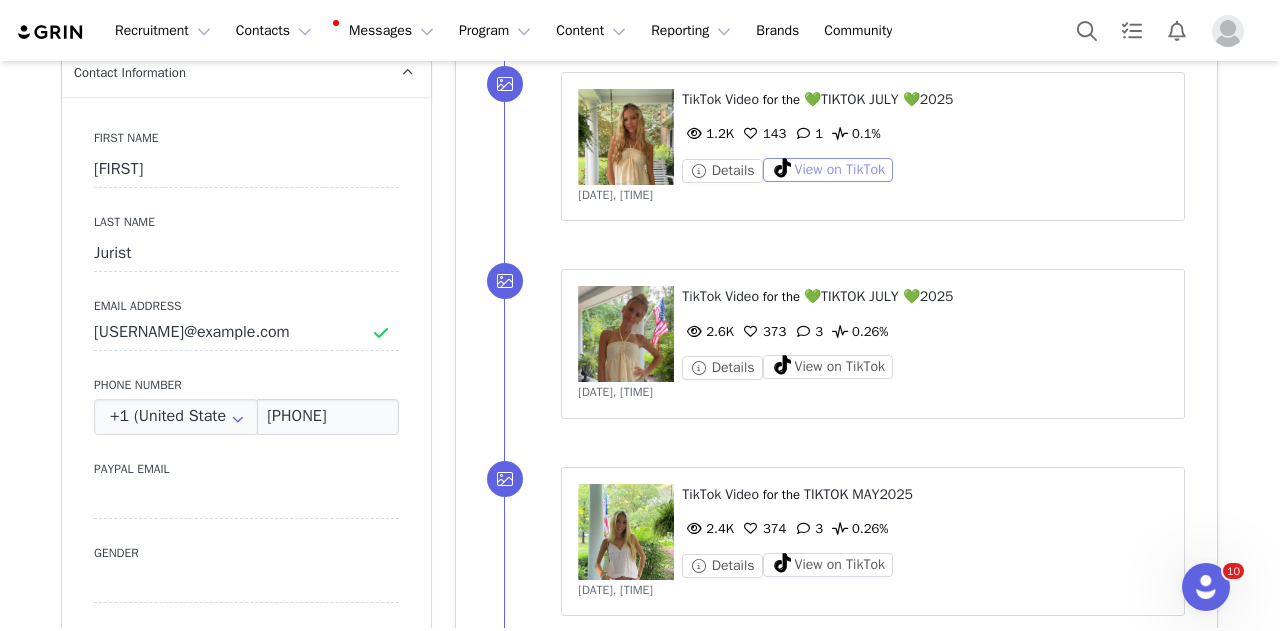 click on "View on TikTok" at bounding box center (828, 170) 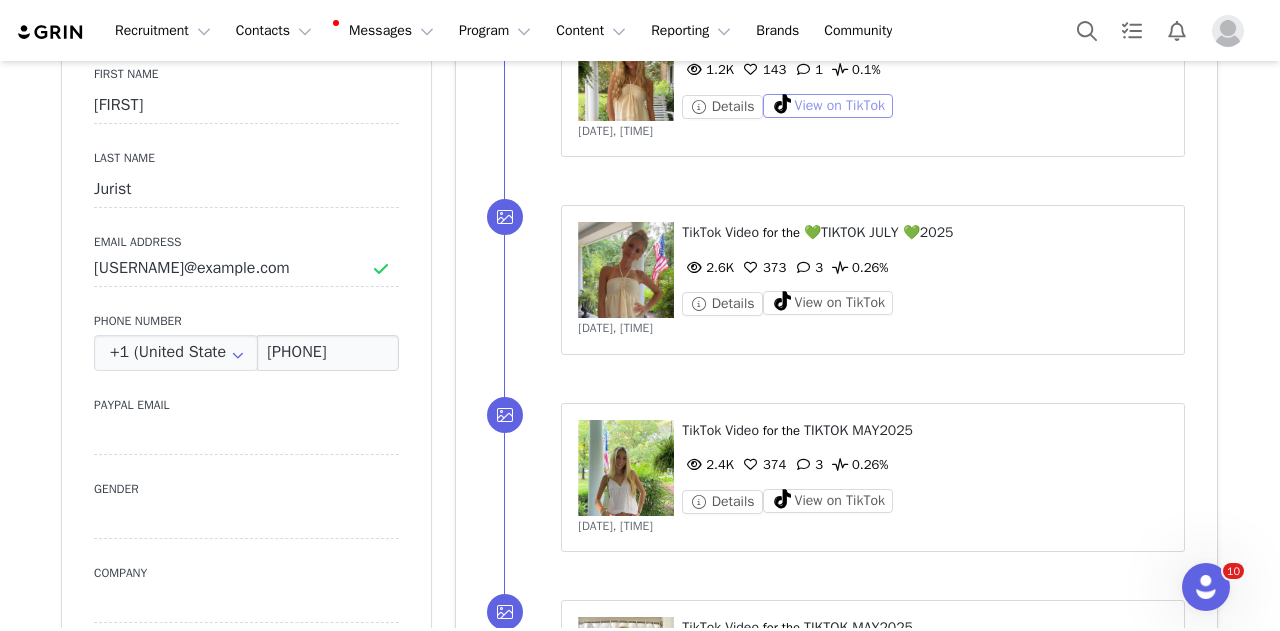 scroll, scrollTop: 500, scrollLeft: 0, axis: vertical 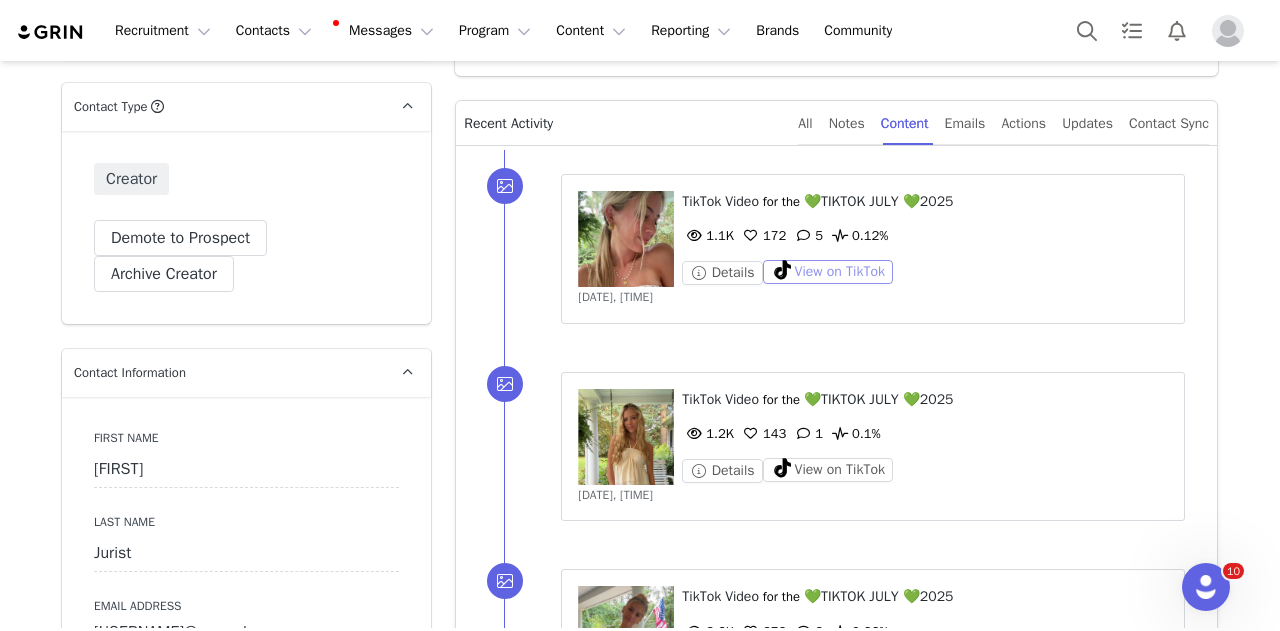 click on "View on TikTok" at bounding box center (828, 272) 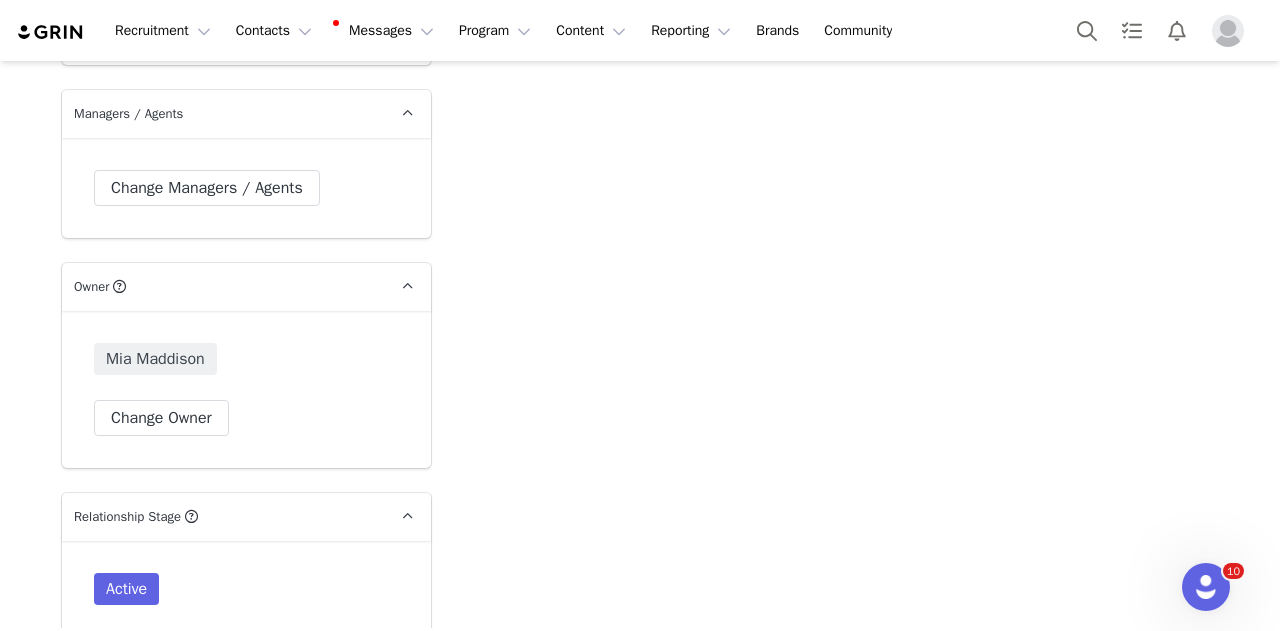 scroll, scrollTop: 4400, scrollLeft: 0, axis: vertical 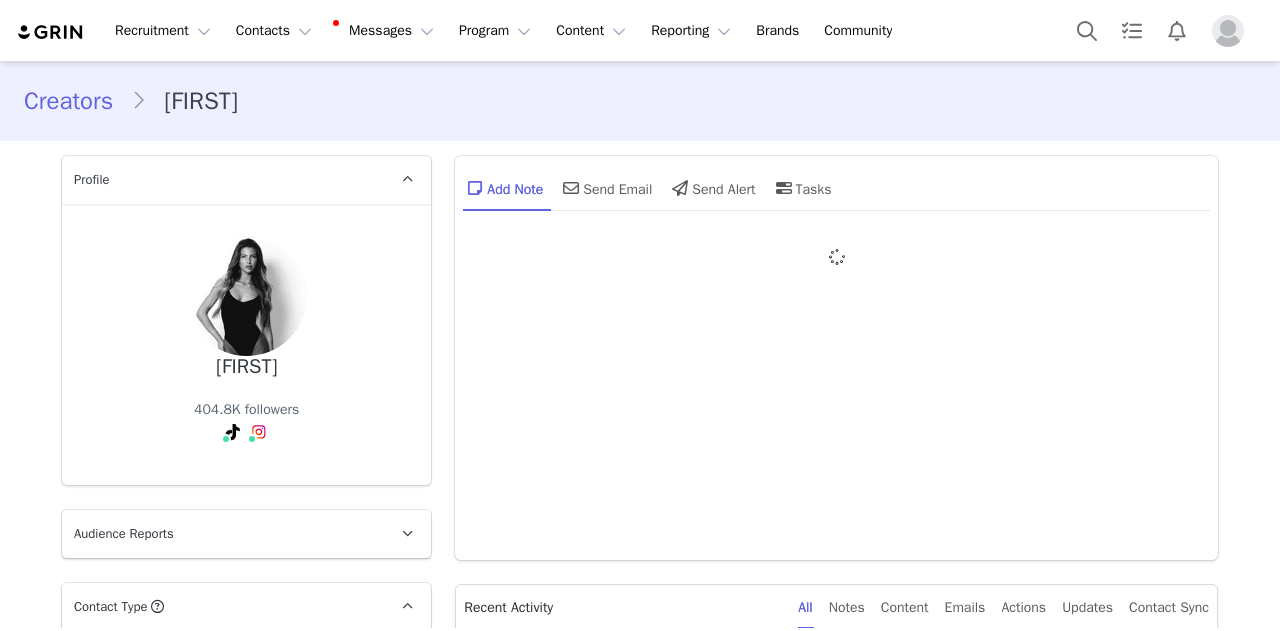 type on "+1 (United States)" 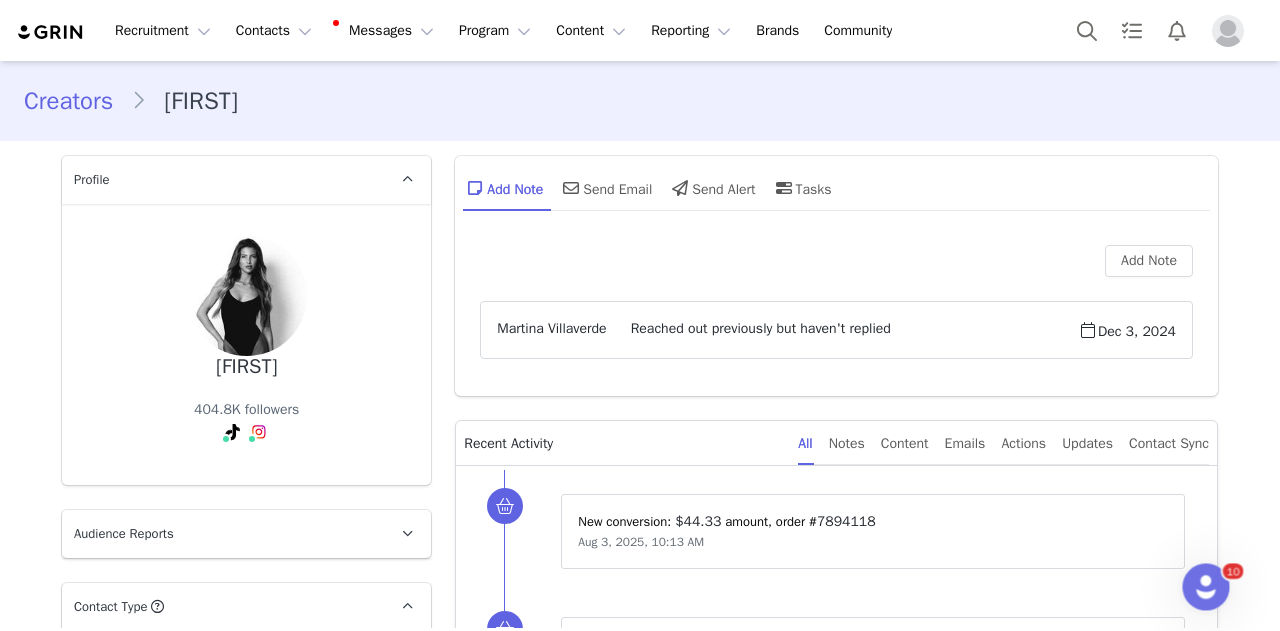 scroll, scrollTop: 0, scrollLeft: 0, axis: both 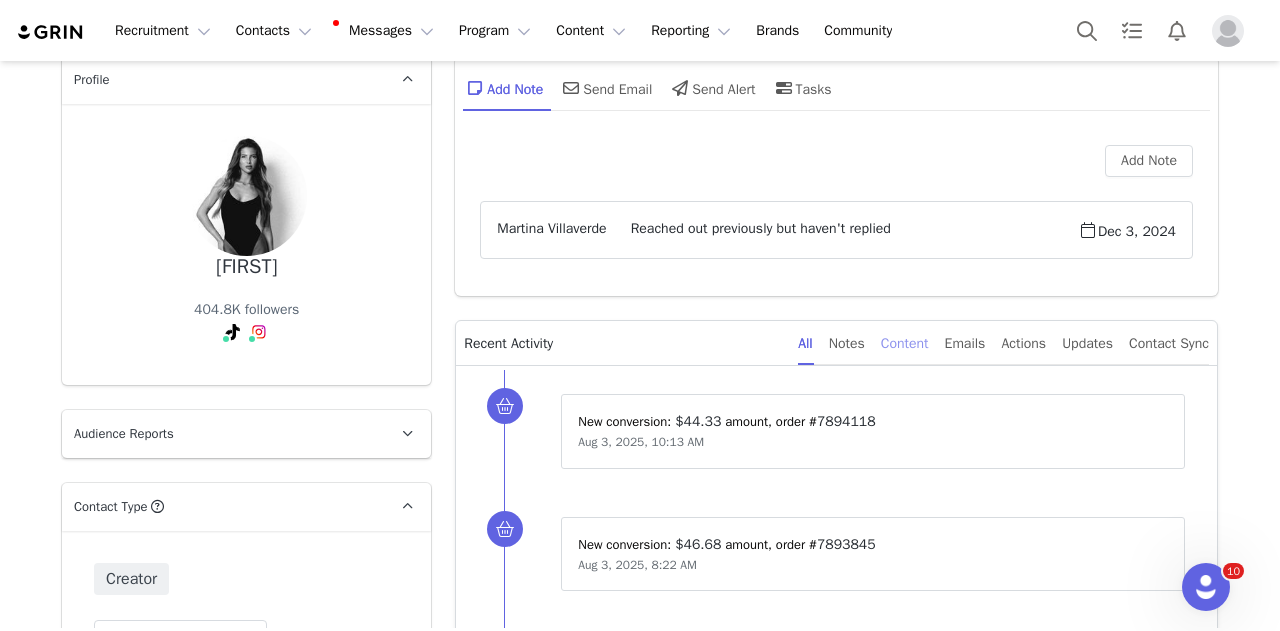 click on "Content" at bounding box center (905, 343) 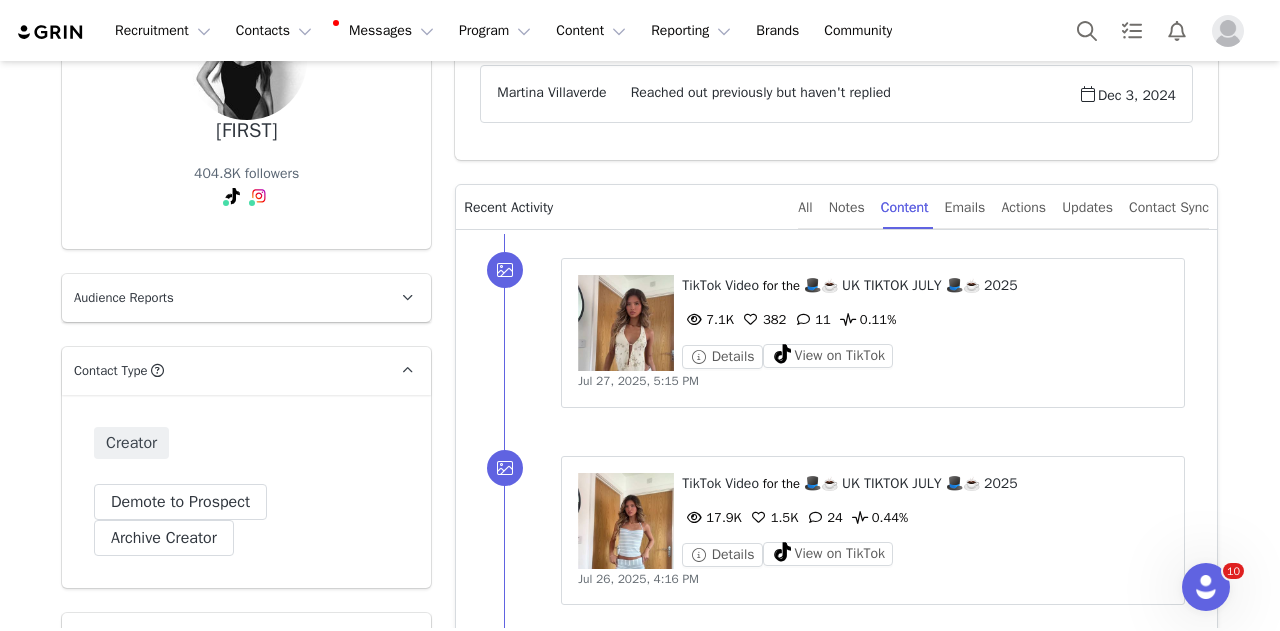 scroll, scrollTop: 300, scrollLeft: 0, axis: vertical 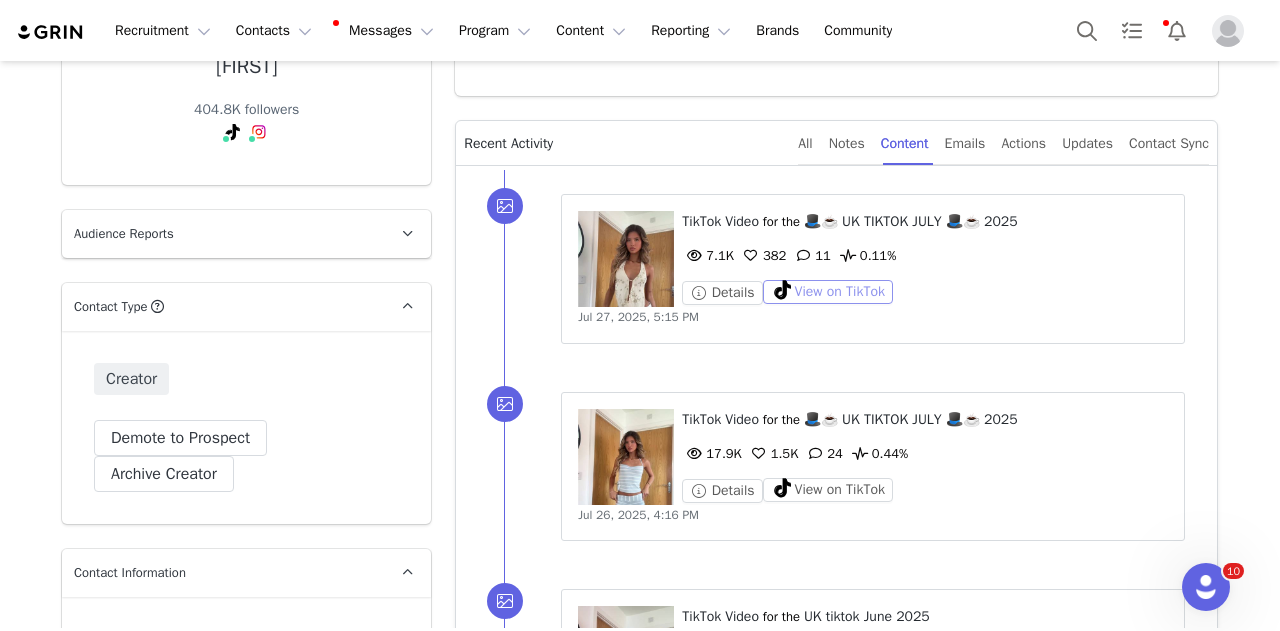 click on "View on TikTok" at bounding box center (828, 292) 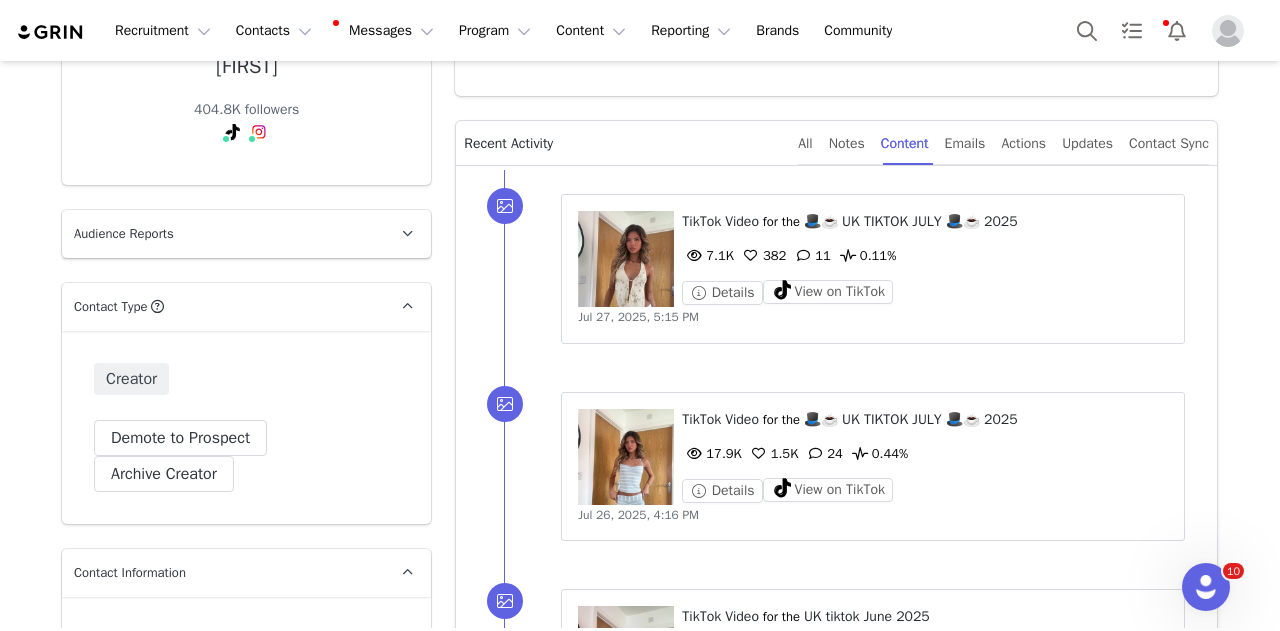 click on "⁨ TikTok ⁩ ⁨ Video ⁩ for the ⁨ 🎩☕️ UK TIKTOK JULY 🎩☕️ 2025 ⁩ 17.9K  1.5K  24  0.44%  Details View on TikTok" at bounding box center (925, 456) 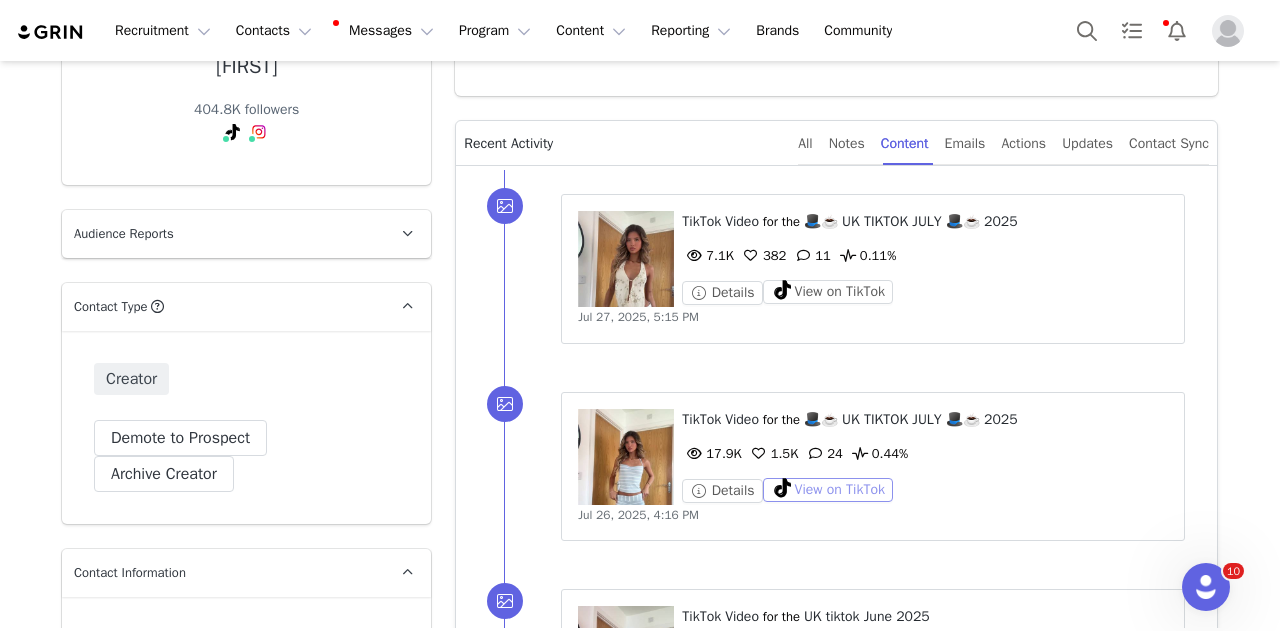 click on "View on TikTok" at bounding box center (828, 490) 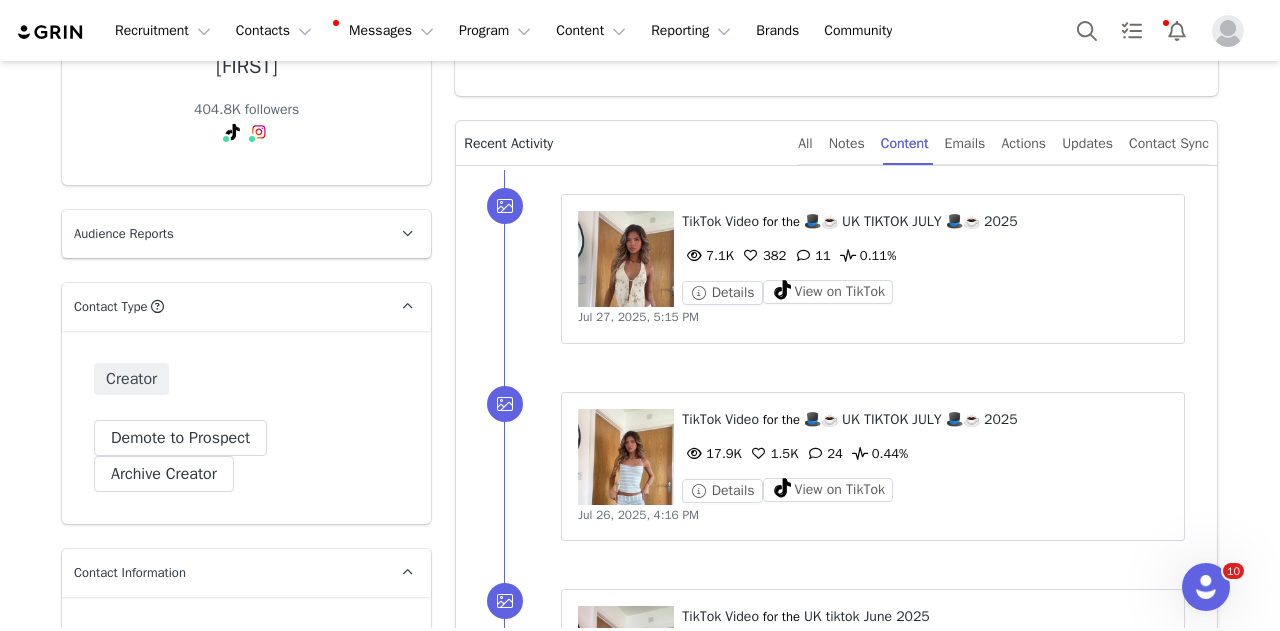 click on "⁨ TikTok ⁩ ⁨ Video ⁩ for the ⁨ 🎩☕️ UK TIKTOK JULY 🎩☕️ 2025 ⁩ 7.1K  382  11  0.11%  Details View on TikTok" at bounding box center [873, 259] 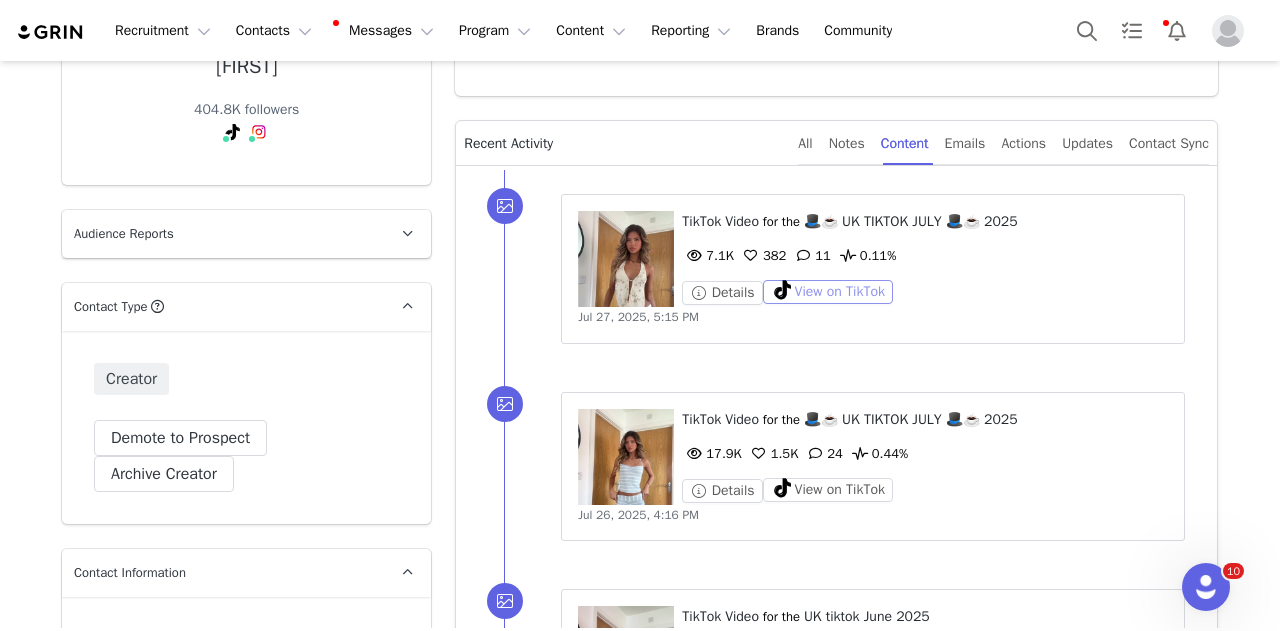 click on "View on TikTok" at bounding box center [828, 292] 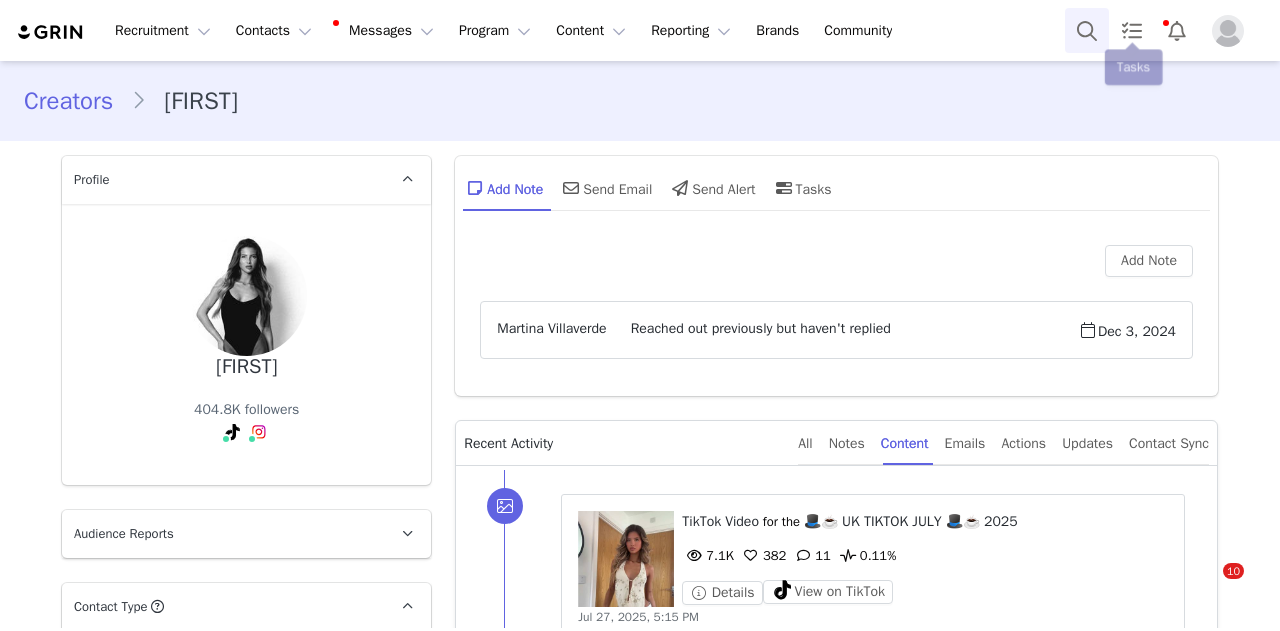 scroll, scrollTop: 0, scrollLeft: 0, axis: both 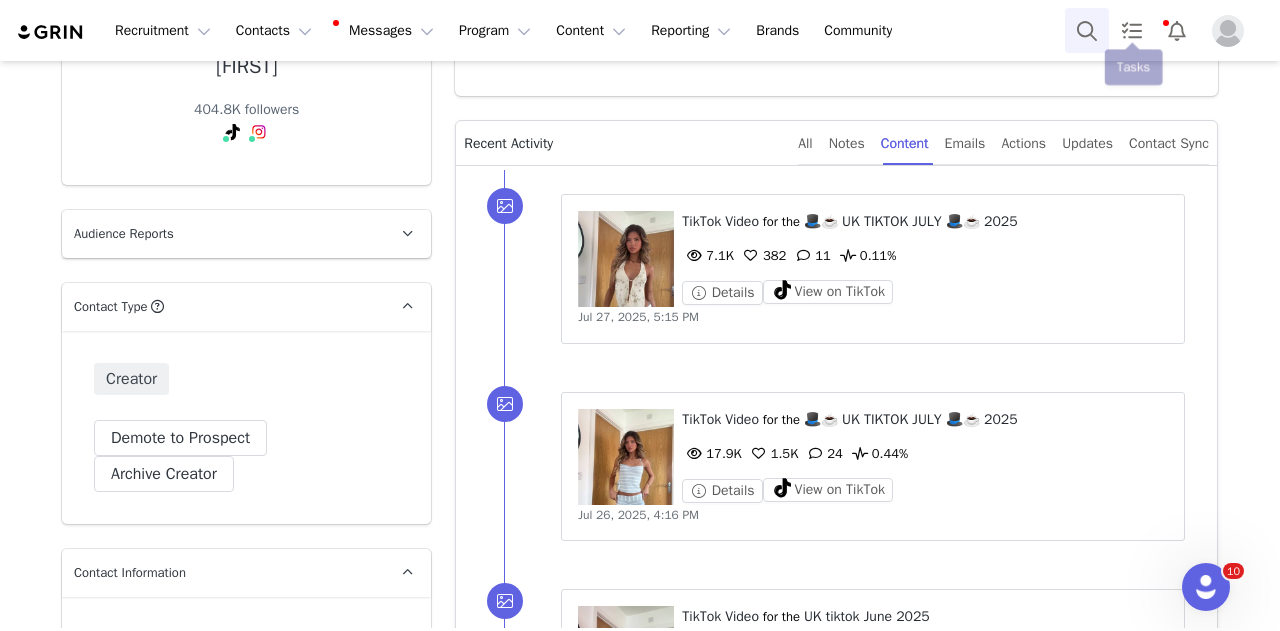 click at bounding box center [1087, 30] 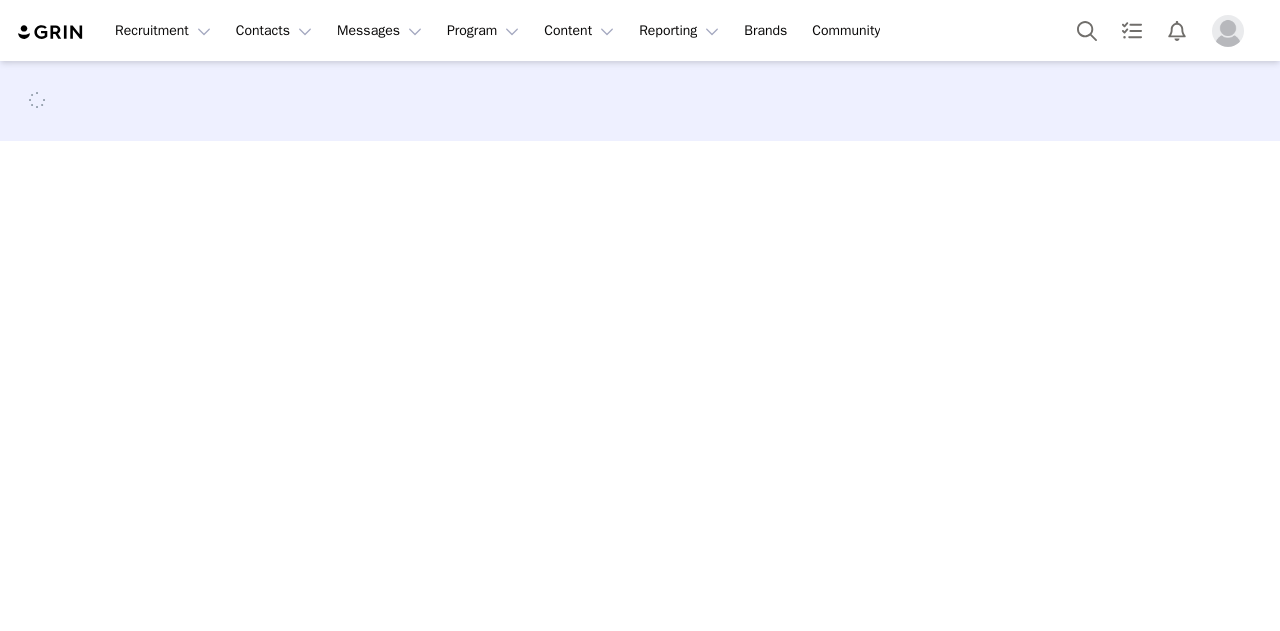 scroll, scrollTop: 0, scrollLeft: 0, axis: both 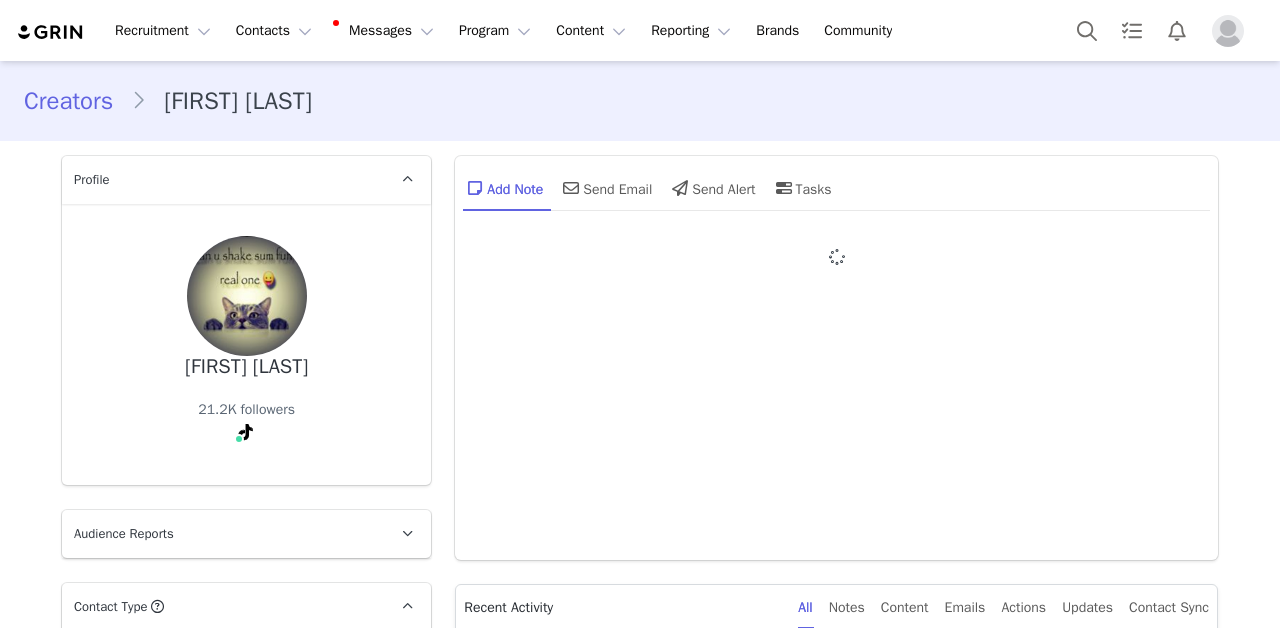 type on "+1 (United States)" 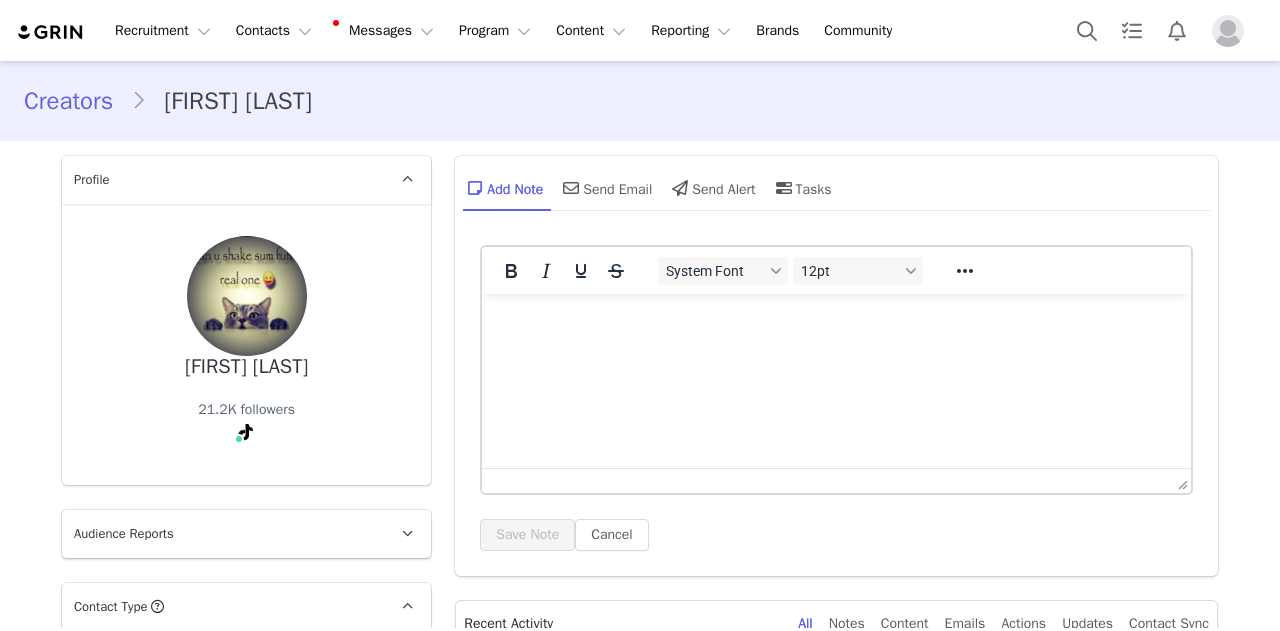 scroll, scrollTop: 0, scrollLeft: 0, axis: both 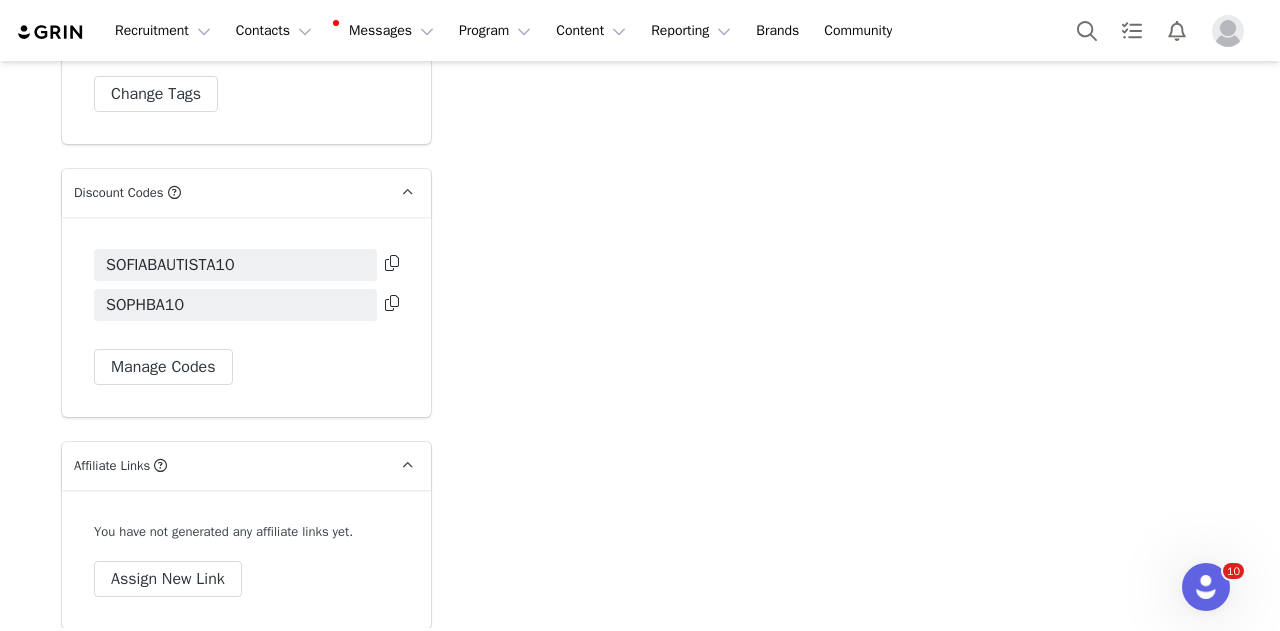 click at bounding box center (392, 303) 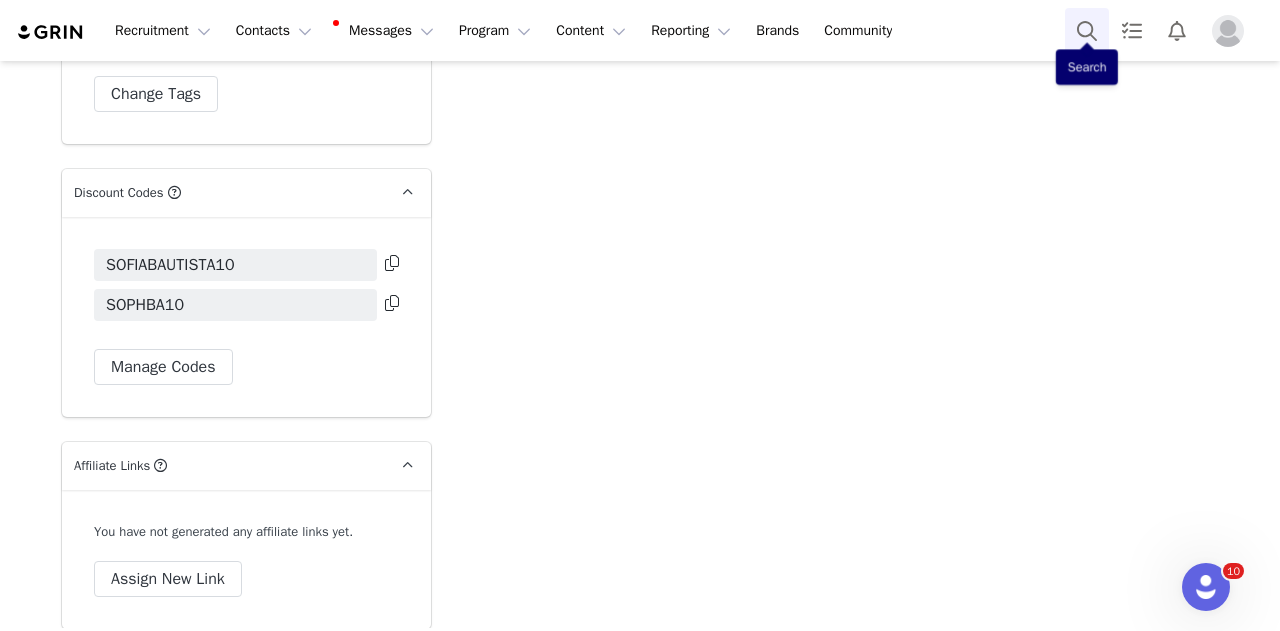 click at bounding box center (1087, 30) 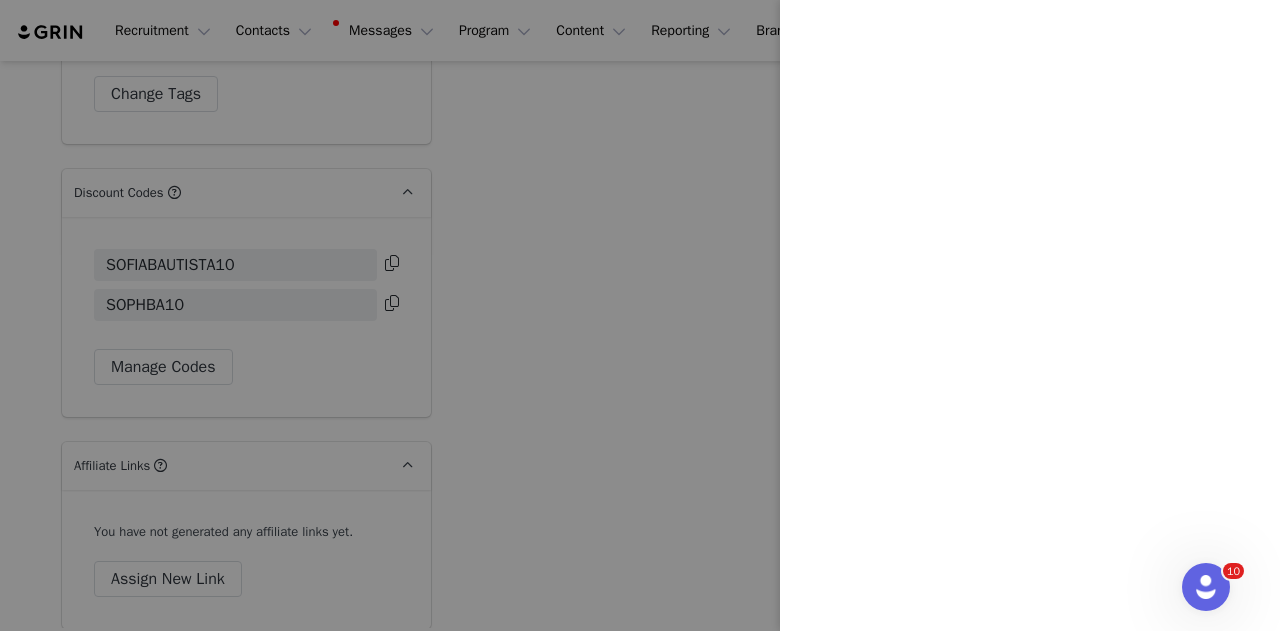 click at bounding box center [640, 315] 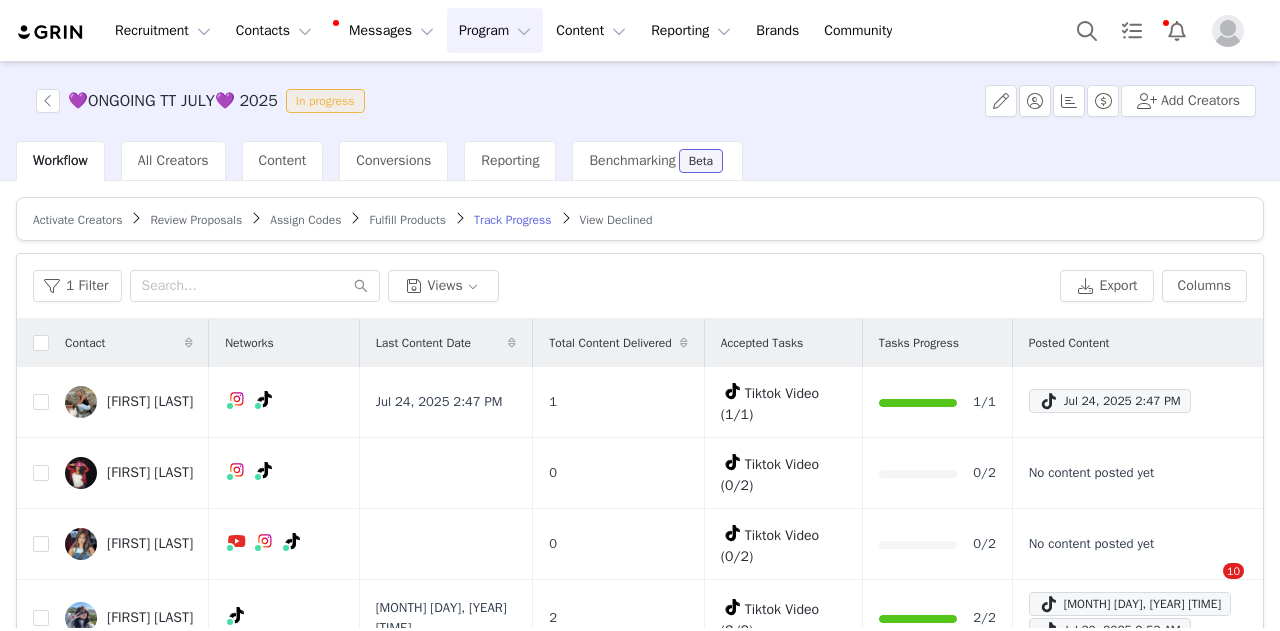 scroll, scrollTop: 0, scrollLeft: 0, axis: both 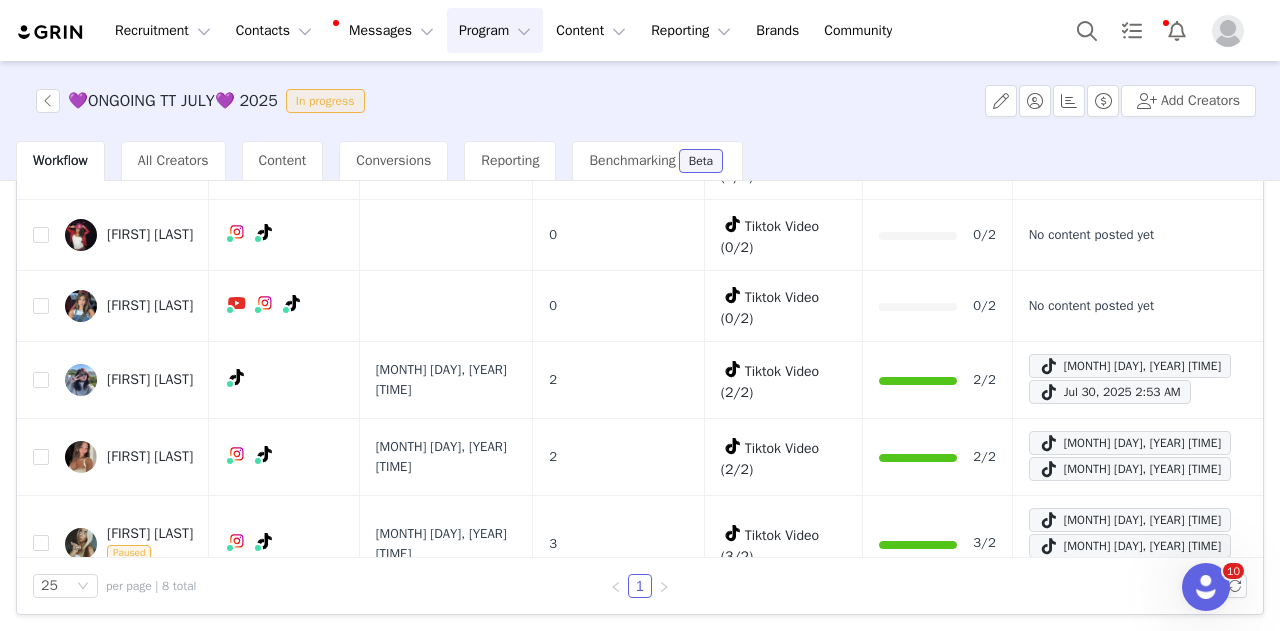 click on "Recruitment Recruitment Creator Search Curated Lists Landing Pages Web Extension AI Creator Search Beta Contacts Contacts Creators Prospects Applicants Messages Messages Dashboard Inbox 99+ Templates Sequences Program Program Activations Partnerships Affiliates Content Content Creator Content Media Library Social Listening Reporting Reporting Dashboard Report Builder Brands Brands Community Community" at bounding box center (640, 30) 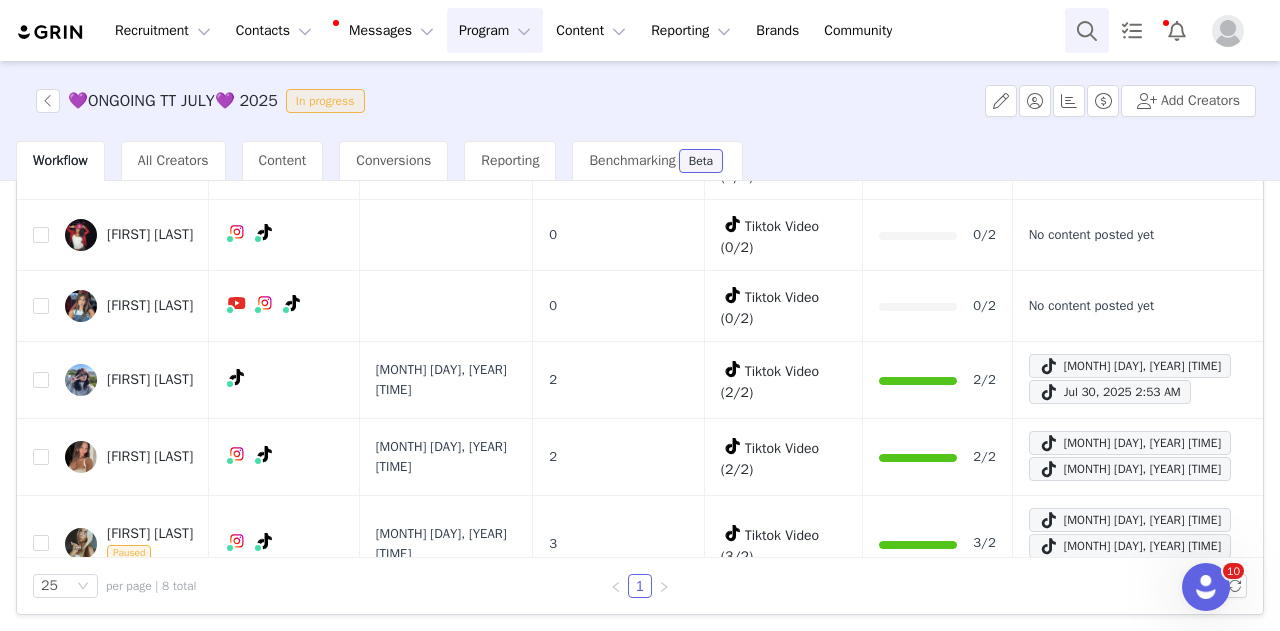 click at bounding box center (1087, 30) 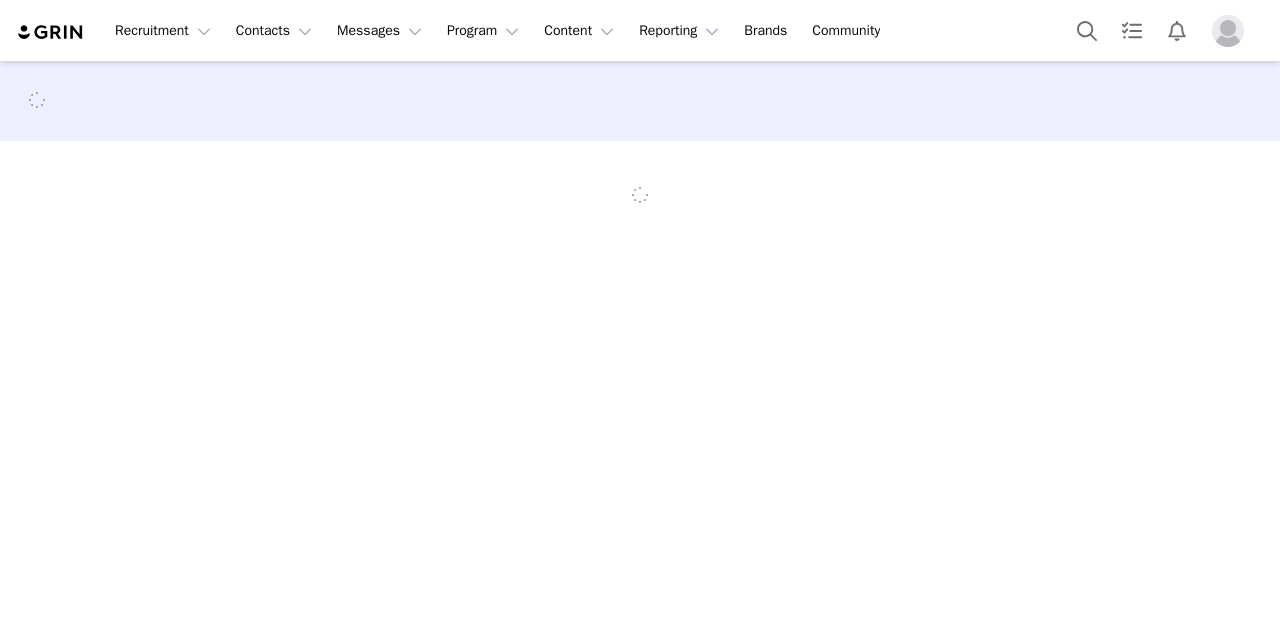 scroll, scrollTop: 0, scrollLeft: 0, axis: both 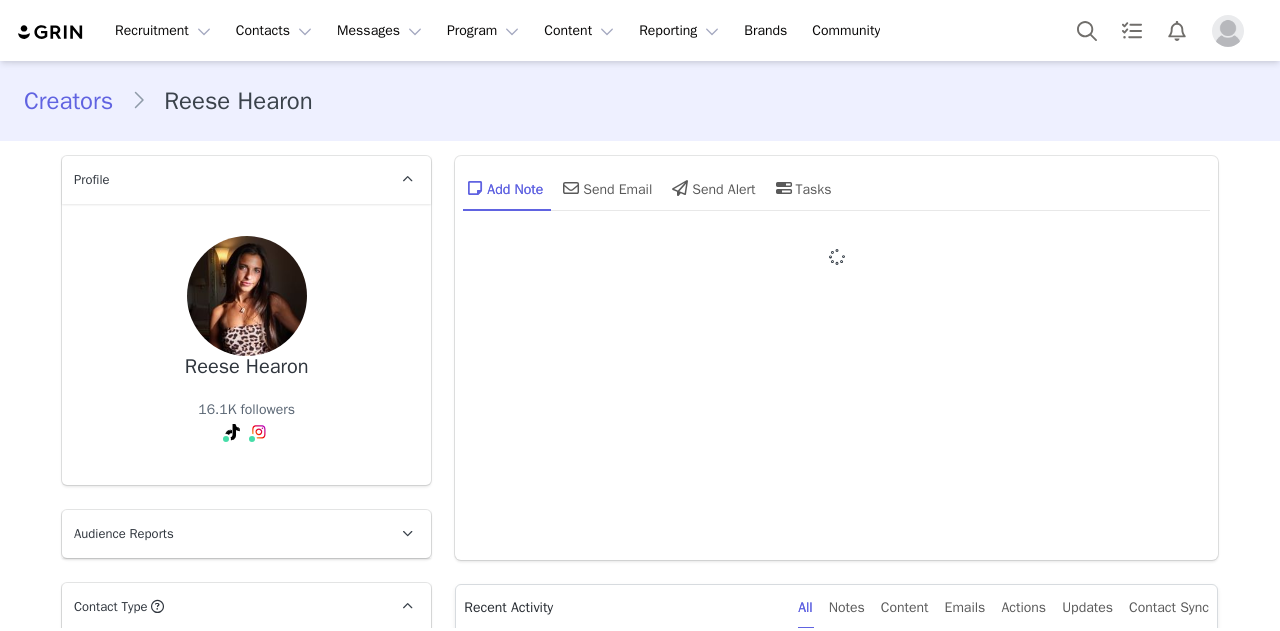 type on "+1 (United States)" 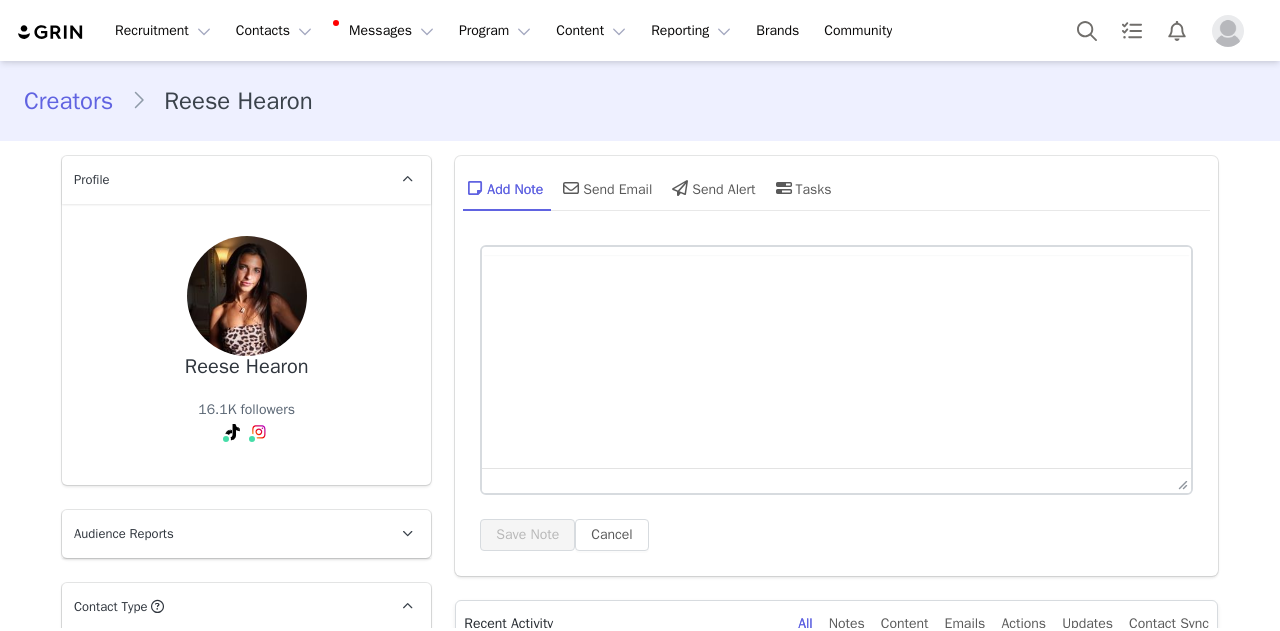 scroll, scrollTop: 0, scrollLeft: 0, axis: both 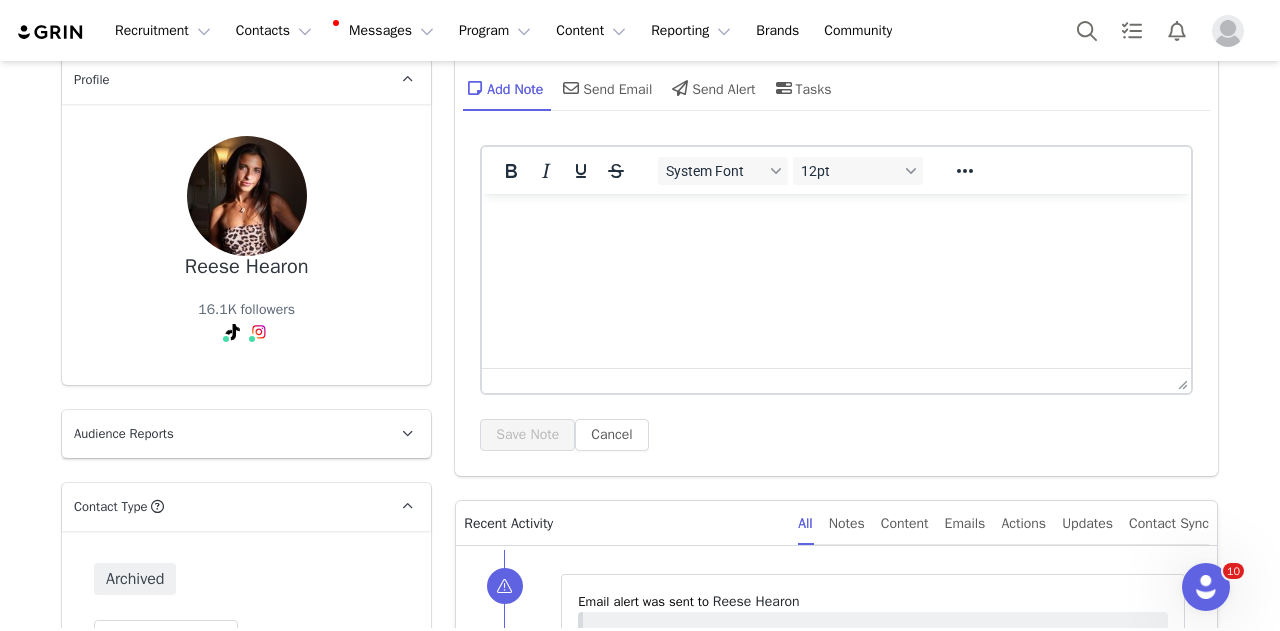 click on "All Notes Content Emails Actions Updates Contact Sync" at bounding box center [1003, 523] 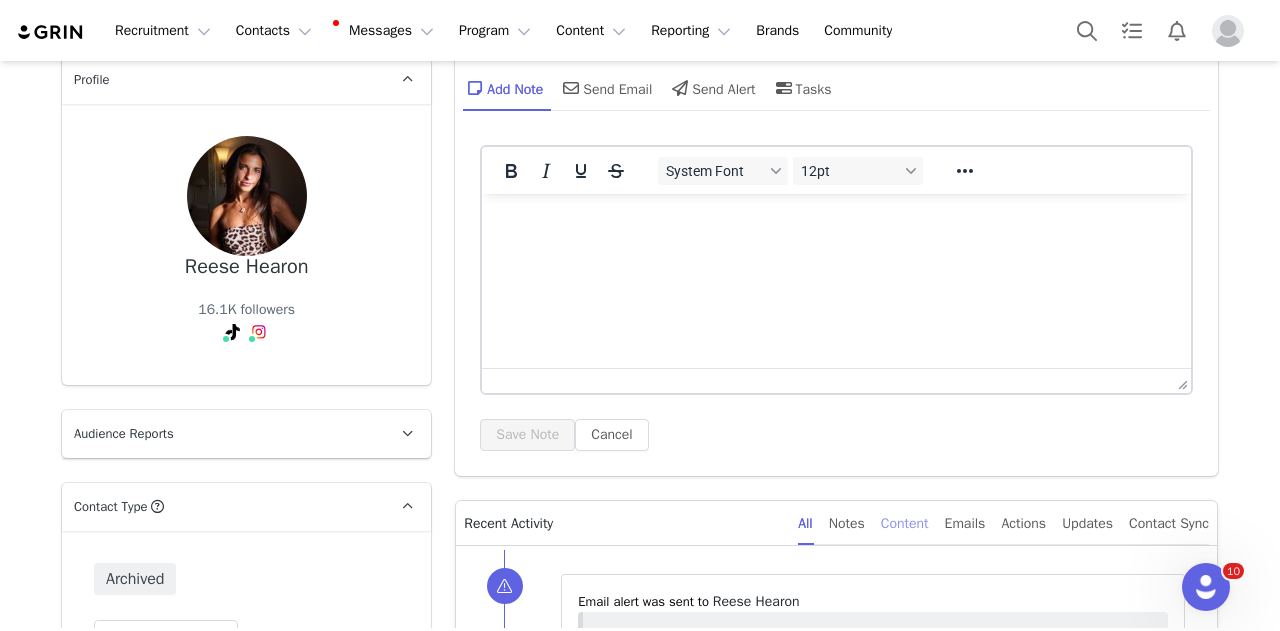 click on "Content" at bounding box center [905, 523] 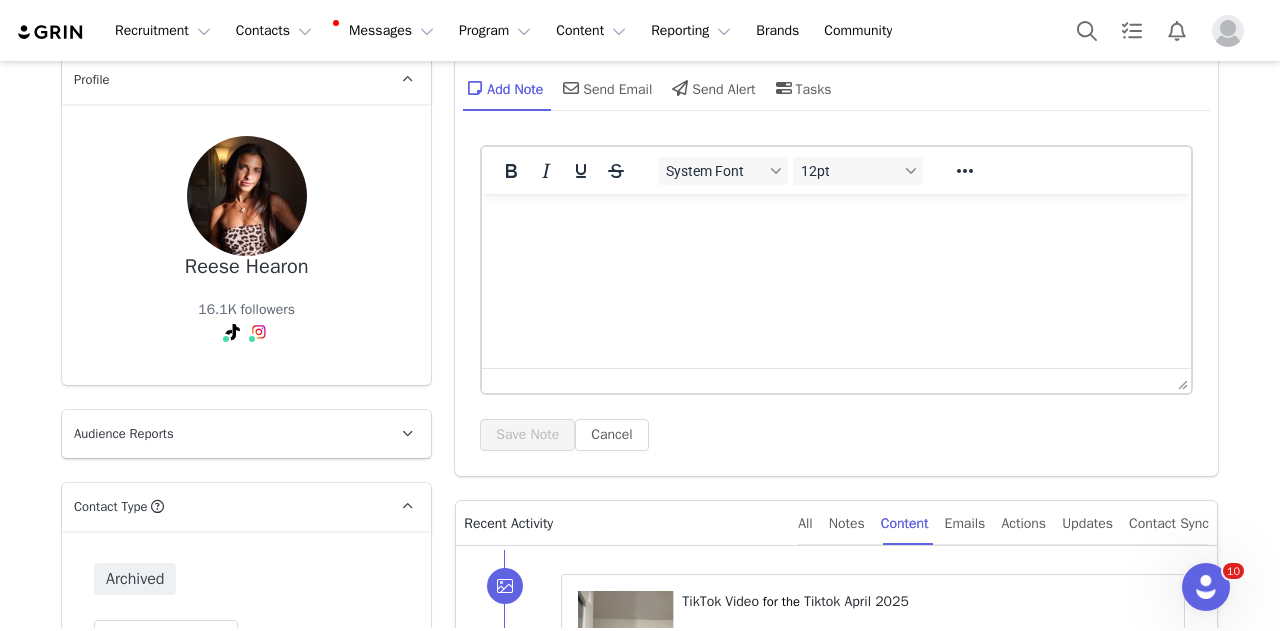 scroll, scrollTop: 400, scrollLeft: 0, axis: vertical 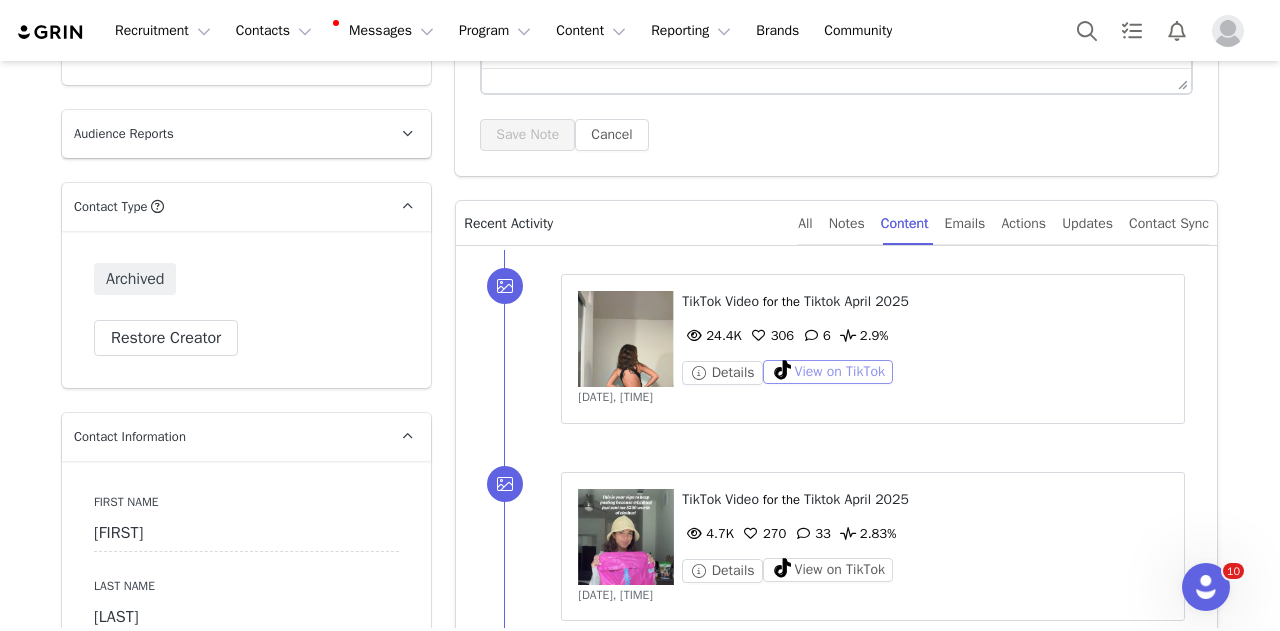 click on "View on TikTok" at bounding box center [828, 372] 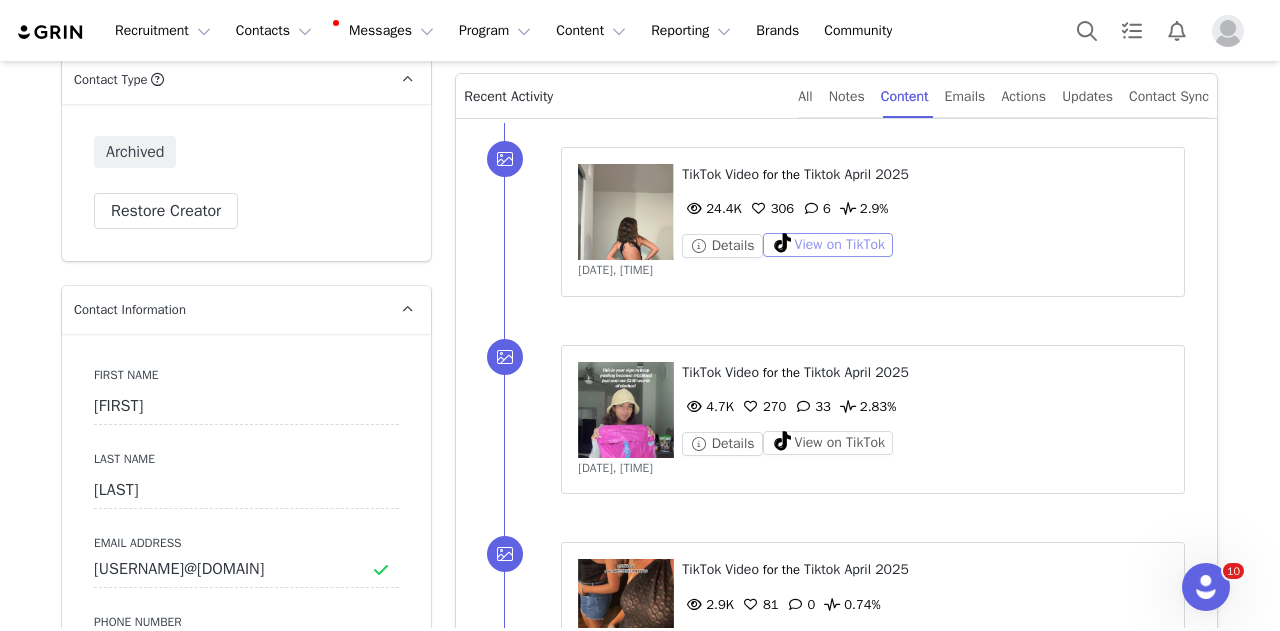 scroll, scrollTop: 600, scrollLeft: 0, axis: vertical 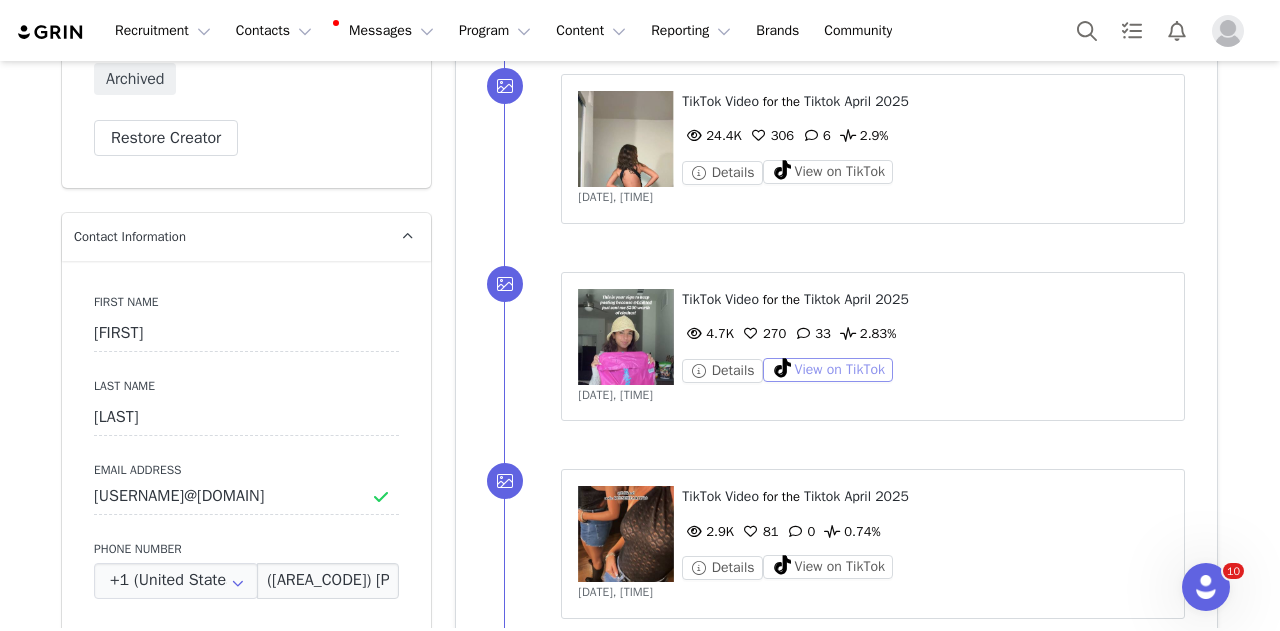 click on "View on TikTok" at bounding box center (828, 370) 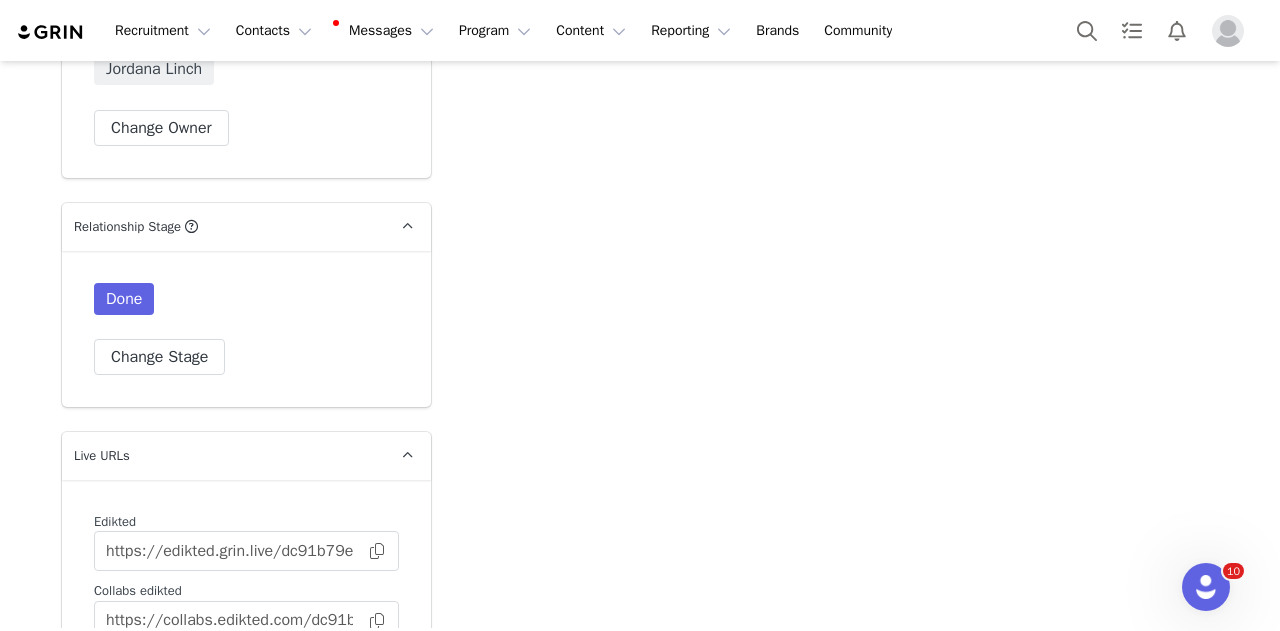 scroll, scrollTop: 4600, scrollLeft: 0, axis: vertical 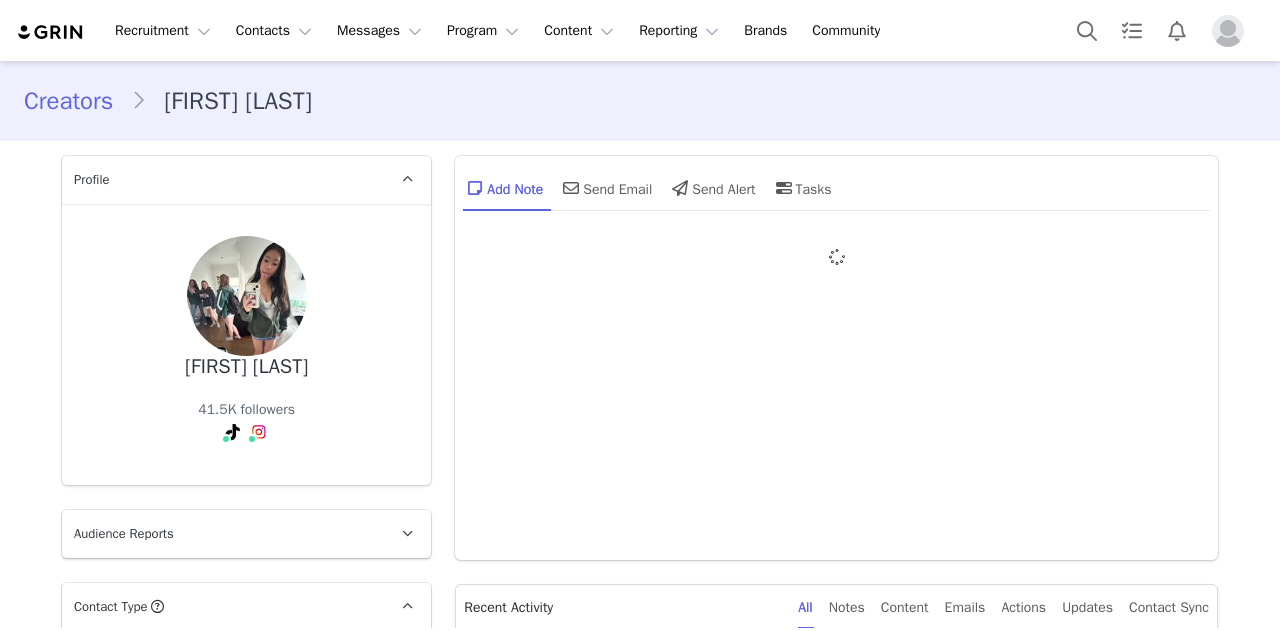 type on "+1 (United States)" 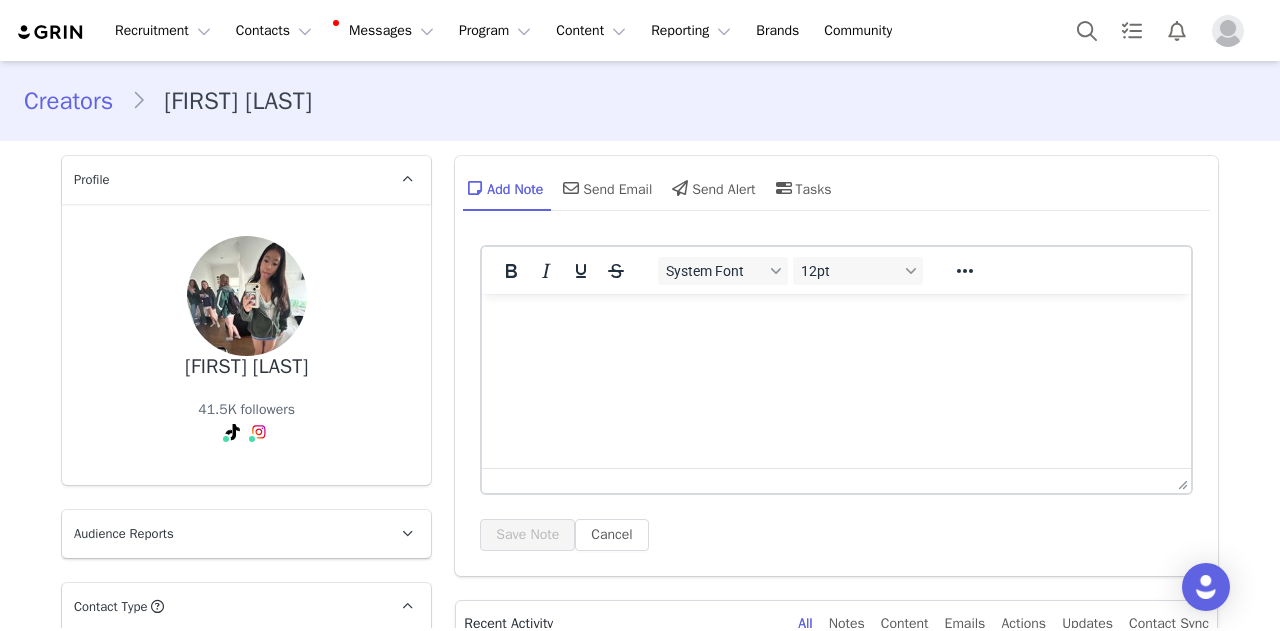 scroll, scrollTop: 0, scrollLeft: 0, axis: both 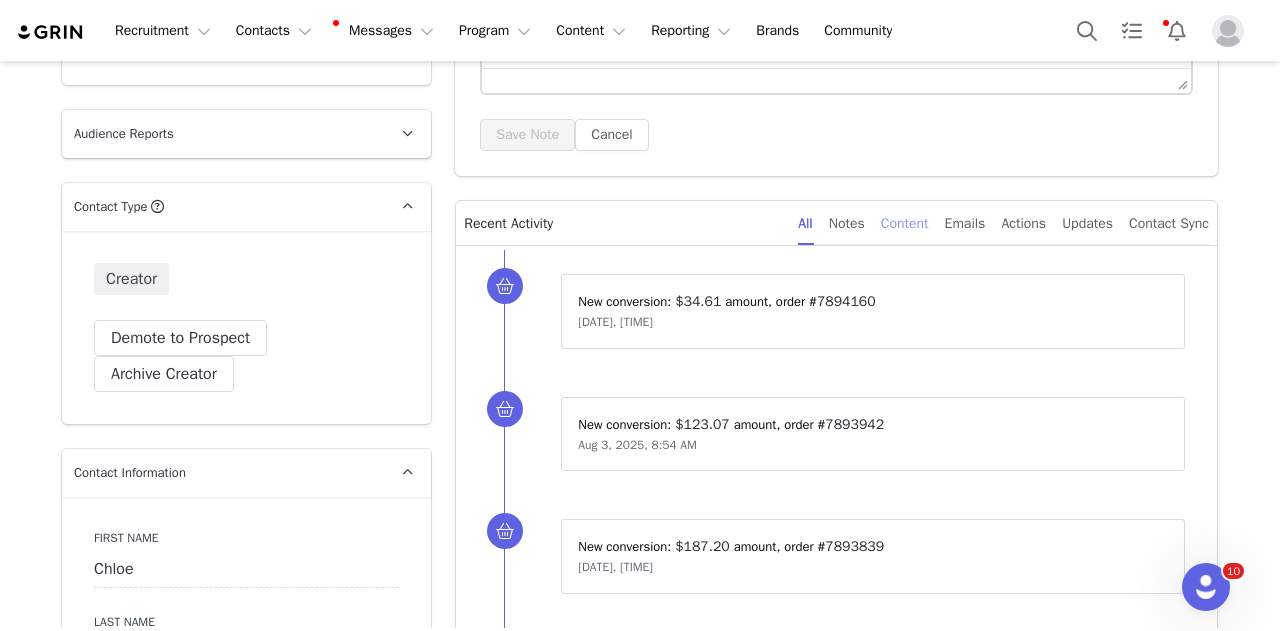 click on "Content" at bounding box center [905, 223] 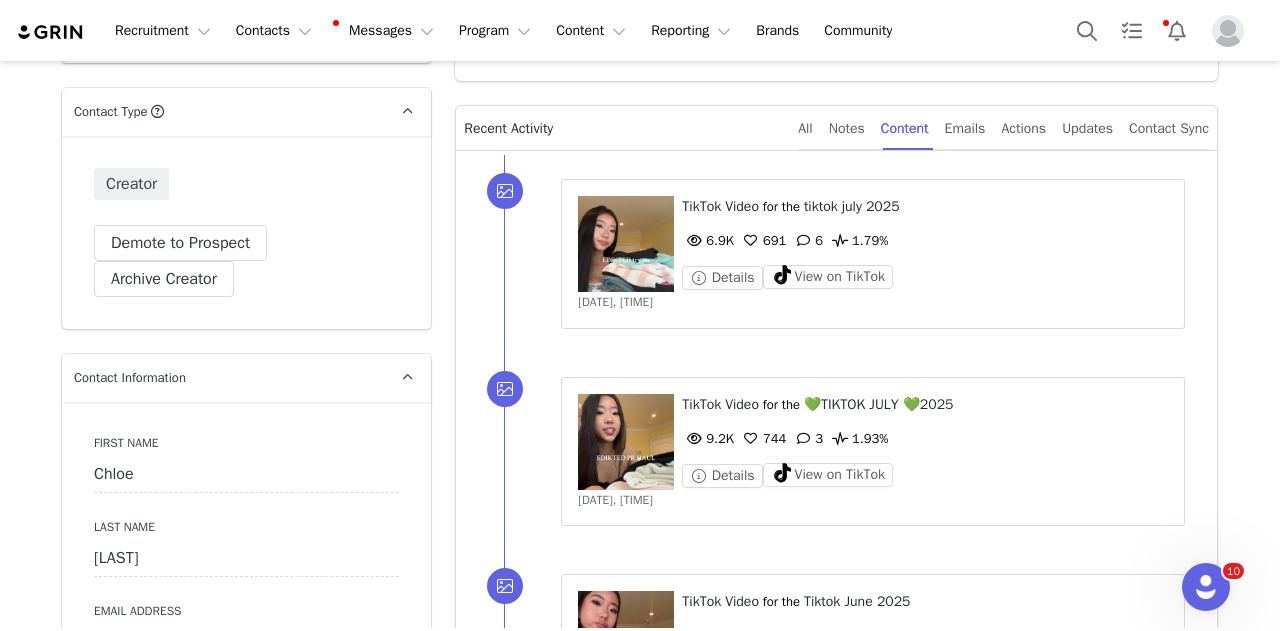 scroll, scrollTop: 500, scrollLeft: 0, axis: vertical 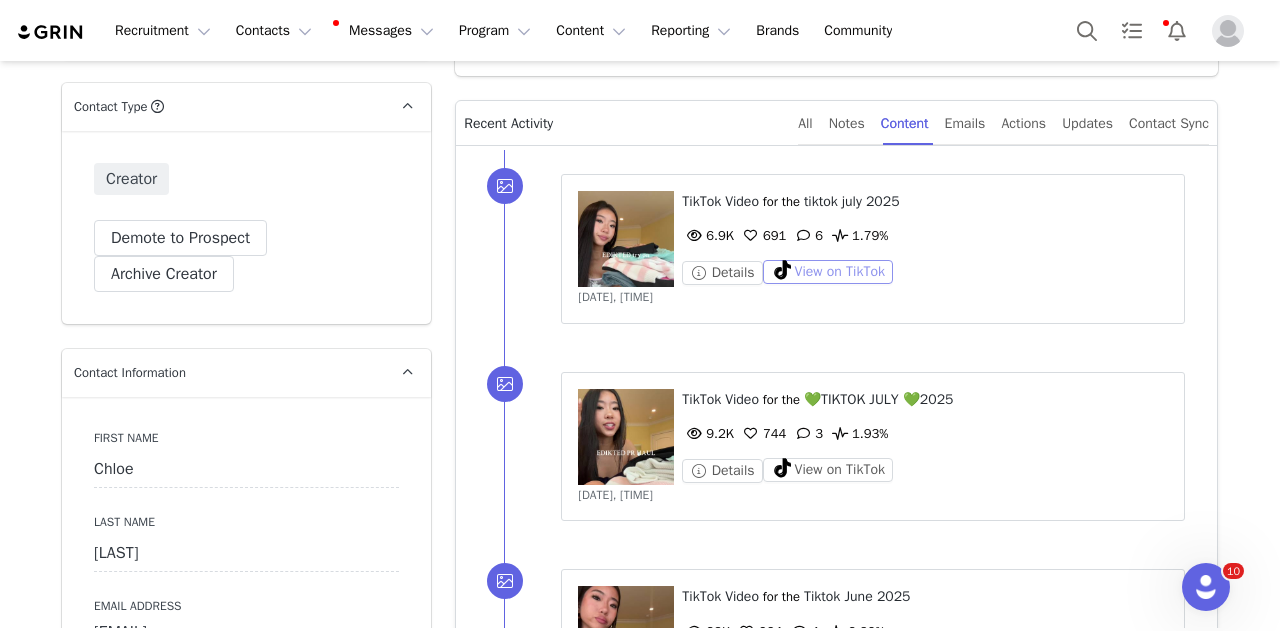 click on "View on TikTok" at bounding box center (828, 272) 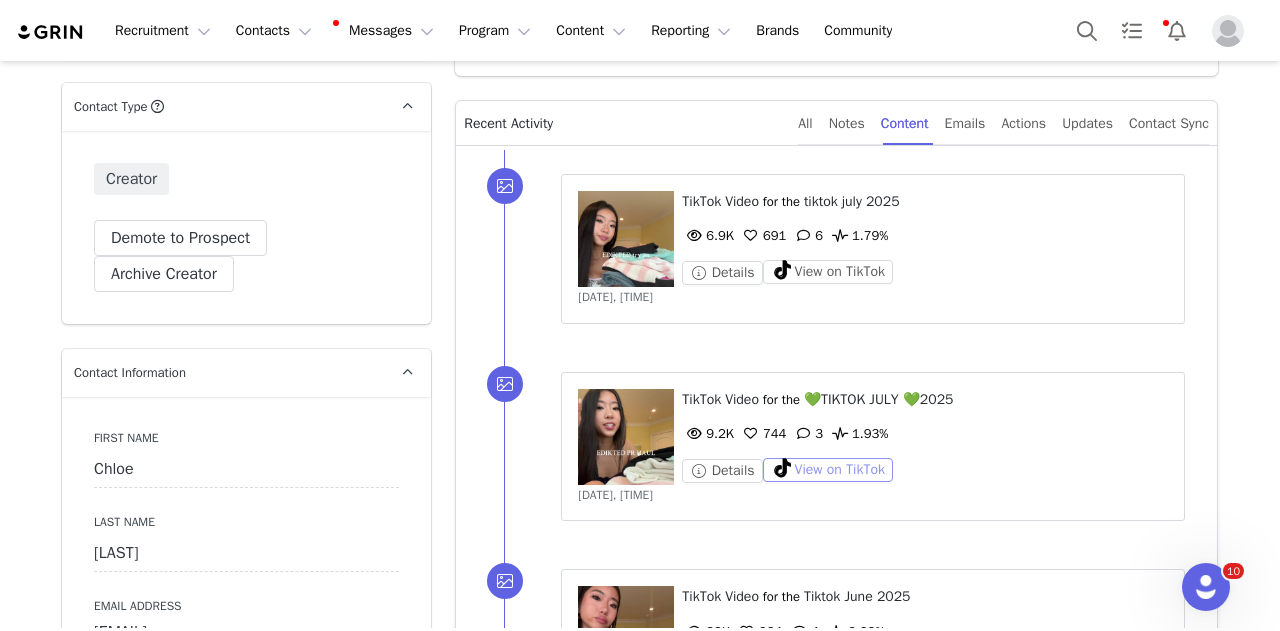 click on "View on TikTok" at bounding box center (828, 470) 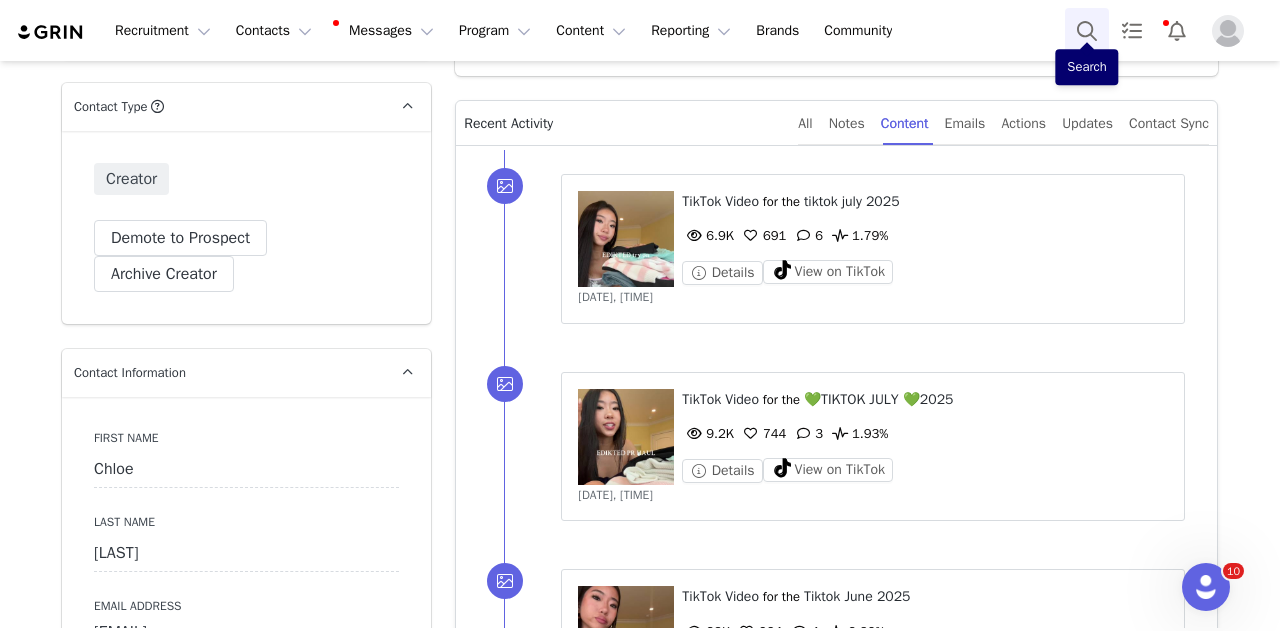 click at bounding box center (1087, 30) 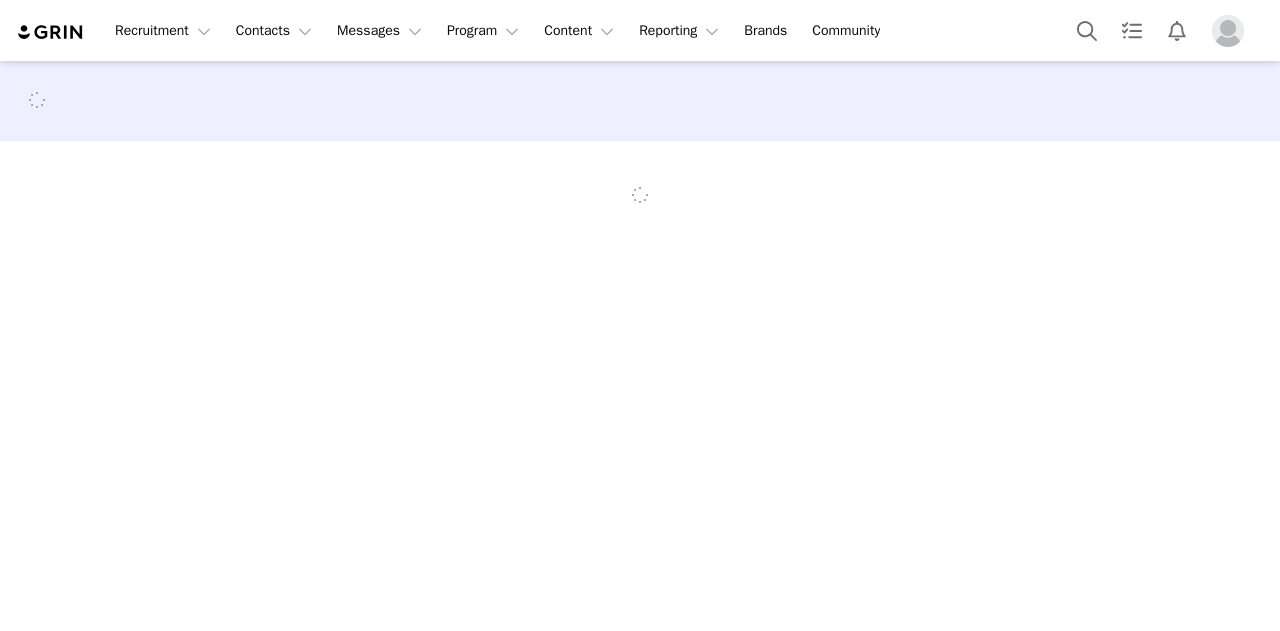scroll, scrollTop: 0, scrollLeft: 0, axis: both 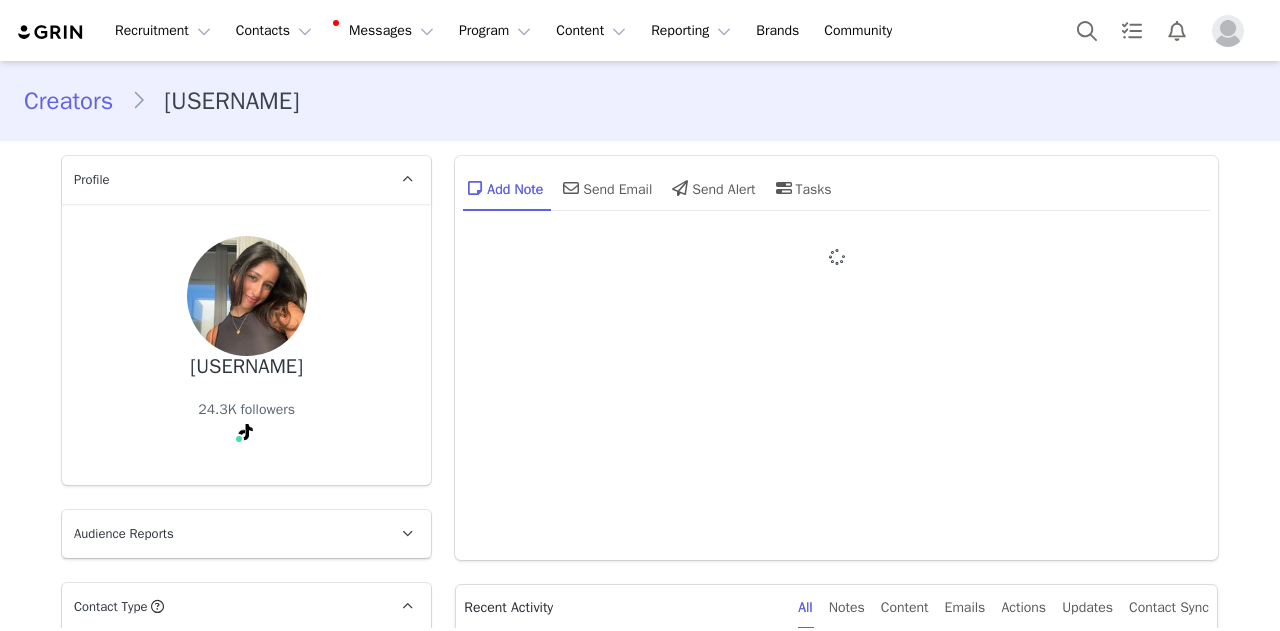 type on "+1 (United States)" 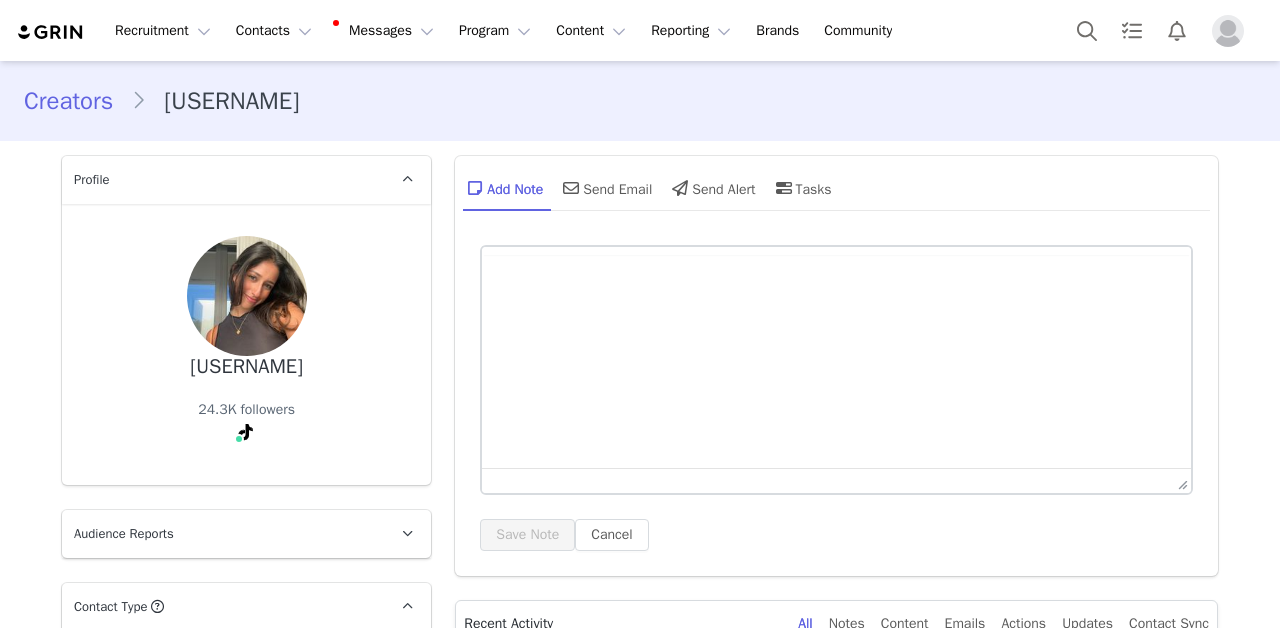 scroll, scrollTop: 0, scrollLeft: 0, axis: both 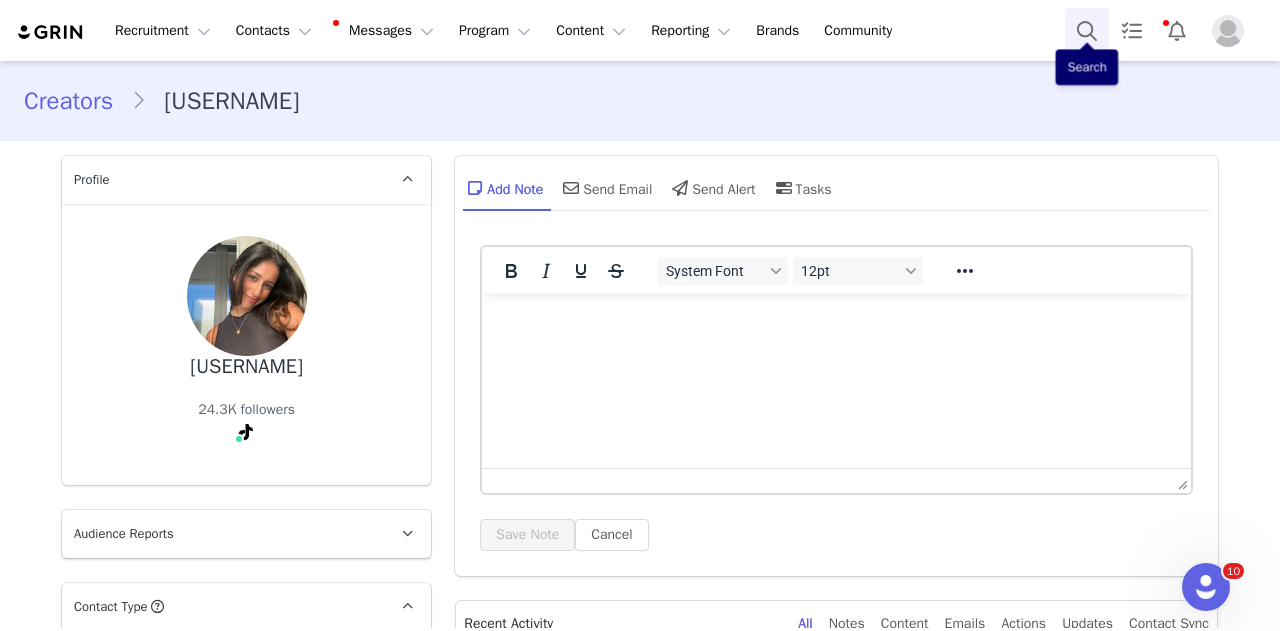 click at bounding box center [1087, 30] 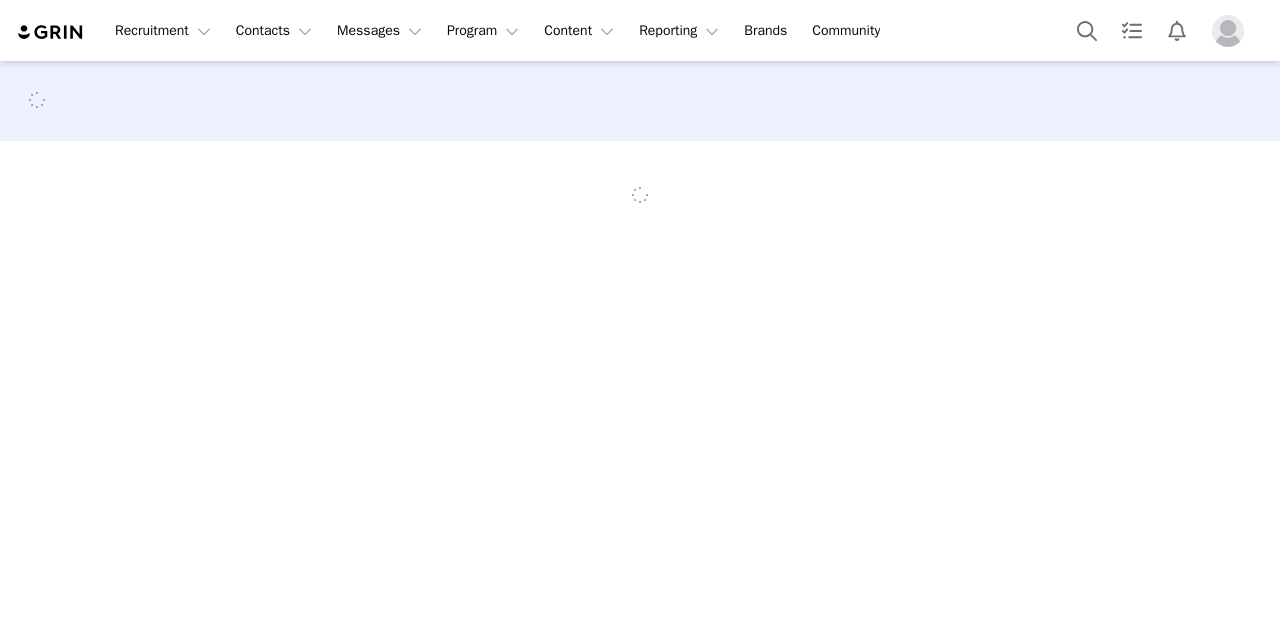 scroll, scrollTop: 0, scrollLeft: 0, axis: both 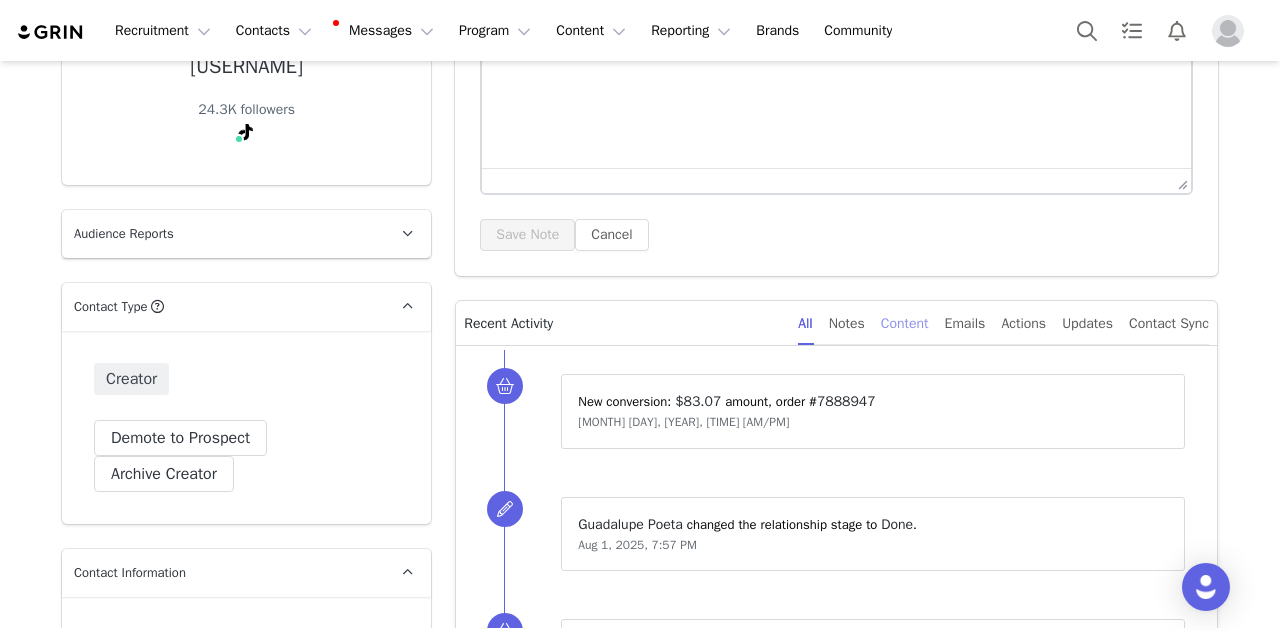 click on "Content" at bounding box center (905, 323) 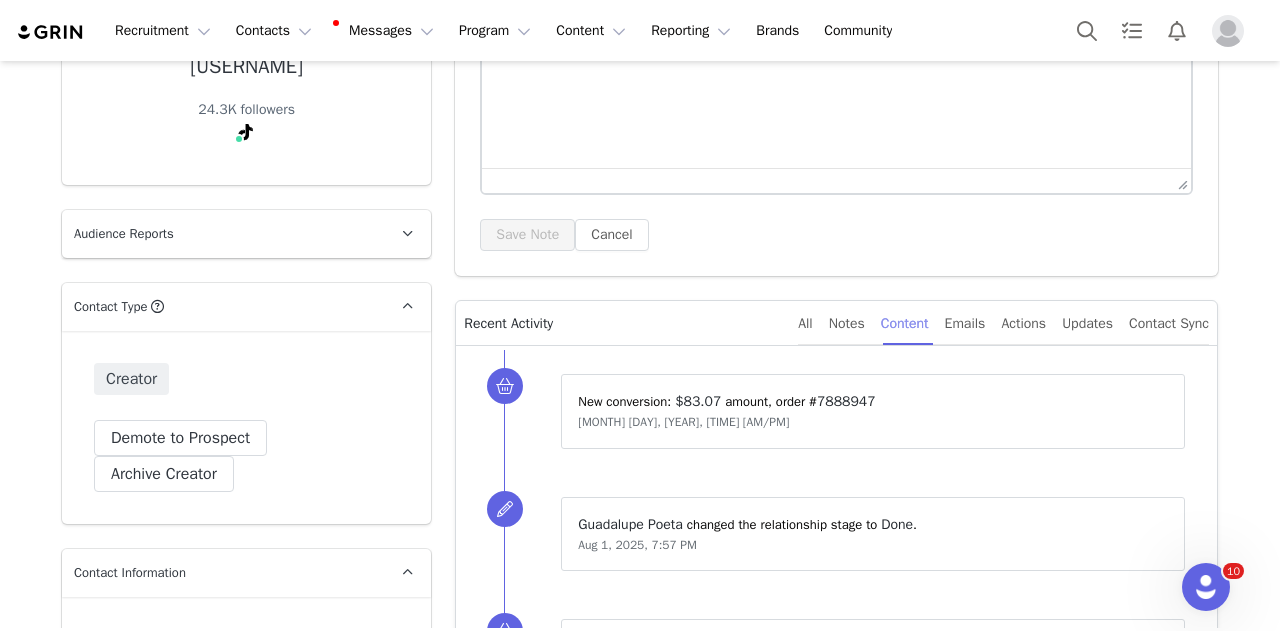 scroll, scrollTop: 0, scrollLeft: 0, axis: both 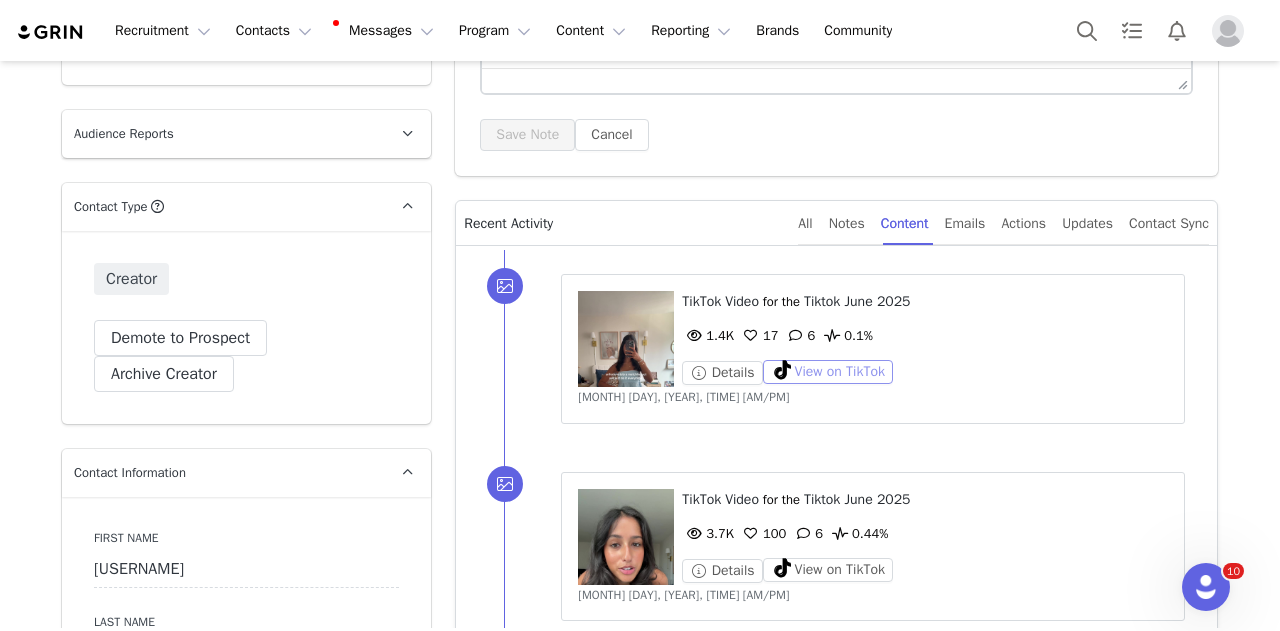 click on "View on TikTok" at bounding box center (828, 372) 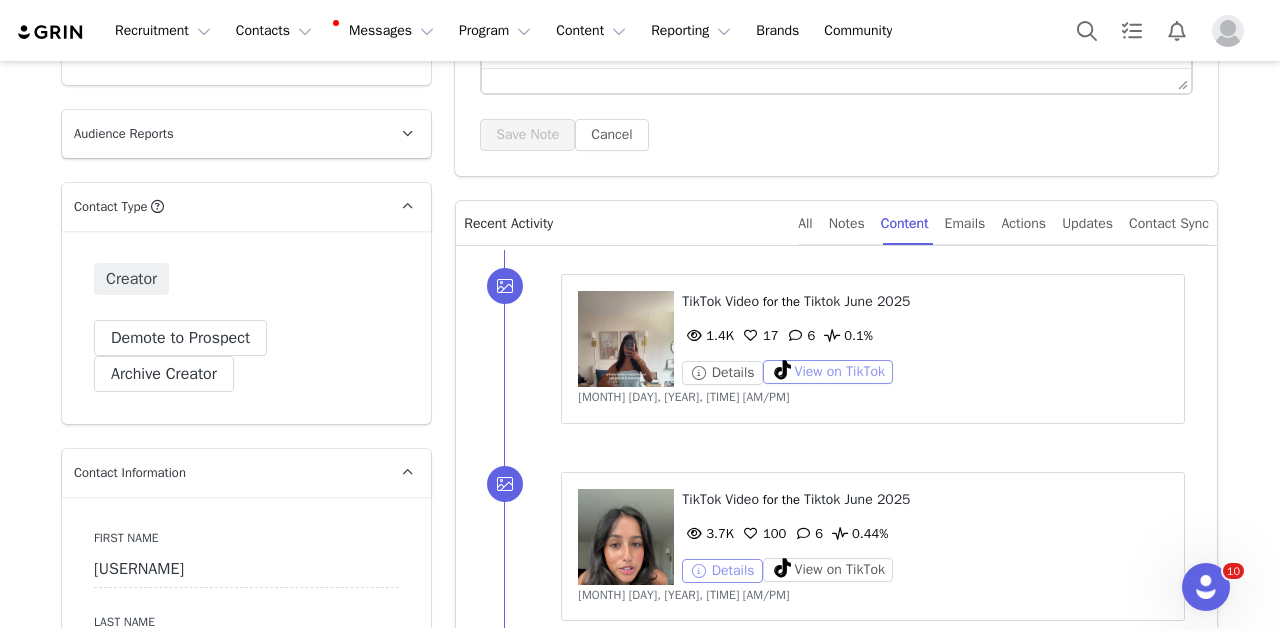 scroll, scrollTop: 600, scrollLeft: 0, axis: vertical 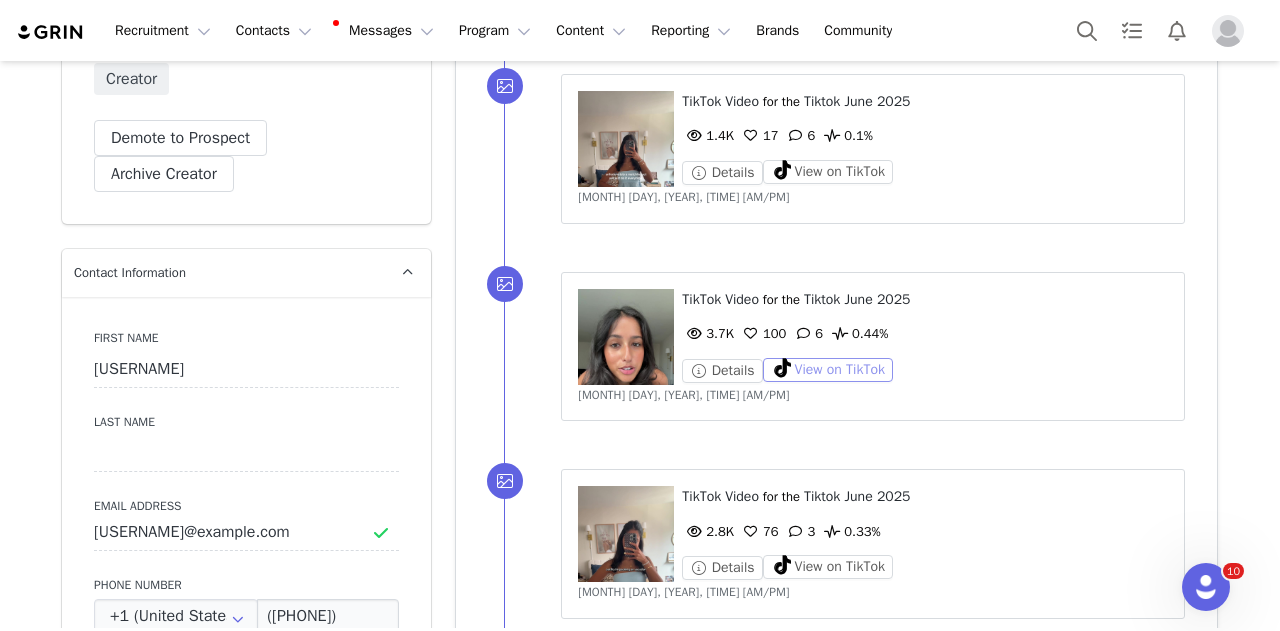 click on "View on TikTok" at bounding box center [828, 370] 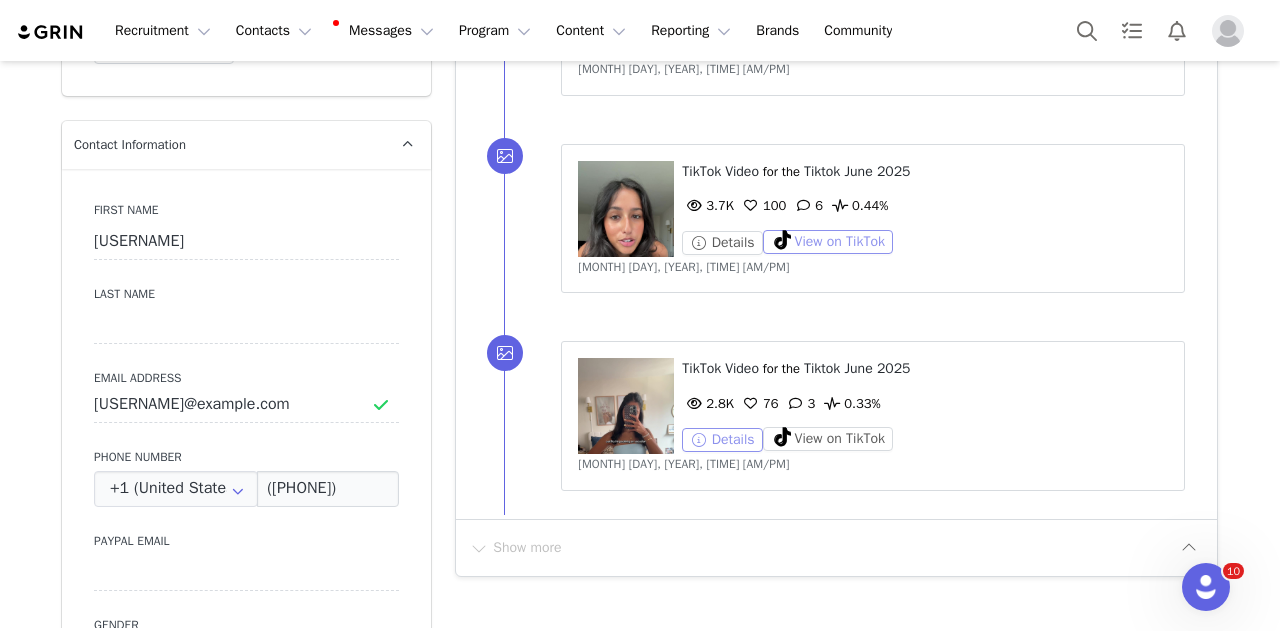 scroll, scrollTop: 800, scrollLeft: 0, axis: vertical 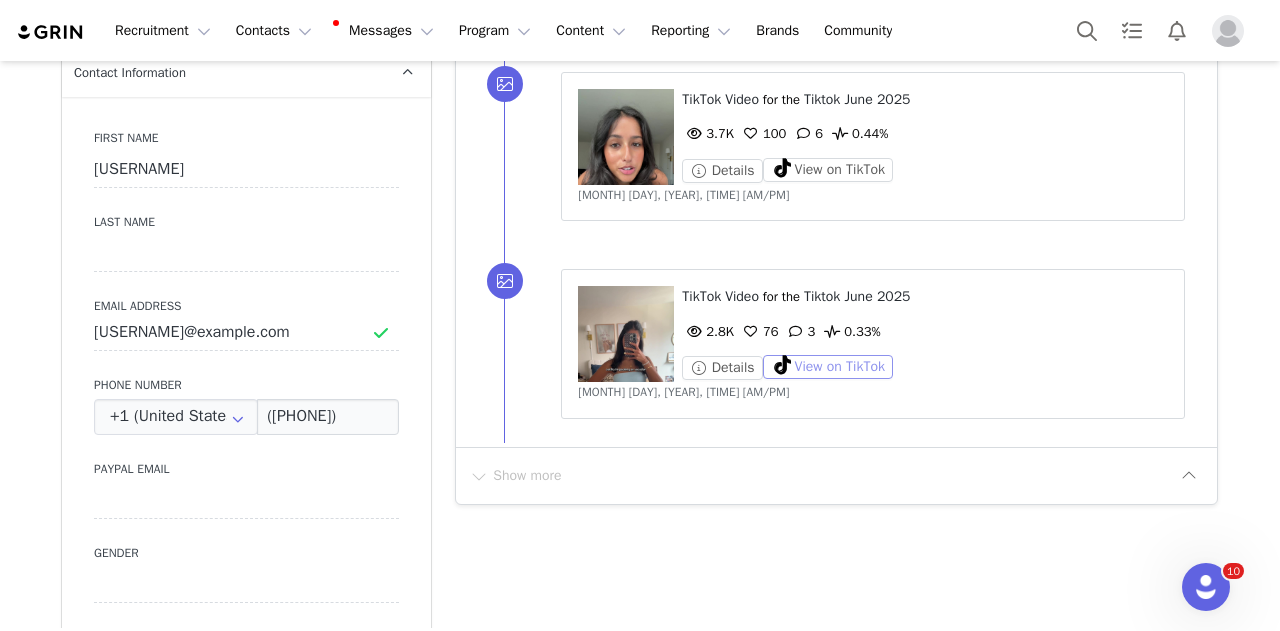 click on "View on TikTok" at bounding box center (828, 367) 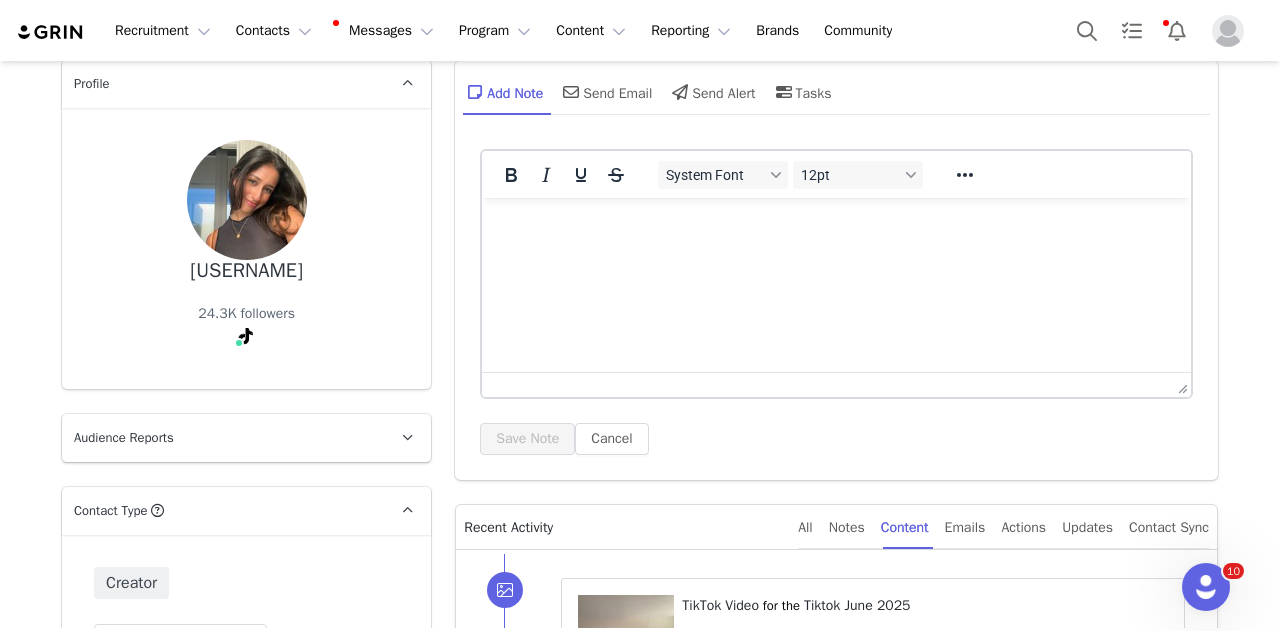 scroll, scrollTop: 0, scrollLeft: 0, axis: both 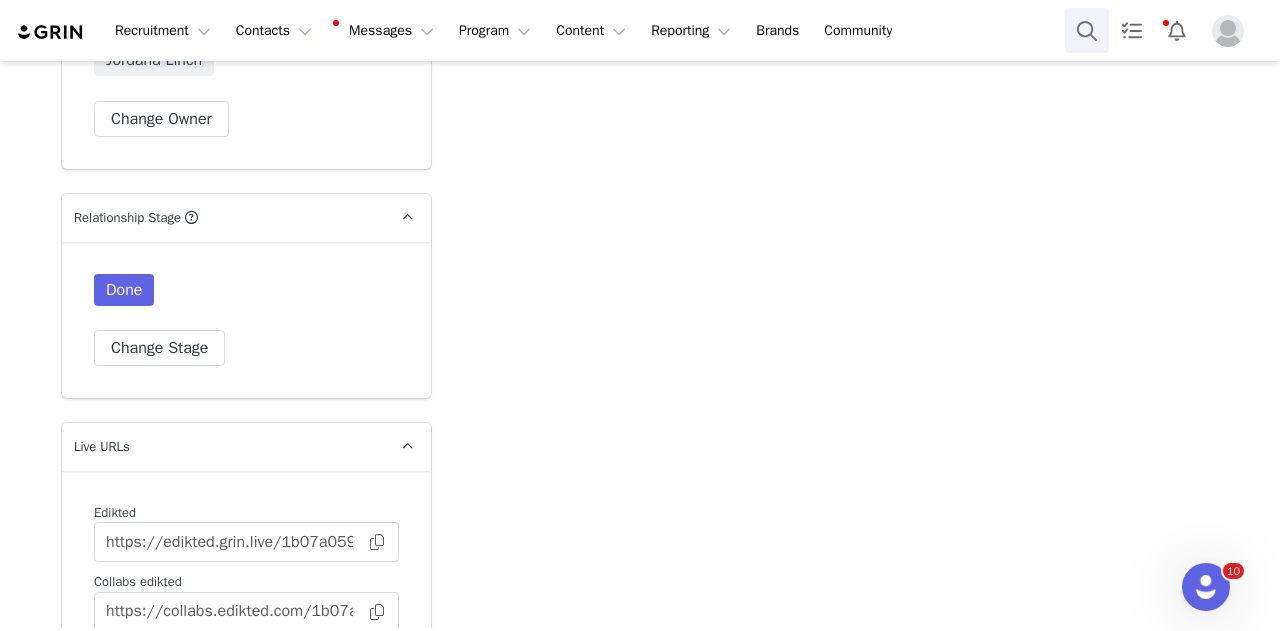 click at bounding box center [1087, 30] 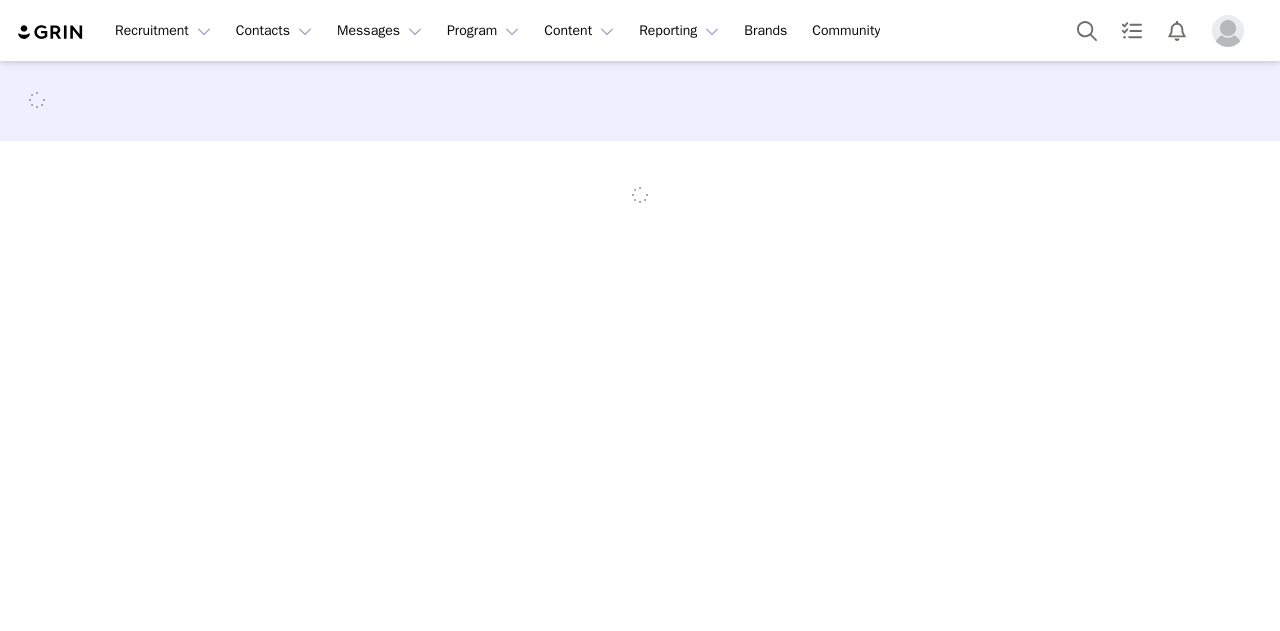 scroll, scrollTop: 0, scrollLeft: 0, axis: both 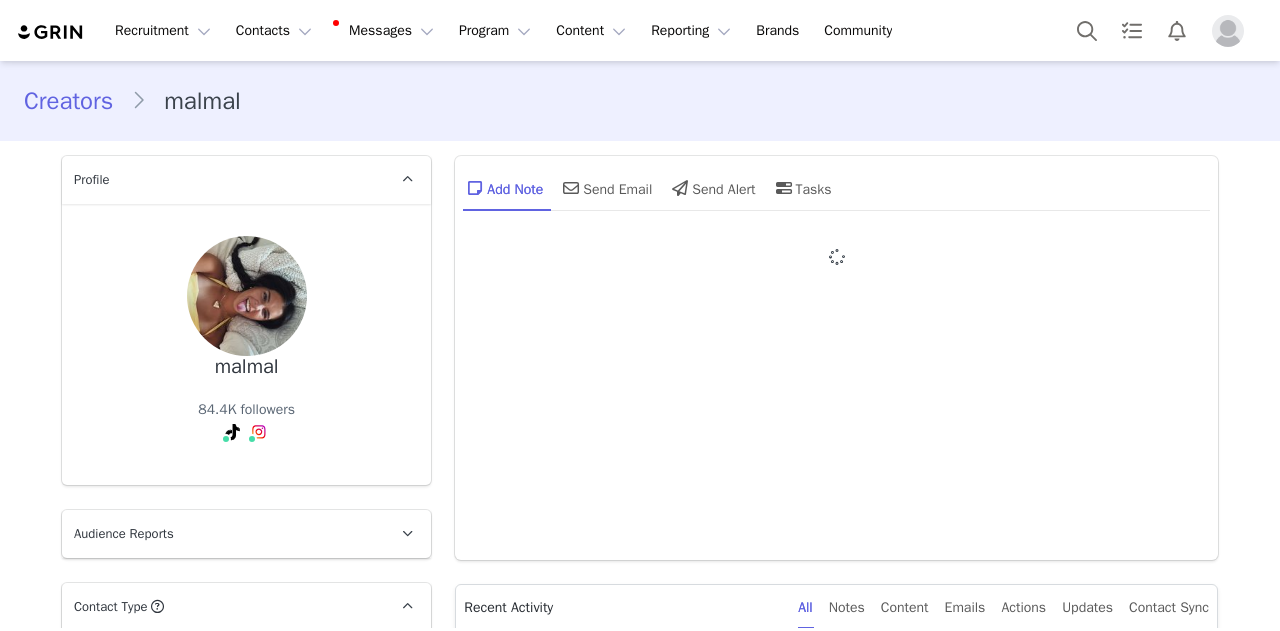 type on "+1 (United States)" 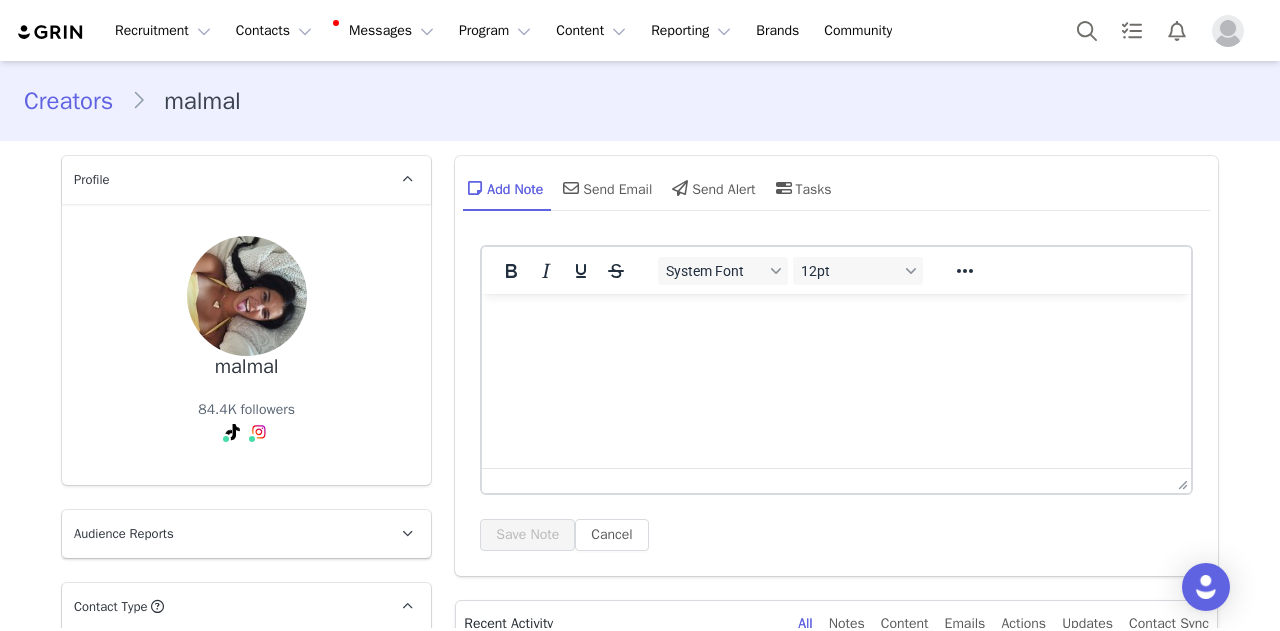 scroll, scrollTop: 0, scrollLeft: 0, axis: both 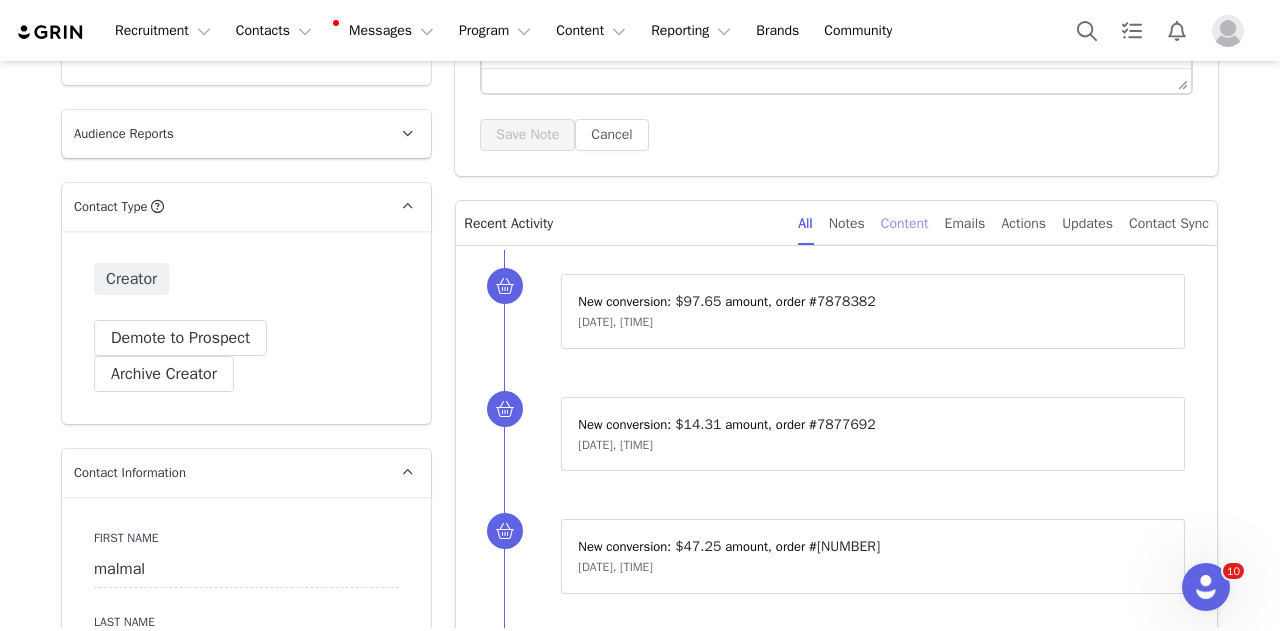 click on "Content" at bounding box center (905, 223) 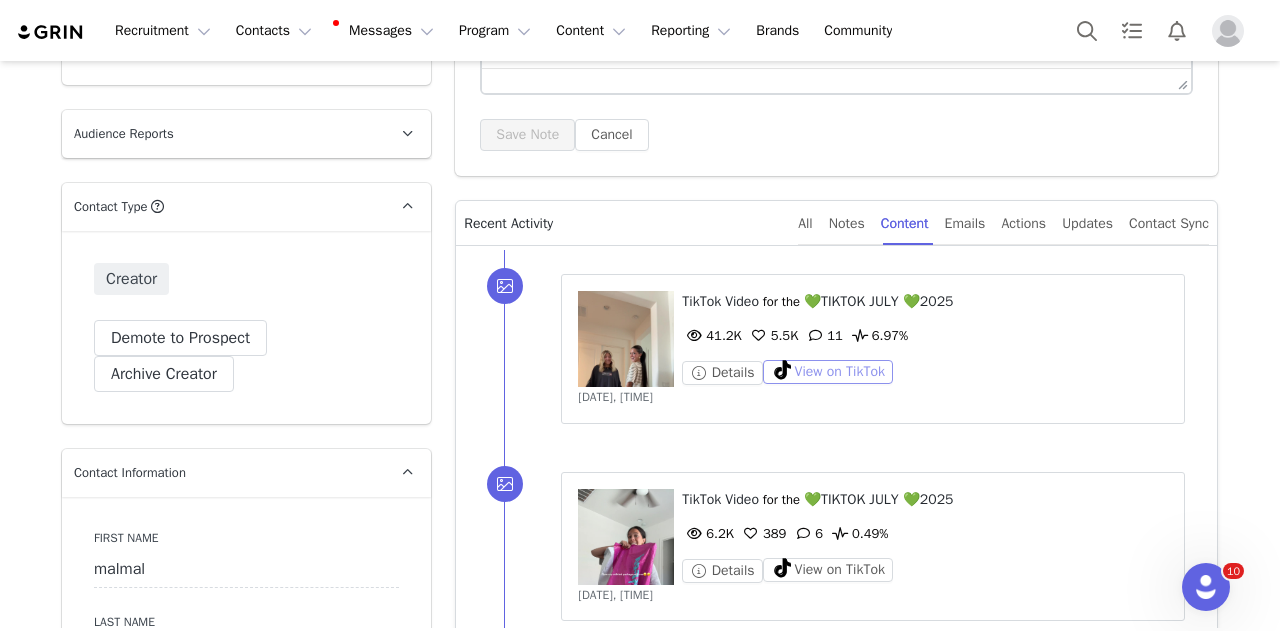 click on "View on TikTok" at bounding box center [828, 372] 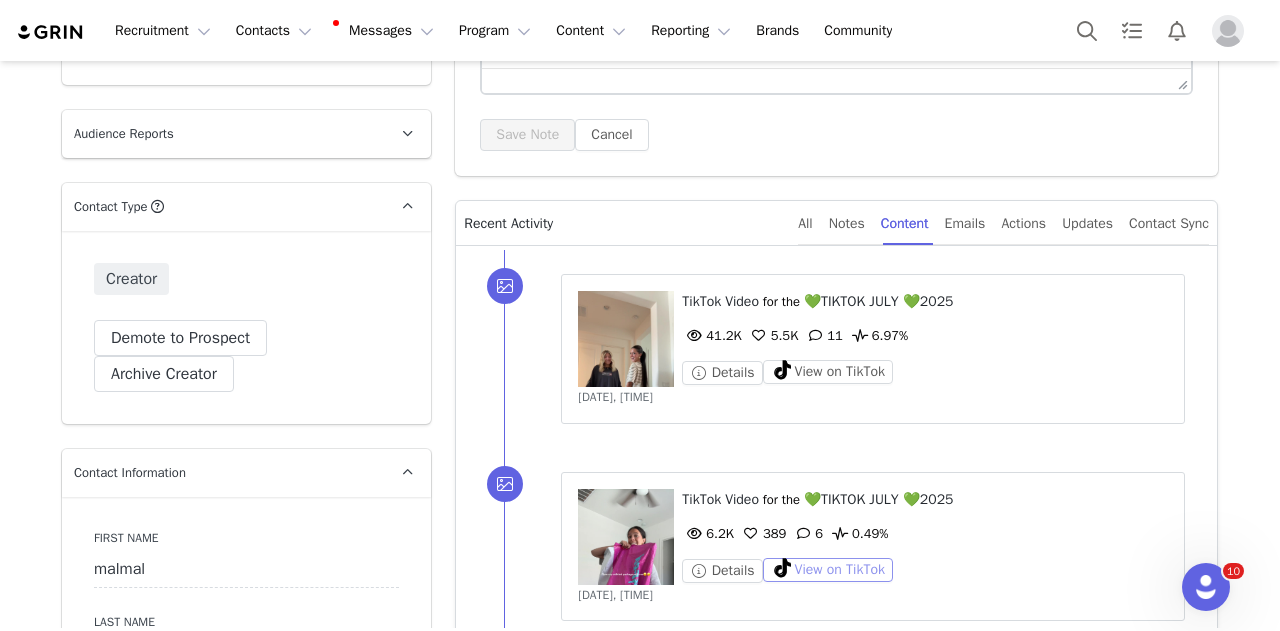 click on "View on TikTok" at bounding box center (828, 570) 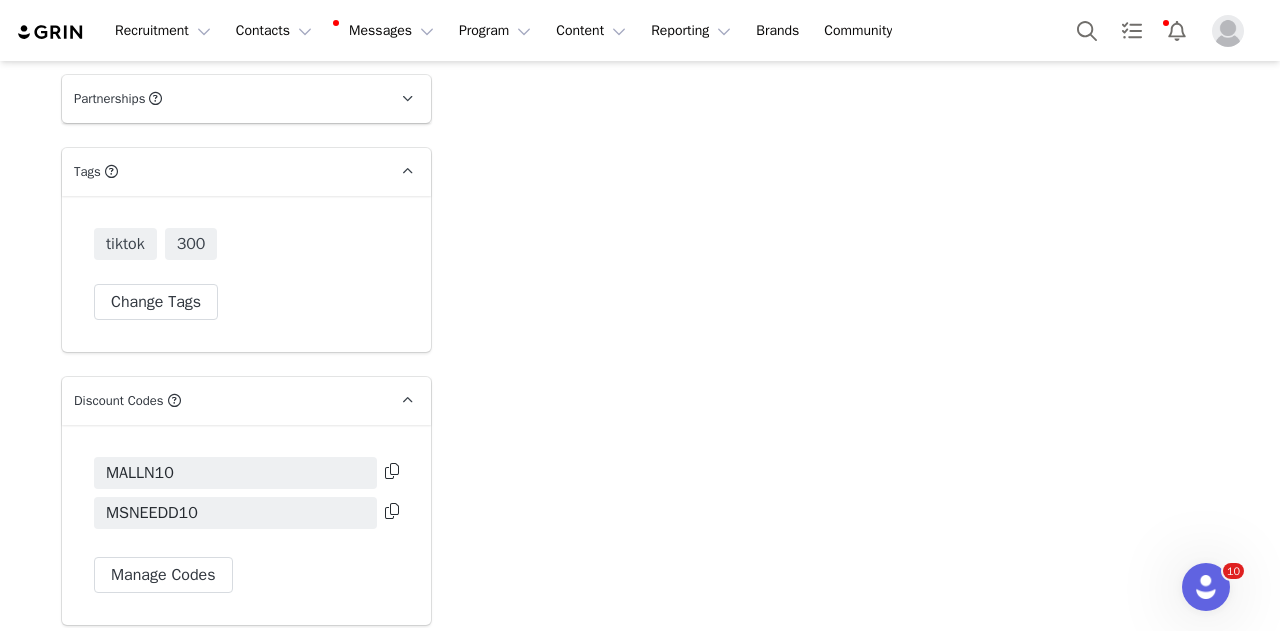 scroll, scrollTop: 5600, scrollLeft: 0, axis: vertical 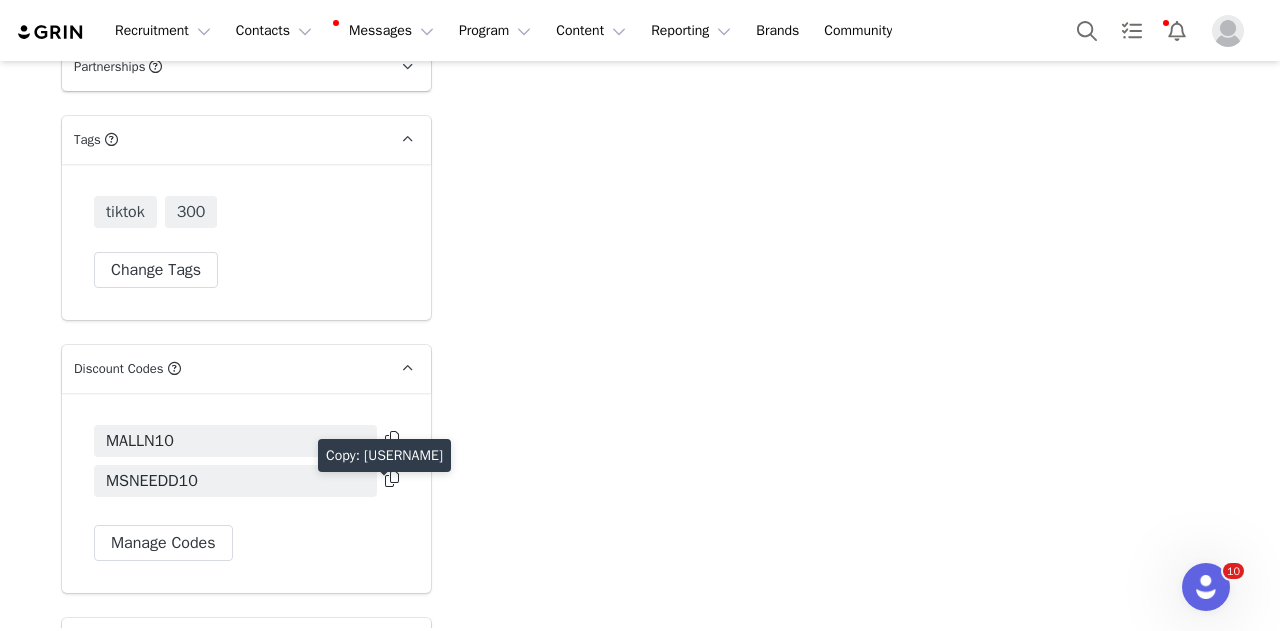 click at bounding box center [392, 479] 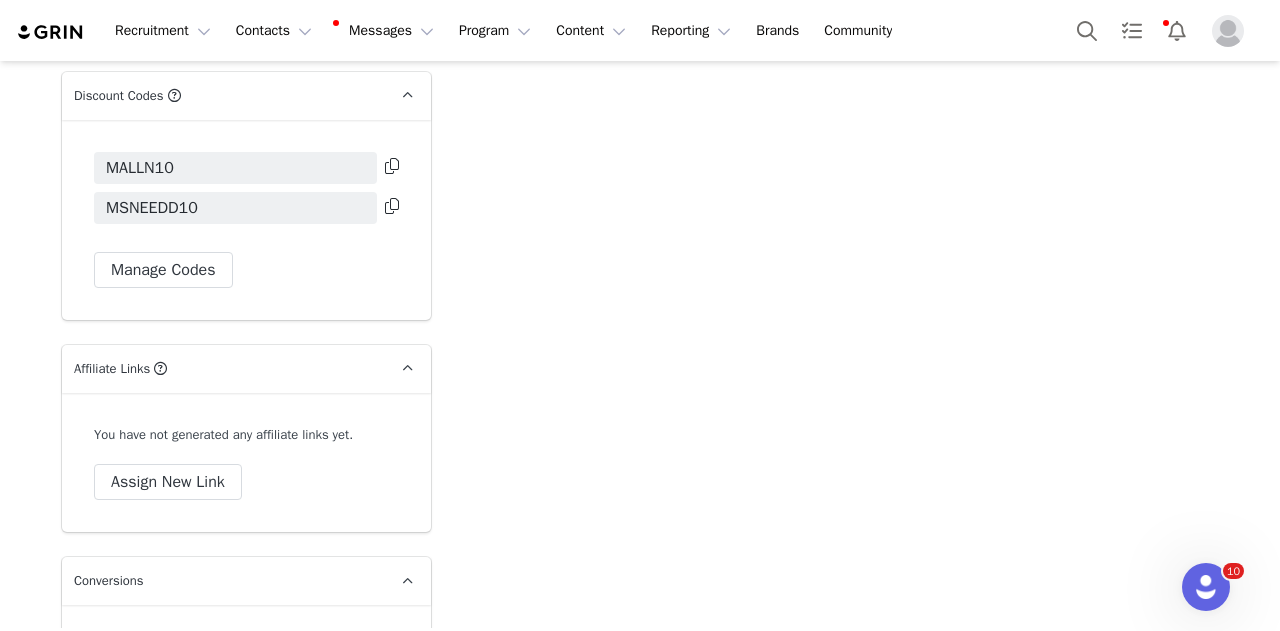 scroll, scrollTop: 5900, scrollLeft: 0, axis: vertical 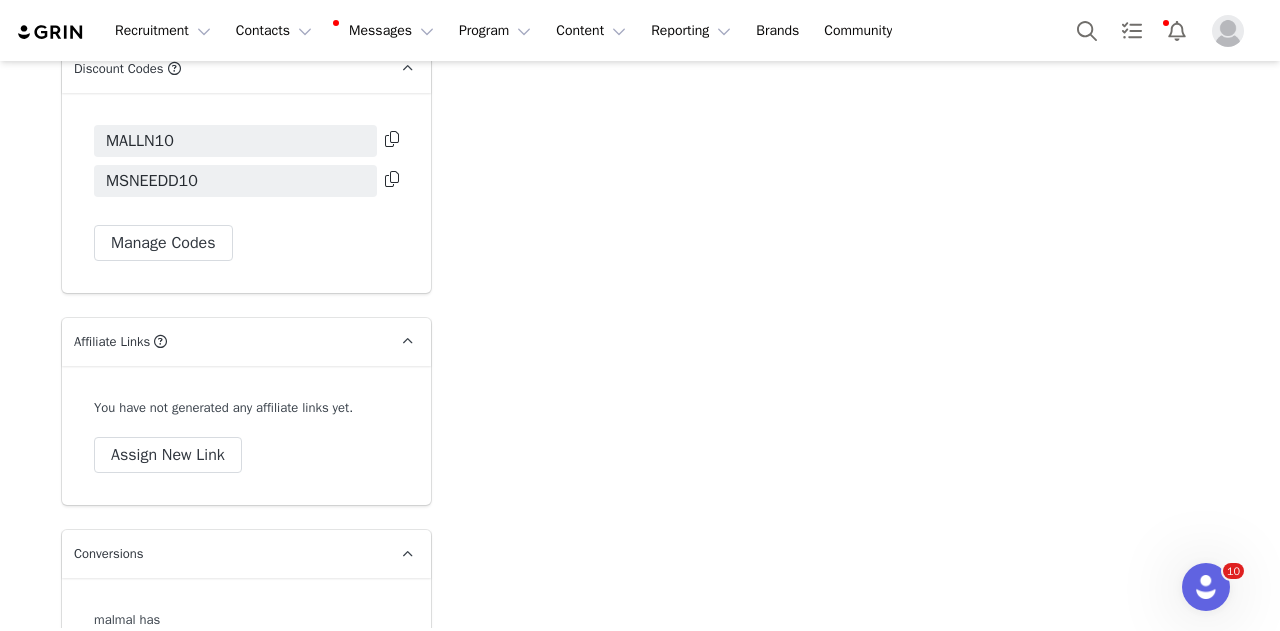 click on "MALLN10     MSNEEDD10     Manage Codes" at bounding box center [246, 193] 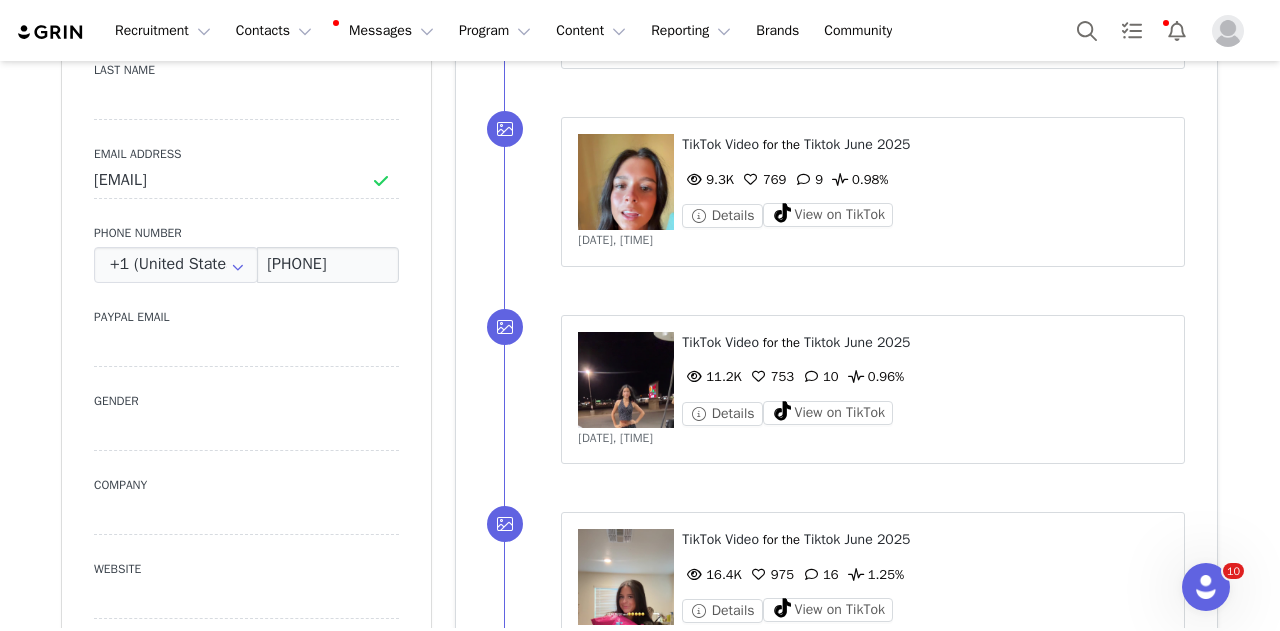 scroll, scrollTop: 880, scrollLeft: 0, axis: vertical 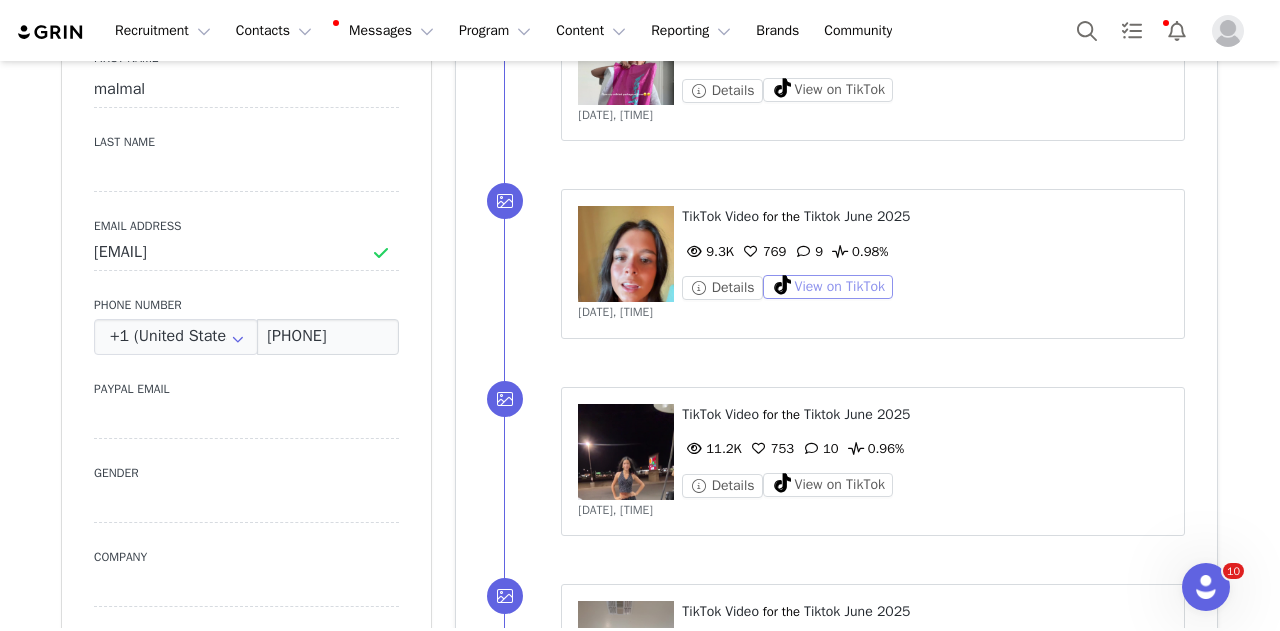 click on "View on TikTok" at bounding box center [828, 287] 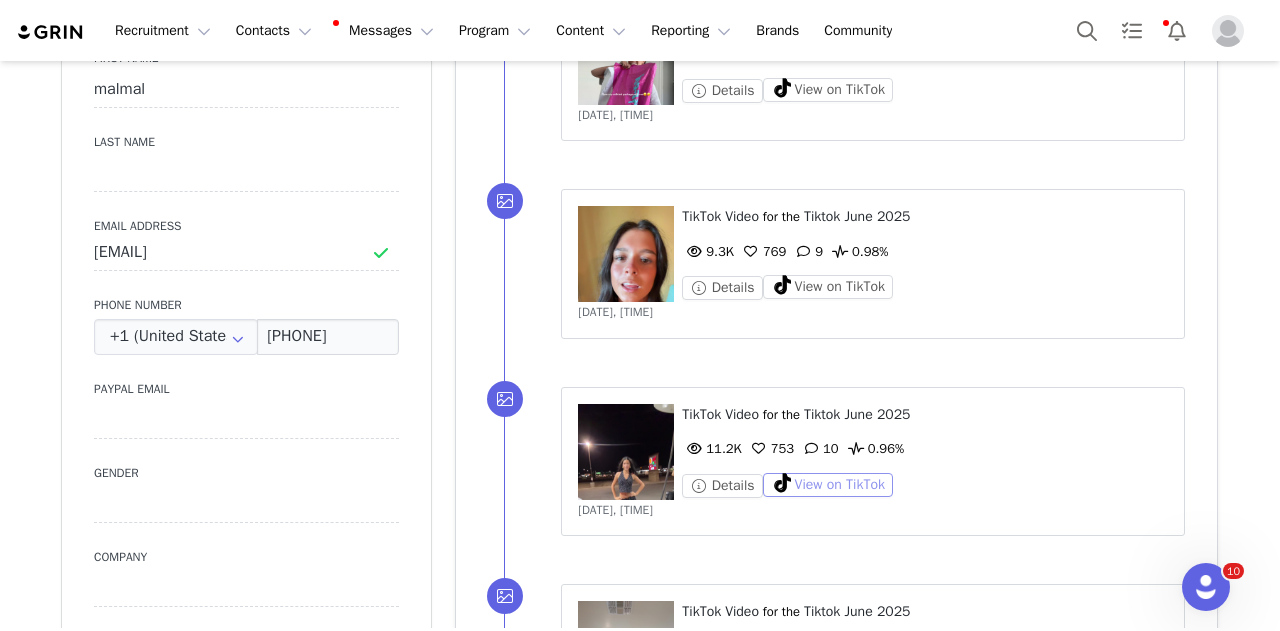 click on "View on TikTok" at bounding box center [828, 485] 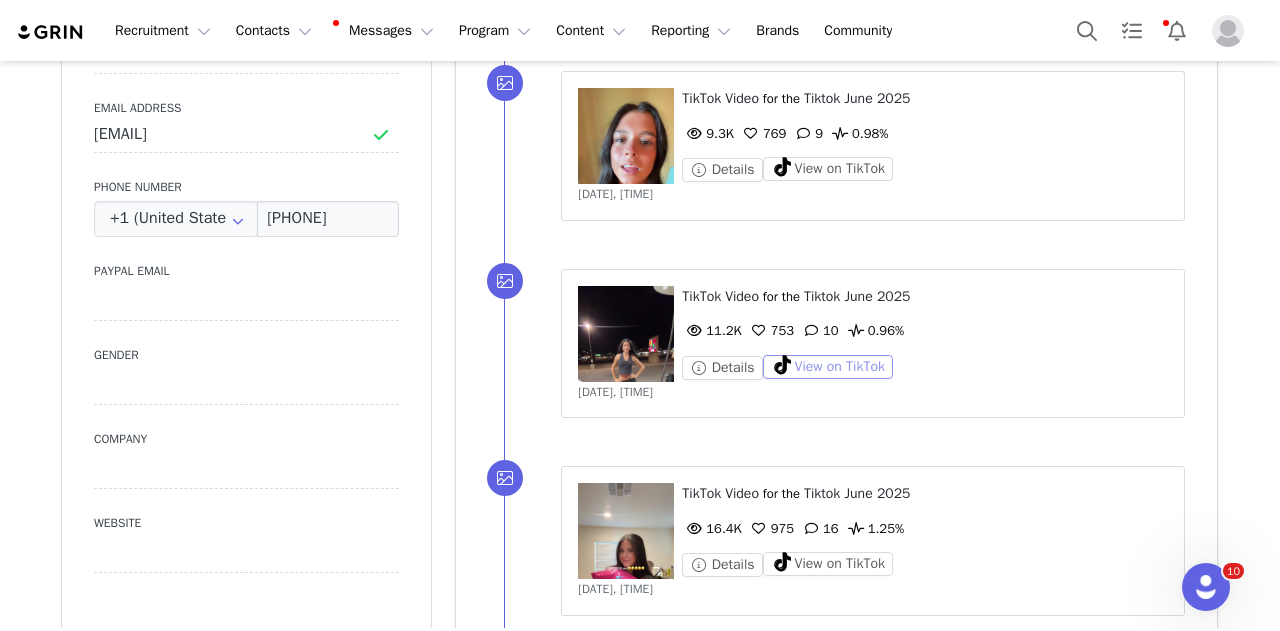 scroll, scrollTop: 1180, scrollLeft: 0, axis: vertical 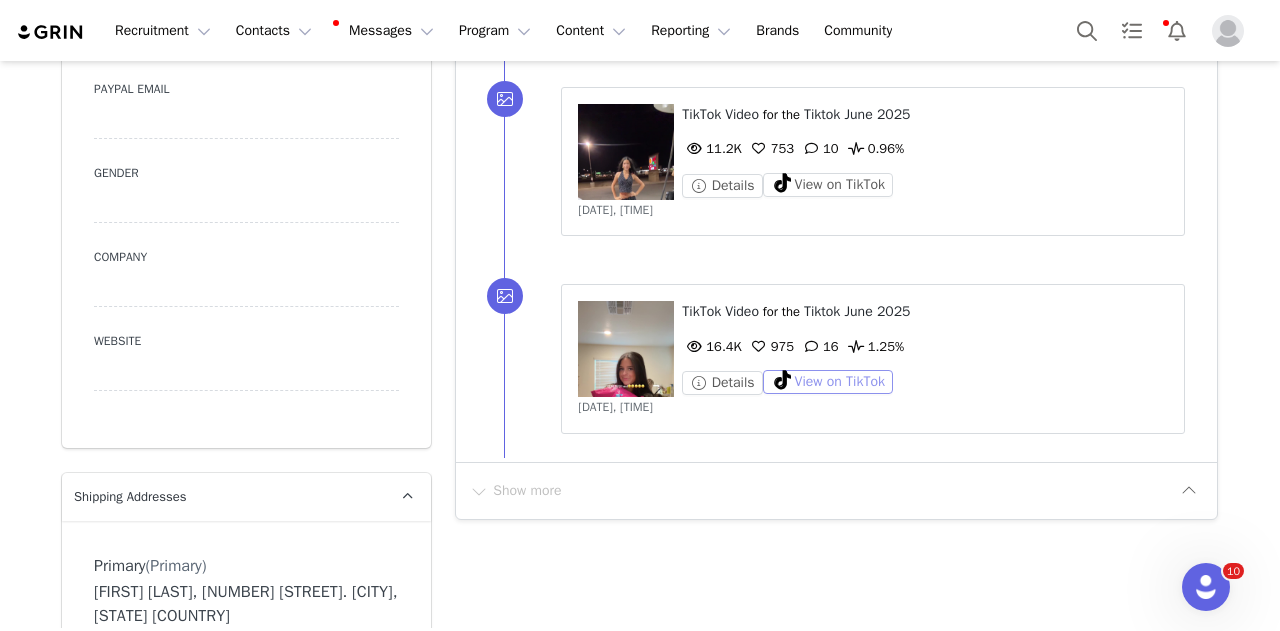click on "View on TikTok" at bounding box center (828, 382) 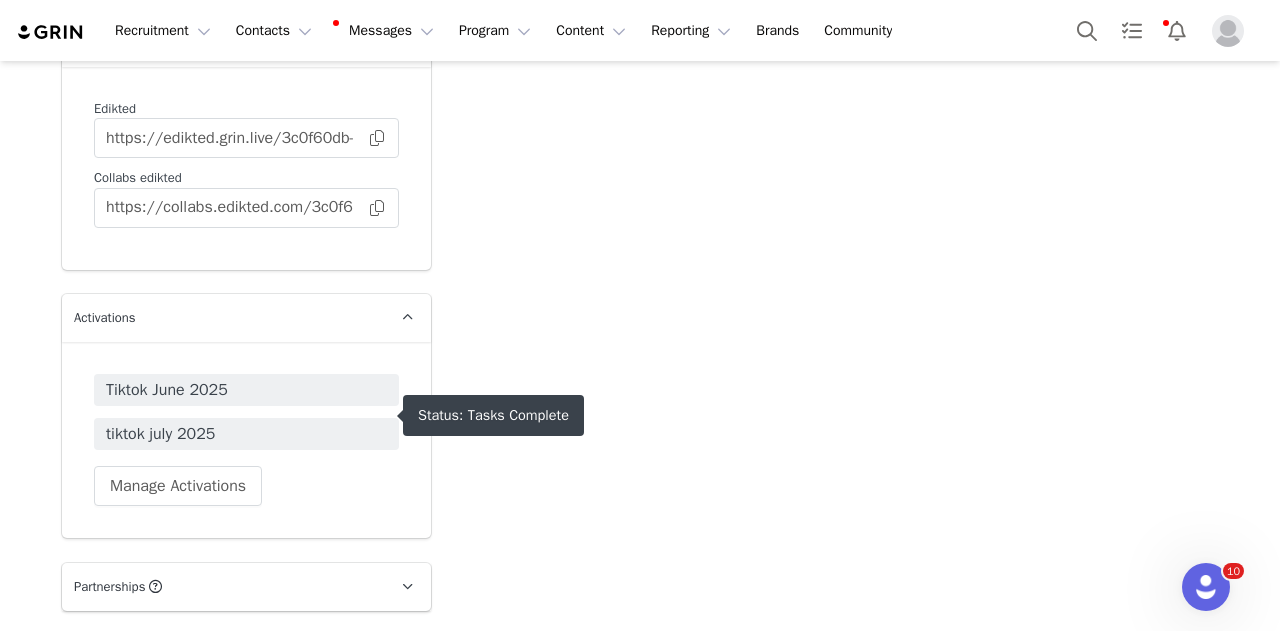 scroll, scrollTop: 5480, scrollLeft: 0, axis: vertical 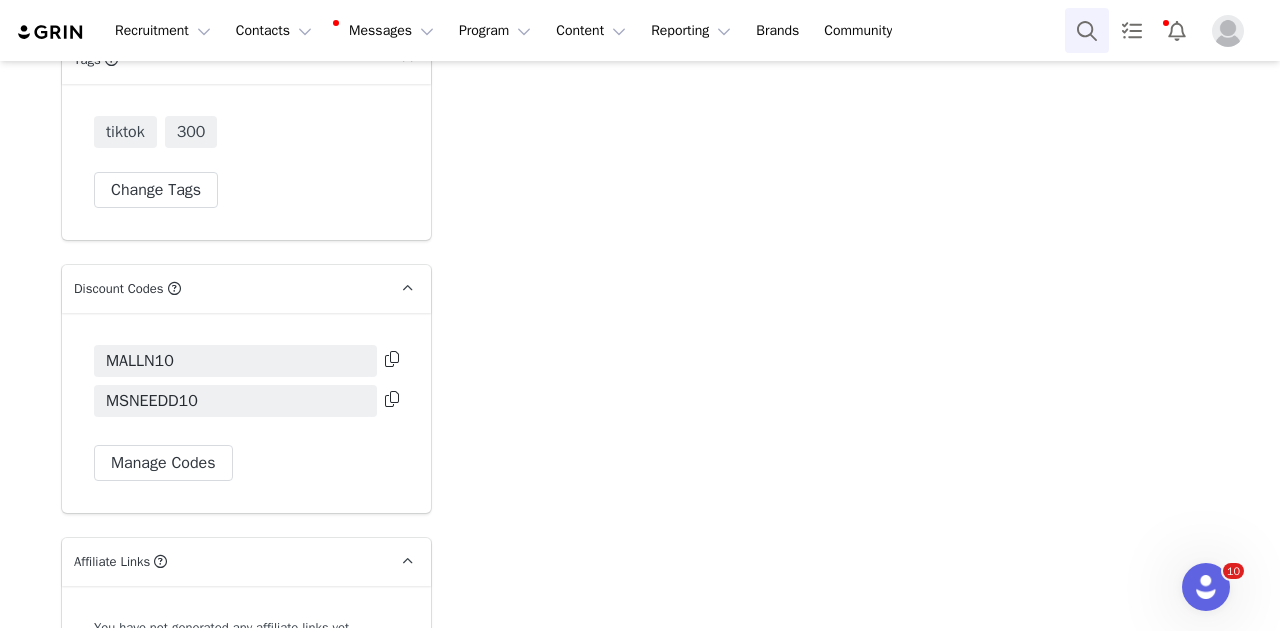 click at bounding box center (1087, 30) 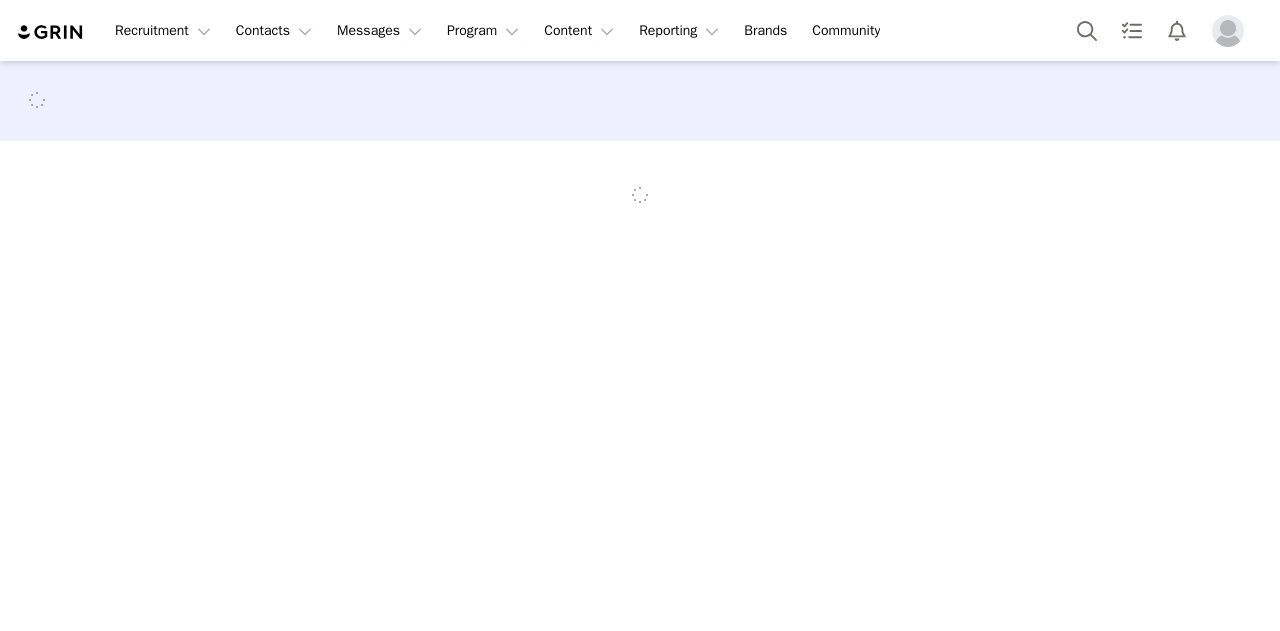 scroll, scrollTop: 0, scrollLeft: 0, axis: both 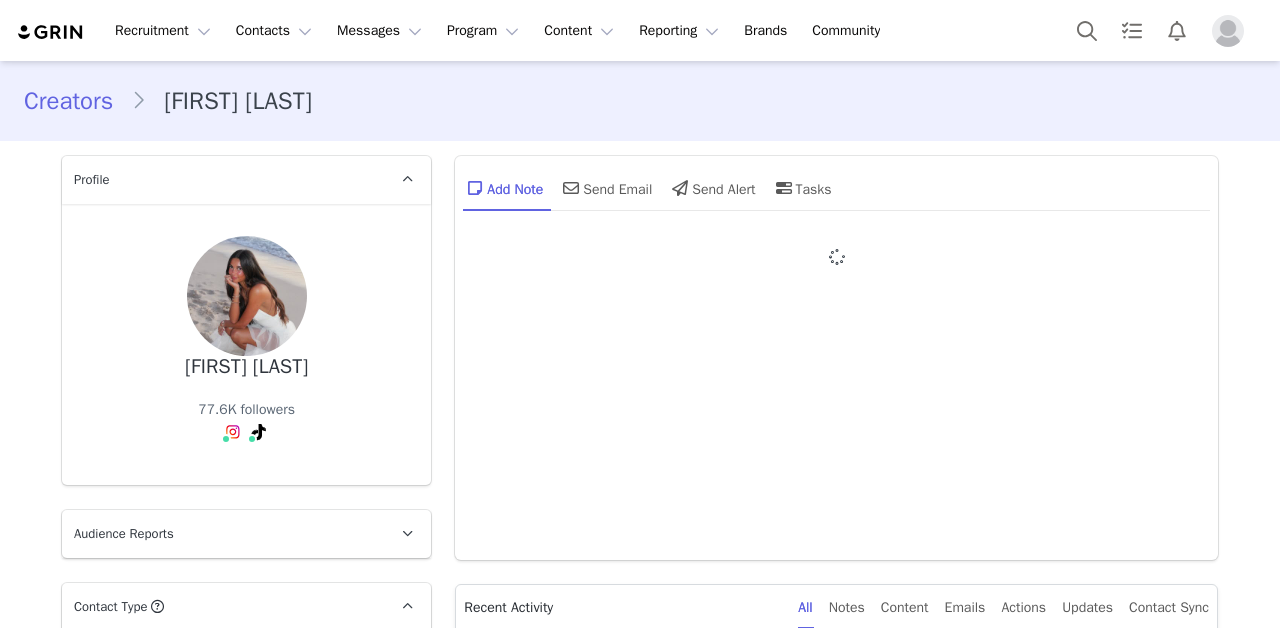 type on "+1 (United States)" 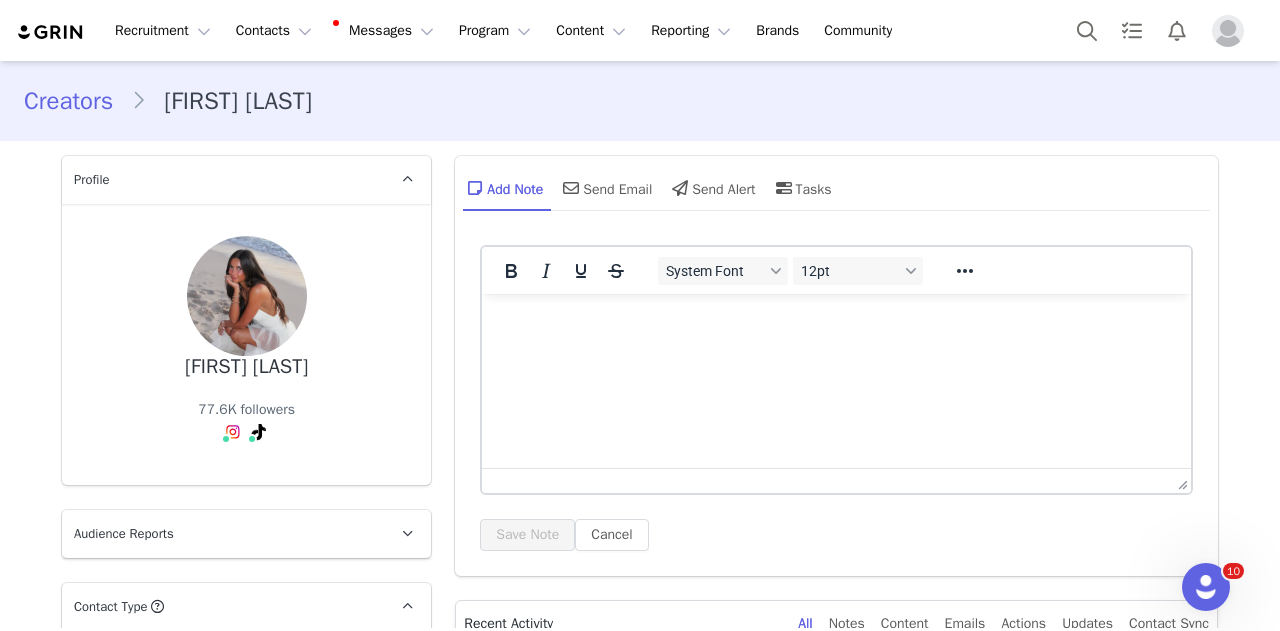 scroll, scrollTop: 0, scrollLeft: 0, axis: both 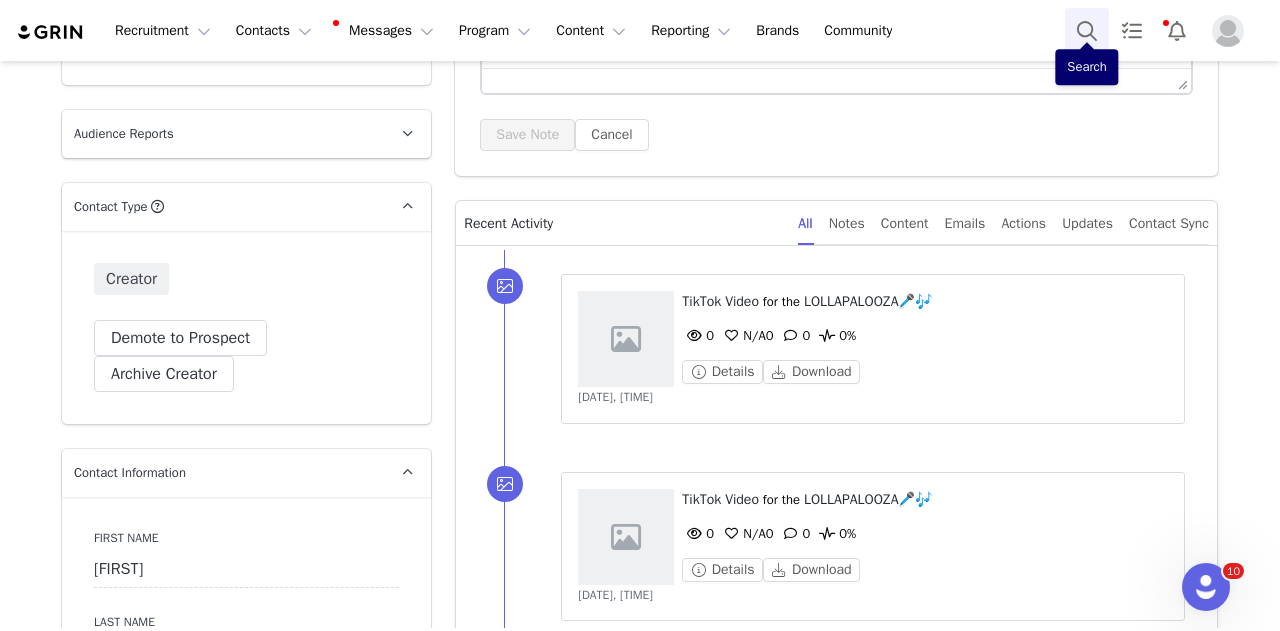 click at bounding box center (1087, 30) 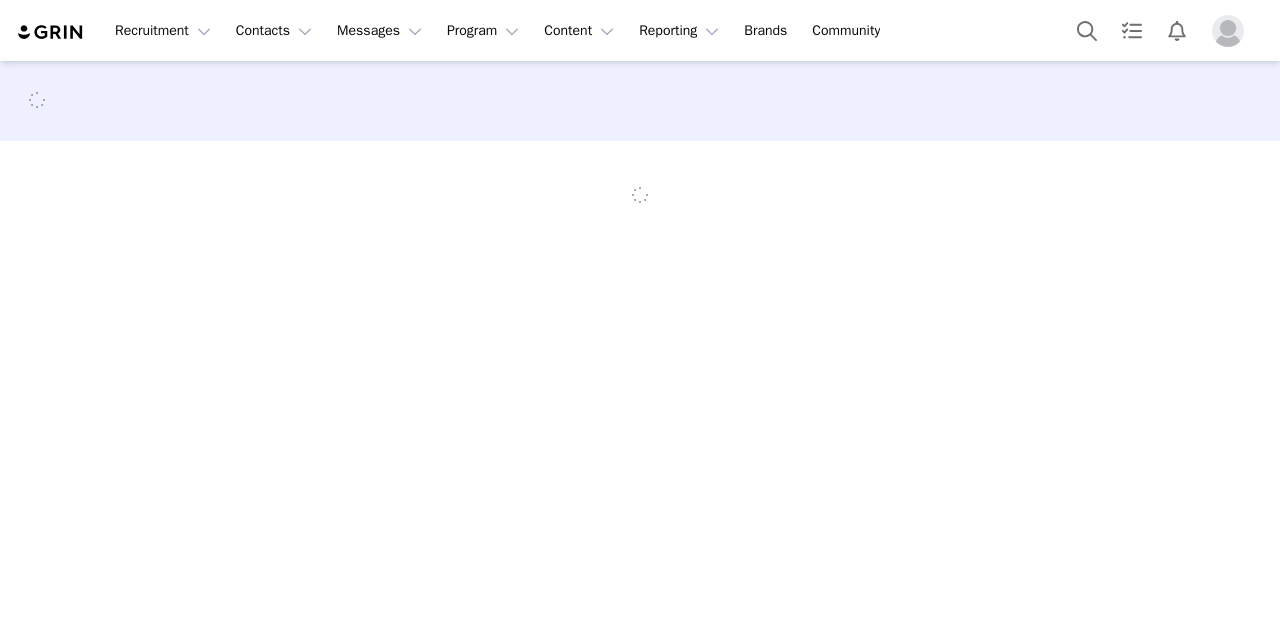 scroll, scrollTop: 0, scrollLeft: 0, axis: both 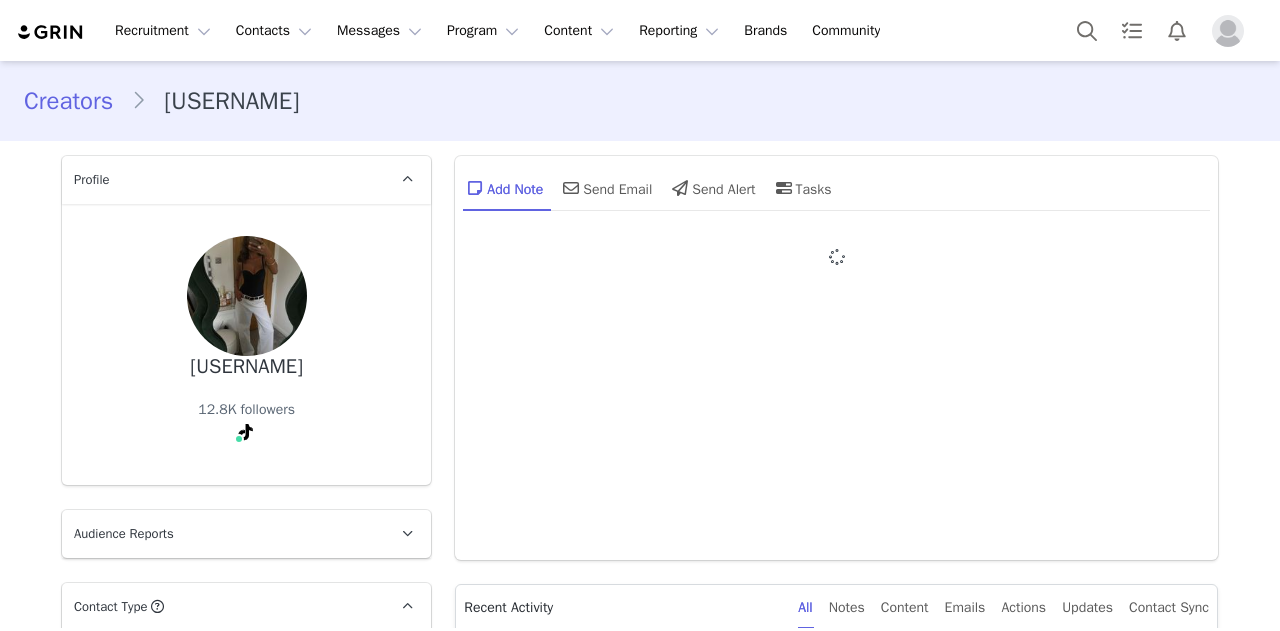 type on "+1 (United States)" 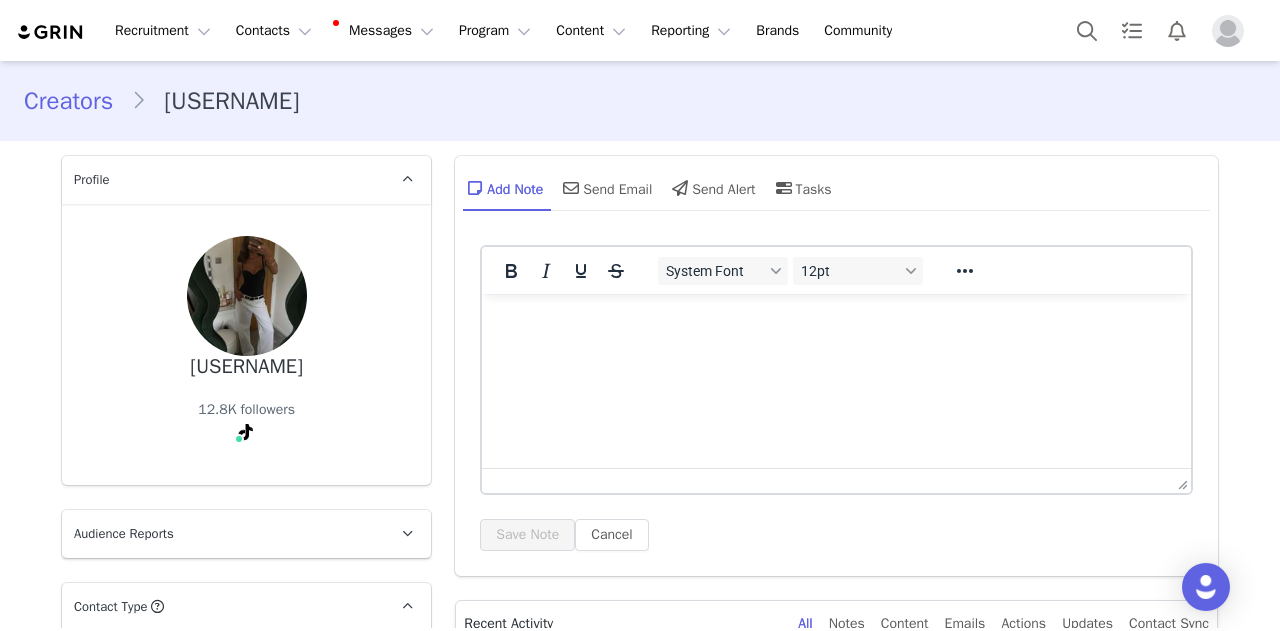 scroll, scrollTop: 0, scrollLeft: 0, axis: both 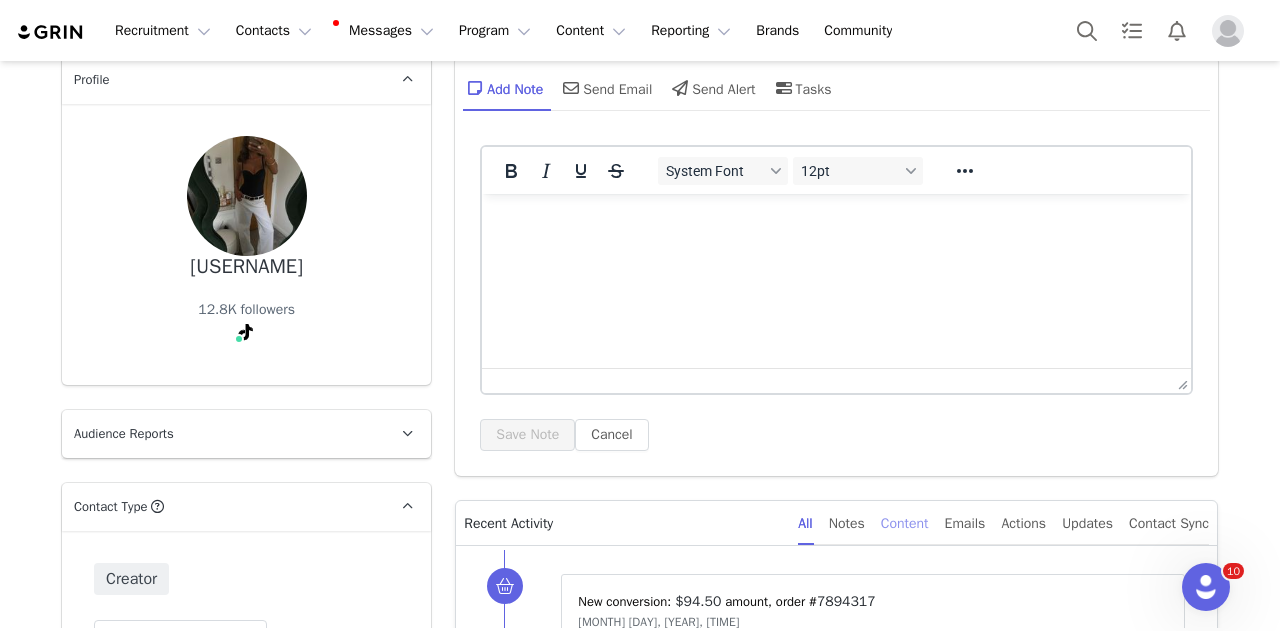 click on "Content" at bounding box center [905, 523] 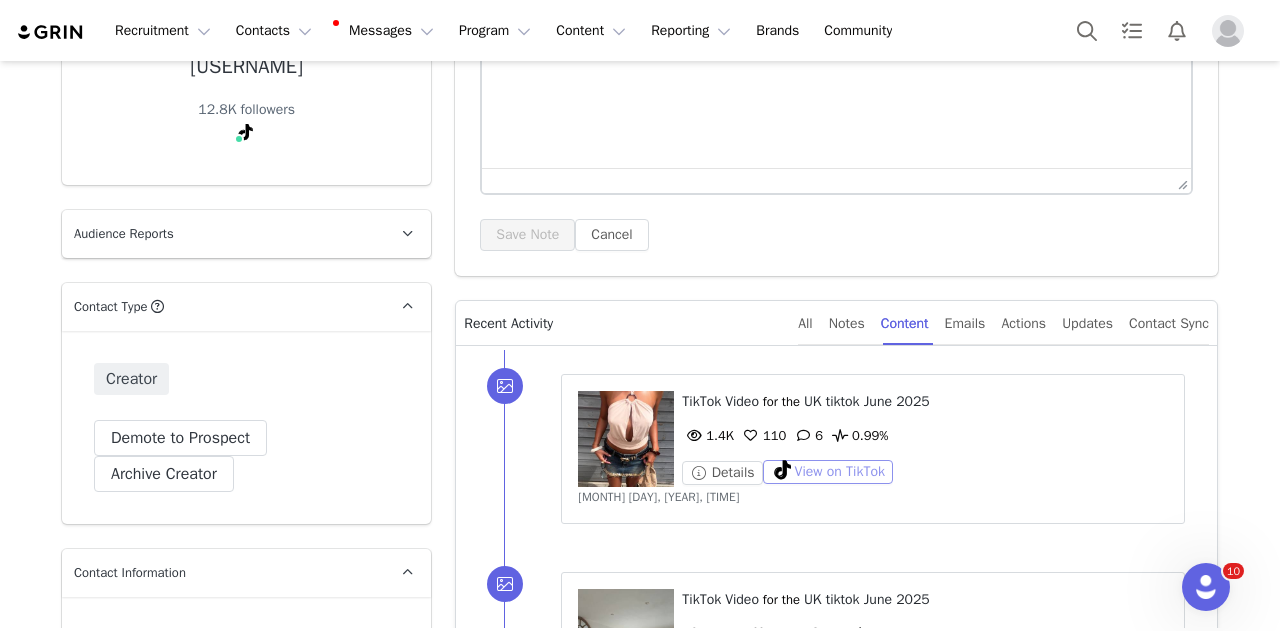 scroll, scrollTop: 500, scrollLeft: 0, axis: vertical 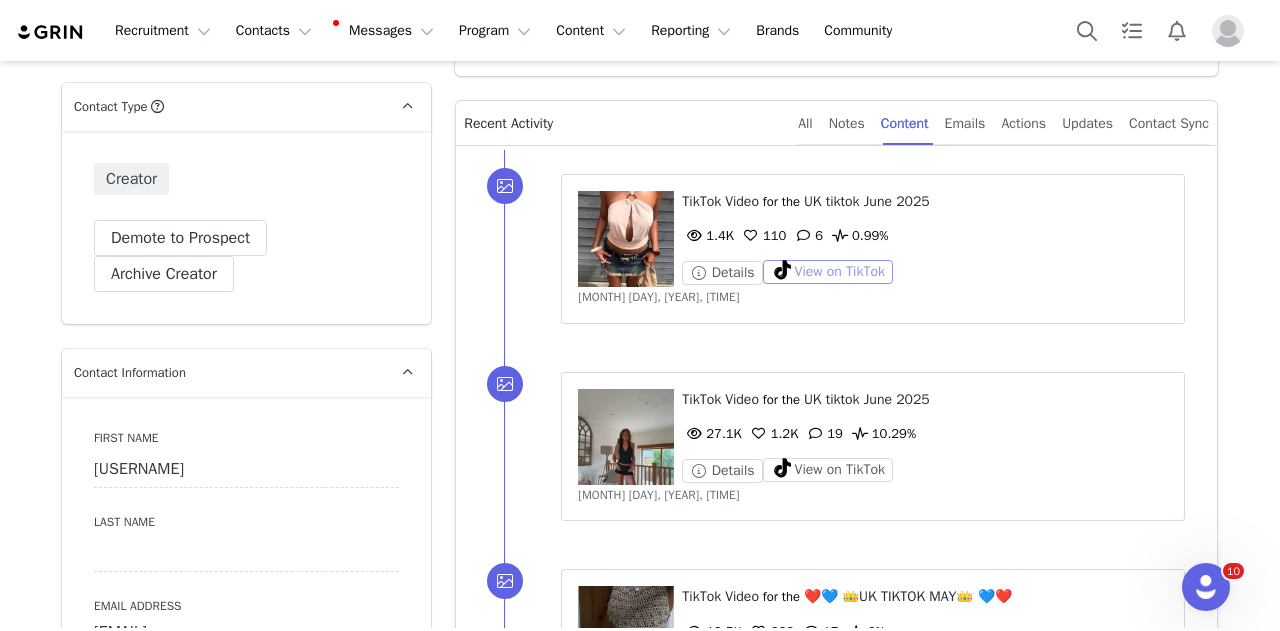 click on "View on TikTok" at bounding box center [828, 272] 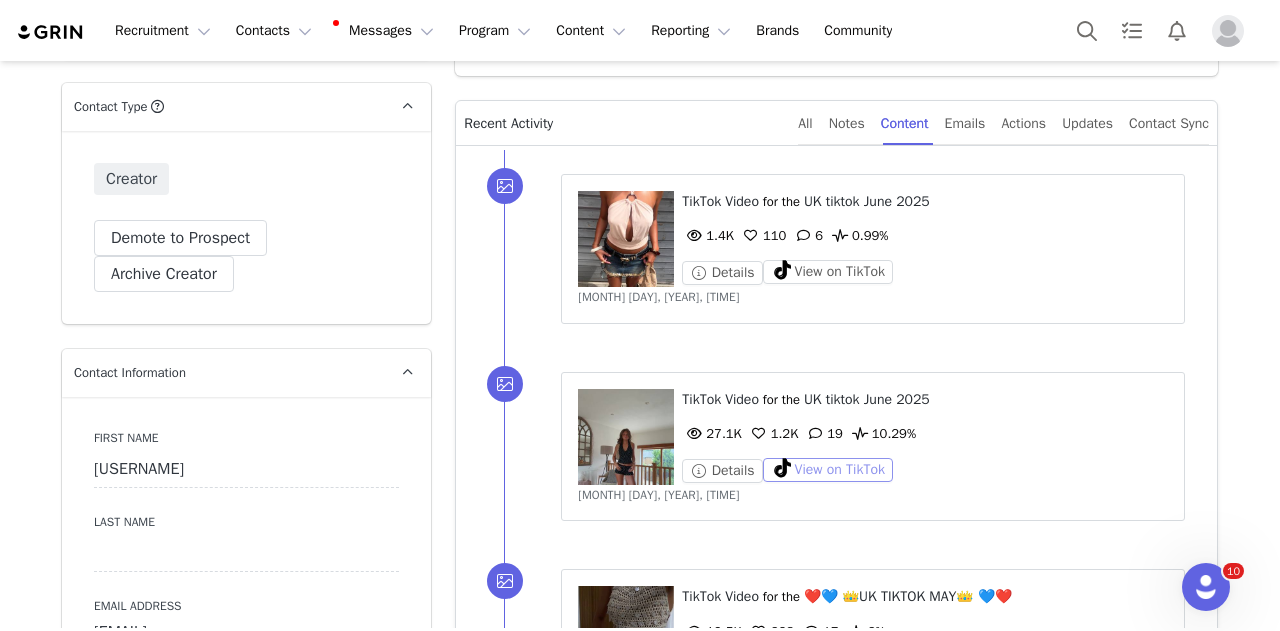 click on "View on TikTok" at bounding box center (828, 470) 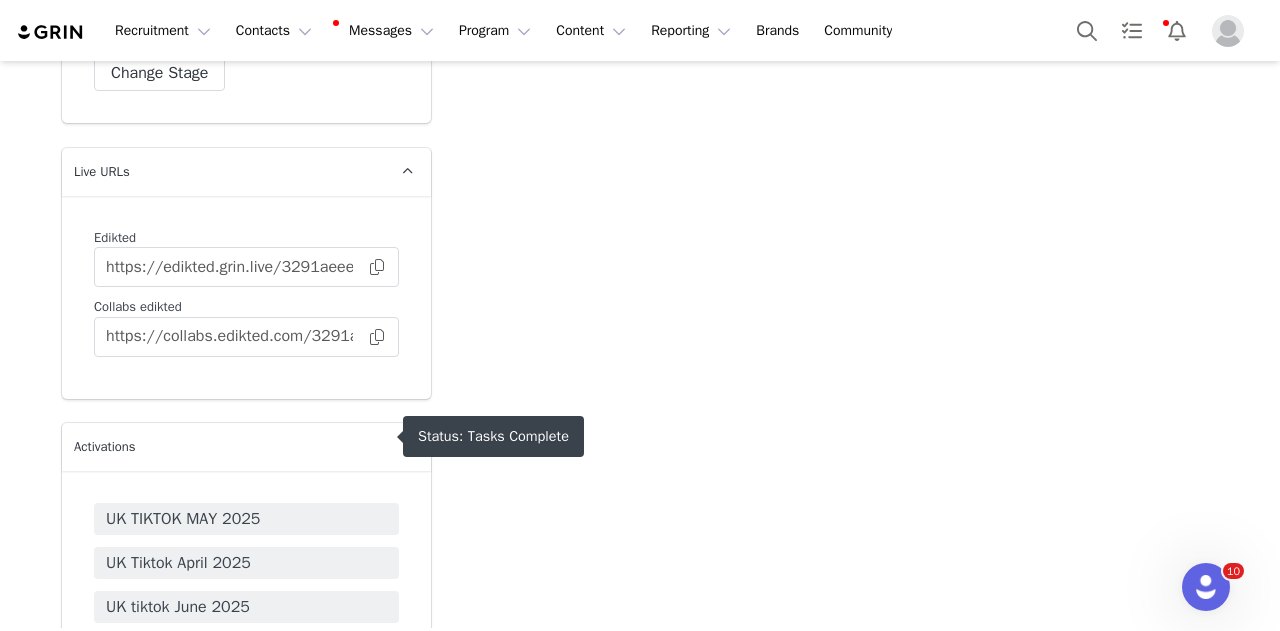 scroll, scrollTop: 4900, scrollLeft: 0, axis: vertical 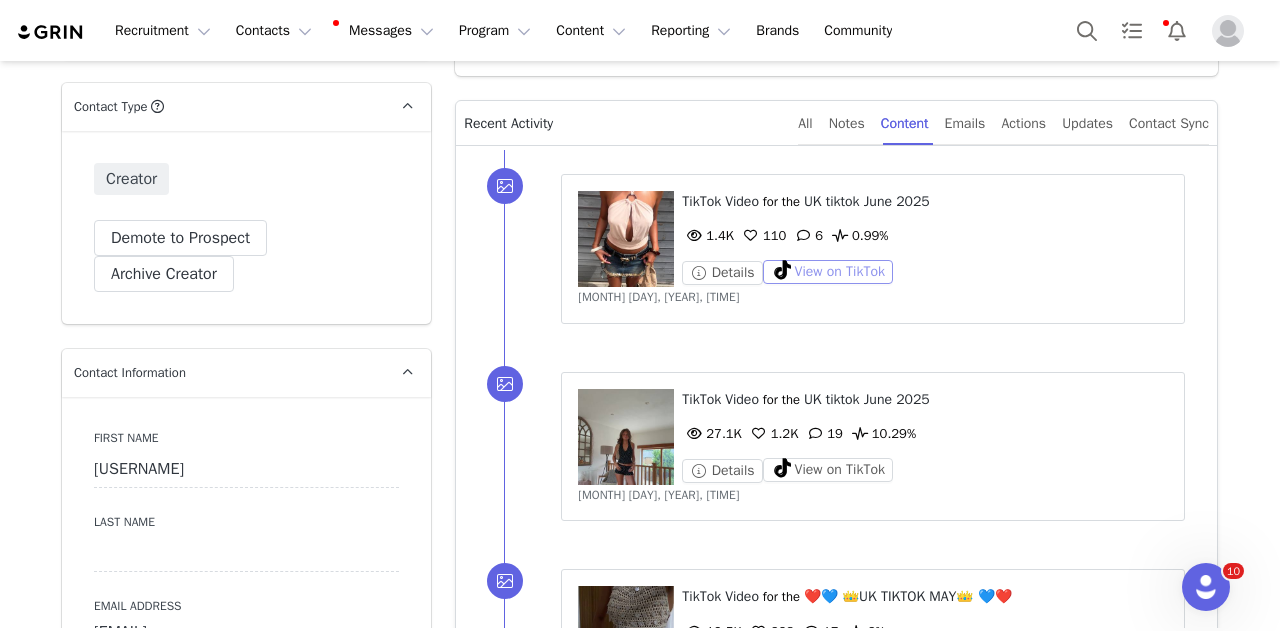 click on "View on TikTok" at bounding box center (828, 272) 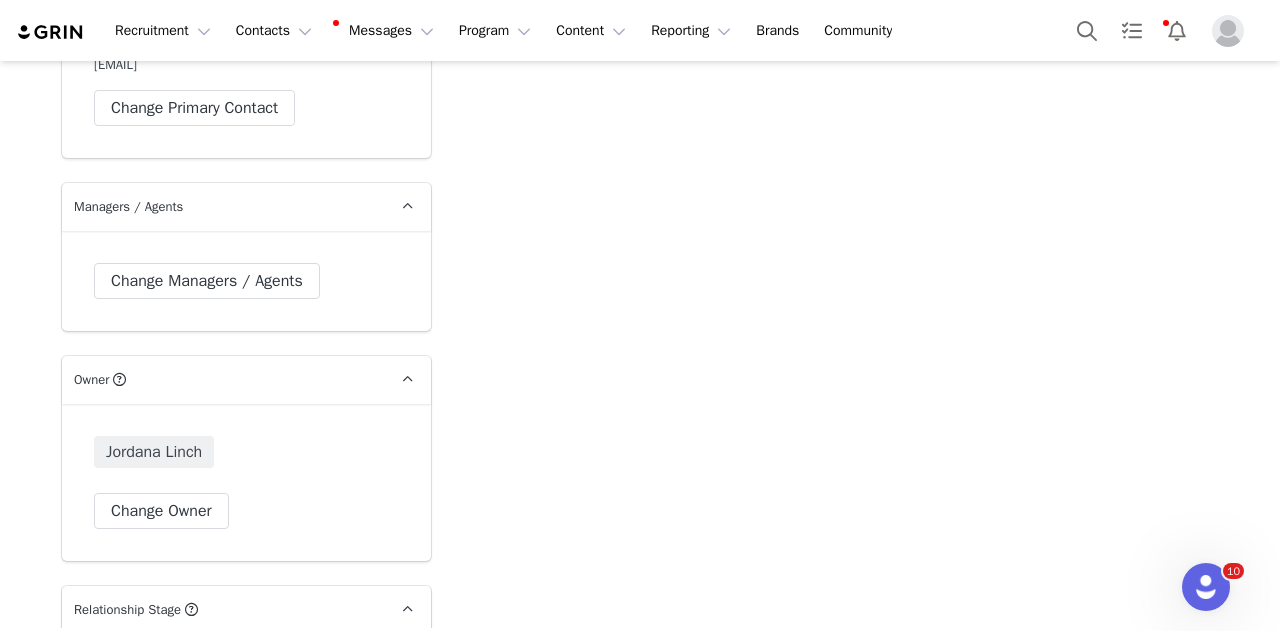 scroll, scrollTop: 4300, scrollLeft: 0, axis: vertical 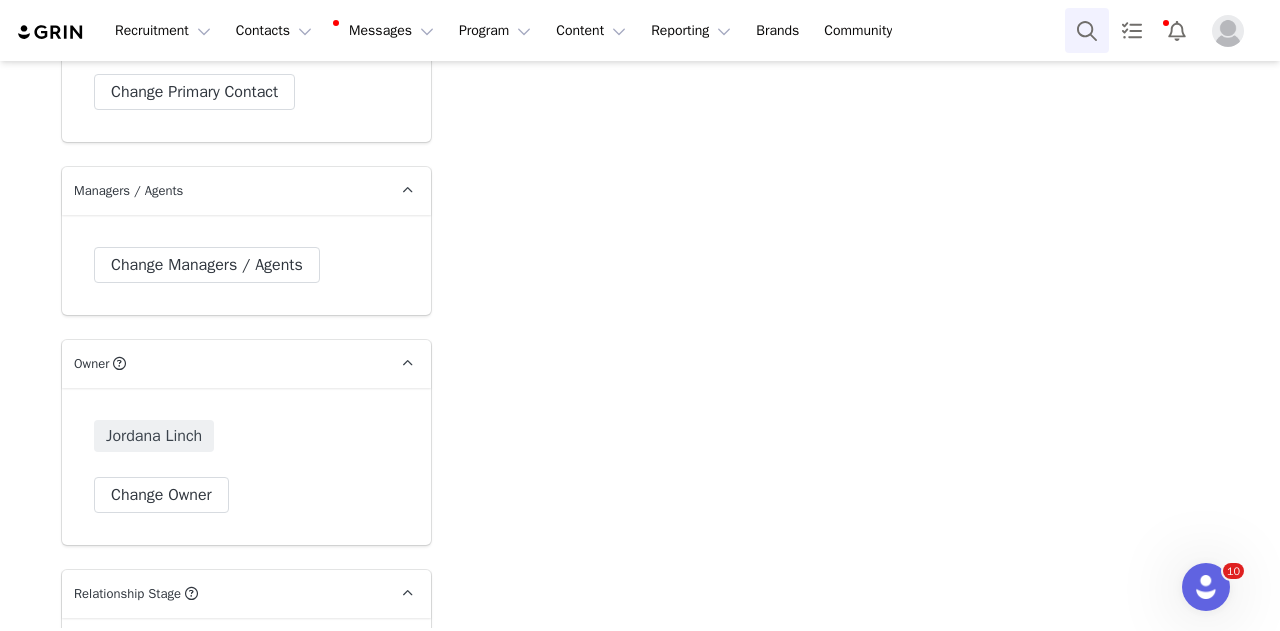 click at bounding box center [1087, 30] 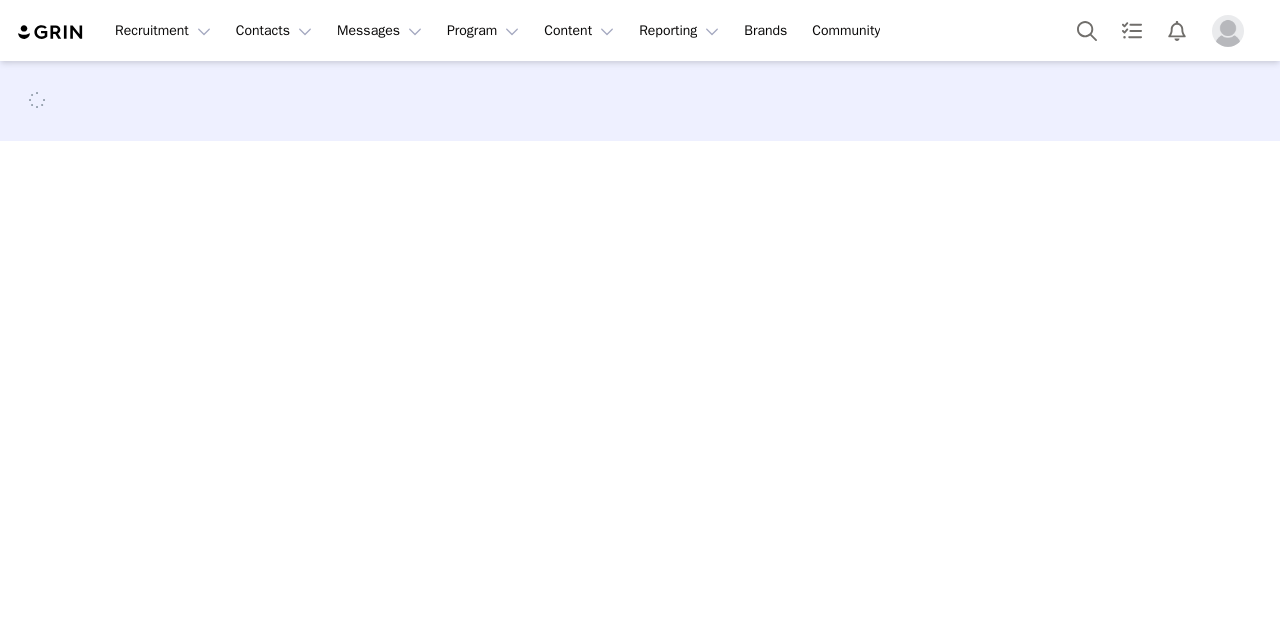 scroll, scrollTop: 0, scrollLeft: 0, axis: both 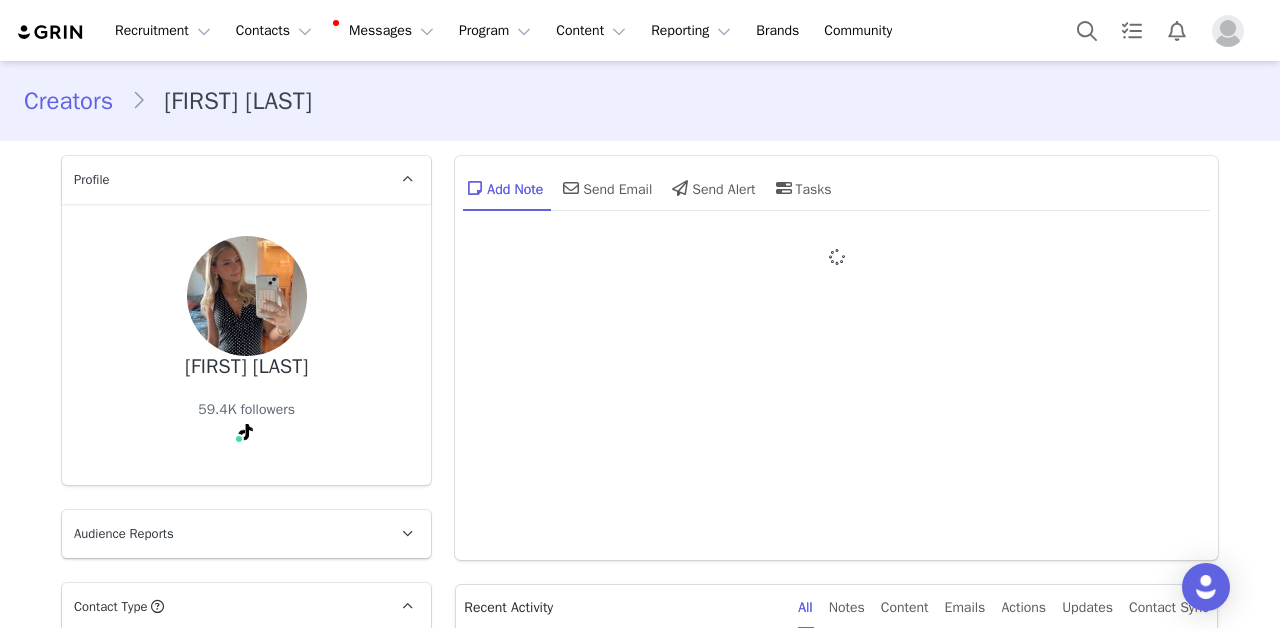 type on "+1 (United States)" 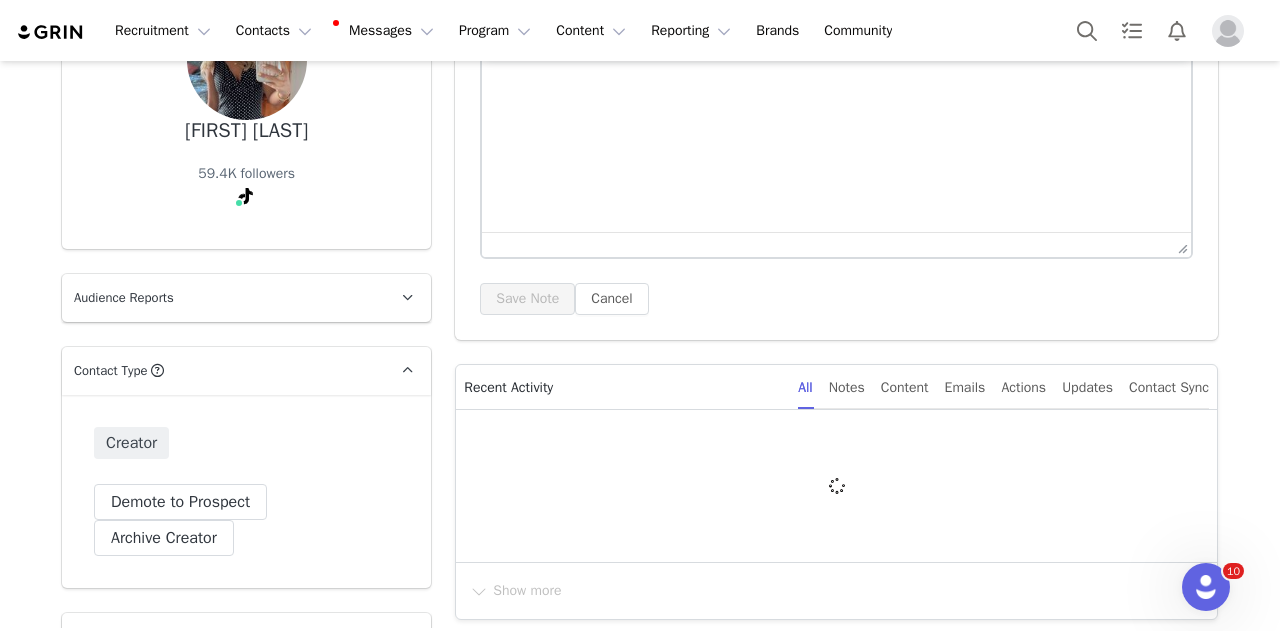 scroll, scrollTop: 600, scrollLeft: 0, axis: vertical 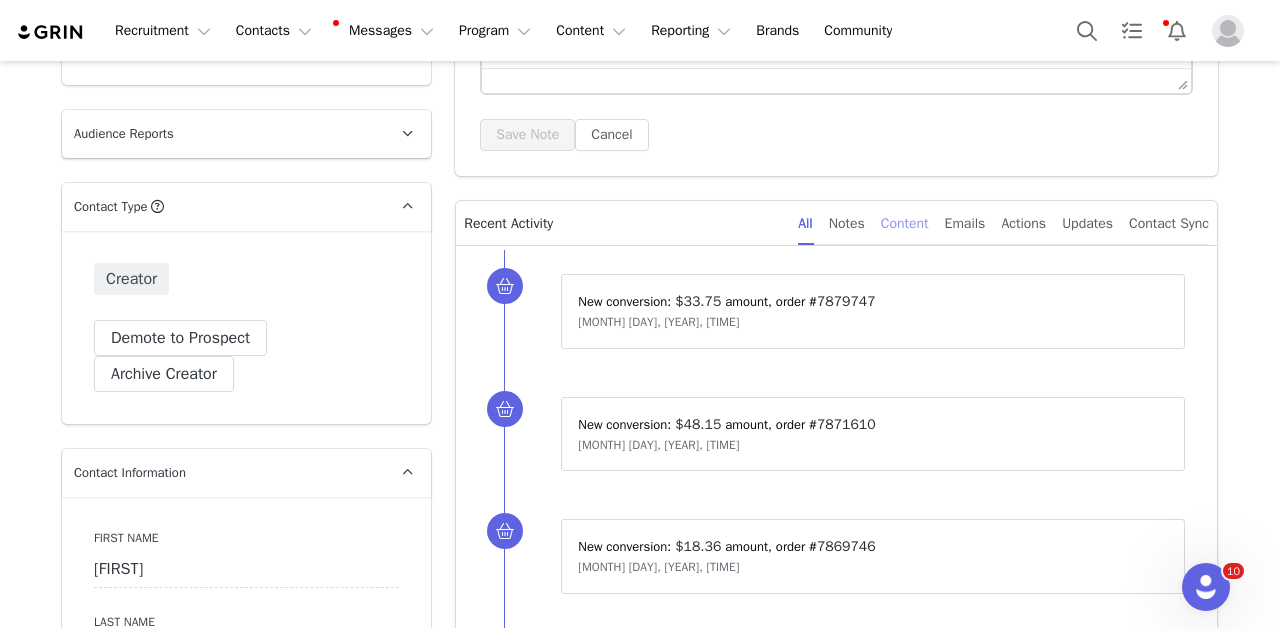 click on "Content" at bounding box center (905, 223) 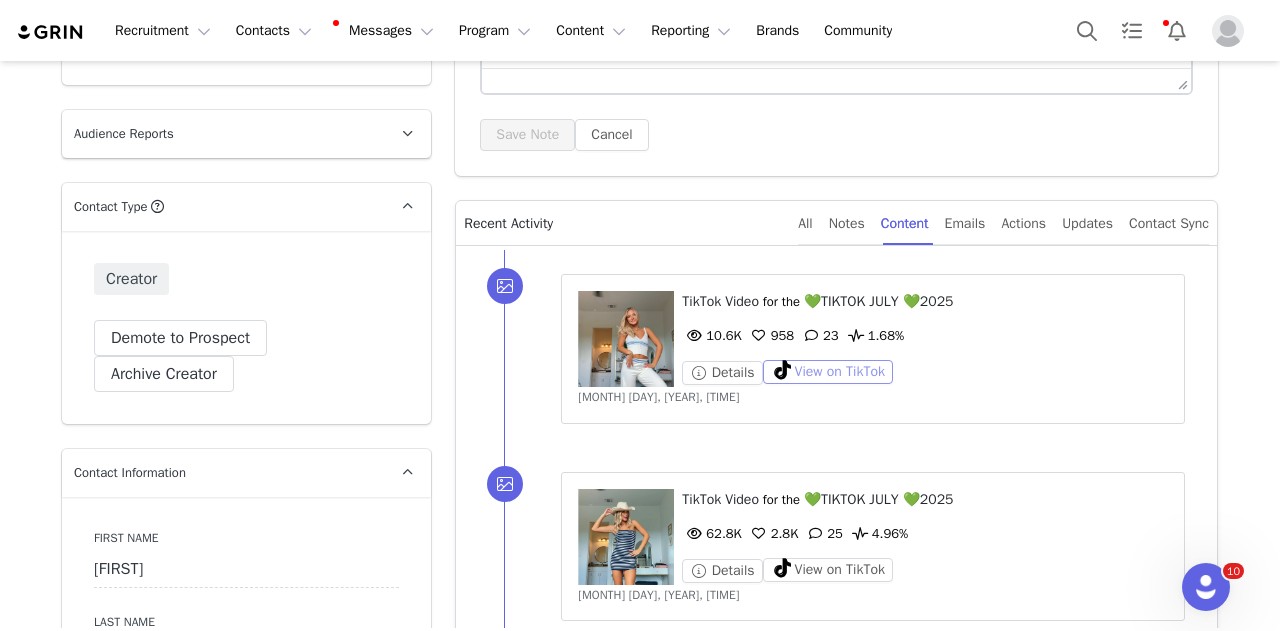 click on "View on TikTok" at bounding box center [828, 372] 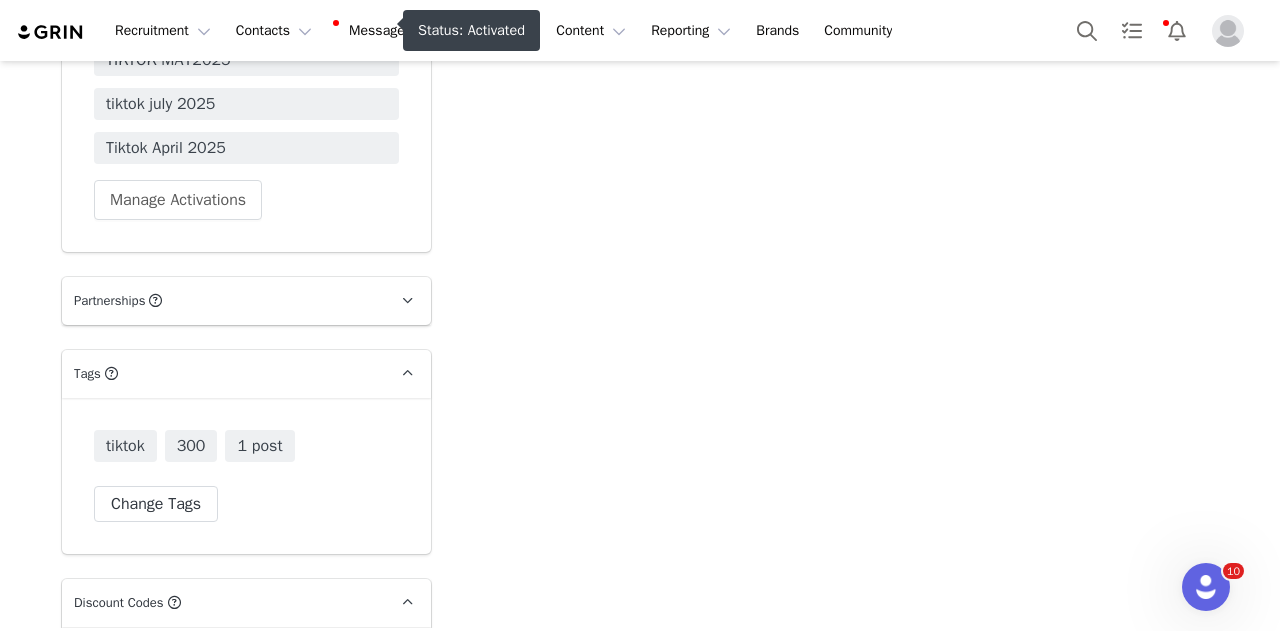 scroll, scrollTop: 5600, scrollLeft: 0, axis: vertical 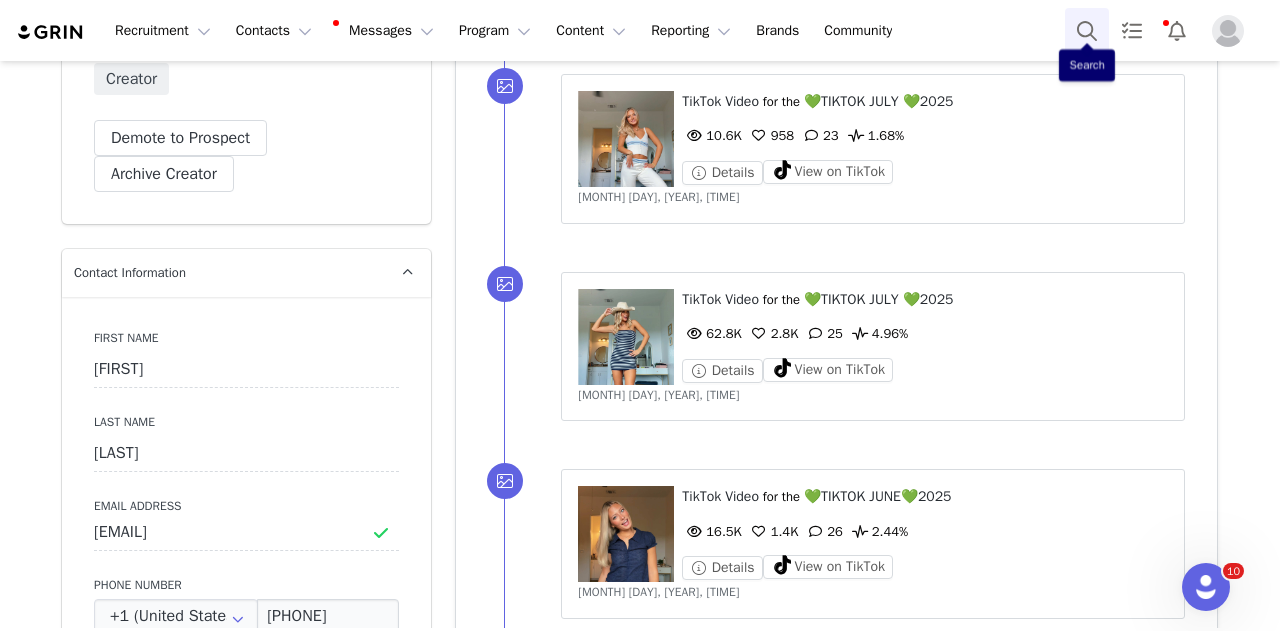 click at bounding box center [1087, 30] 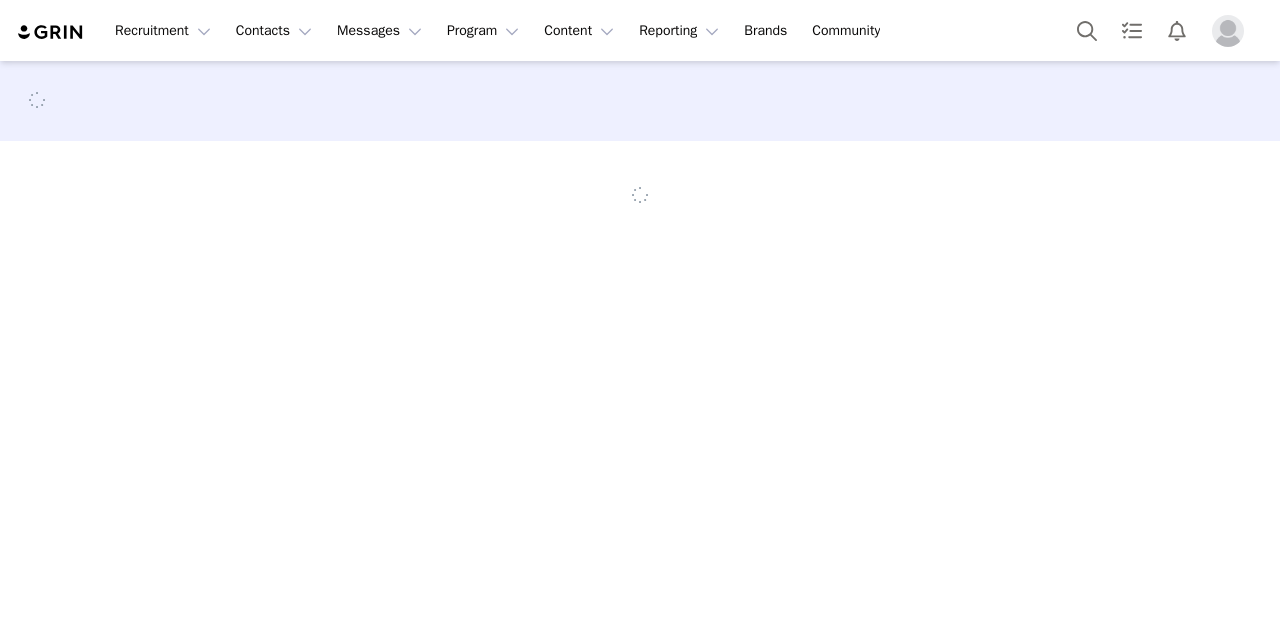 scroll, scrollTop: 0, scrollLeft: 0, axis: both 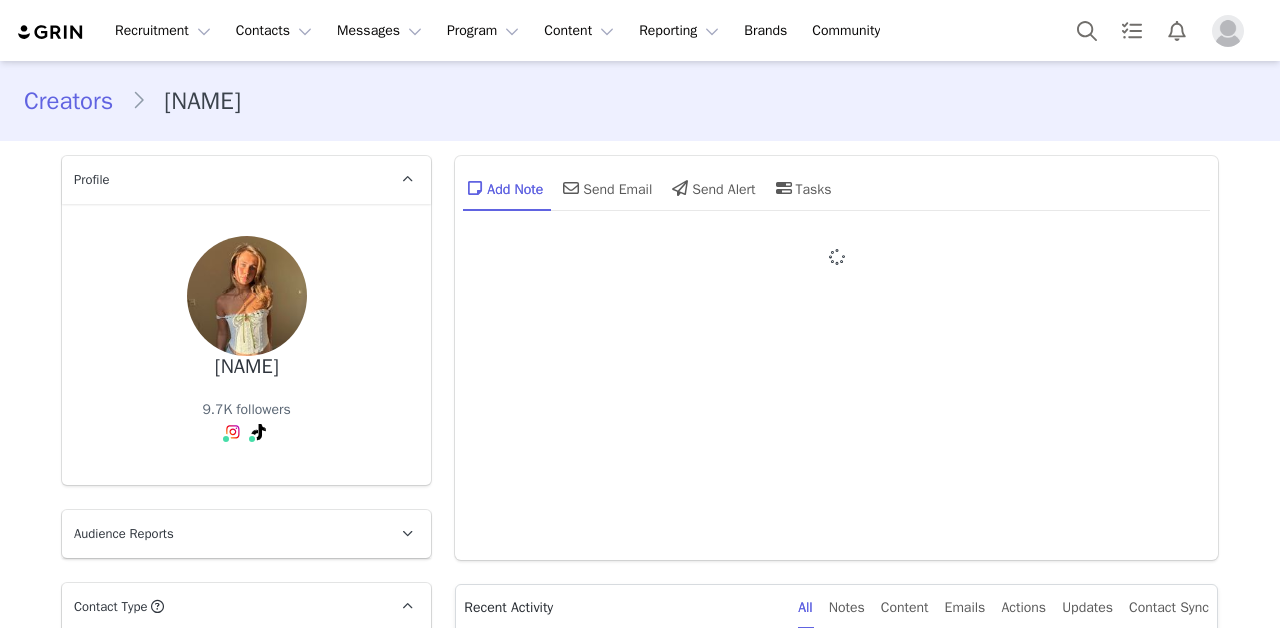type on "+1 (United States)" 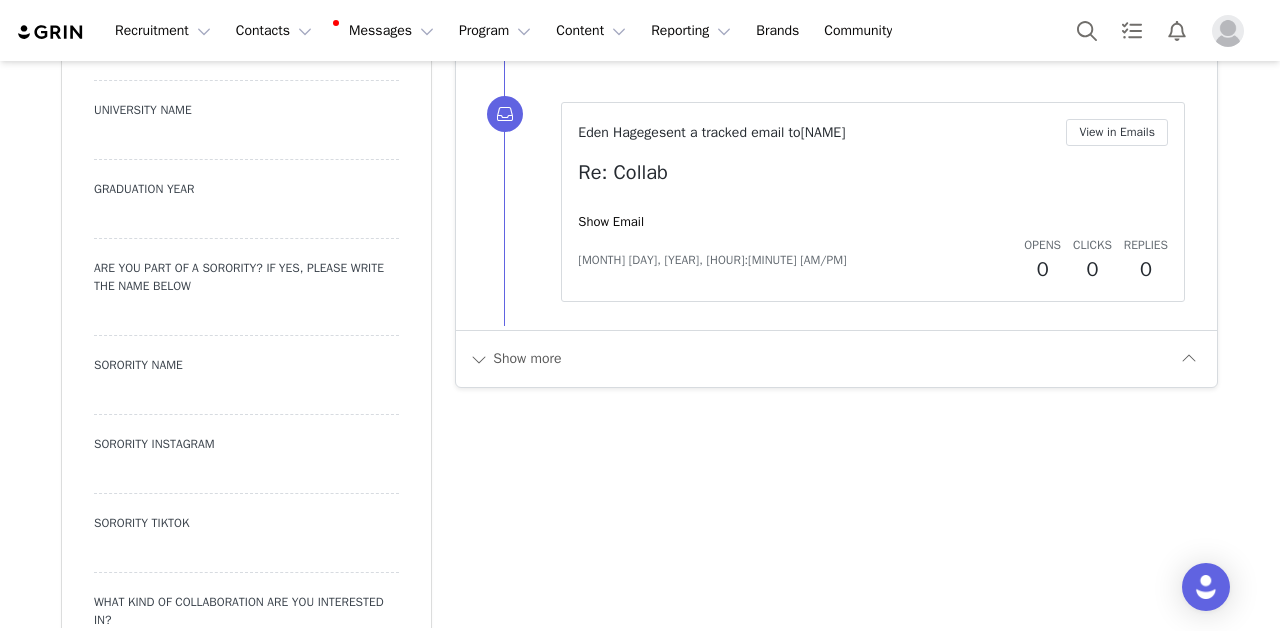 scroll, scrollTop: 3294, scrollLeft: 0, axis: vertical 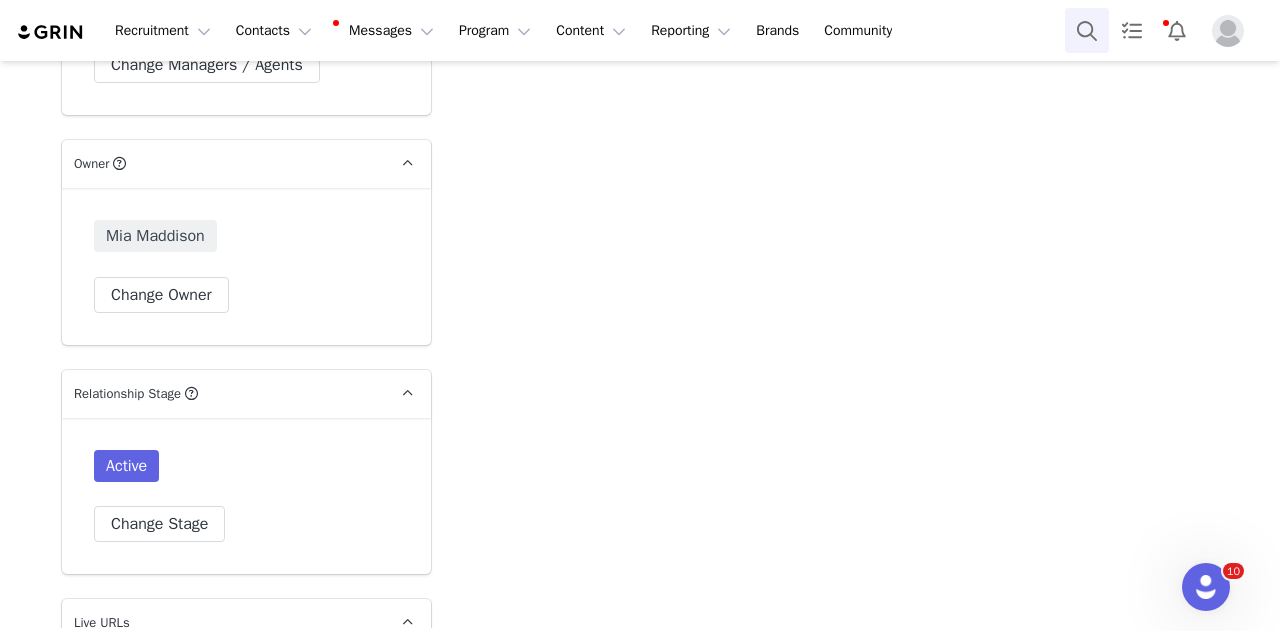 click at bounding box center (1087, 30) 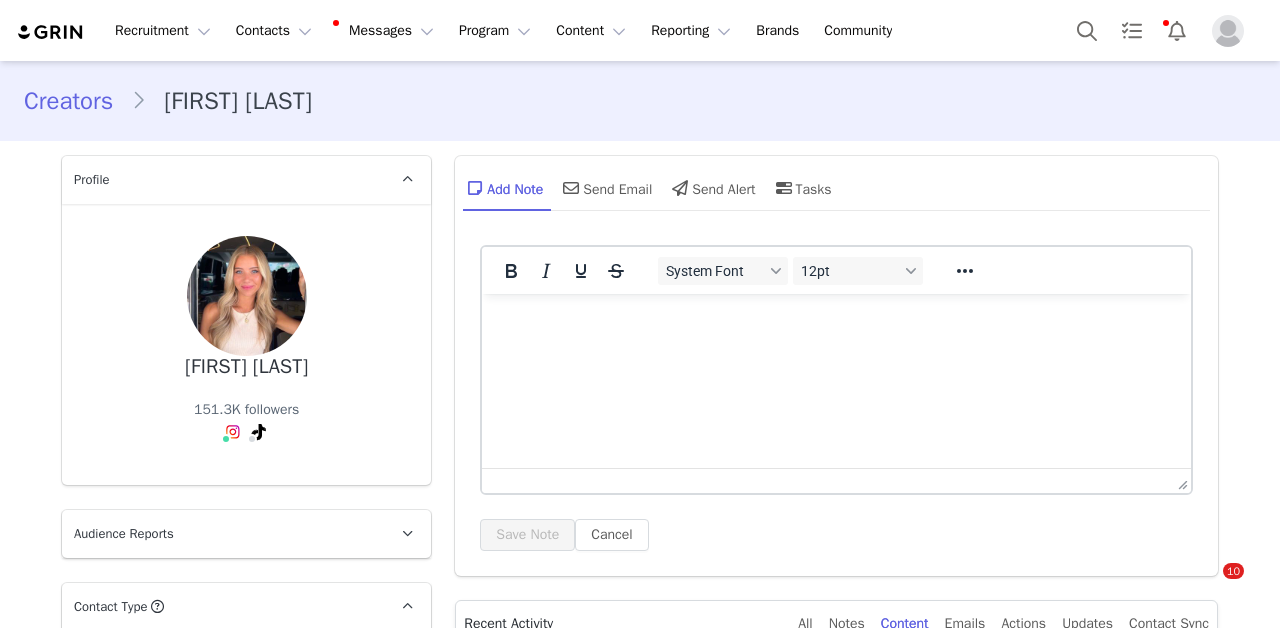 scroll, scrollTop: 0, scrollLeft: 0, axis: both 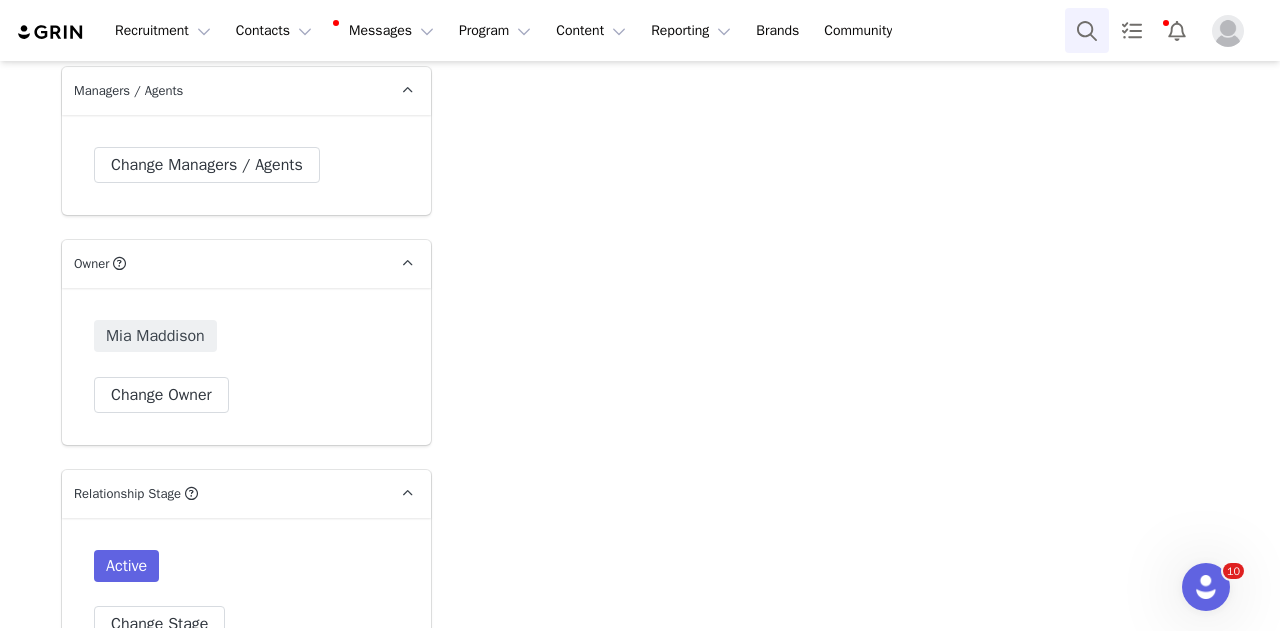 click at bounding box center [1087, 30] 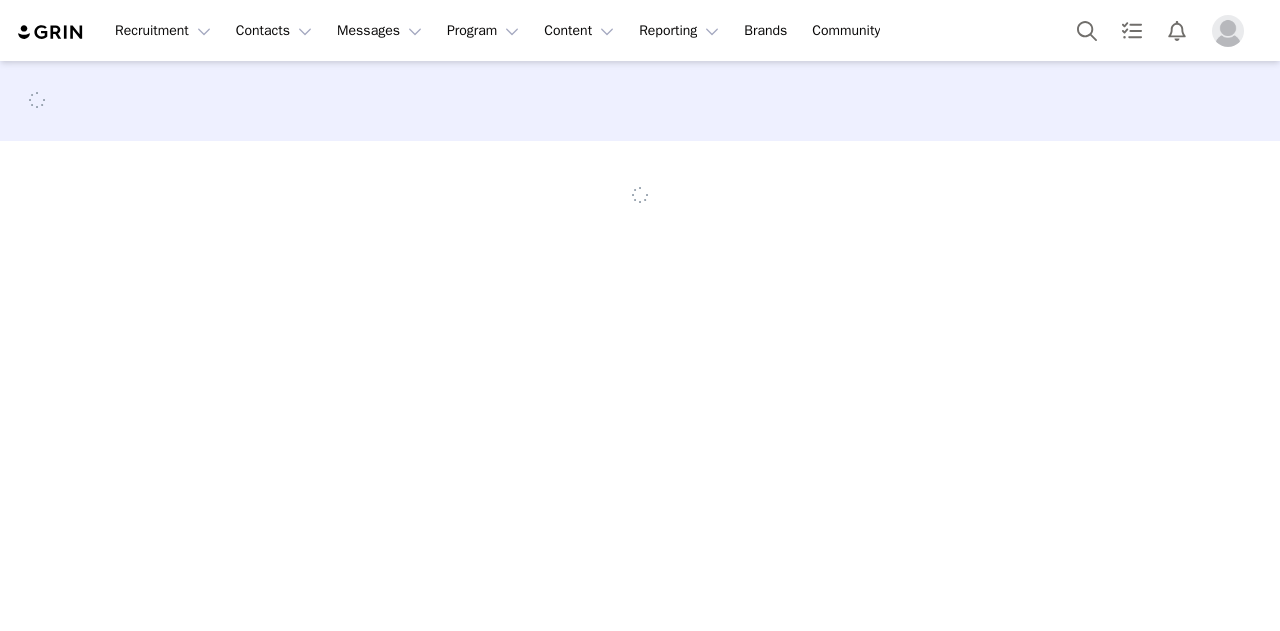 scroll, scrollTop: 0, scrollLeft: 0, axis: both 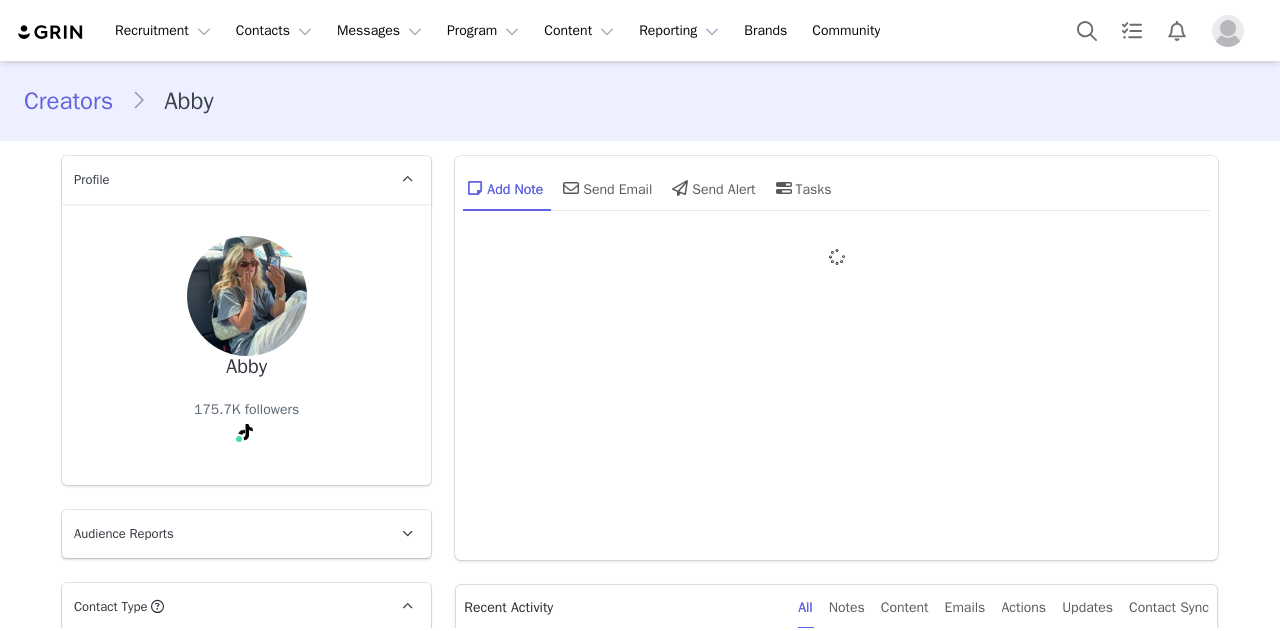 type on "+1 (United States)" 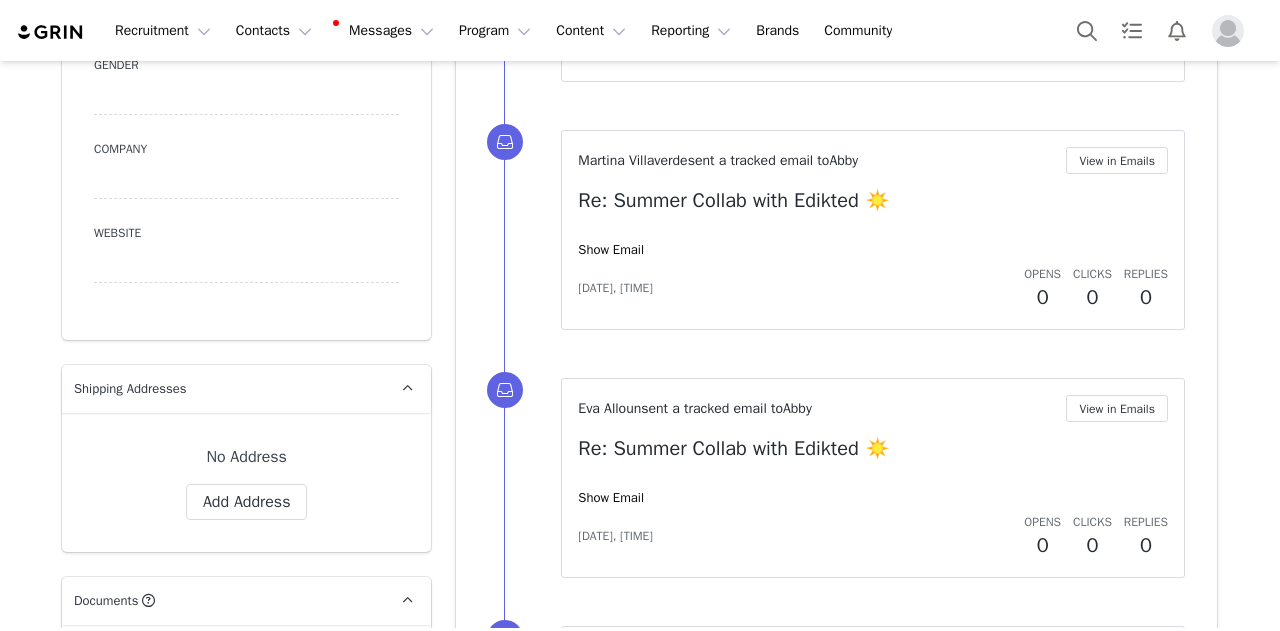 scroll, scrollTop: 0, scrollLeft: 0, axis: both 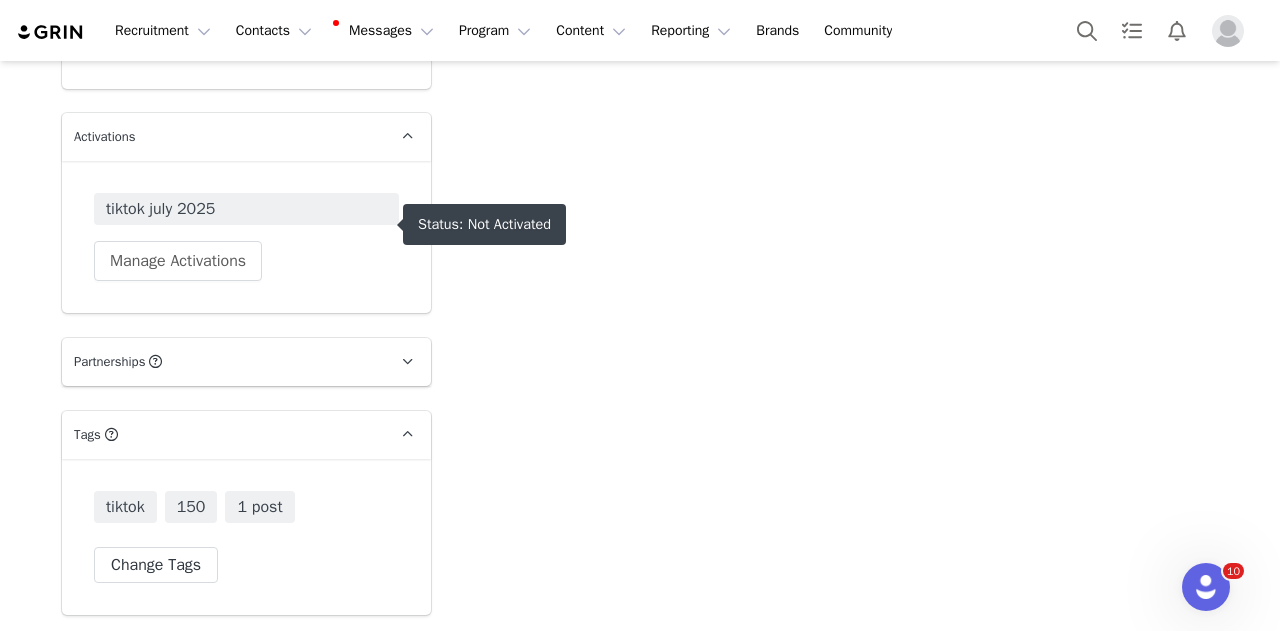 click on "tiktok july 2025" at bounding box center (246, 209) 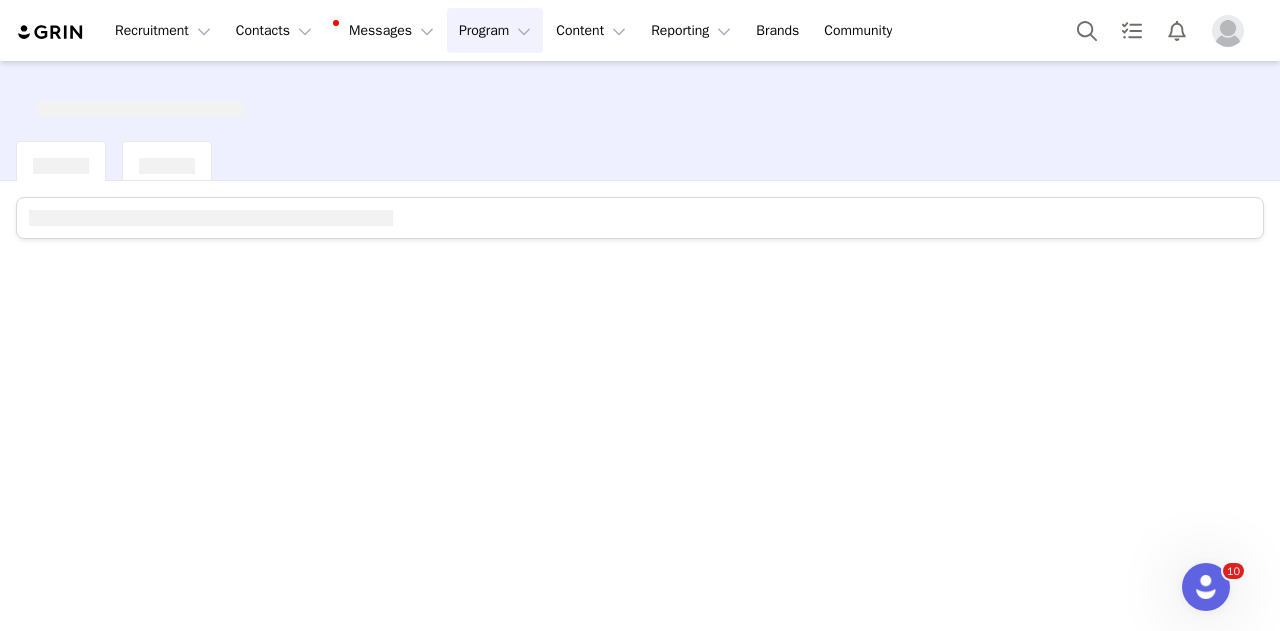 scroll, scrollTop: 0, scrollLeft: 0, axis: both 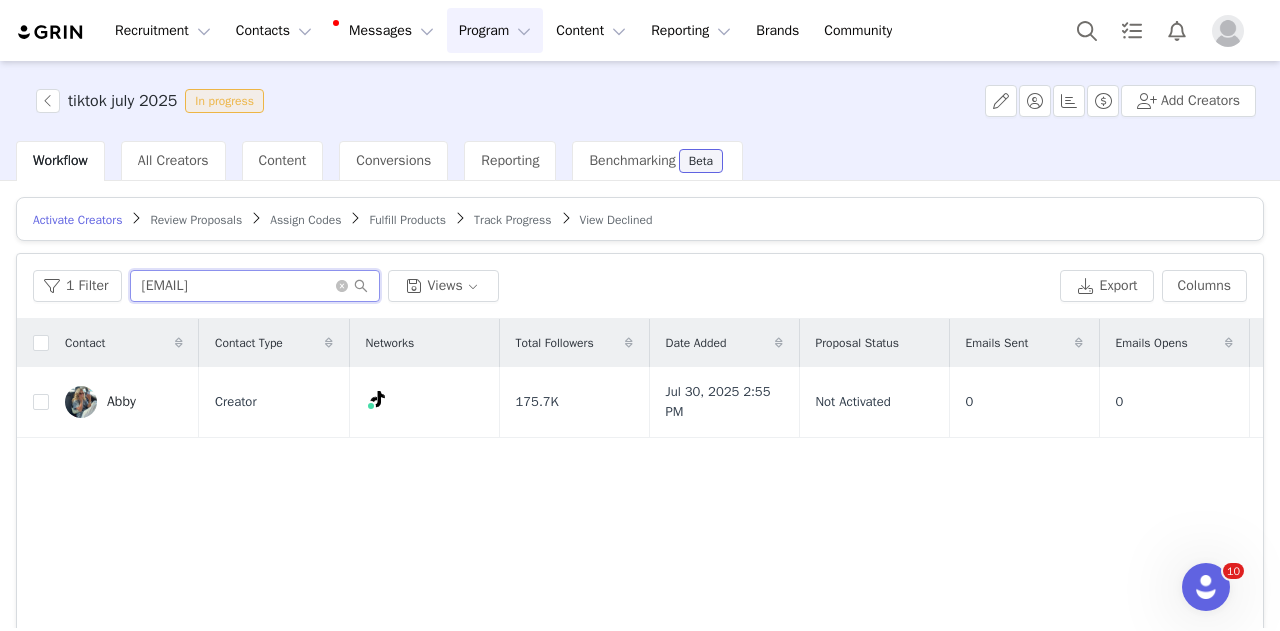 click on "adoreabby15@outlook.com" at bounding box center (255, 286) 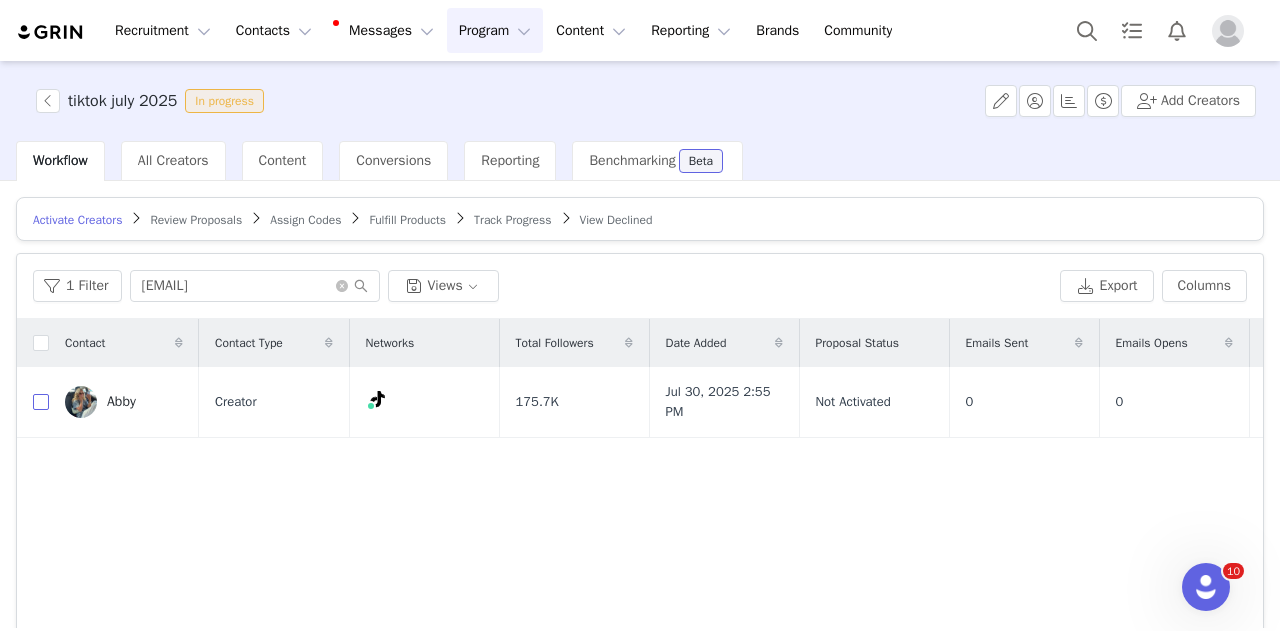 click at bounding box center (41, 402) 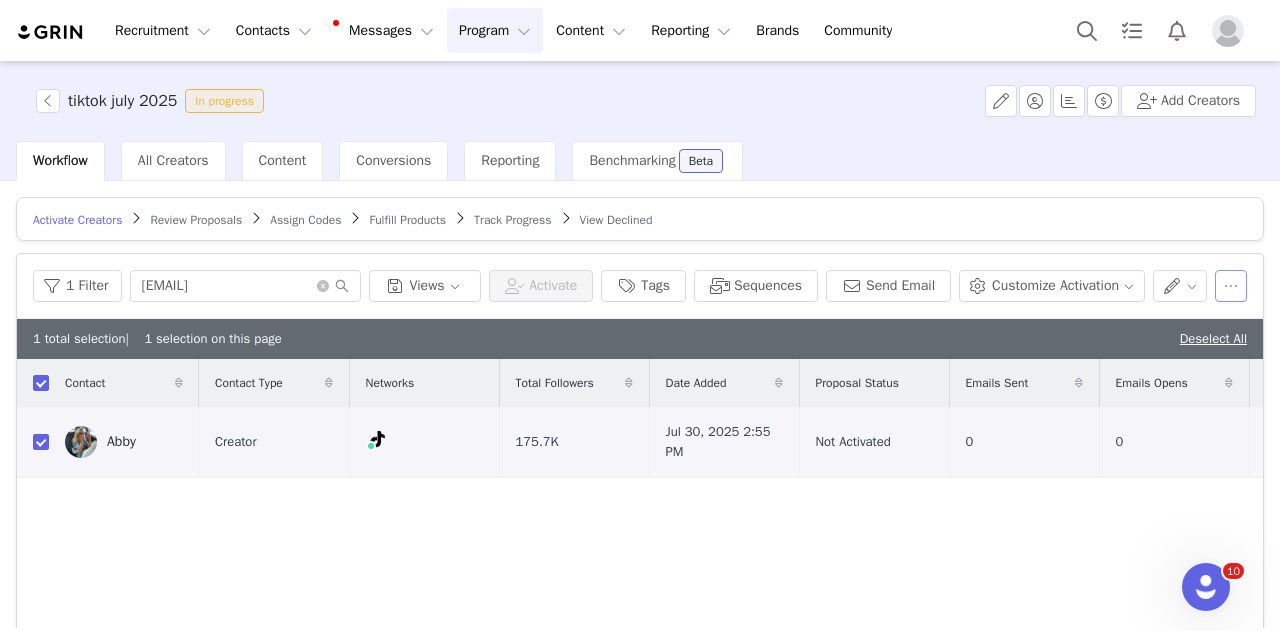 click at bounding box center [1231, 286] 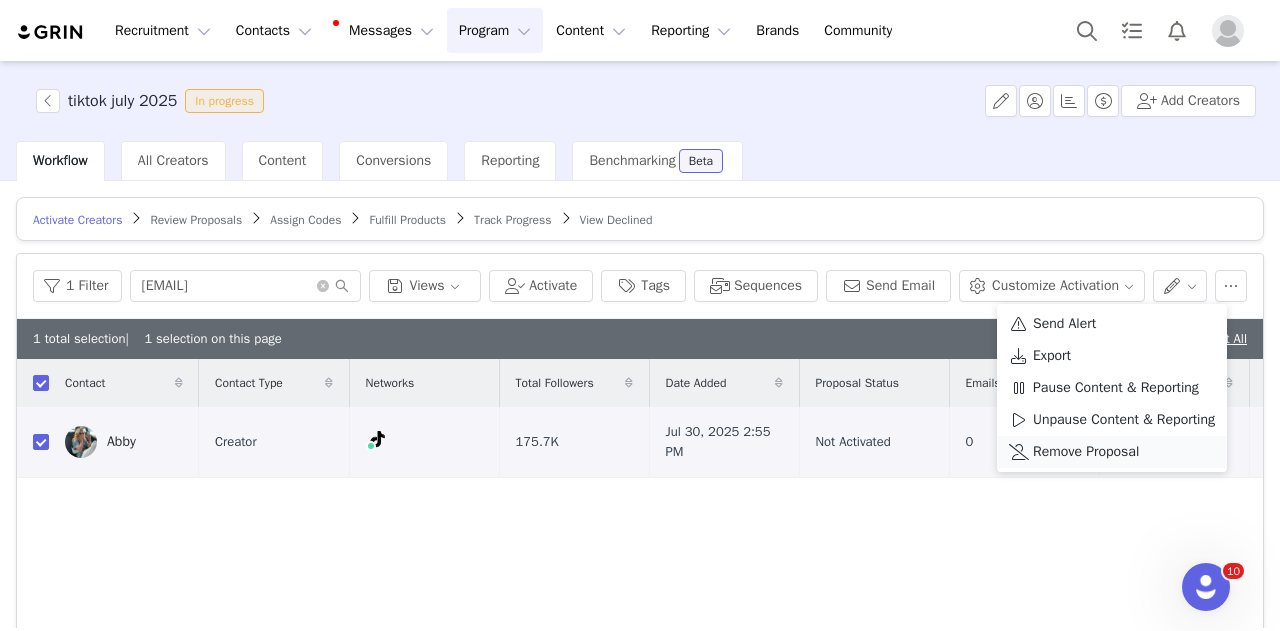 click on "Remove Proposal" at bounding box center [1086, 452] 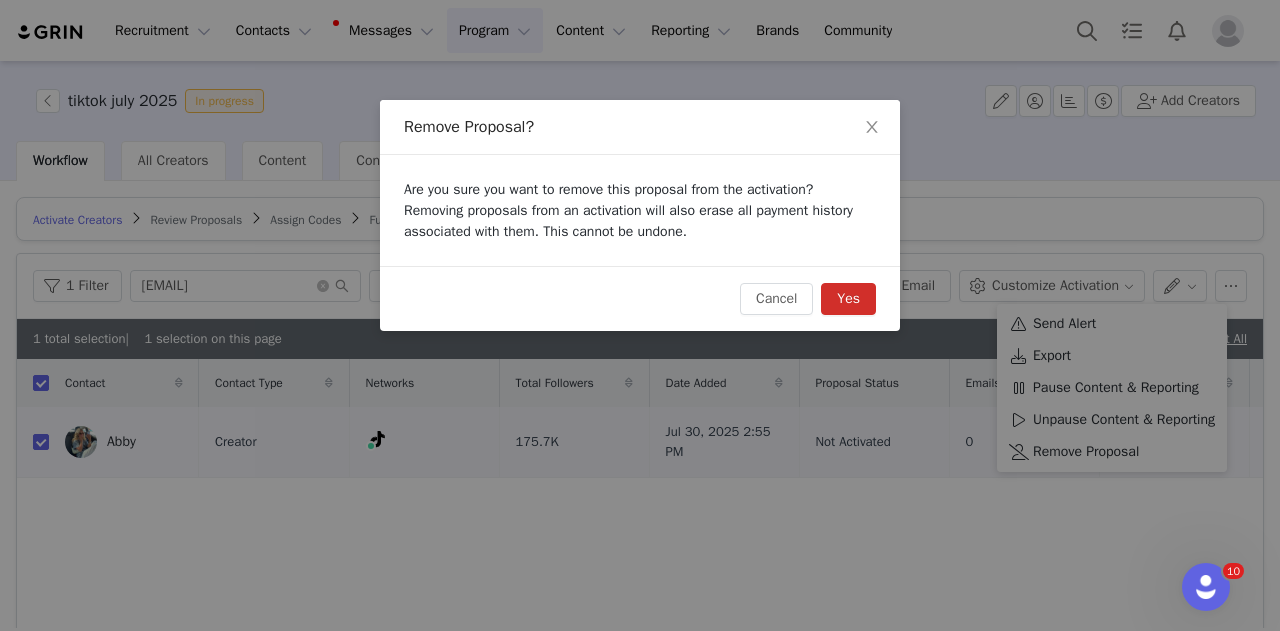 click on "Yes" at bounding box center [848, 299] 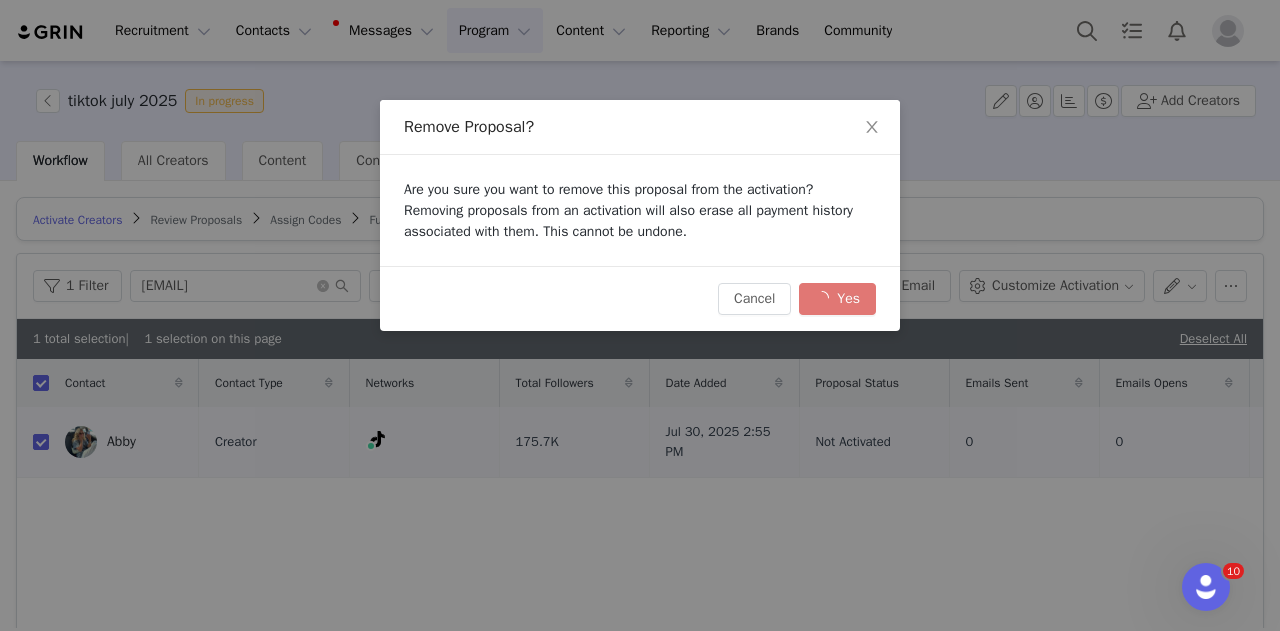 checkbox on "false" 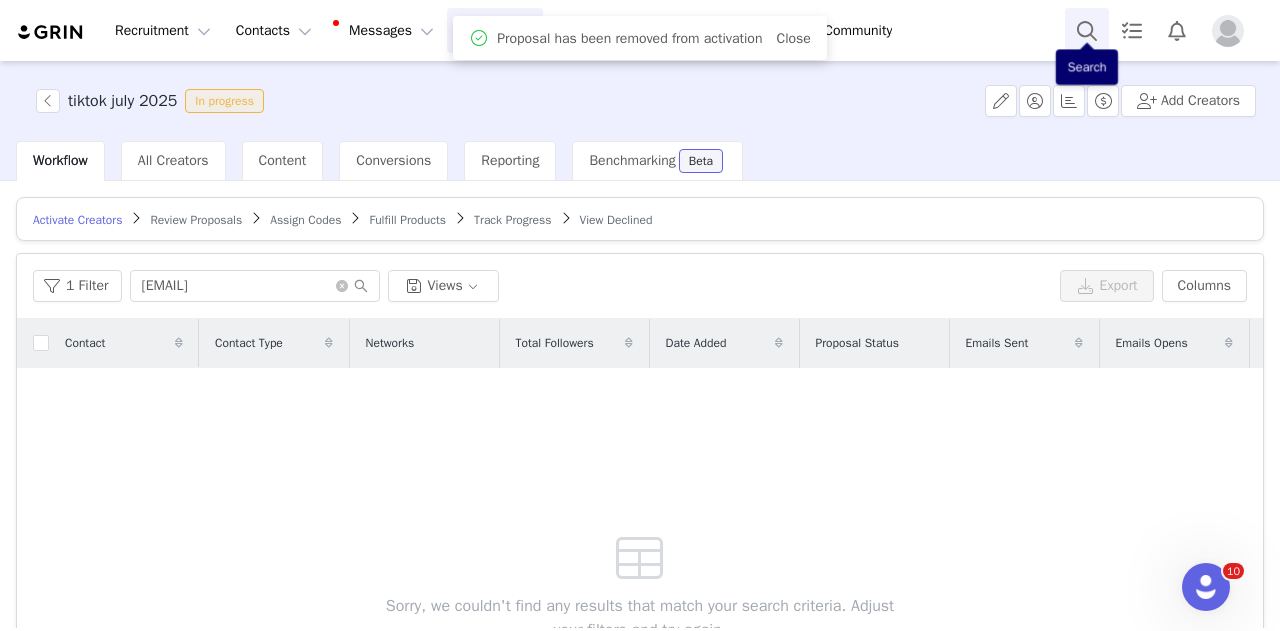 click at bounding box center [1087, 30] 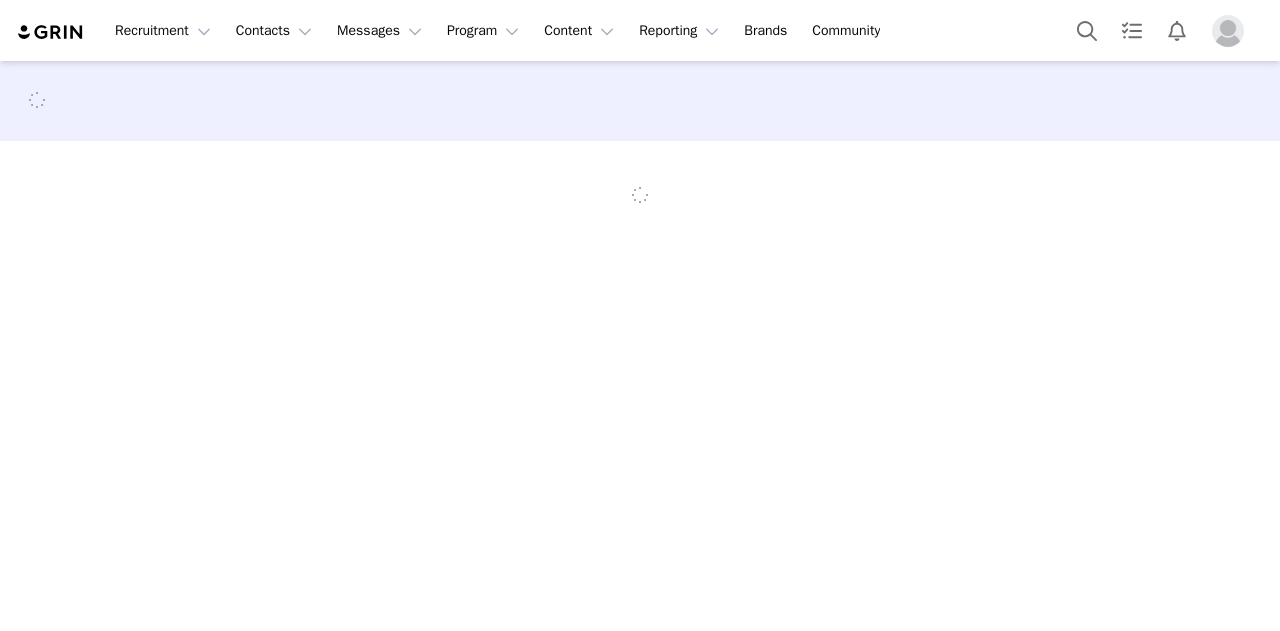 scroll, scrollTop: 0, scrollLeft: 0, axis: both 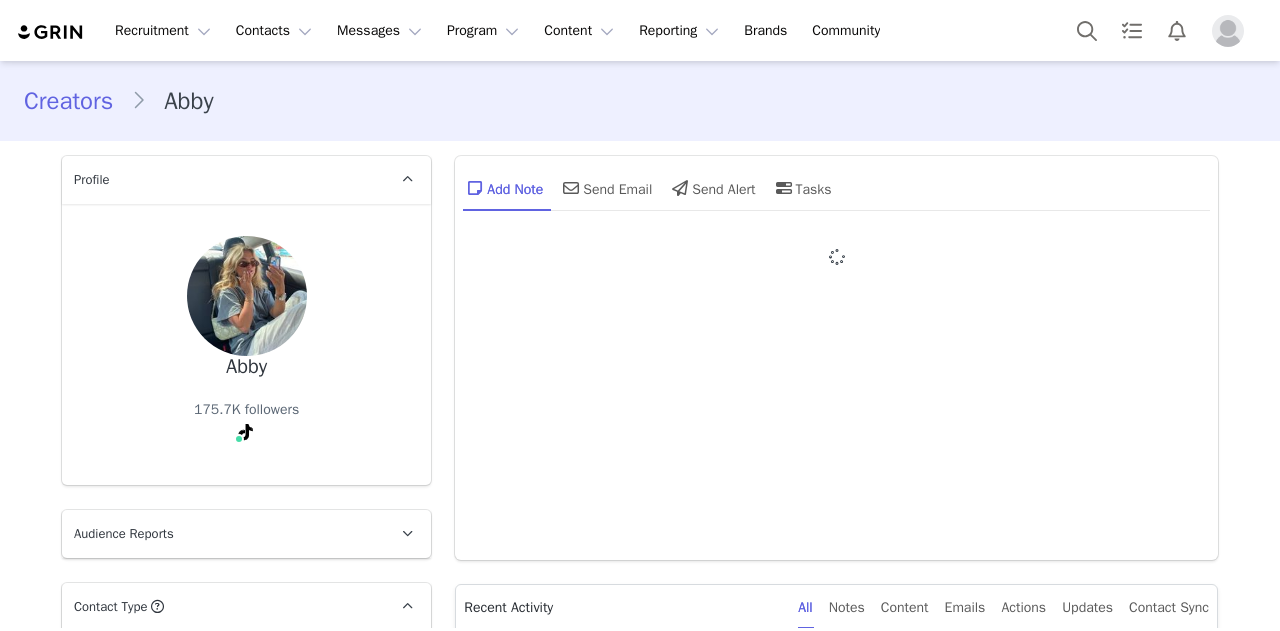 type on "+1 (United States)" 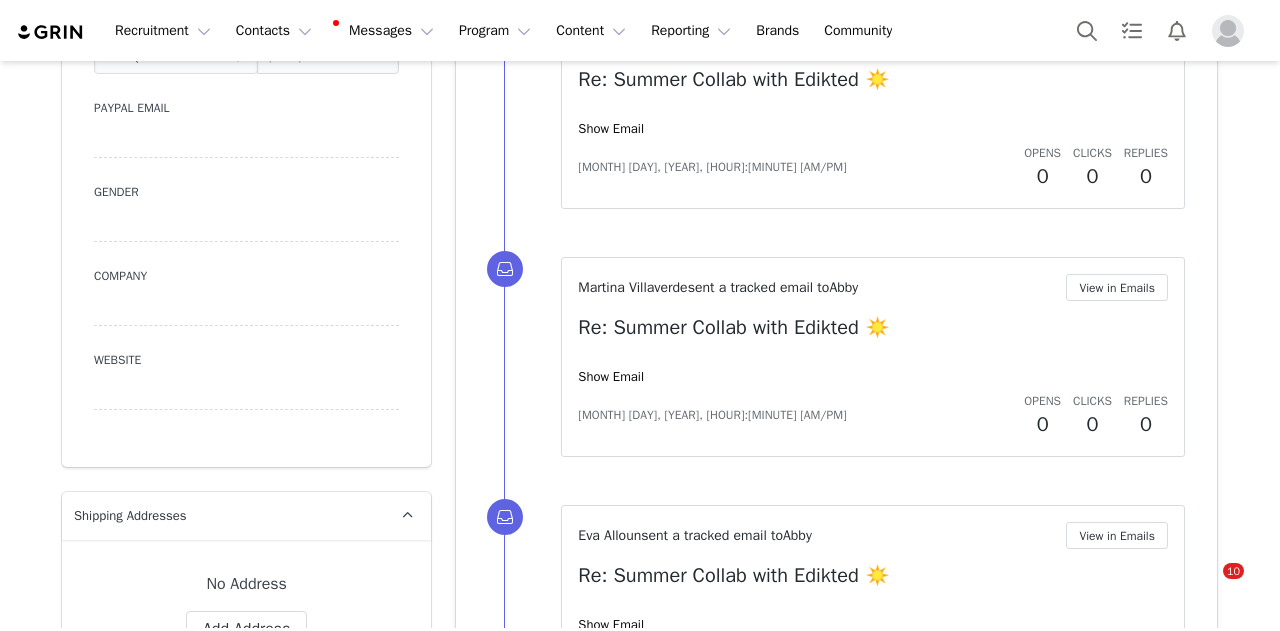 scroll, scrollTop: 2704, scrollLeft: 0, axis: vertical 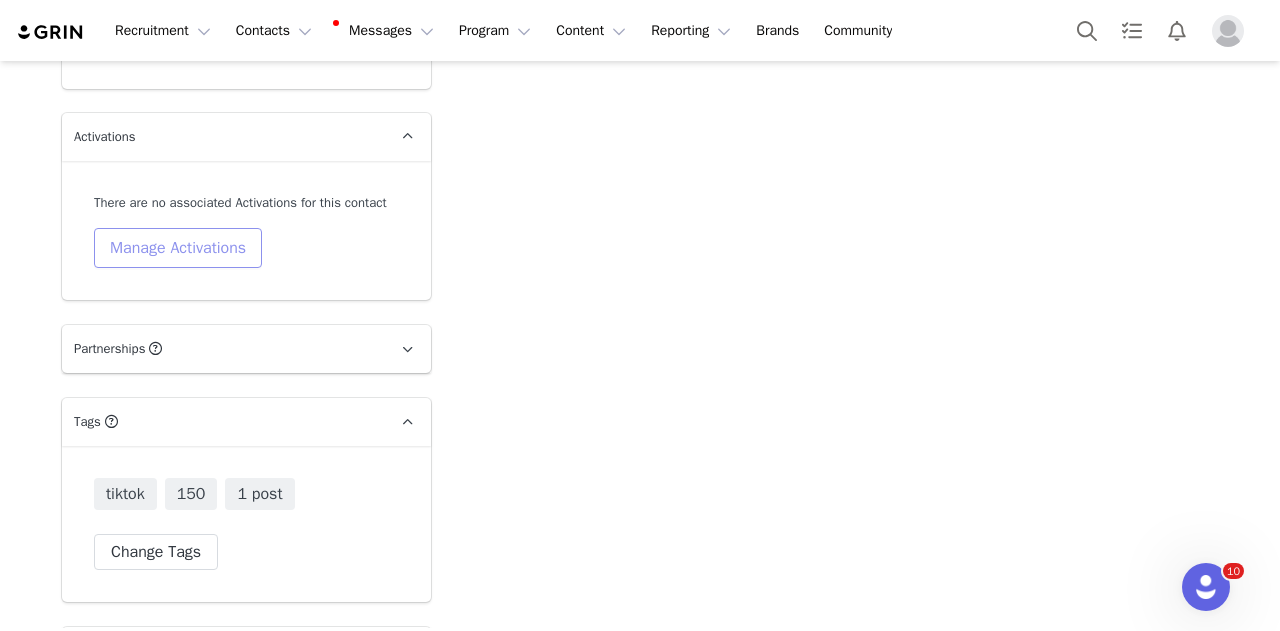 click on "Manage Activations" at bounding box center [178, 248] 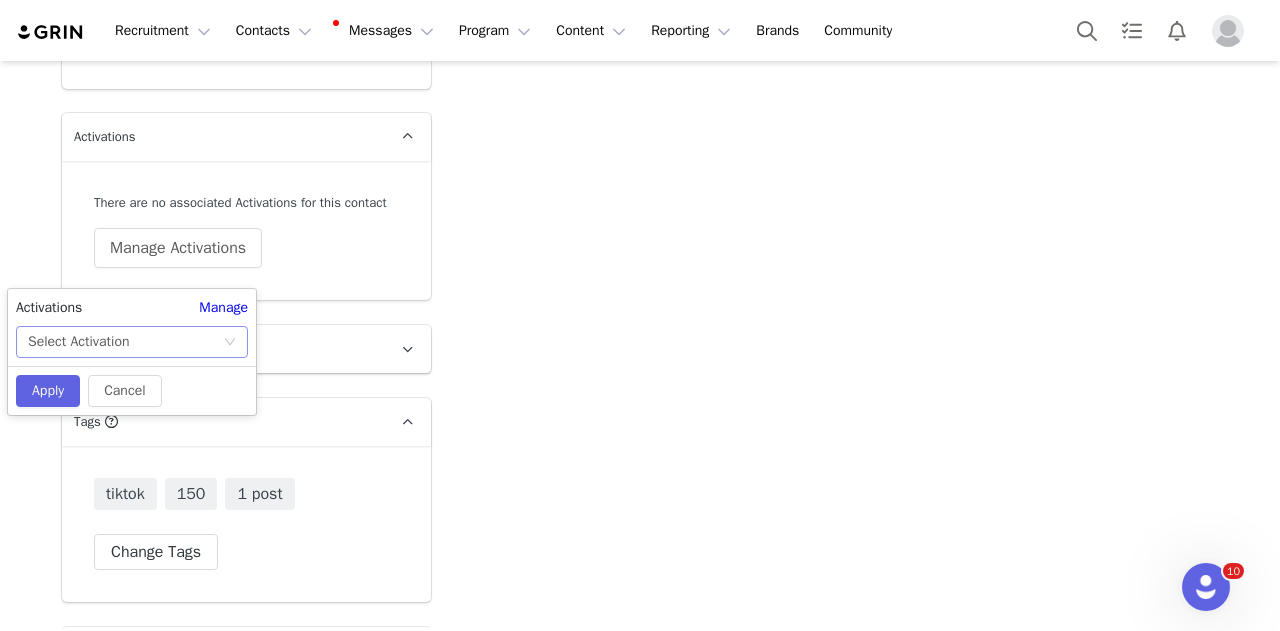 click on "Select Activation" at bounding box center (125, 342) 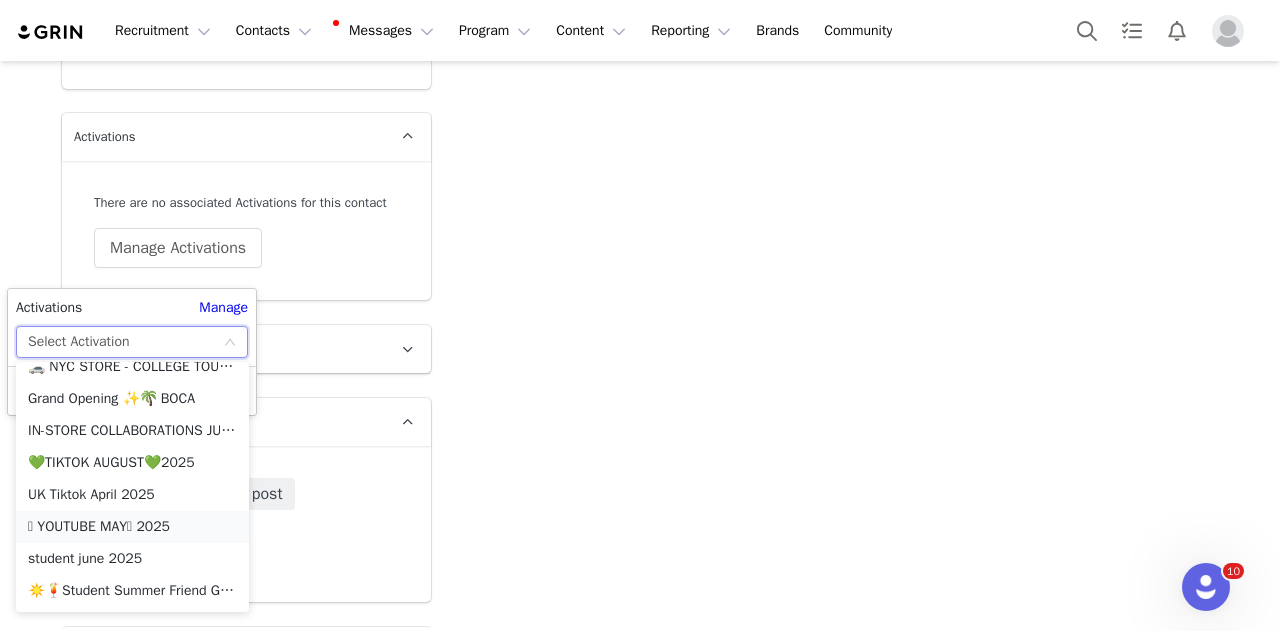 scroll, scrollTop: 700, scrollLeft: 0, axis: vertical 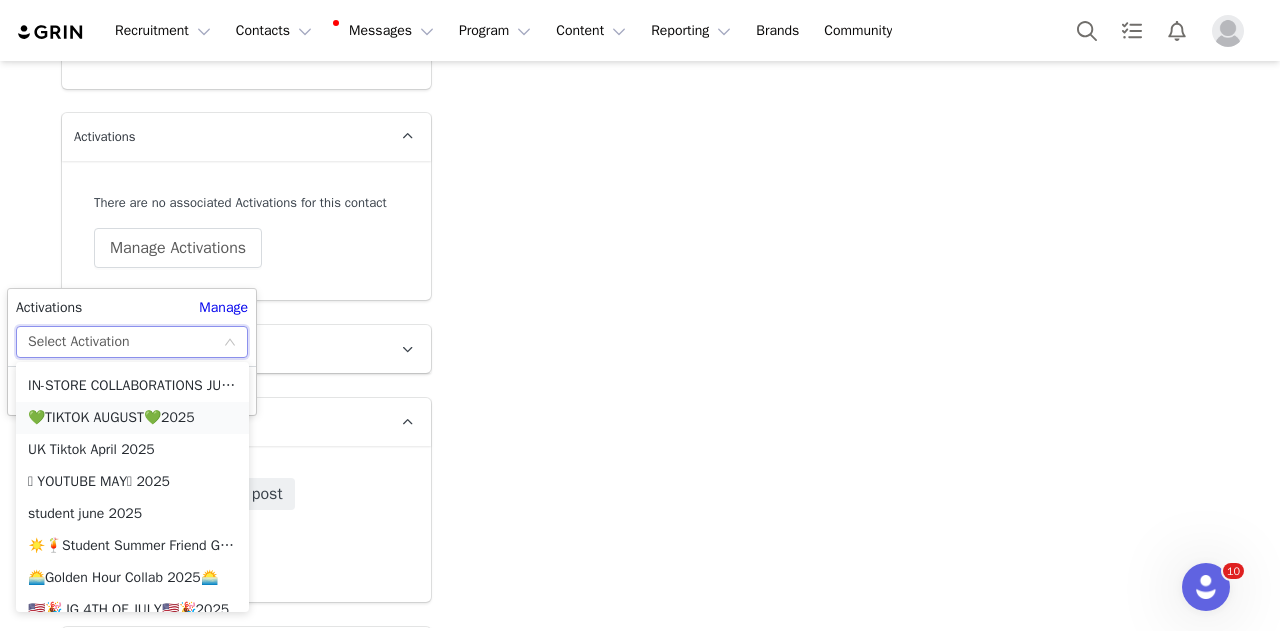 click on "💚TIKTOK AUGUST💚2025" at bounding box center [132, 418] 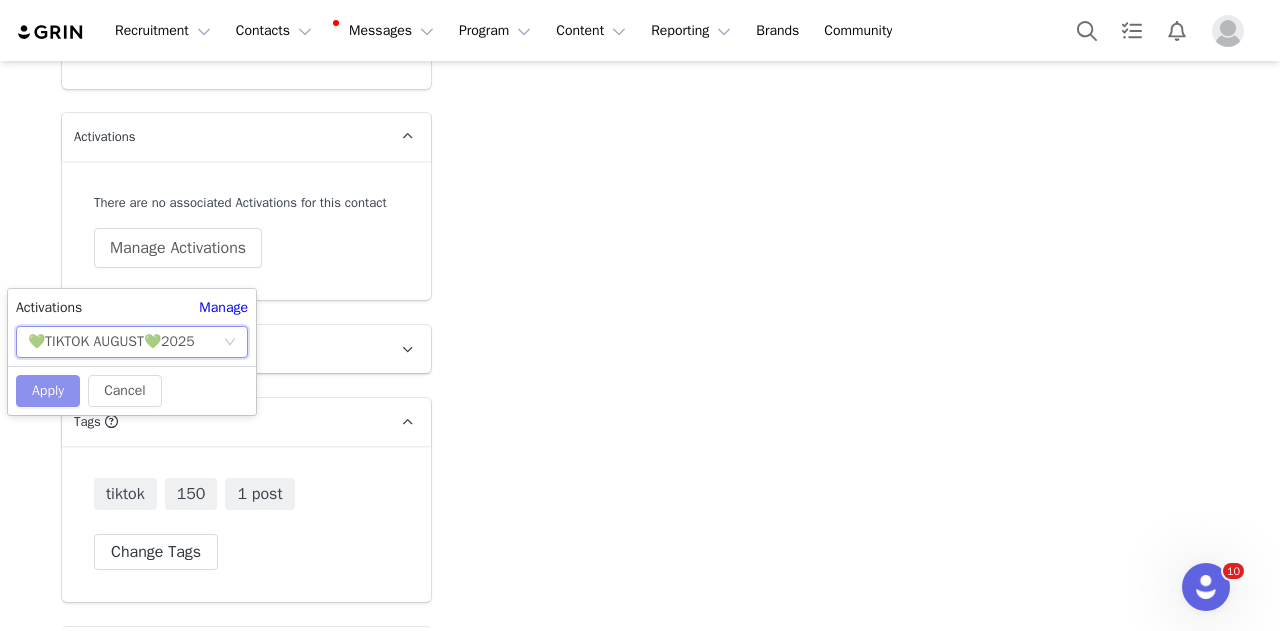 click on "Apply" at bounding box center [48, 391] 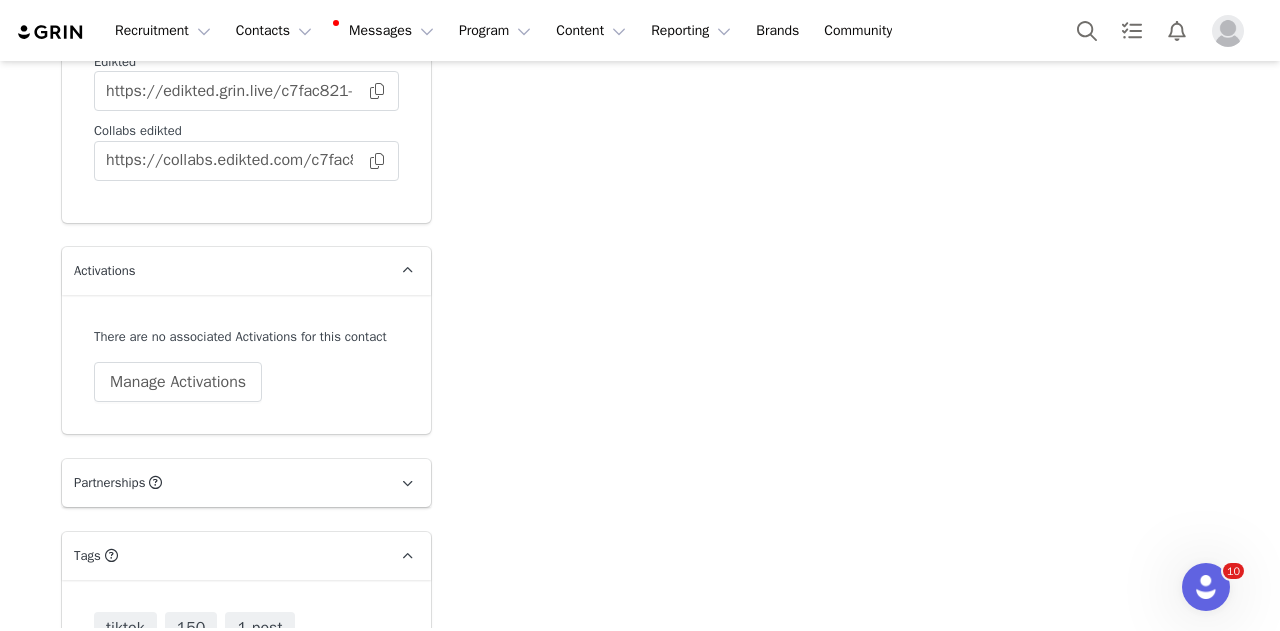 scroll, scrollTop: 4900, scrollLeft: 0, axis: vertical 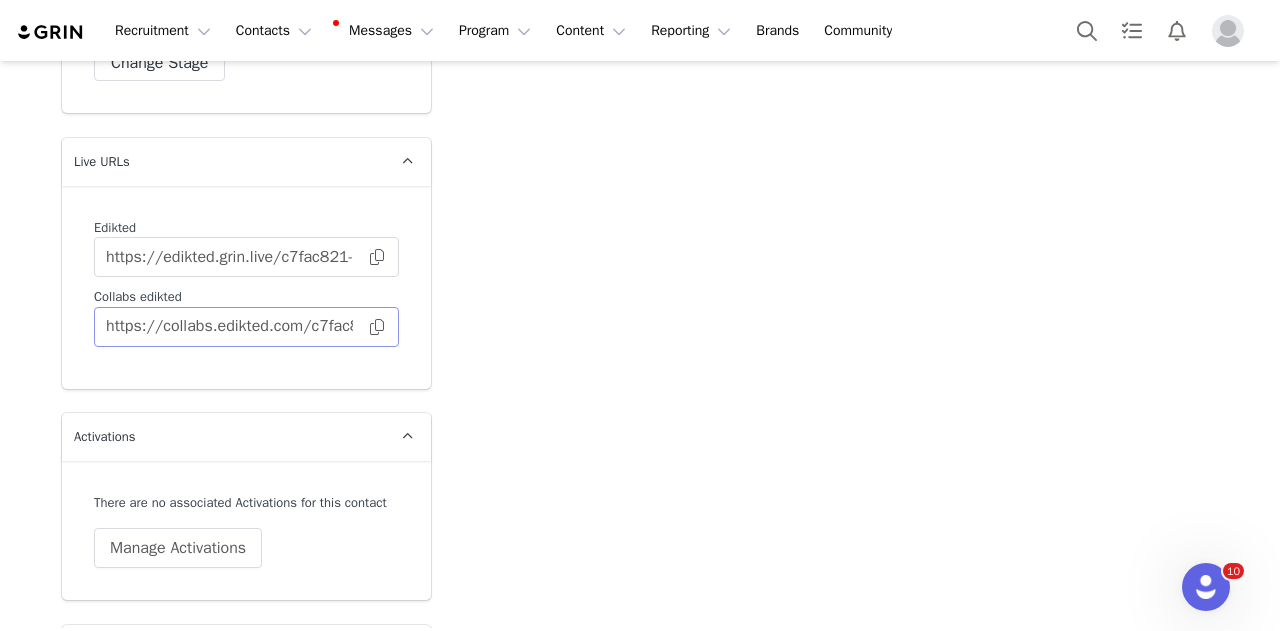 click at bounding box center (377, 327) 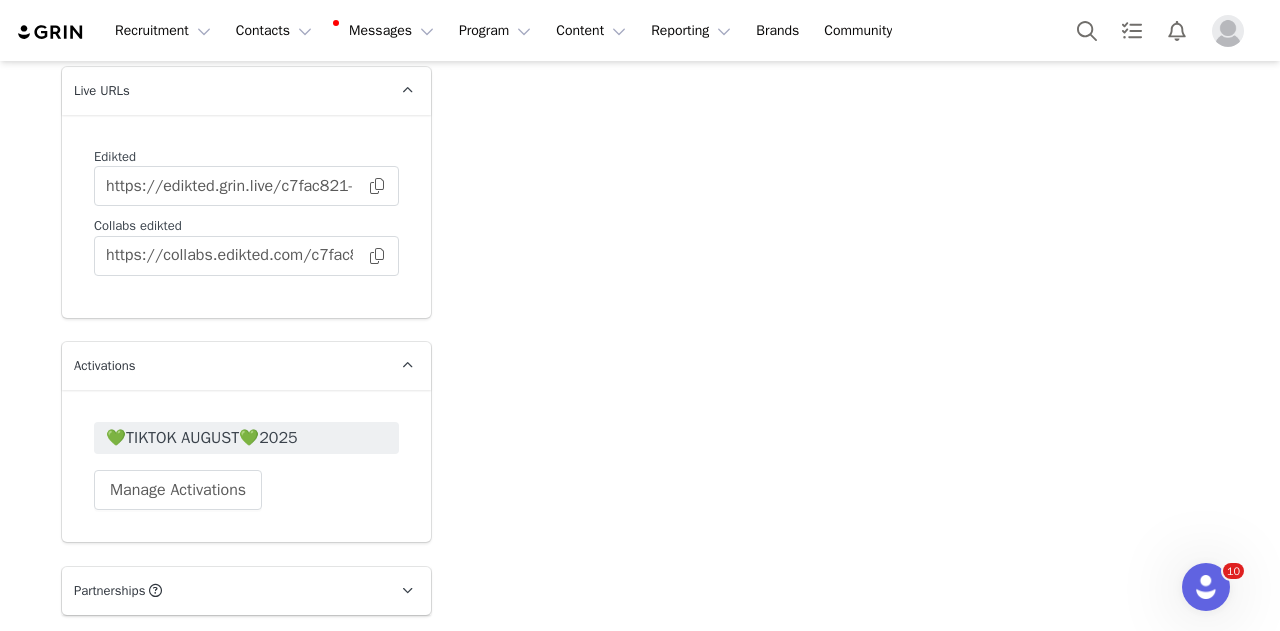 scroll, scrollTop: 5000, scrollLeft: 0, axis: vertical 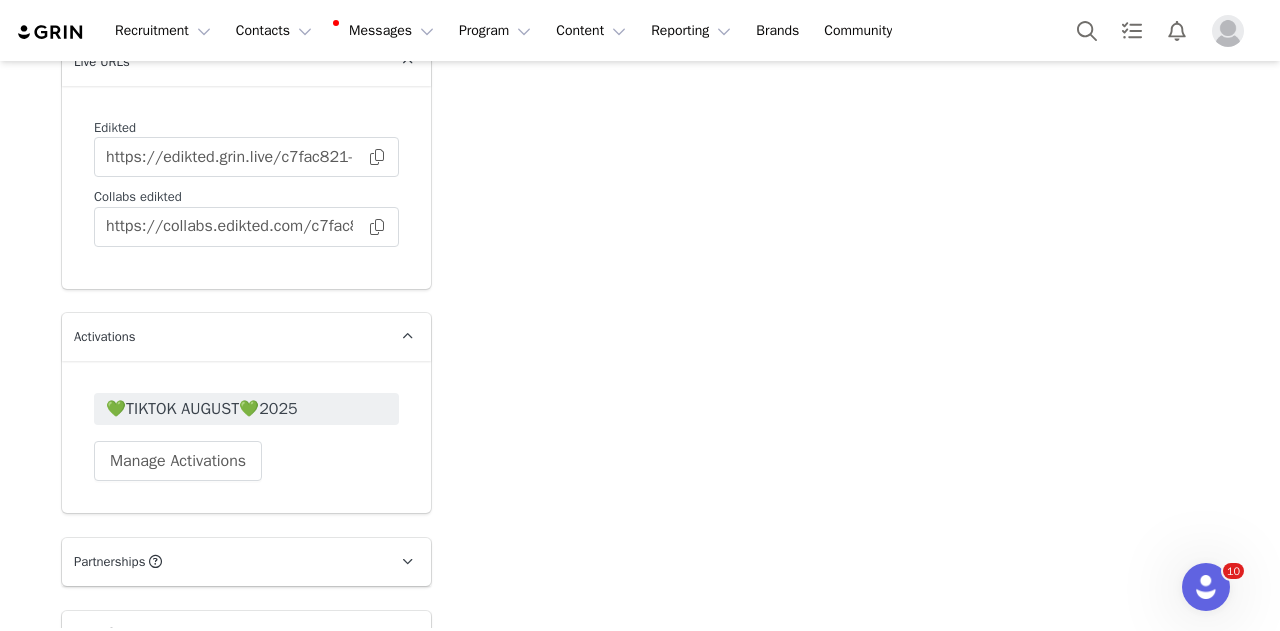 click on "💚TIKTOK AUGUST💚2025" at bounding box center [246, 409] 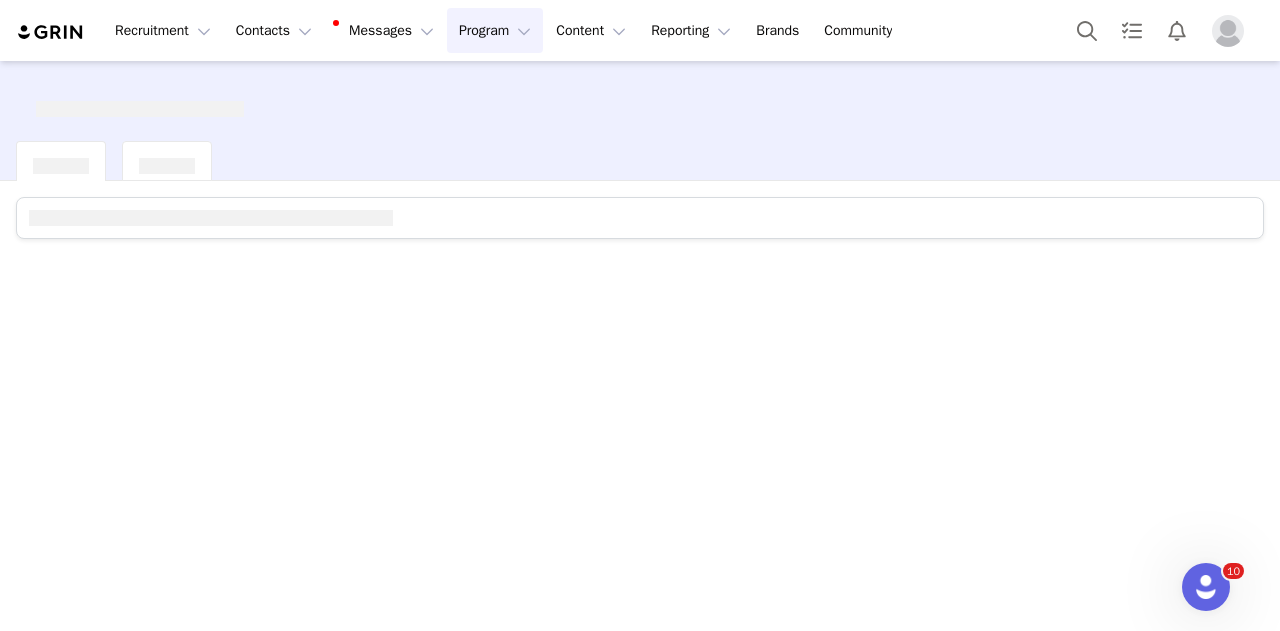 scroll, scrollTop: 0, scrollLeft: 0, axis: both 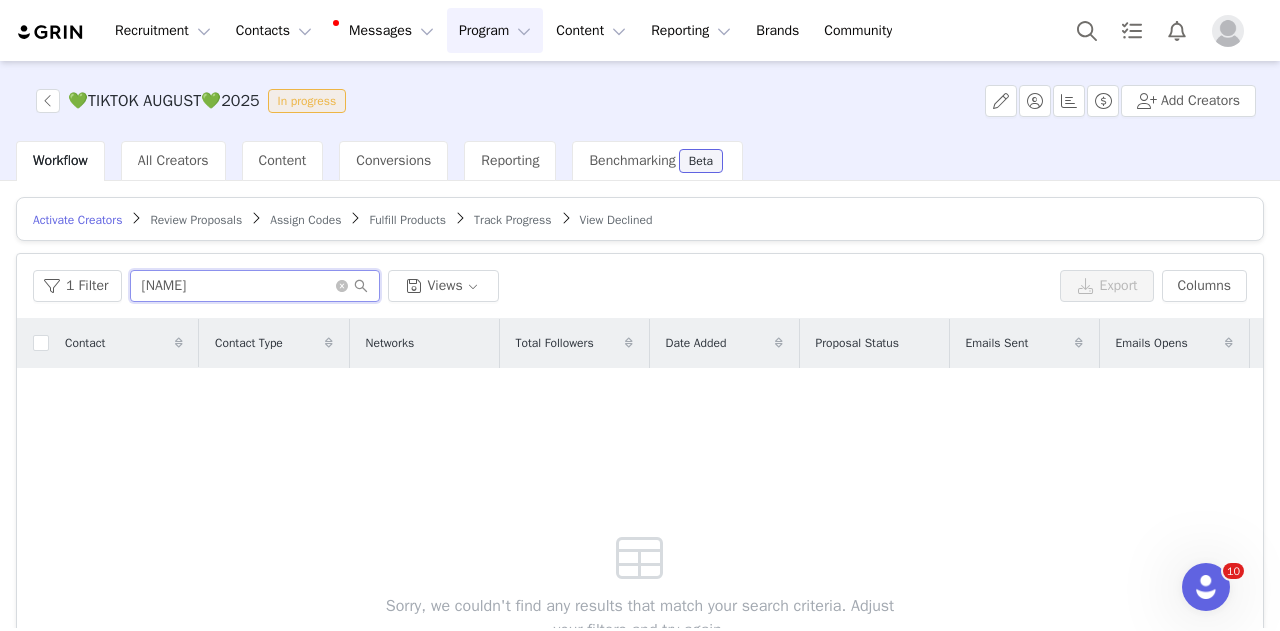 click on "[NAME]" at bounding box center [255, 286] 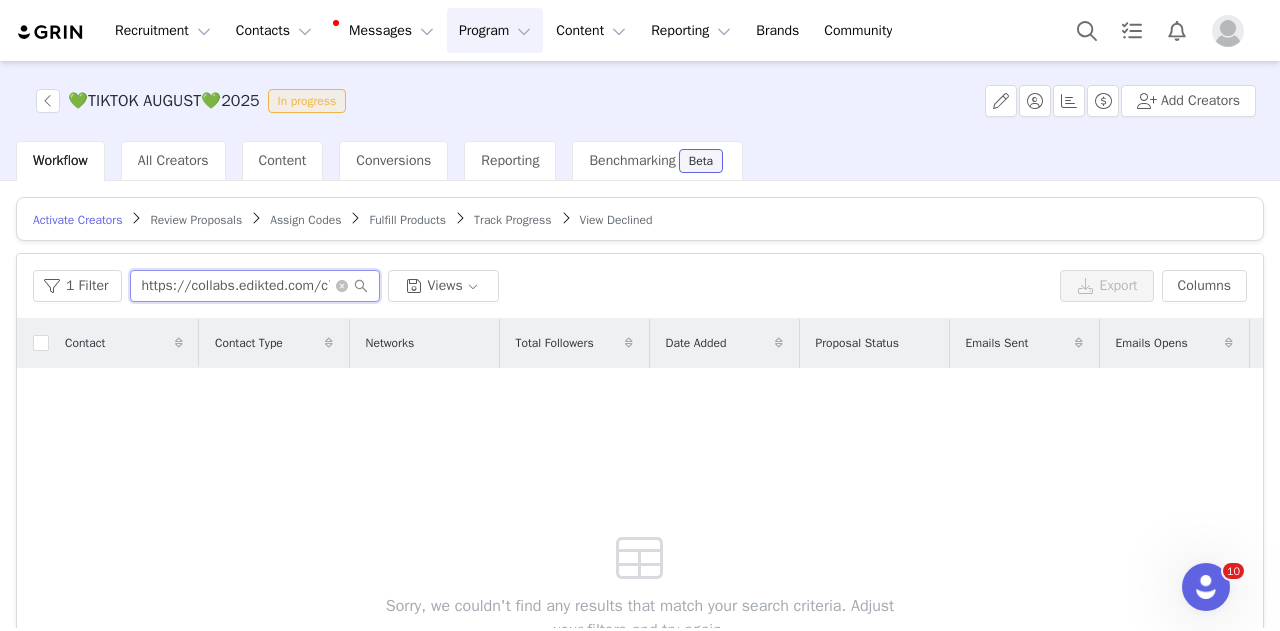 scroll, scrollTop: 0, scrollLeft: 243, axis: horizontal 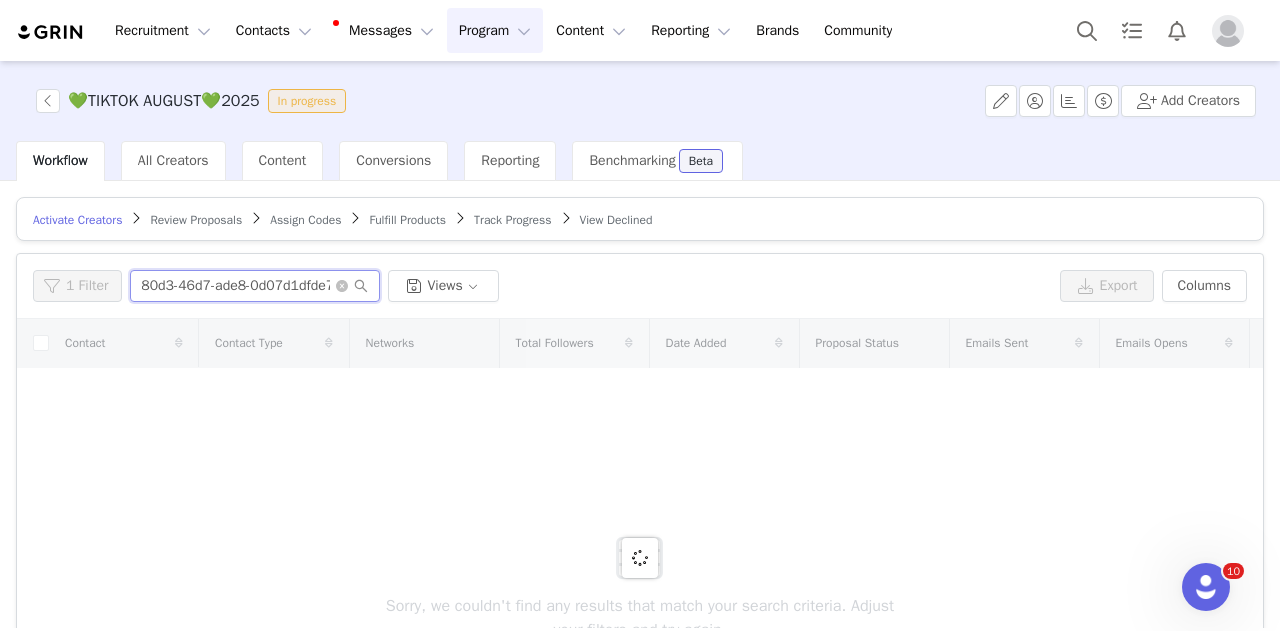 click on "https://collabs.edikted.com/c7fac821-80d3-46d7-ade8-0d07d1dfde70" at bounding box center [255, 286] 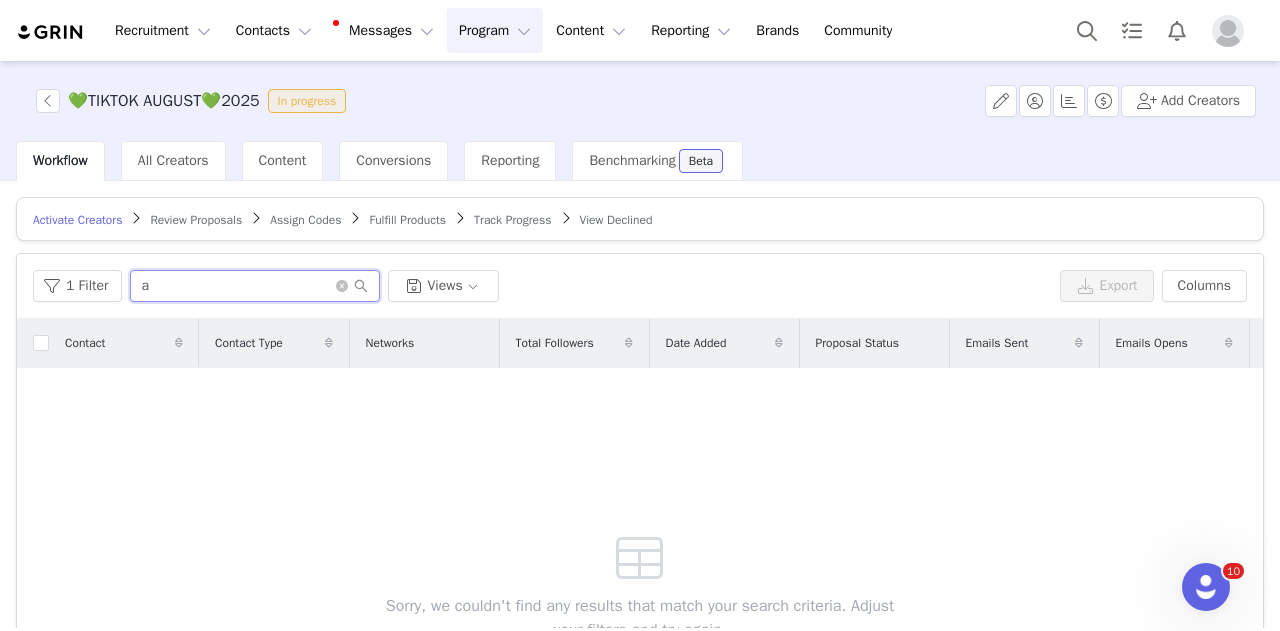 scroll, scrollTop: 0, scrollLeft: 0, axis: both 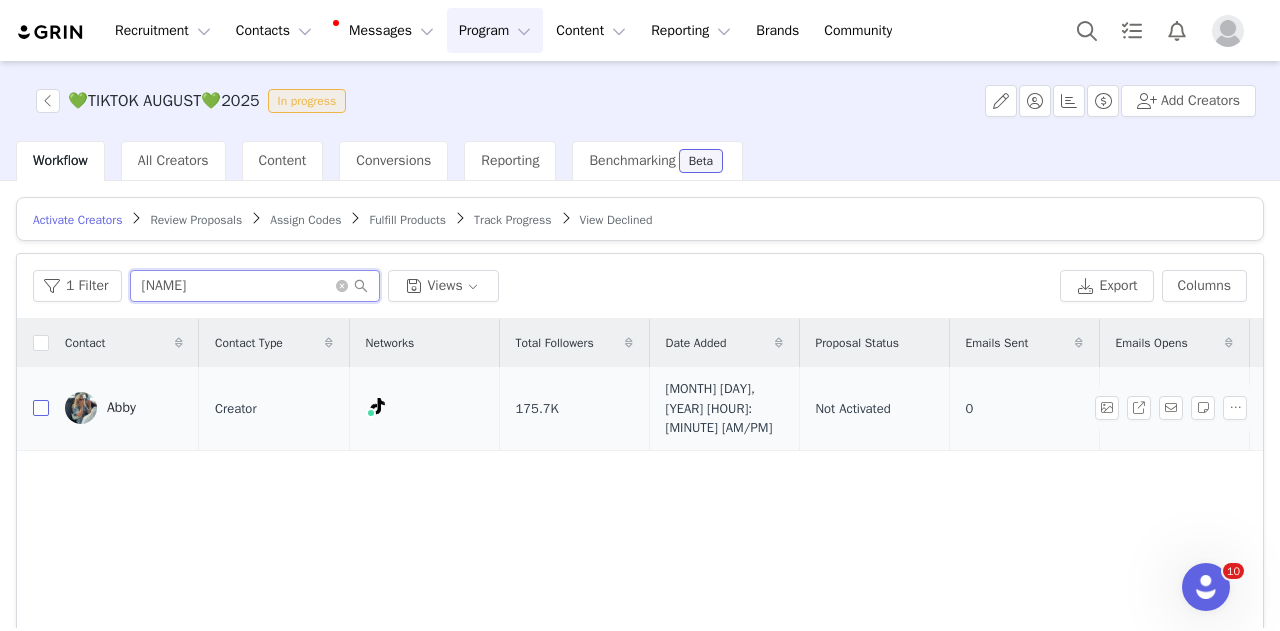 type on "abby" 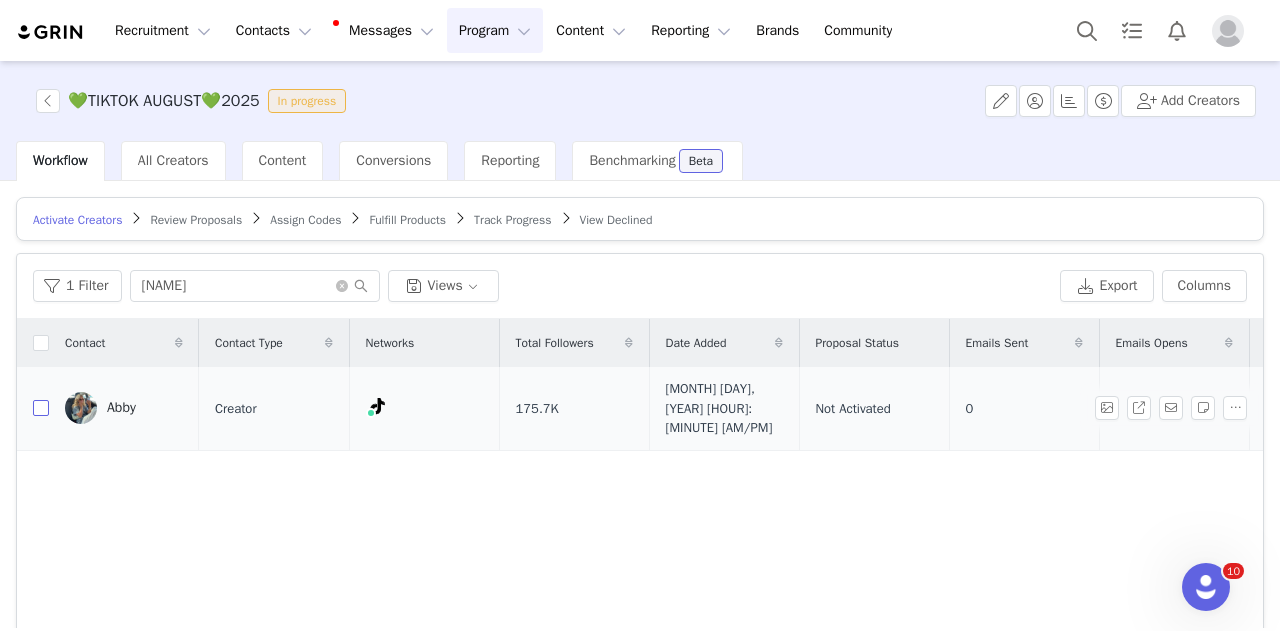 click at bounding box center [41, 408] 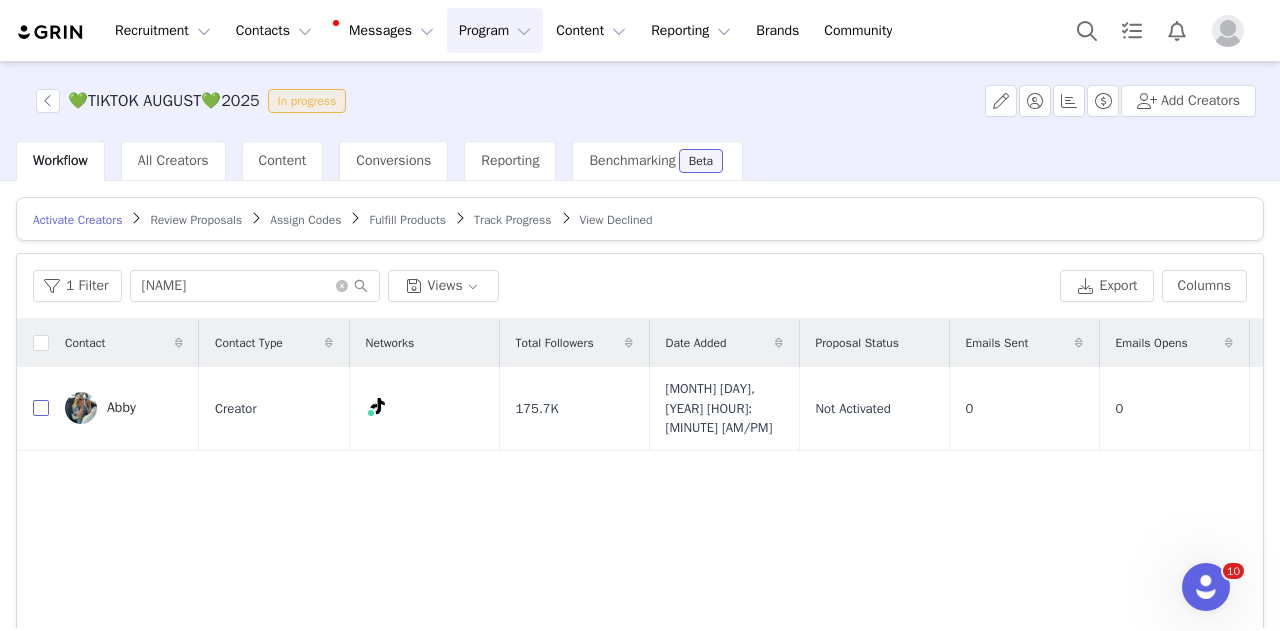 checkbox on "true" 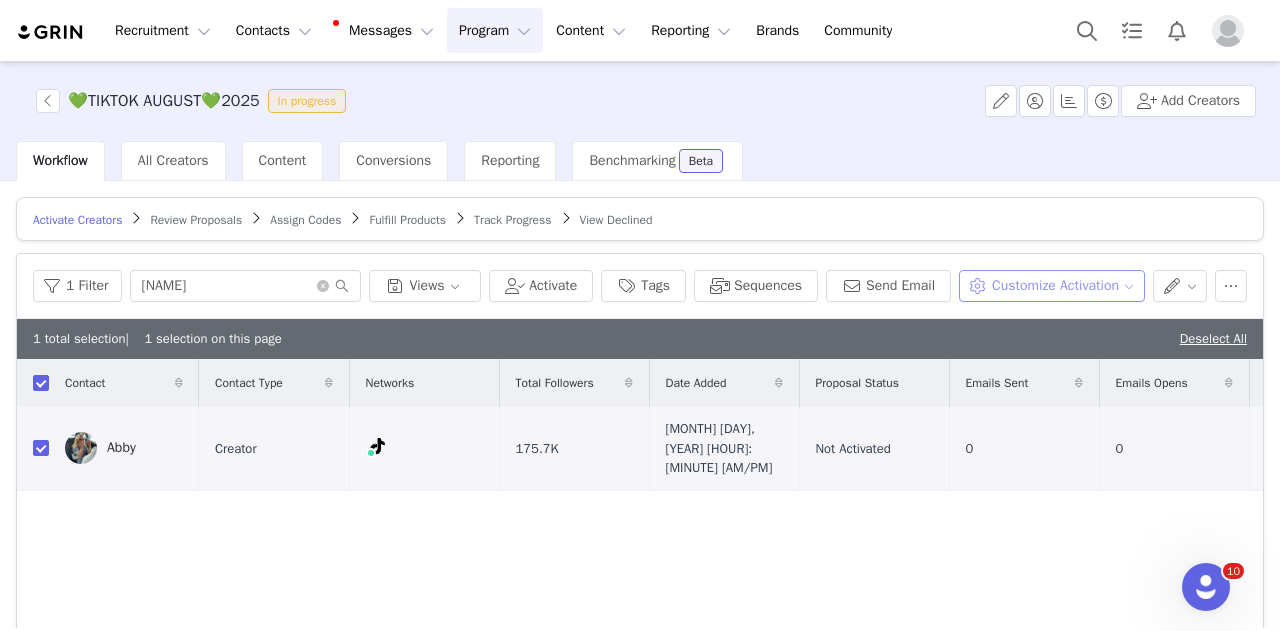 click on "Customize Activation" at bounding box center (1051, 286) 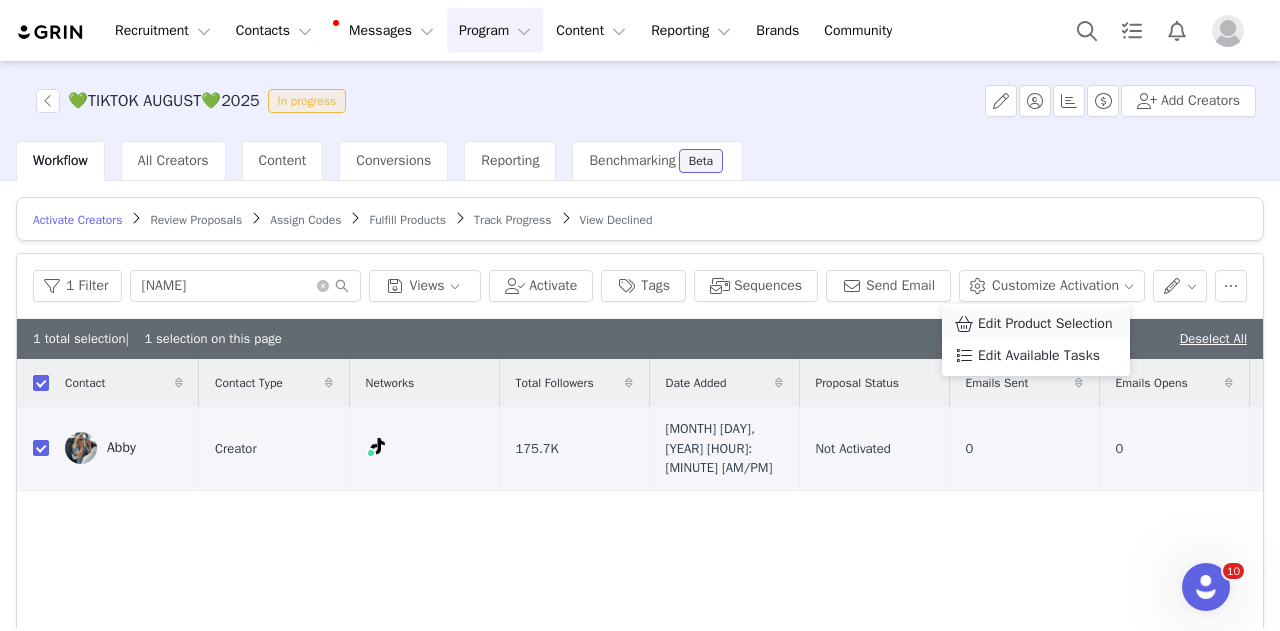 click on "Edit Product Selection" at bounding box center [1036, 324] 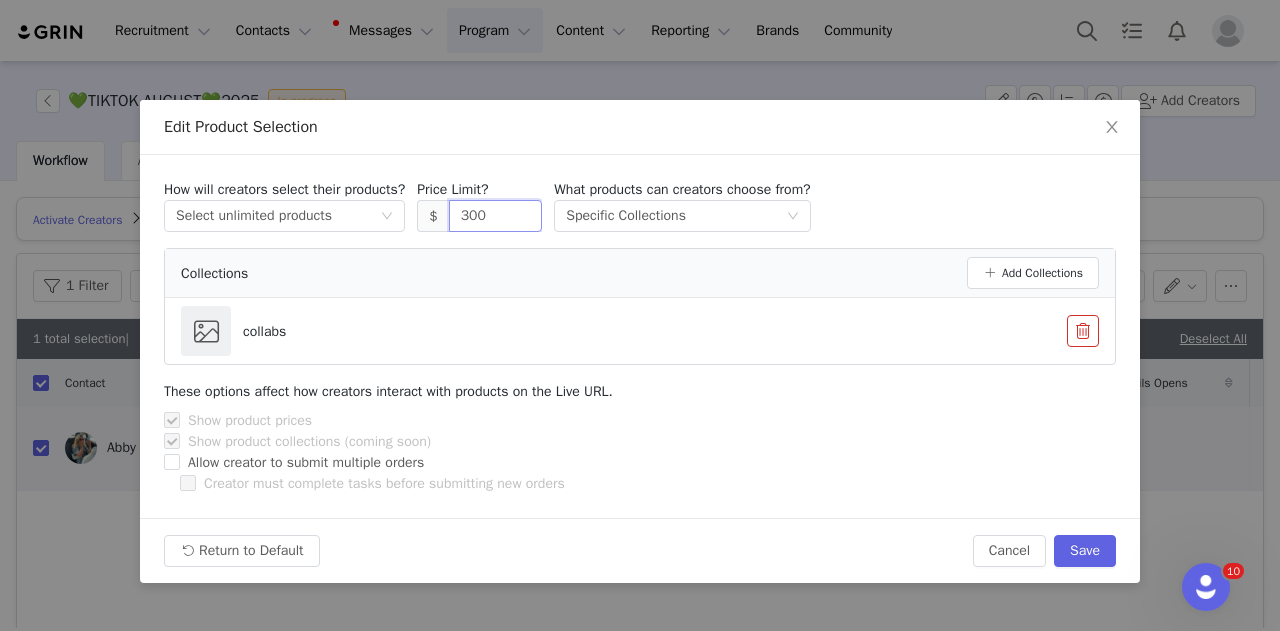 drag, startPoint x: 502, startPoint y: 216, endPoint x: 436, endPoint y: 217, distance: 66.007576 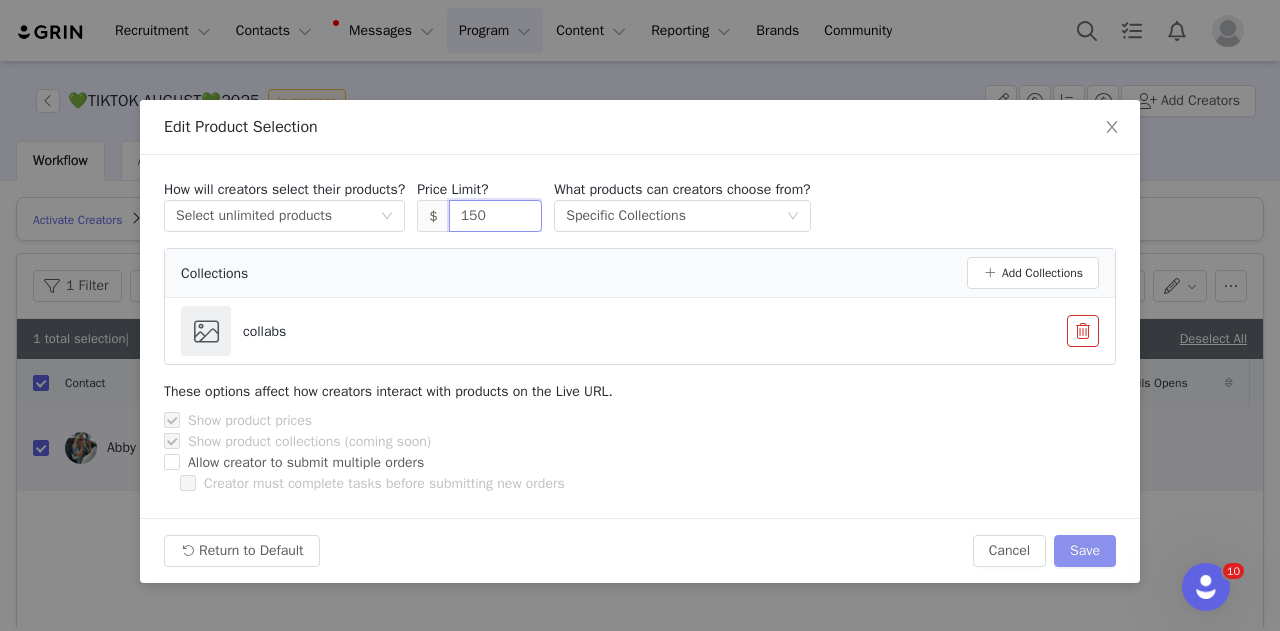 click on "Save" at bounding box center (1085, 551) 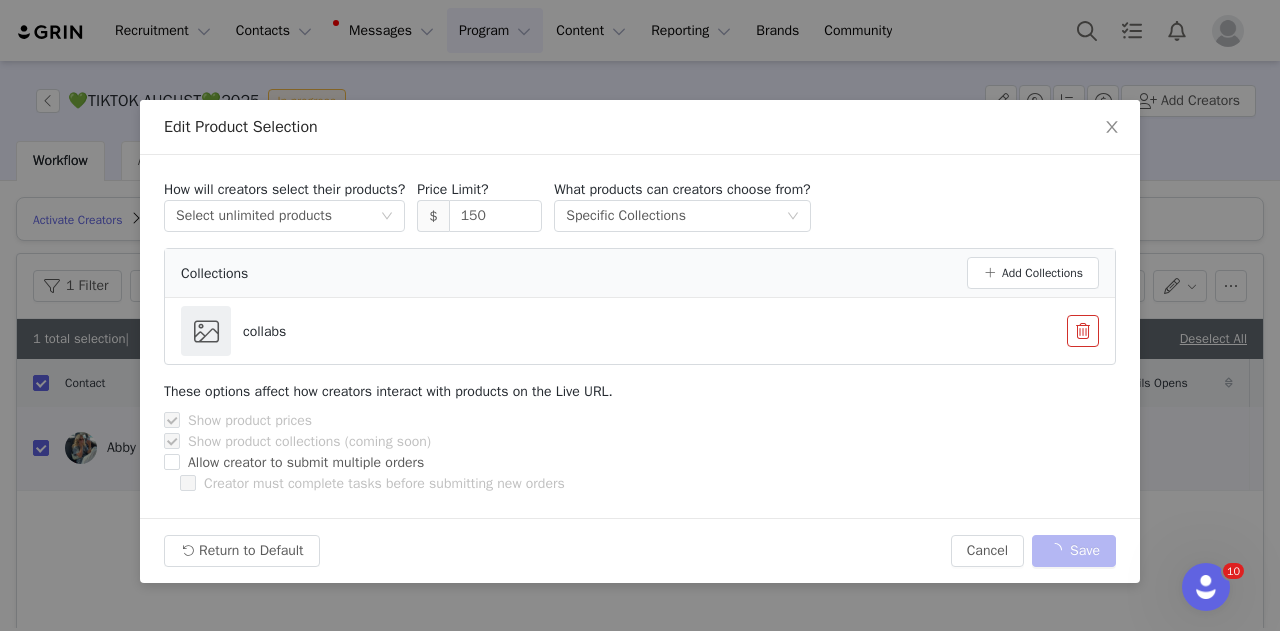 type on "300" 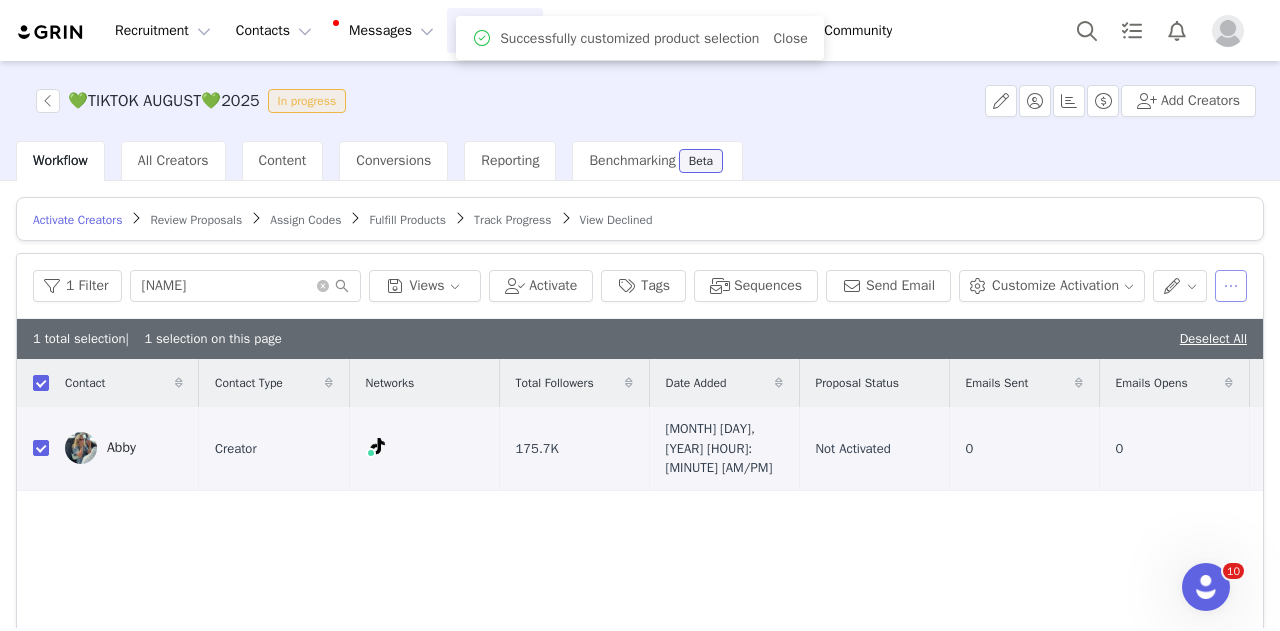 click at bounding box center (1231, 286) 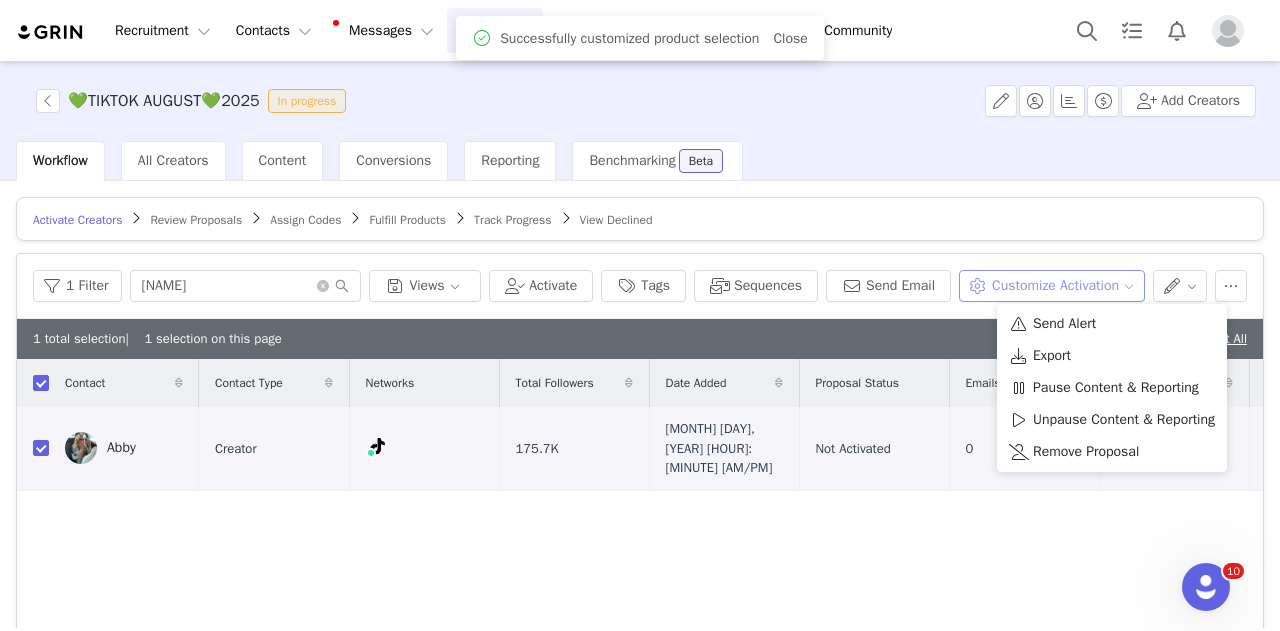 click on "Customize Activation" at bounding box center [1051, 286] 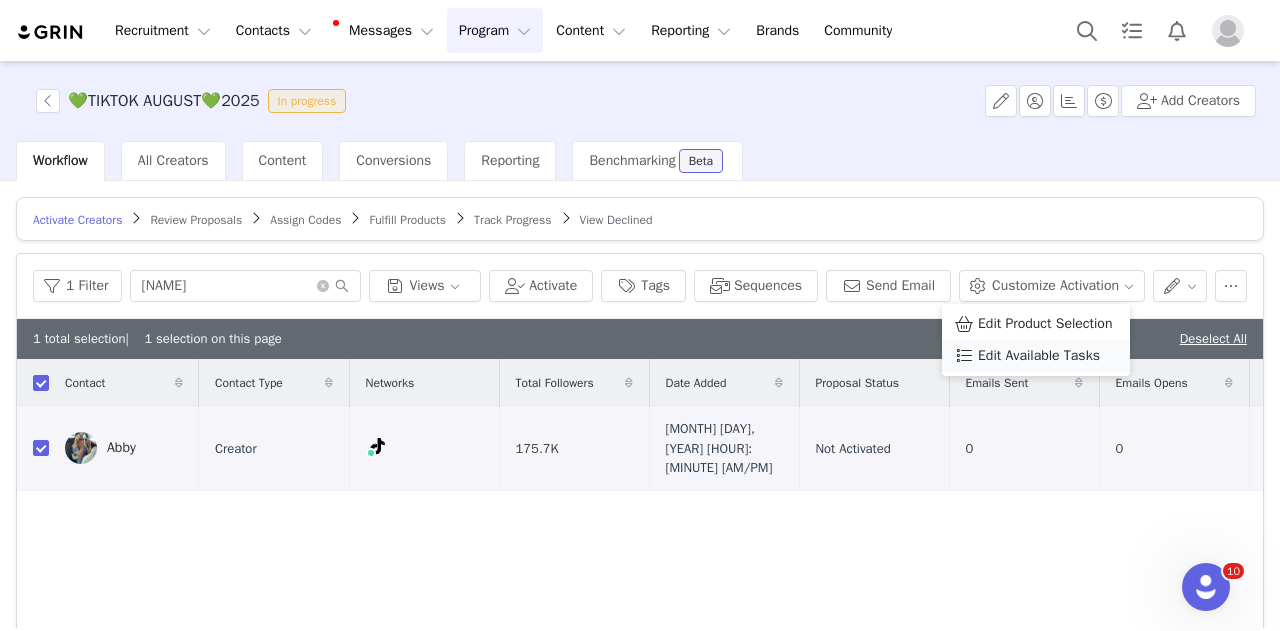 click on "Edit Available Tasks" at bounding box center (1039, 356) 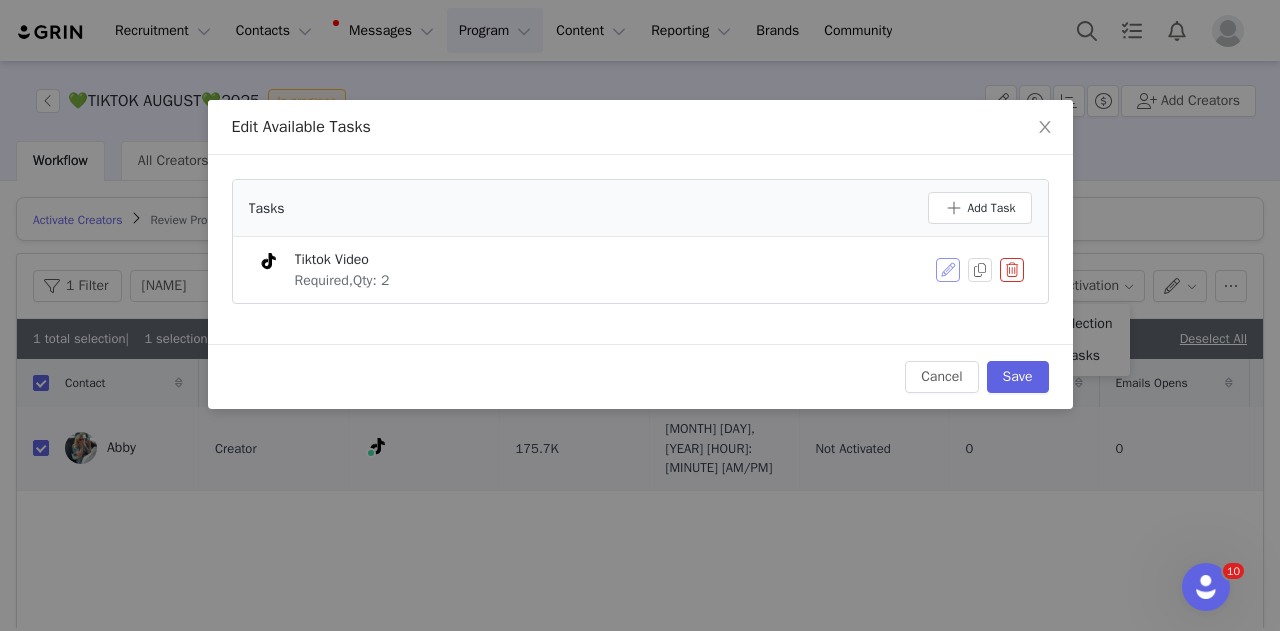 click at bounding box center (948, 270) 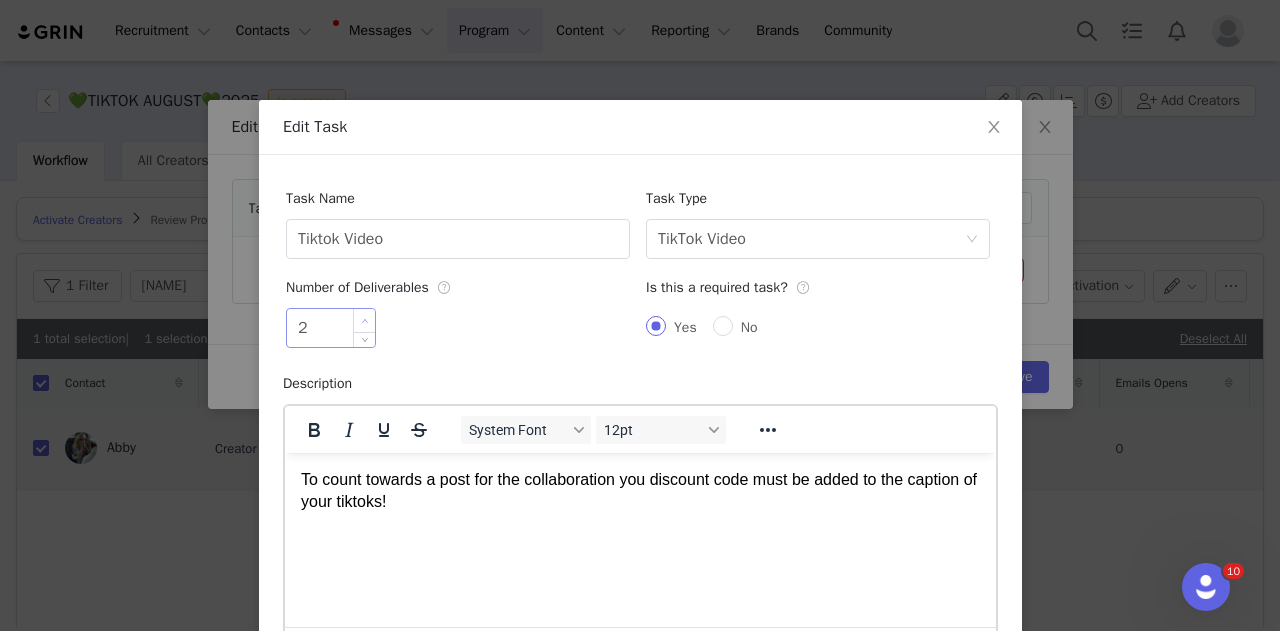 scroll, scrollTop: 0, scrollLeft: 0, axis: both 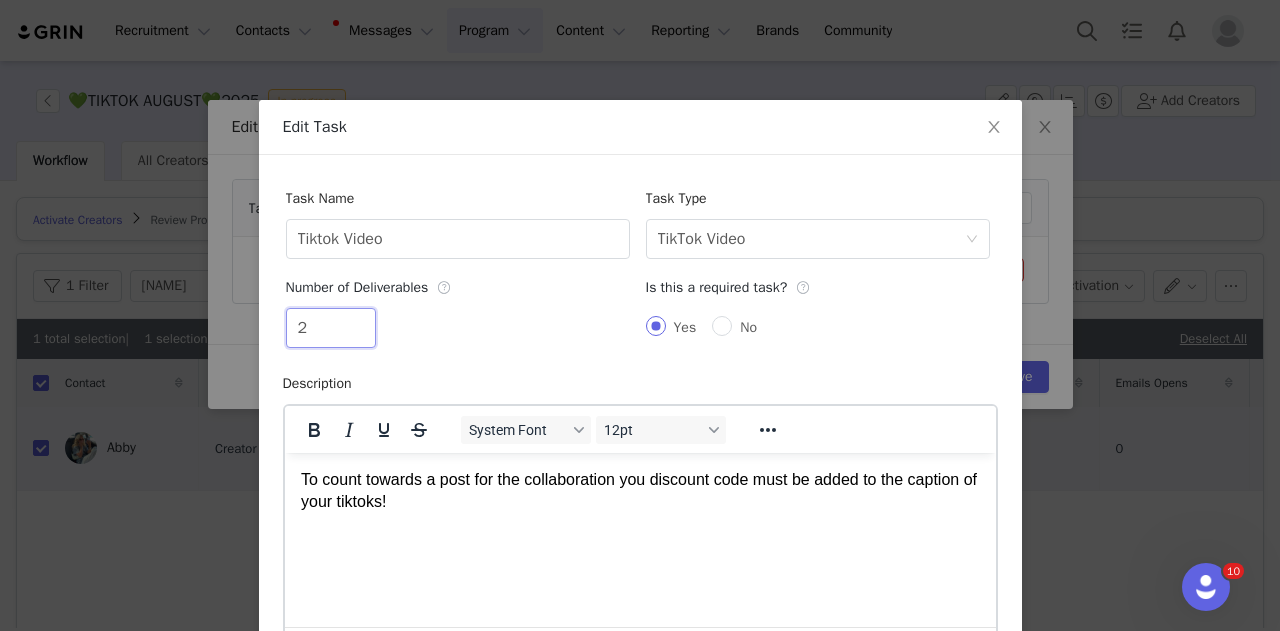 drag, startPoint x: 330, startPoint y: 323, endPoint x: 249, endPoint y: 326, distance: 81.055534 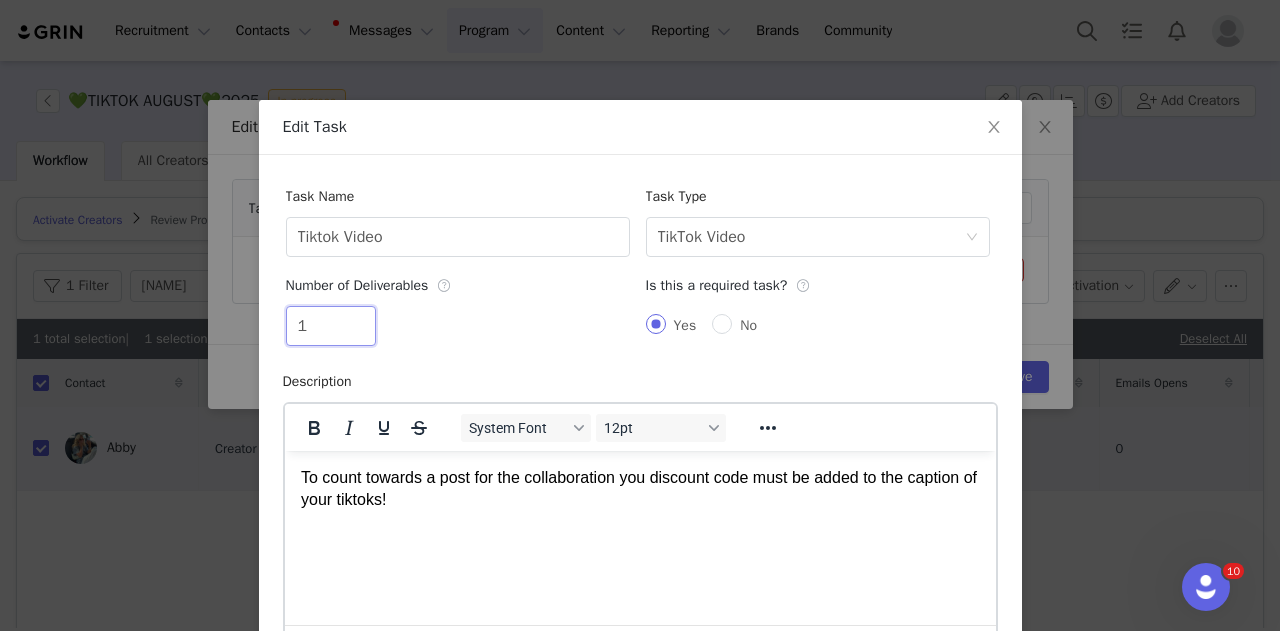 scroll, scrollTop: 5, scrollLeft: 0, axis: vertical 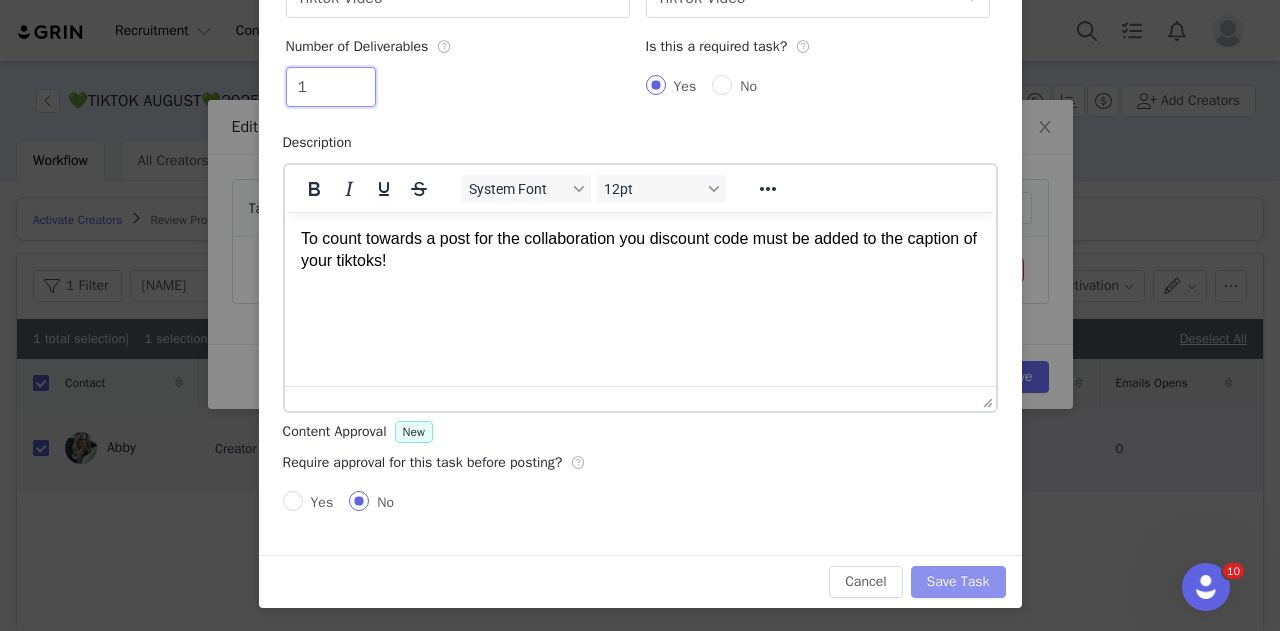 type on "1" 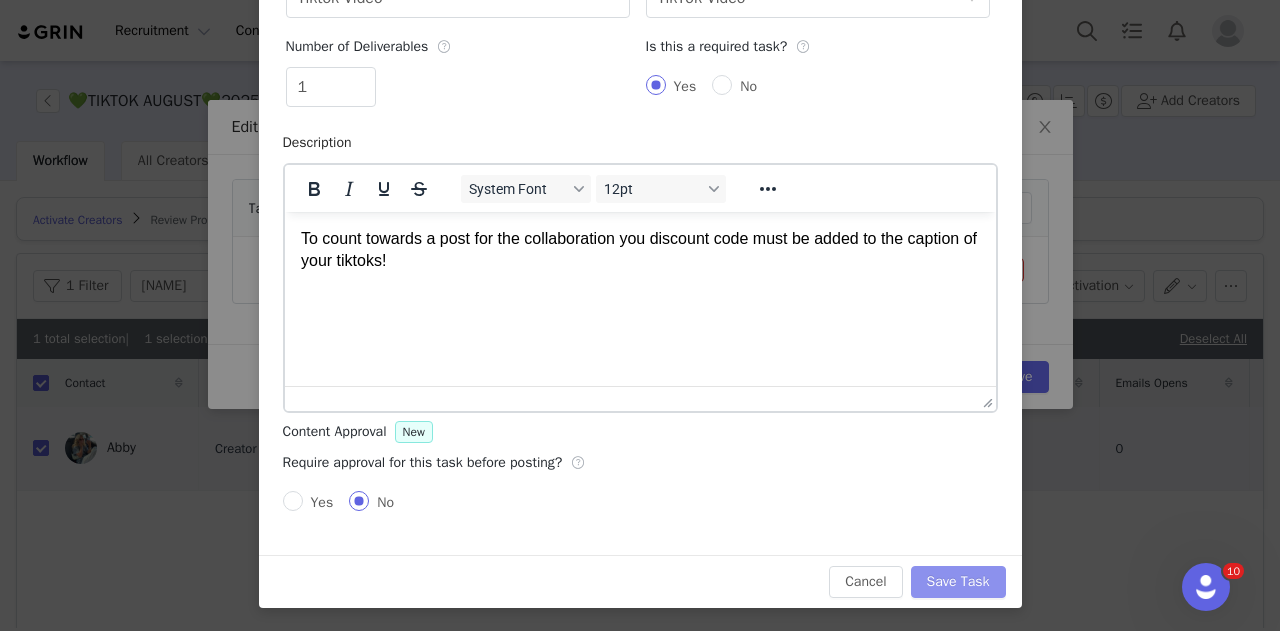 drag, startPoint x: 965, startPoint y: 585, endPoint x: 1008, endPoint y: 487, distance: 107.01869 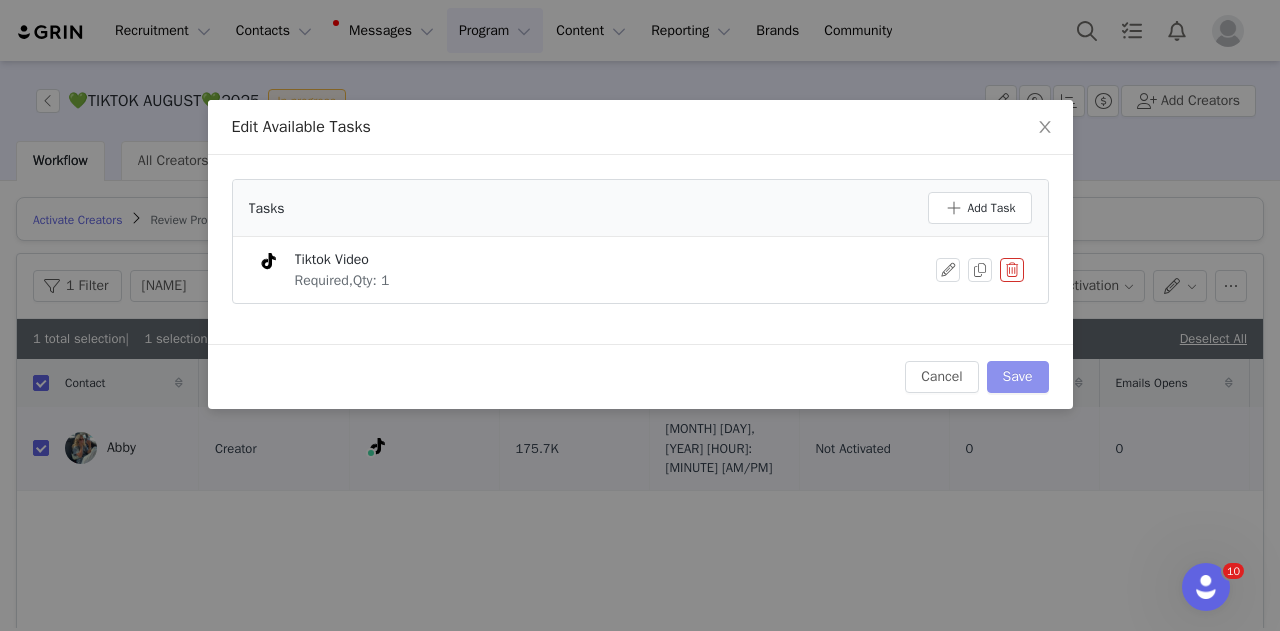 click on "Save" at bounding box center (1018, 377) 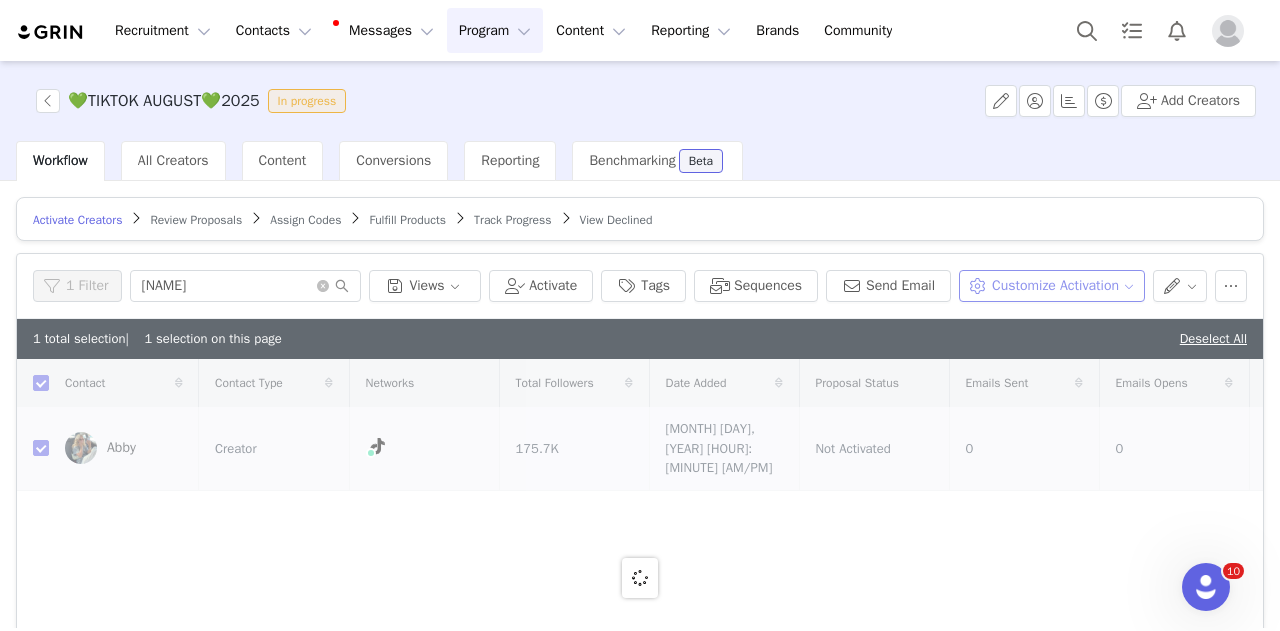 click on "Customize Activation" at bounding box center (1051, 286) 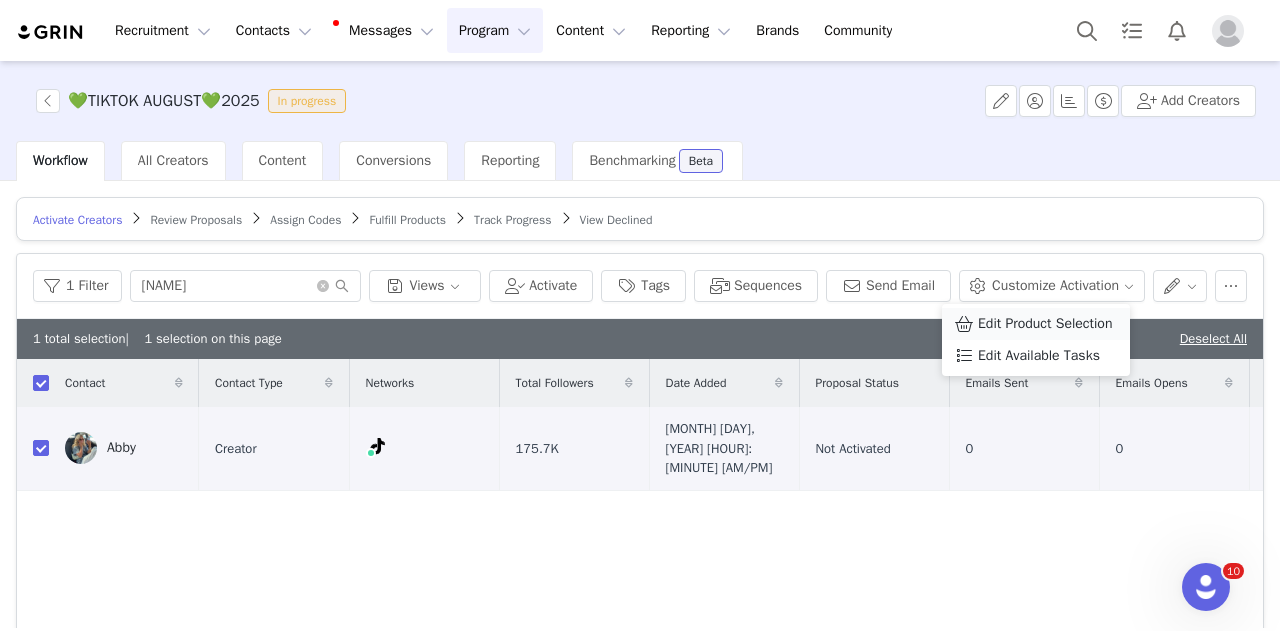 click on "Edit Product Selection" at bounding box center (1045, 324) 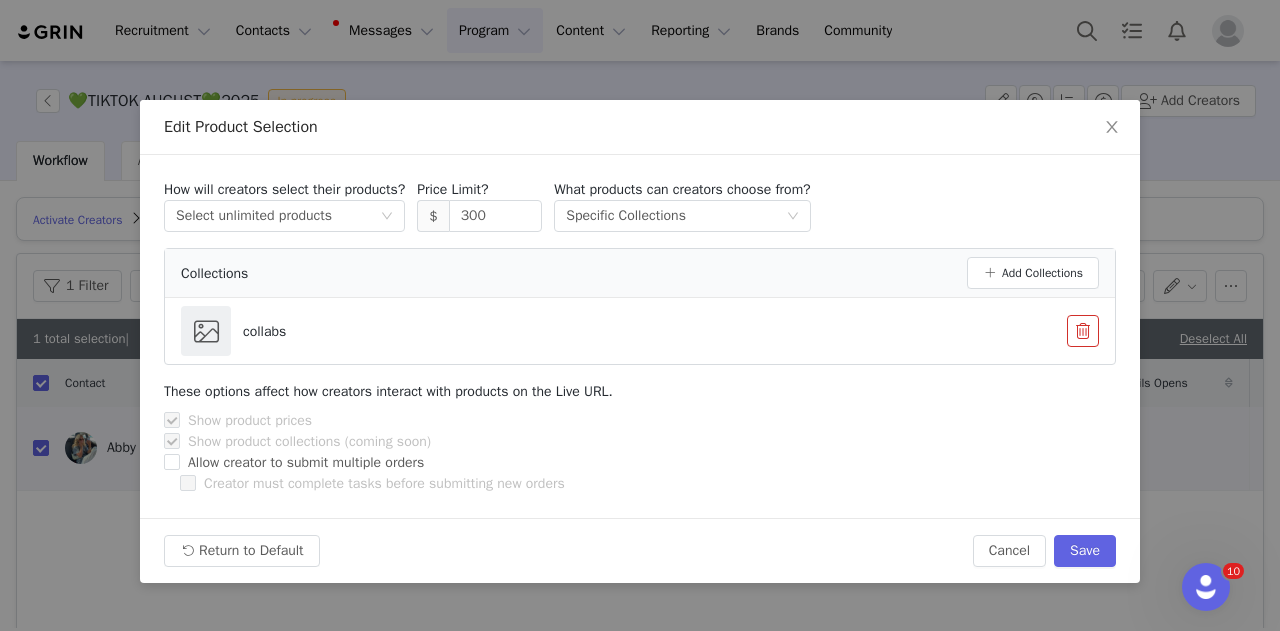 drag, startPoint x: 437, startPoint y: 221, endPoint x: 426, endPoint y: 221, distance: 11 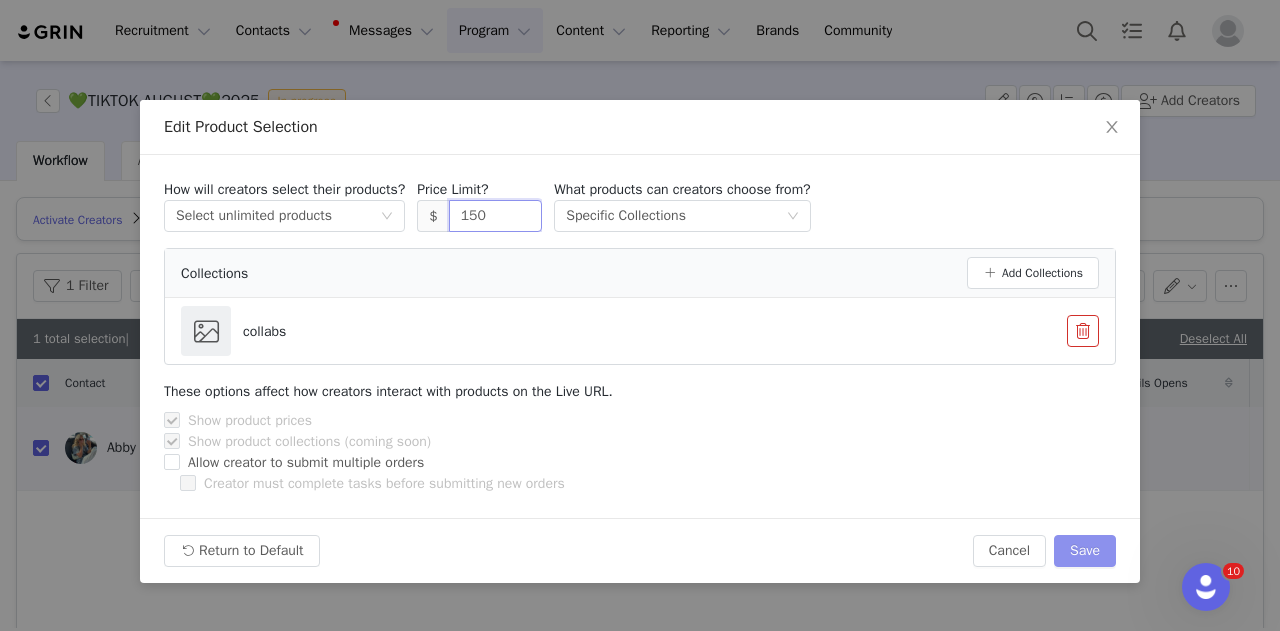 click on "Save" at bounding box center (1085, 551) 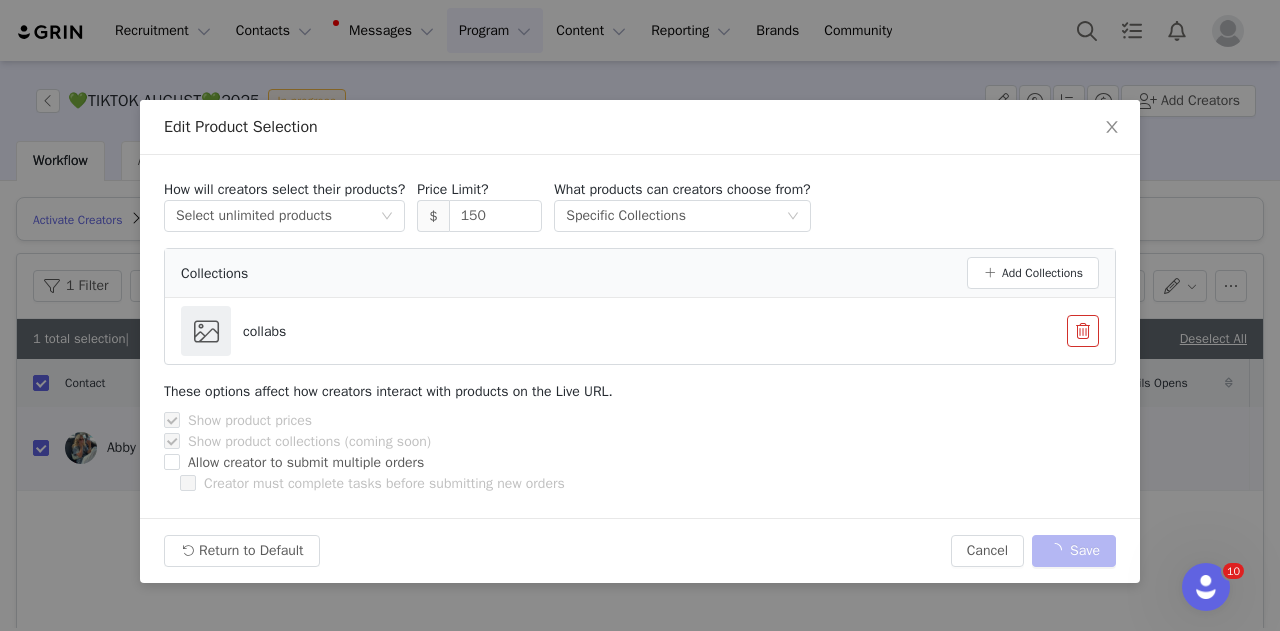 type on "300" 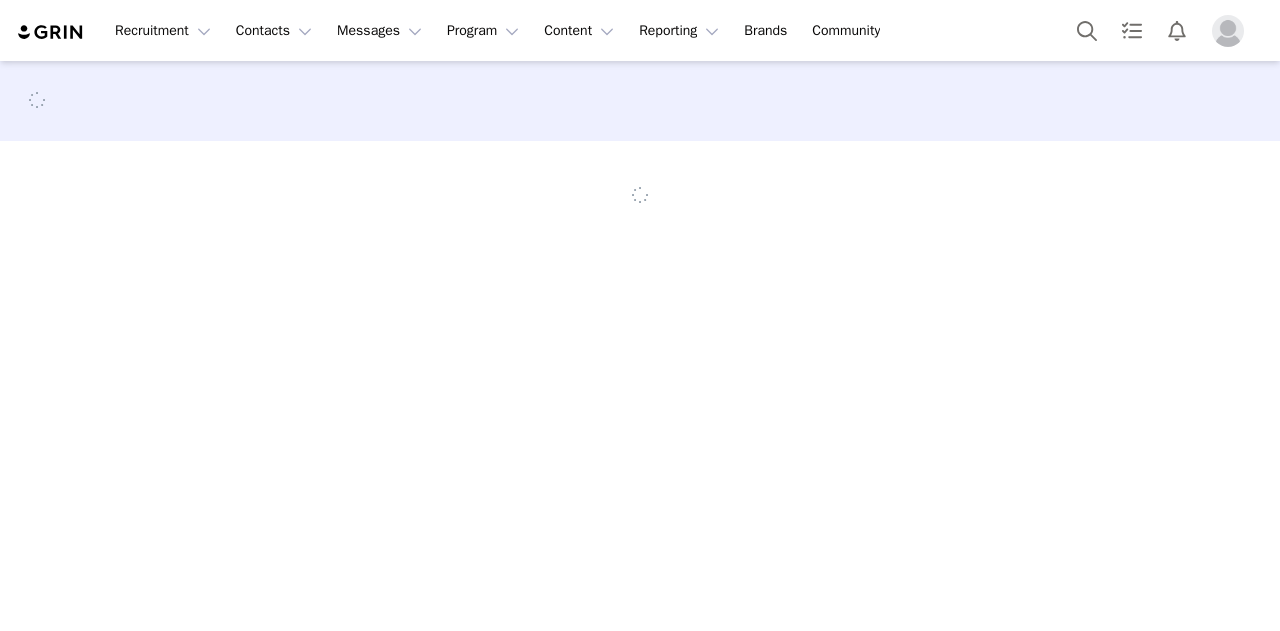 scroll, scrollTop: 0, scrollLeft: 0, axis: both 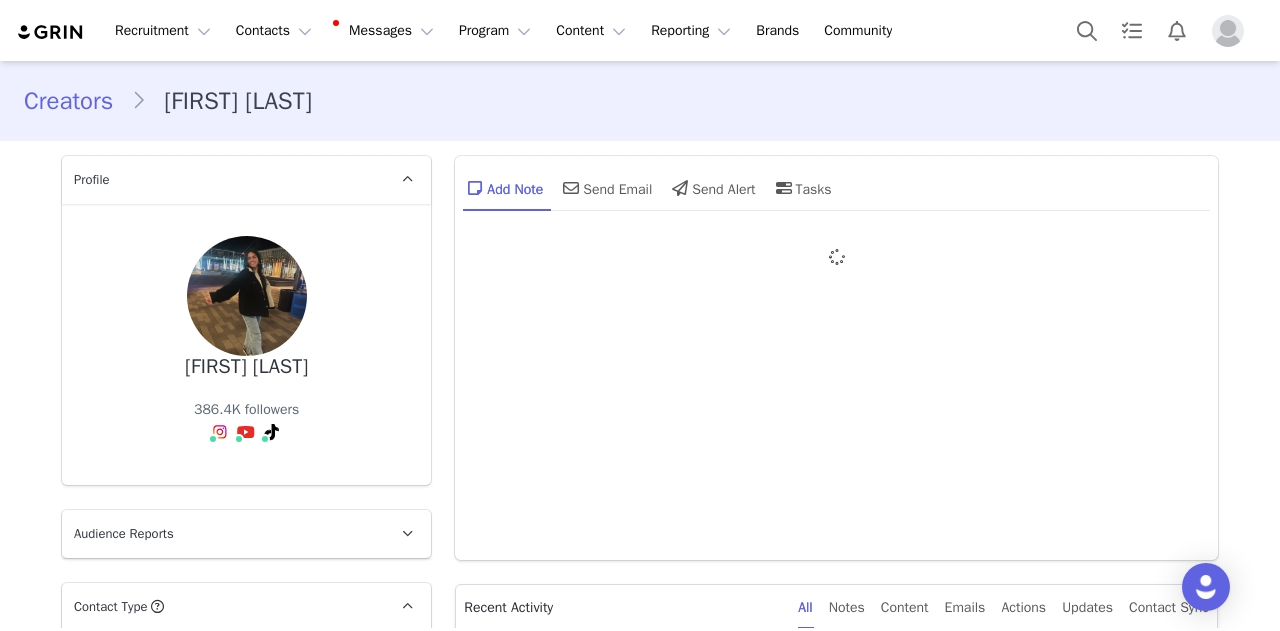 type on "+1 (United States)" 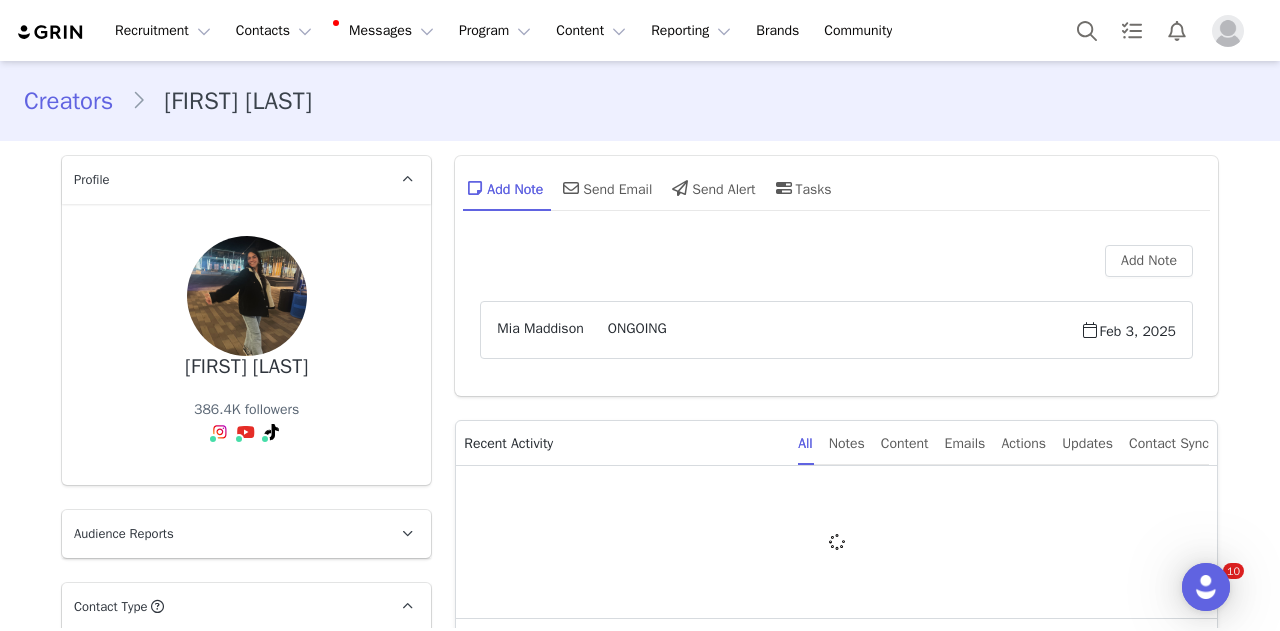 scroll, scrollTop: 0, scrollLeft: 0, axis: both 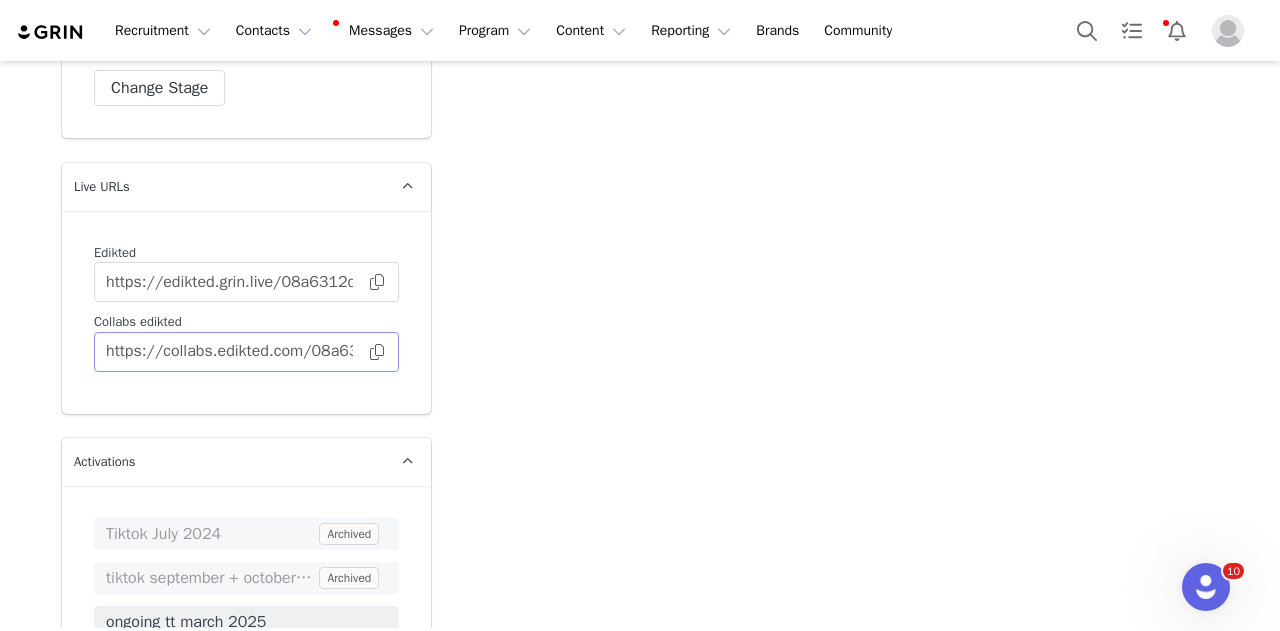 click at bounding box center (377, 352) 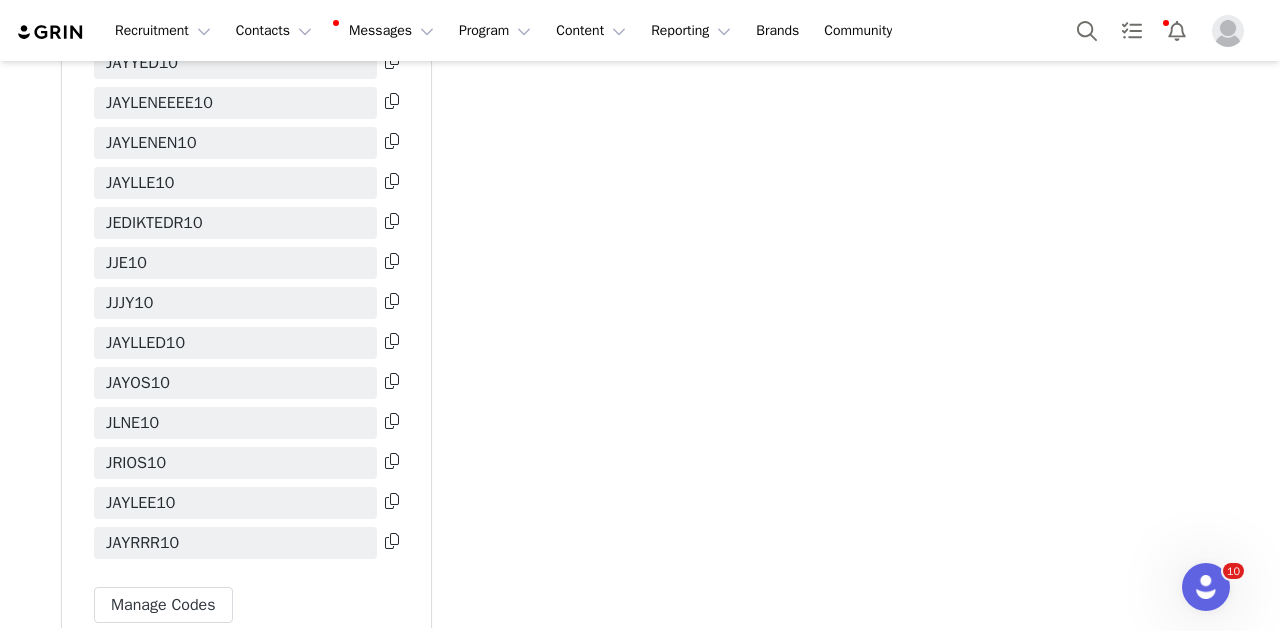 scroll, scrollTop: 6936, scrollLeft: 0, axis: vertical 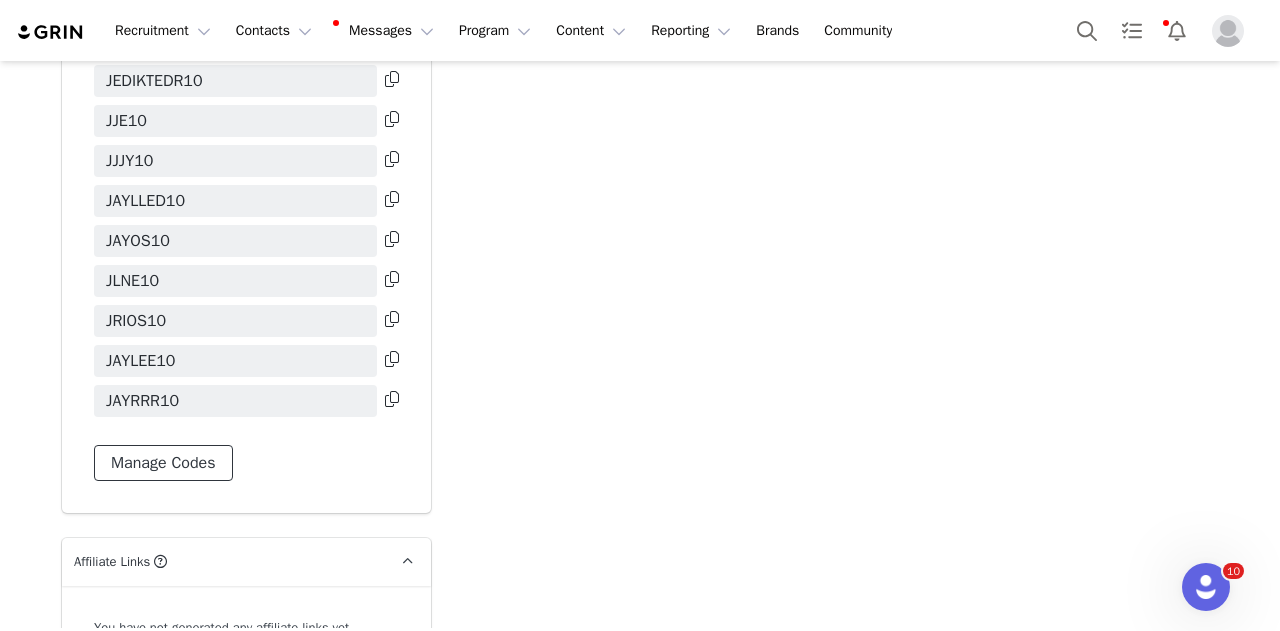 click on "Manage Codes" at bounding box center (163, 463) 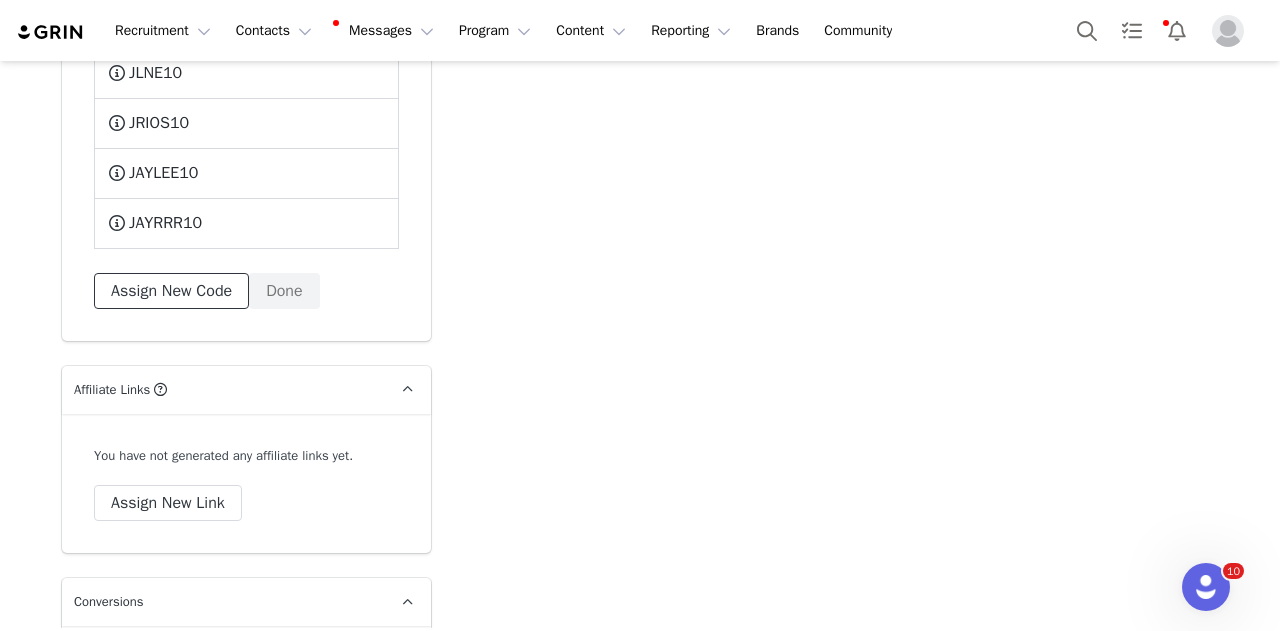 click on "Assign New Code" at bounding box center (171, 291) 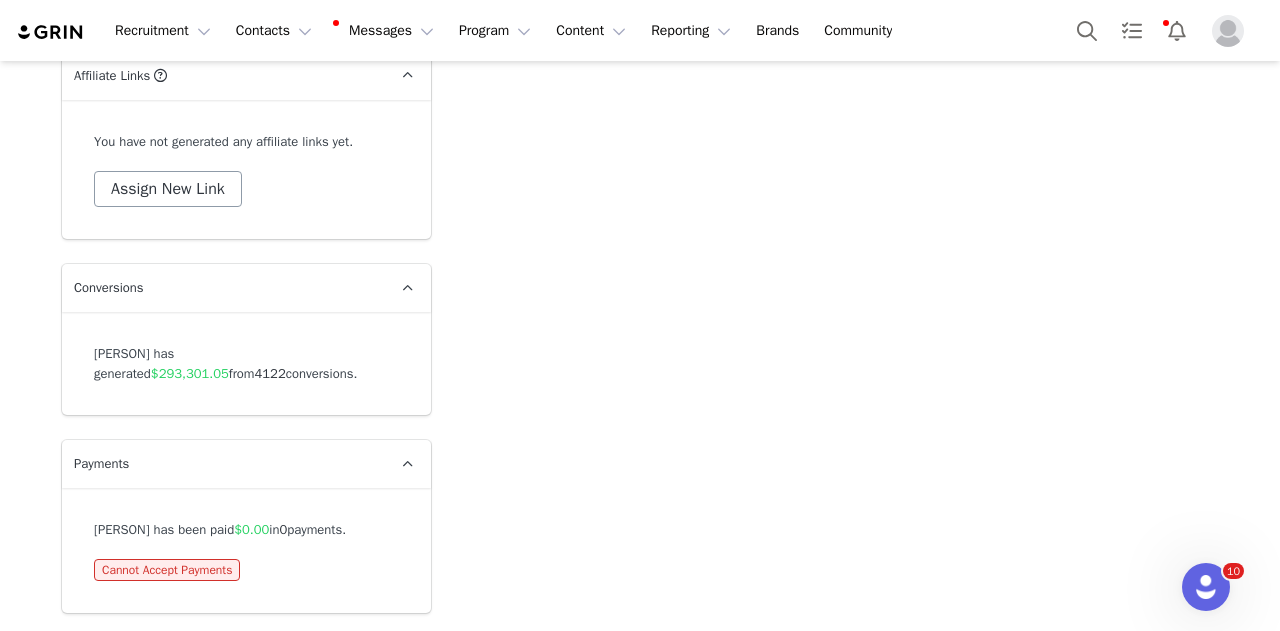 scroll, scrollTop: 6480, scrollLeft: 0, axis: vertical 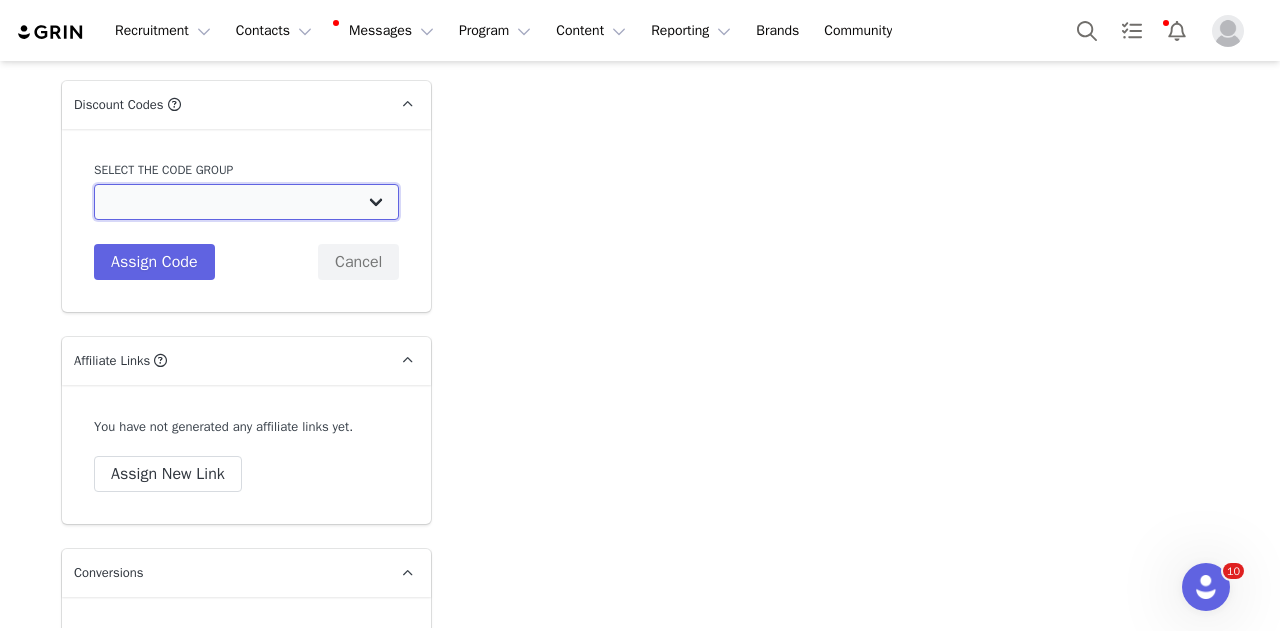 click on "Edikted UK: NEW TIKTOK ❤️   Edikted UK: NEW IG ❤️   Edikted: Students + IG   Edikted: Tiktok   Edikted: Youtube   Edikted: NEW TIKTOK ❤️   Edikted: NEW IG ❤️" at bounding box center [246, 202] 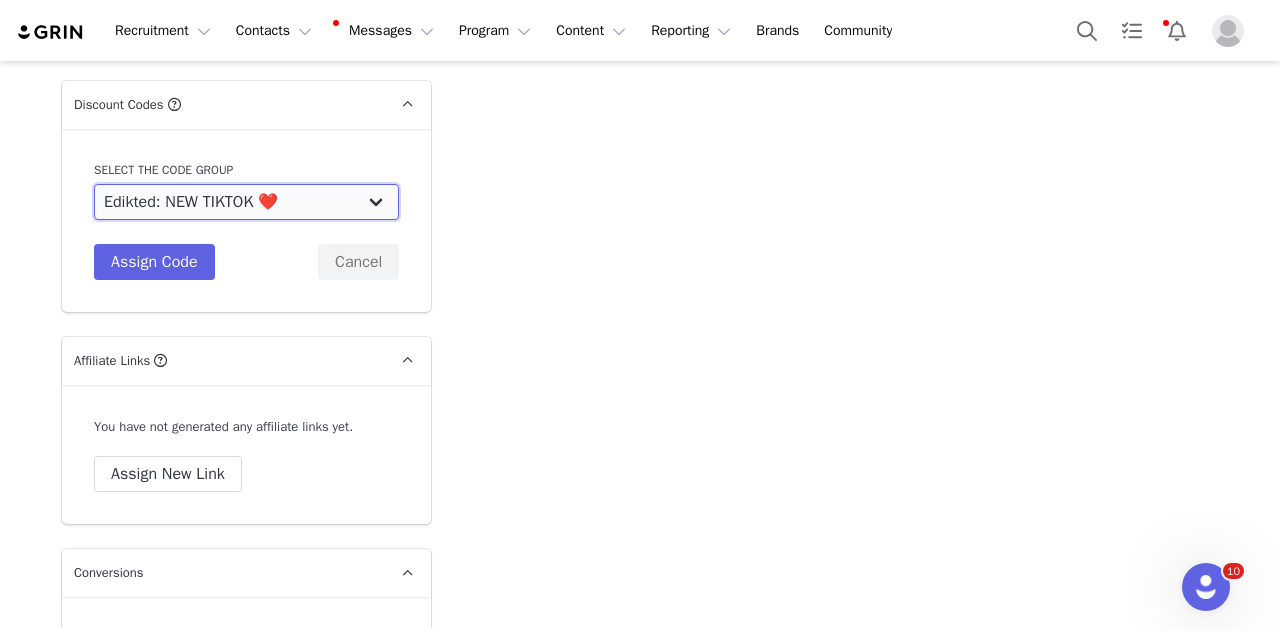click on "Edikted UK: NEW TIKTOK ❤️   Edikted UK: NEW IG ❤️   Edikted: Students + IG   Edikted: Tiktok   Edikted: Youtube   Edikted: NEW TIKTOK ❤️   Edikted: NEW IG ❤️" at bounding box center (246, 202) 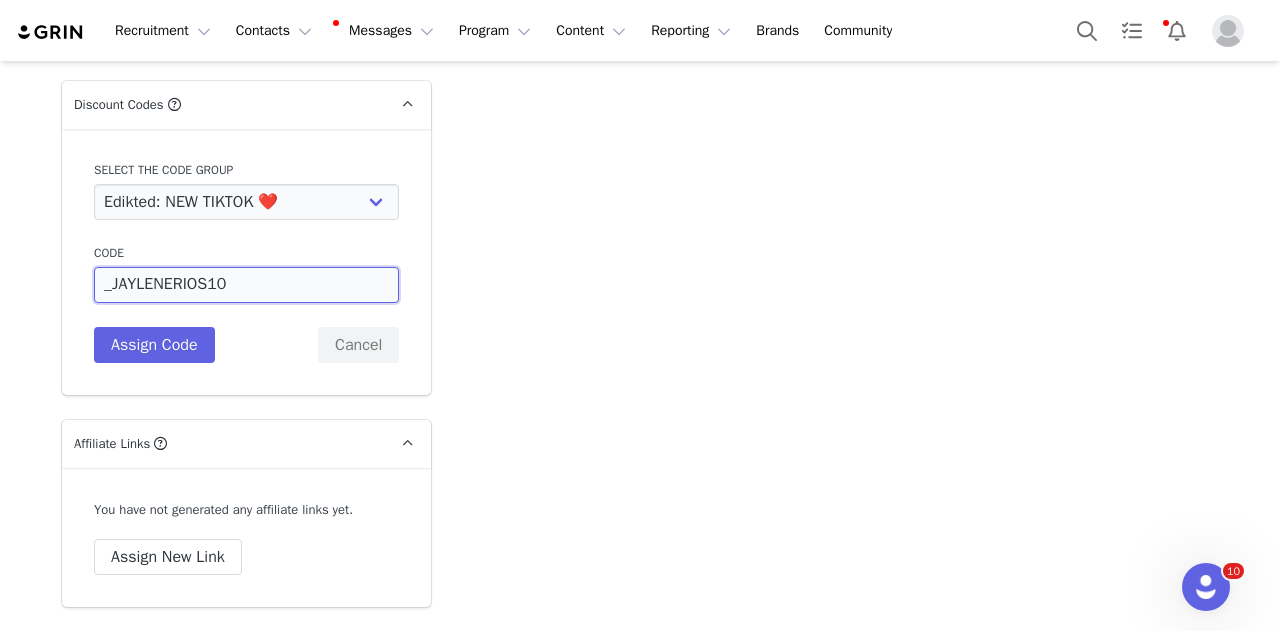 drag, startPoint x: 196, startPoint y: 301, endPoint x: 29, endPoint y: 298, distance: 167.02695 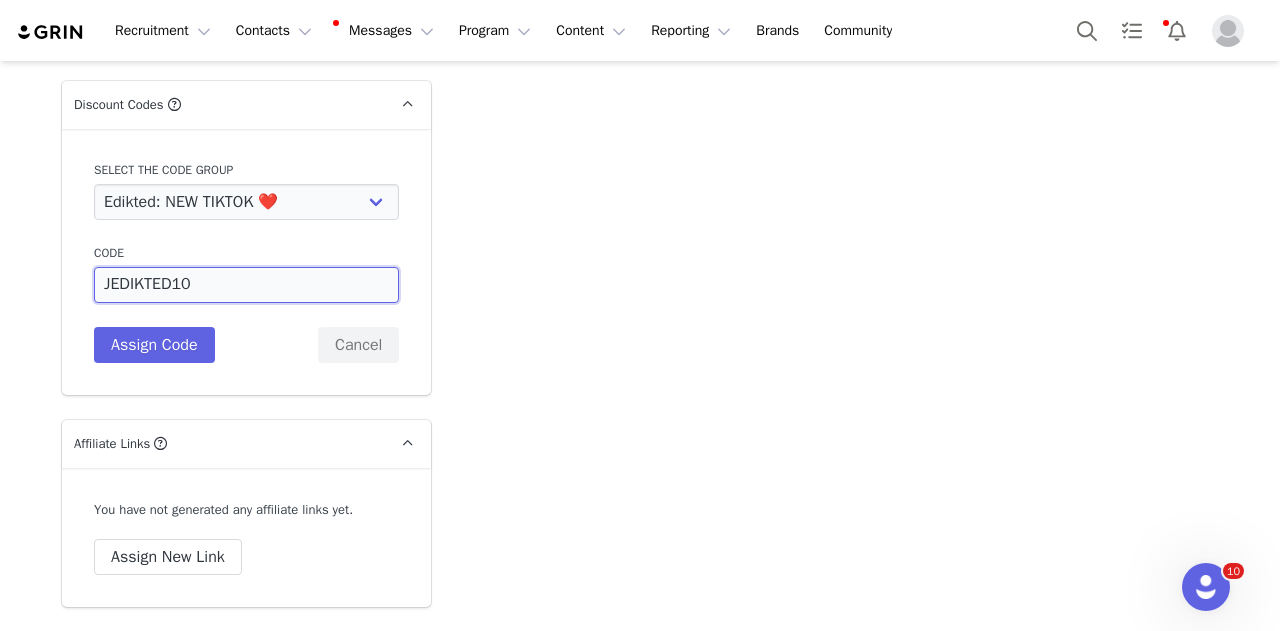 click on "JEDIKTED10" at bounding box center (246, 285) 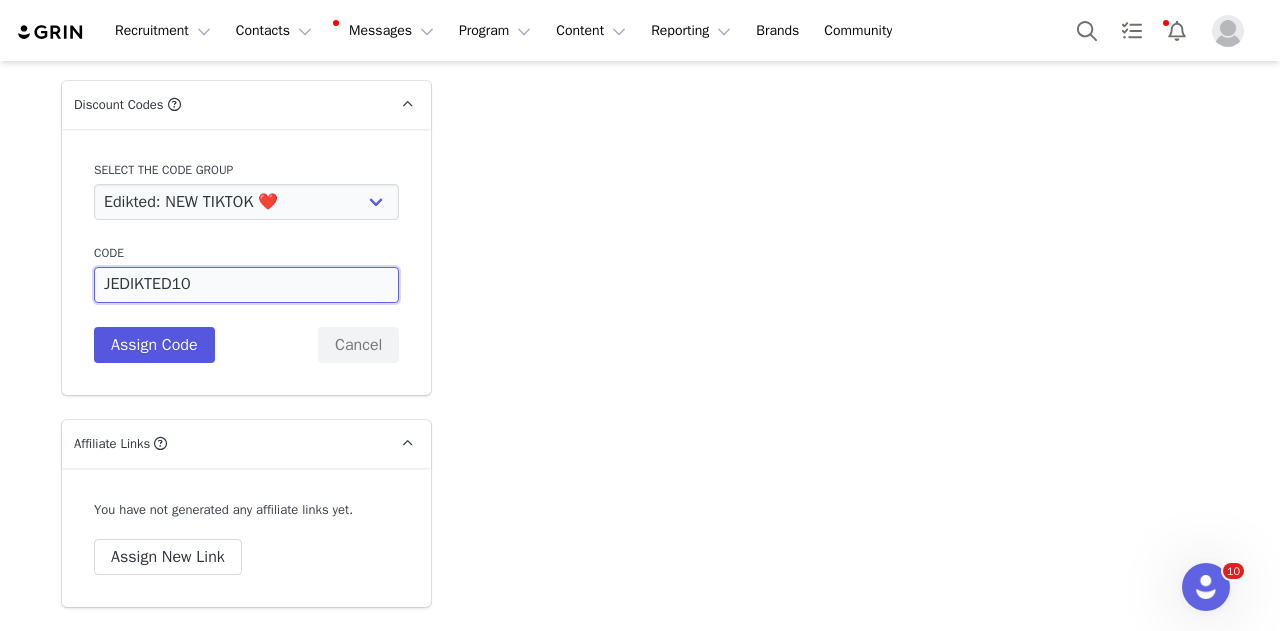 type on "JEDIKTED10" 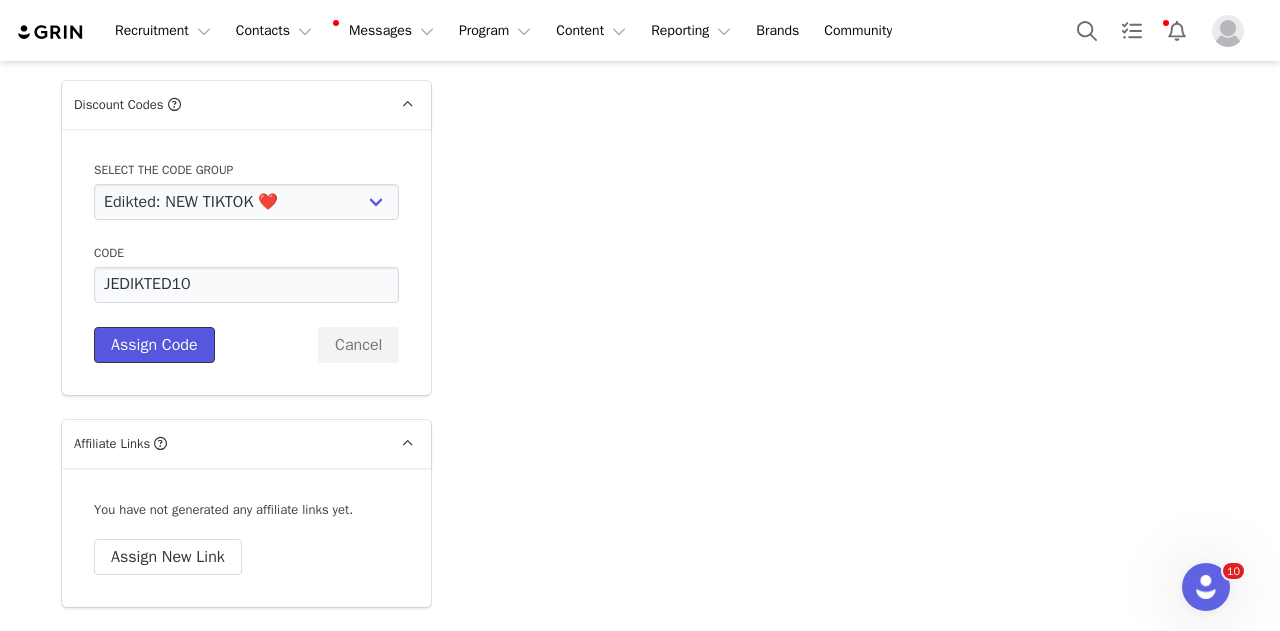 click on "Assign Code" at bounding box center [154, 345] 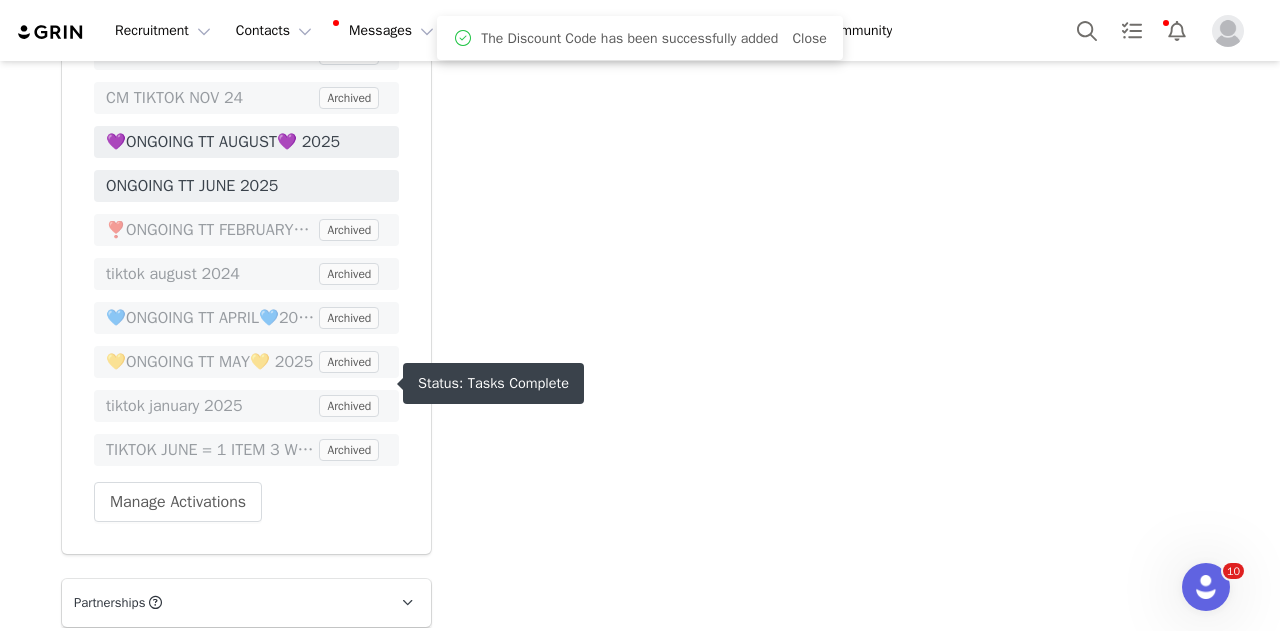 scroll, scrollTop: 5480, scrollLeft: 0, axis: vertical 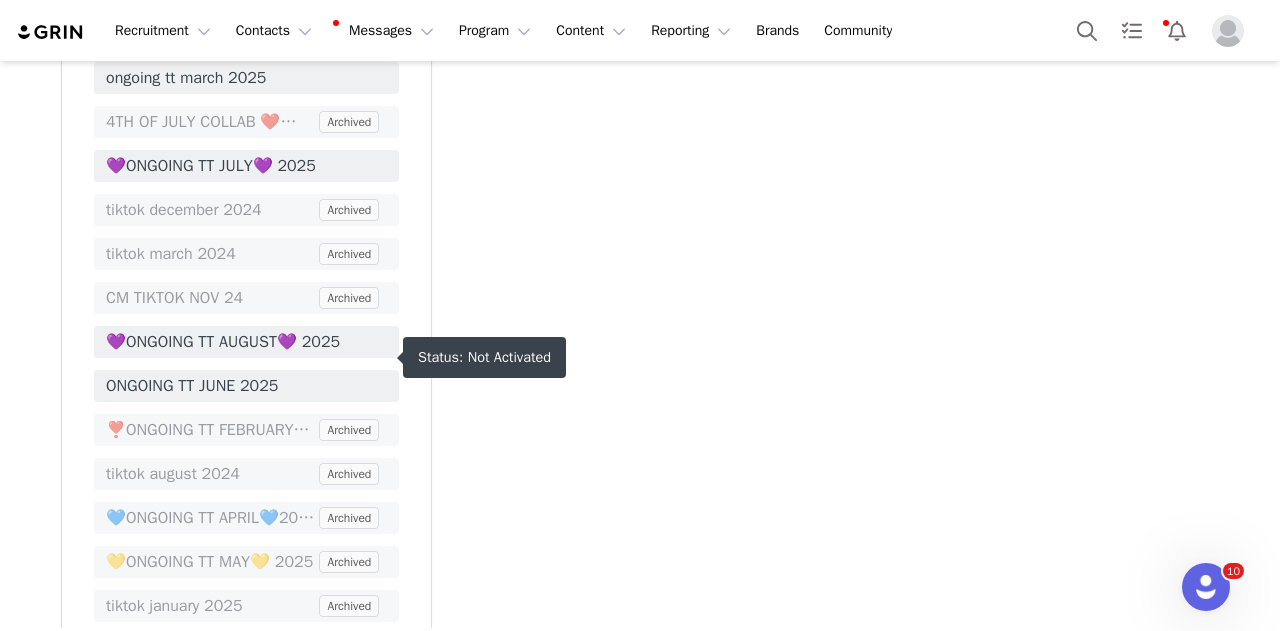 click on "💜ONGOING TT AUGUST💜 2025" at bounding box center [246, 342] 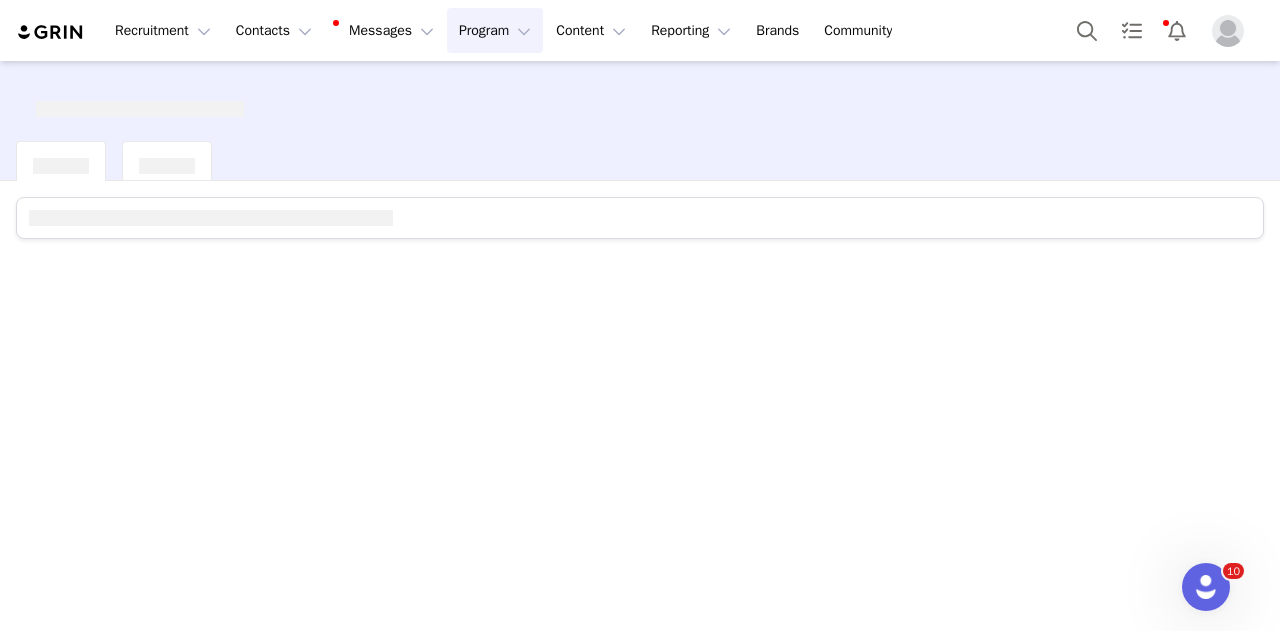 scroll, scrollTop: 0, scrollLeft: 0, axis: both 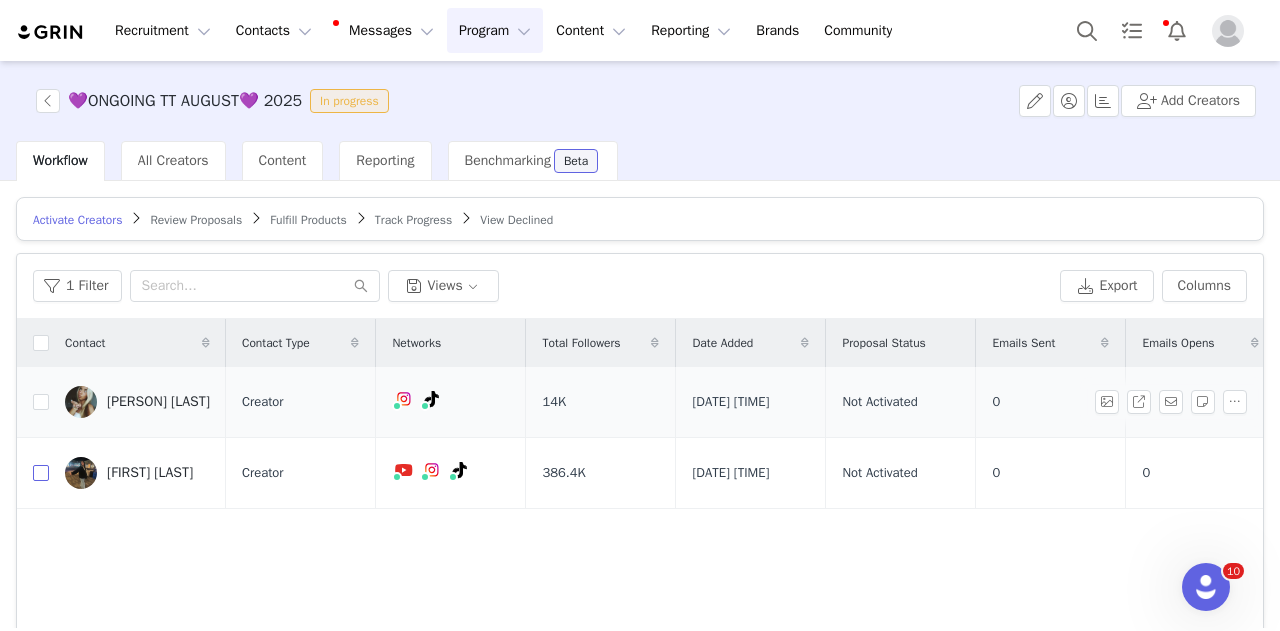 click at bounding box center [41, 473] 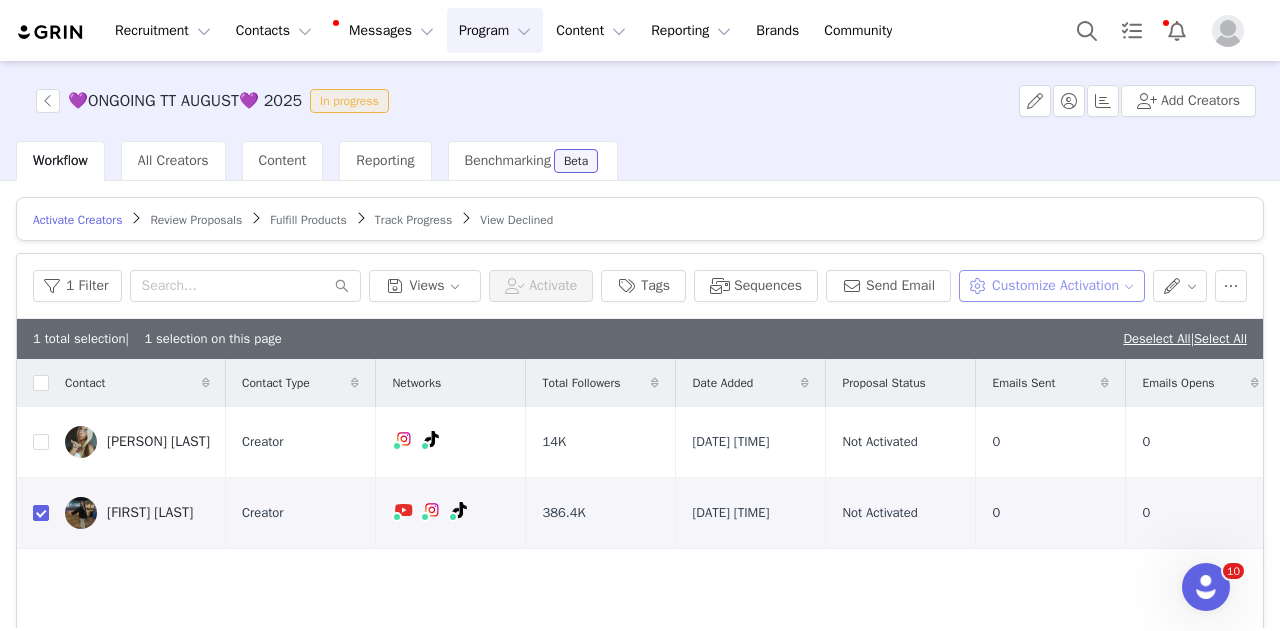 click on "Customize Activation" at bounding box center (1051, 286) 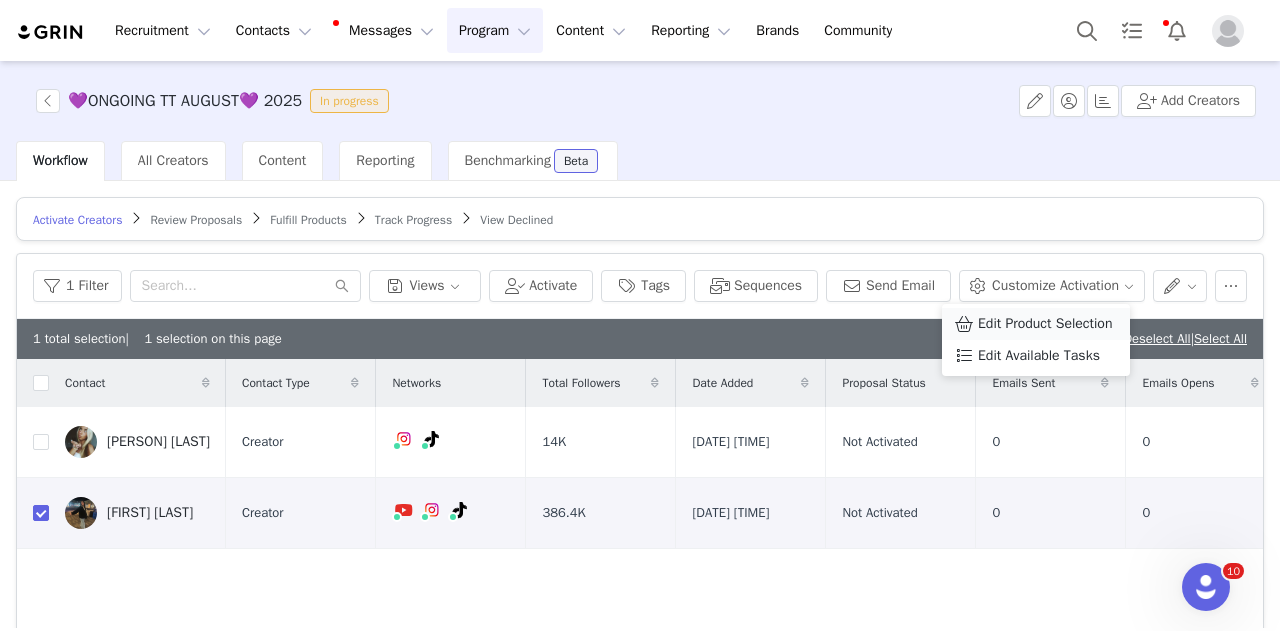 click on "Edit Product Selection" at bounding box center (1036, 324) 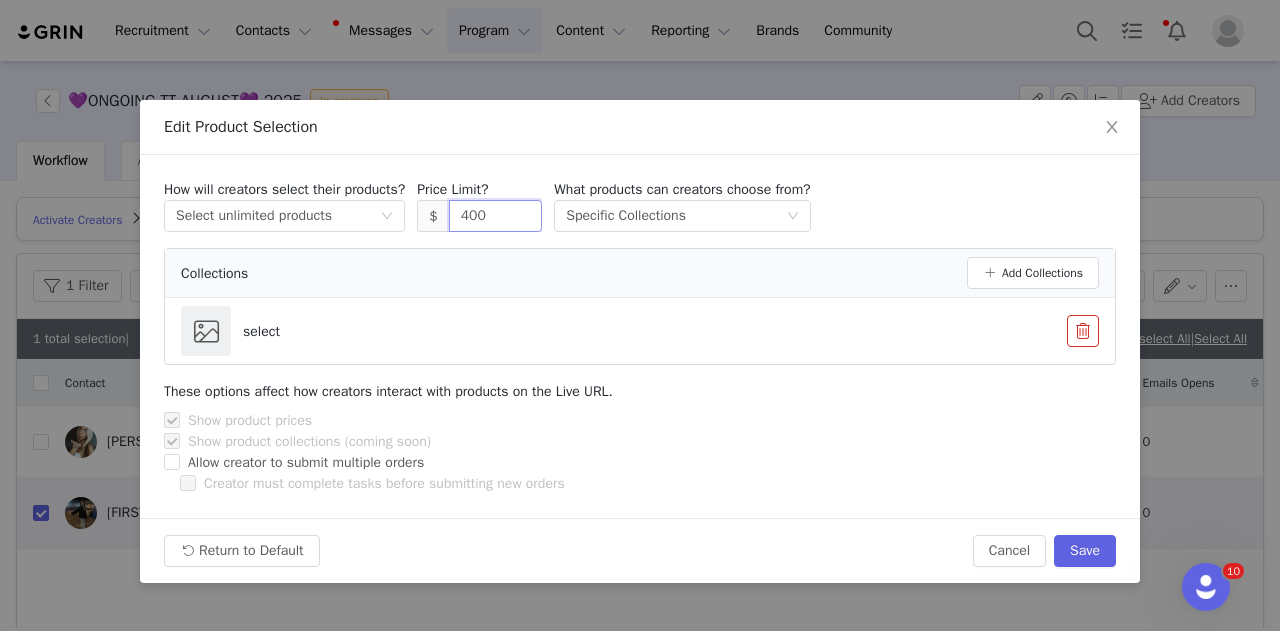 drag, startPoint x: 509, startPoint y: 210, endPoint x: 414, endPoint y: 216, distance: 95.189285 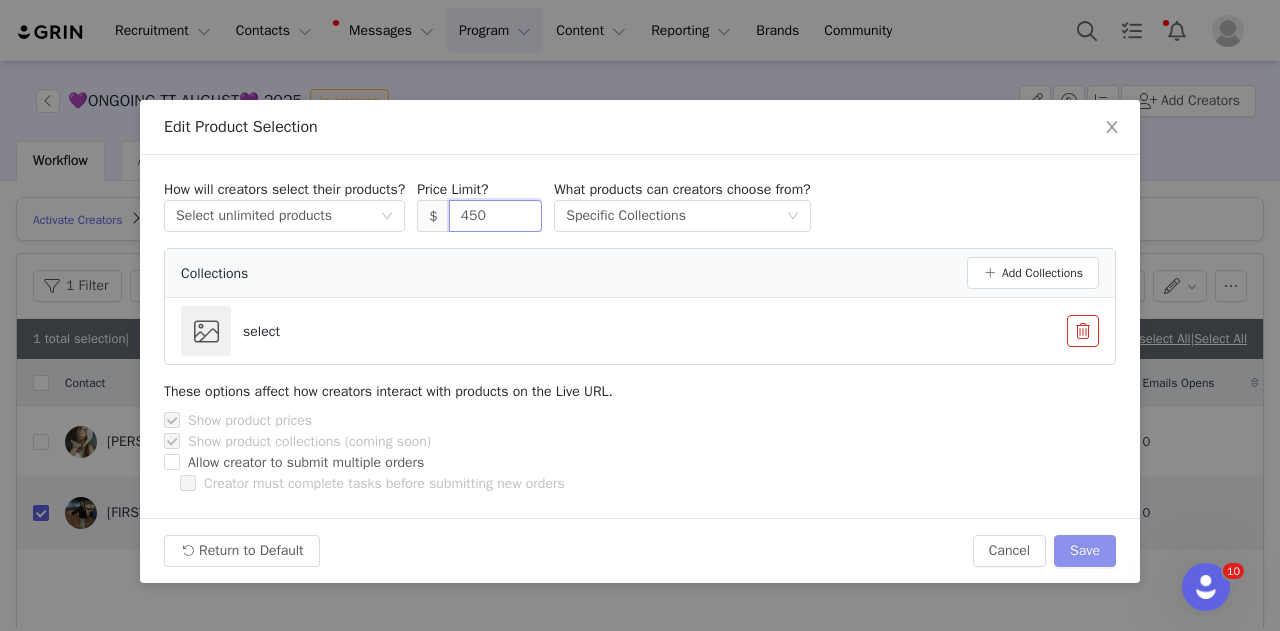 click on "Save" at bounding box center (1085, 551) 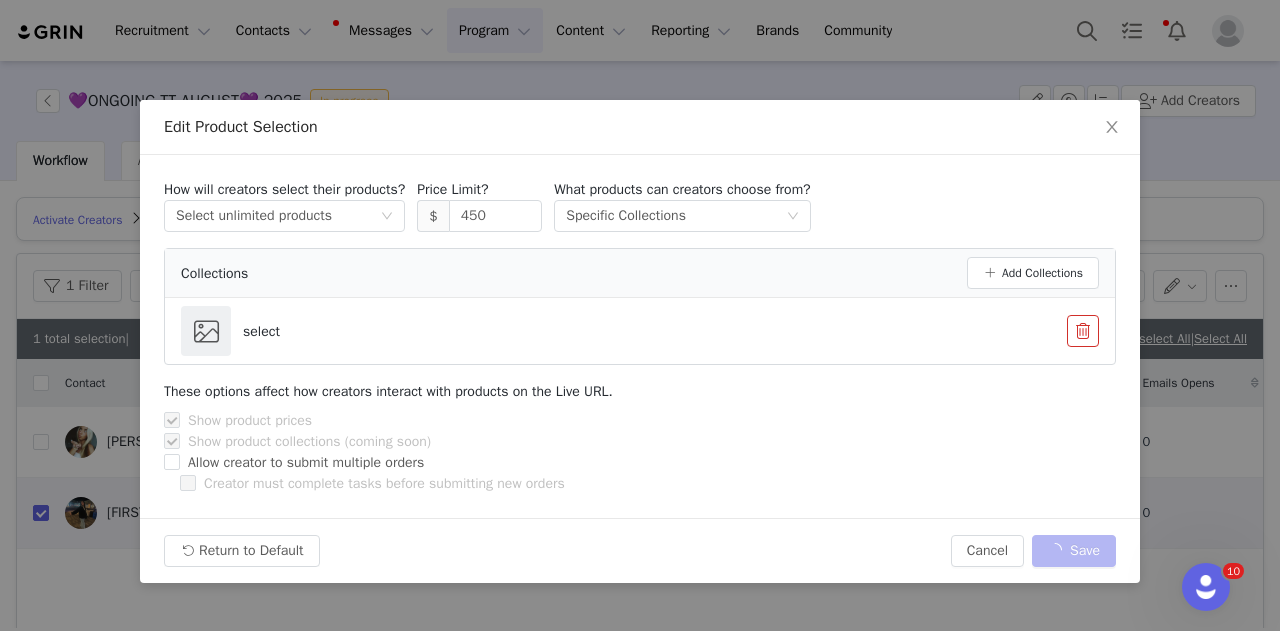 type on "400" 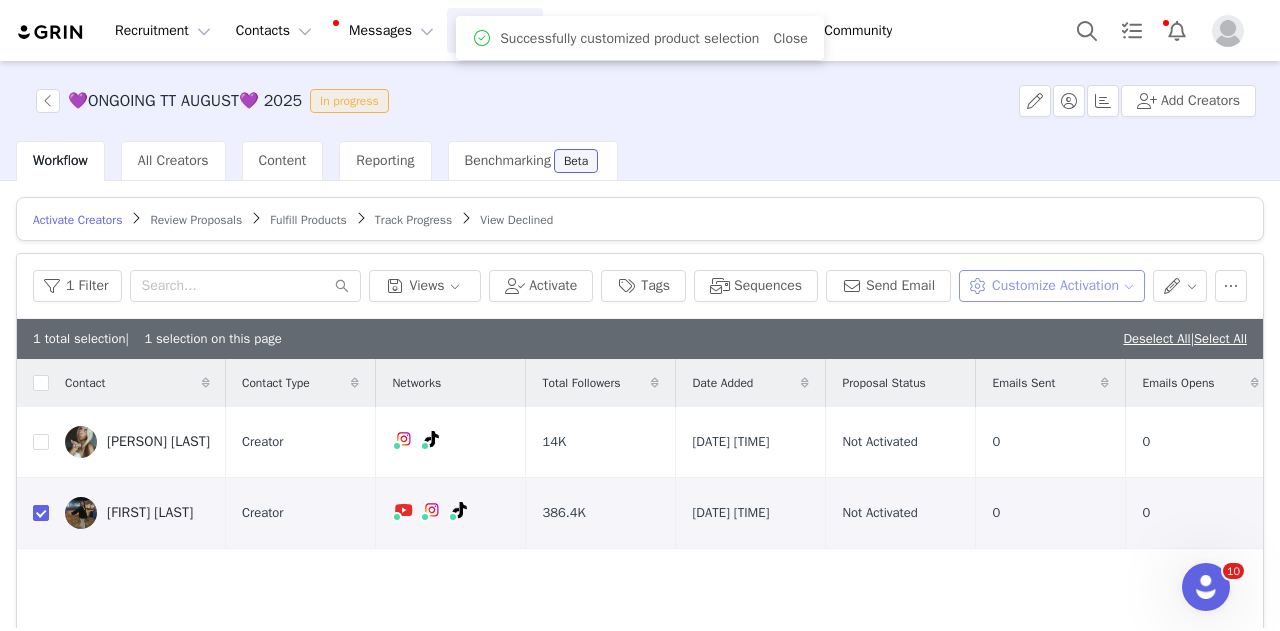 click on "Customize Activation" at bounding box center [1051, 286] 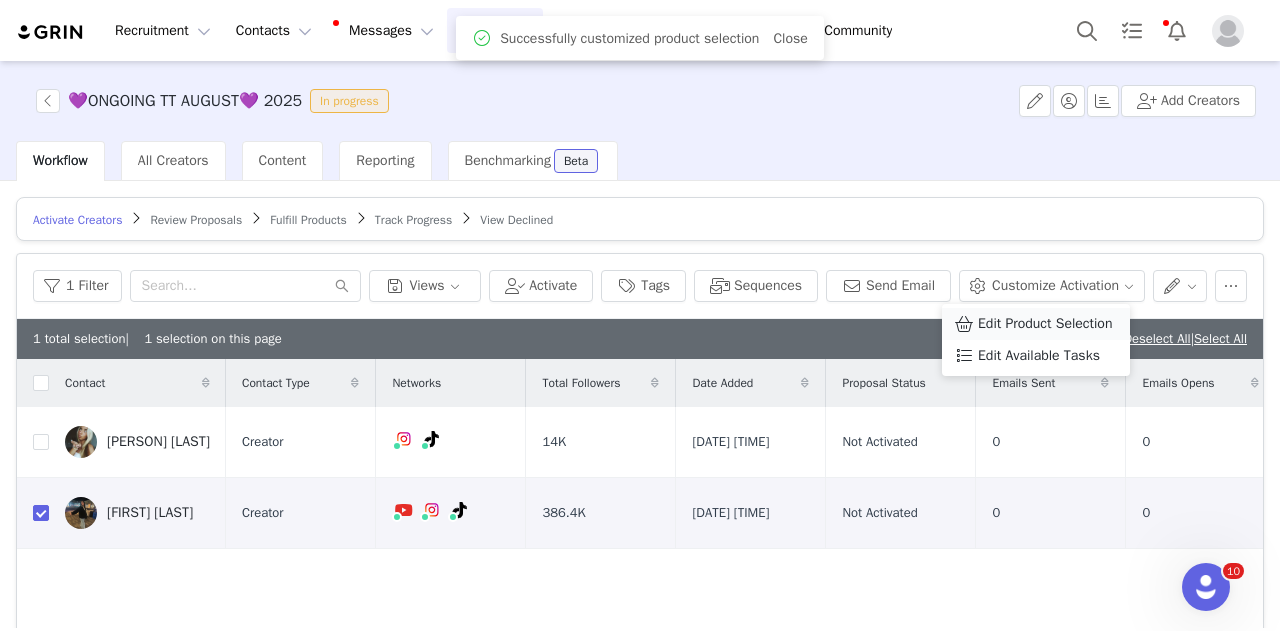 click on "Edit Product Selection" at bounding box center (1045, 324) 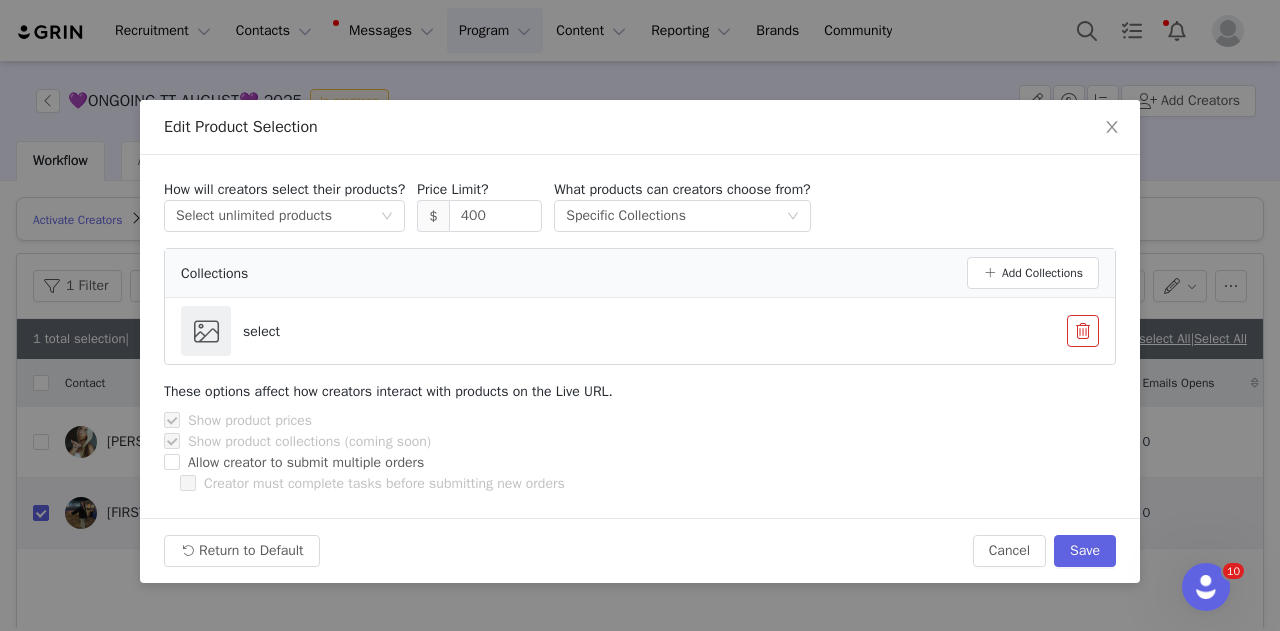 click at bounding box center [1083, 331] 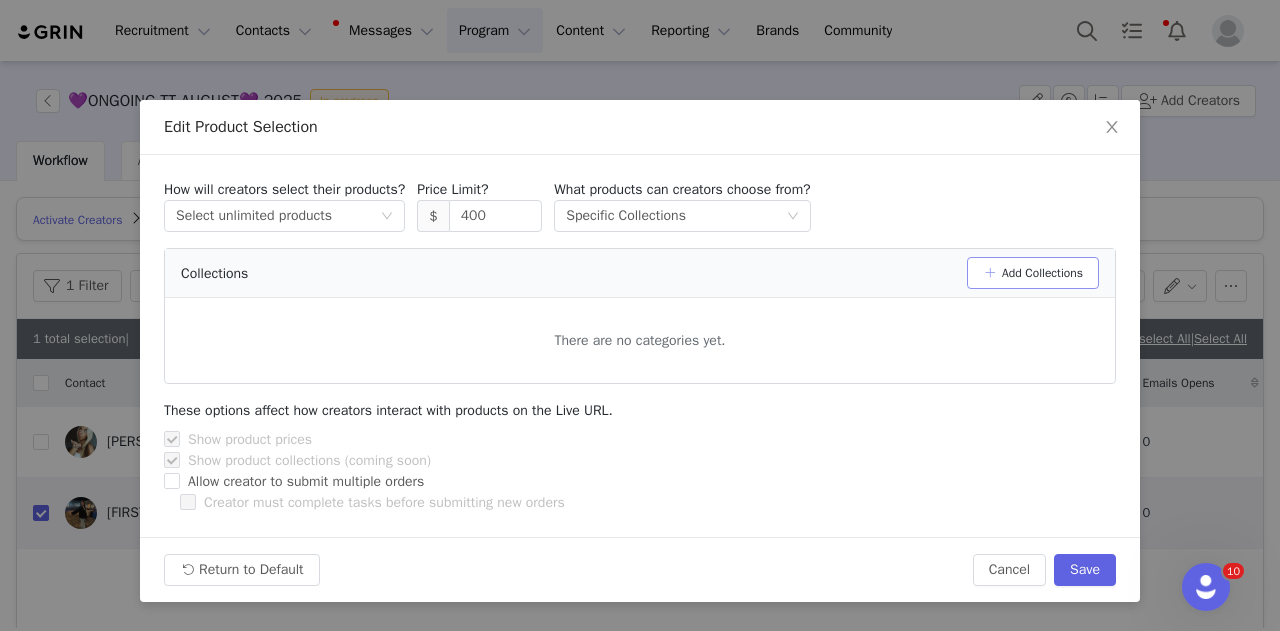 click on "Add Collections" at bounding box center [1033, 273] 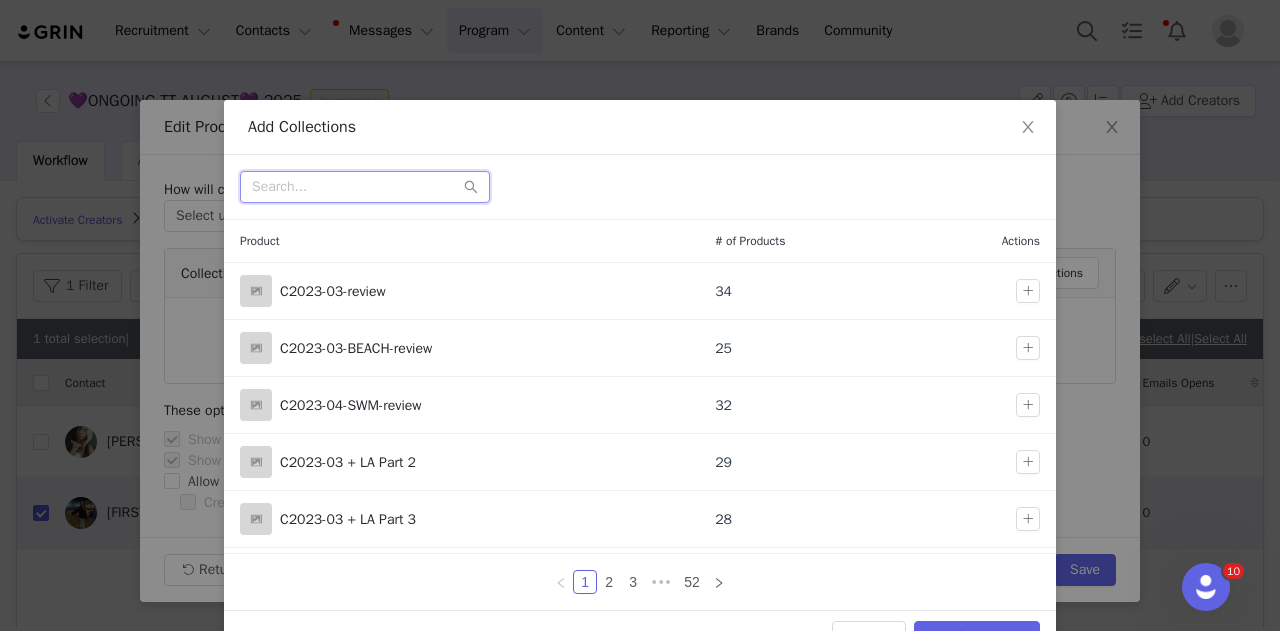 click at bounding box center (365, 187) 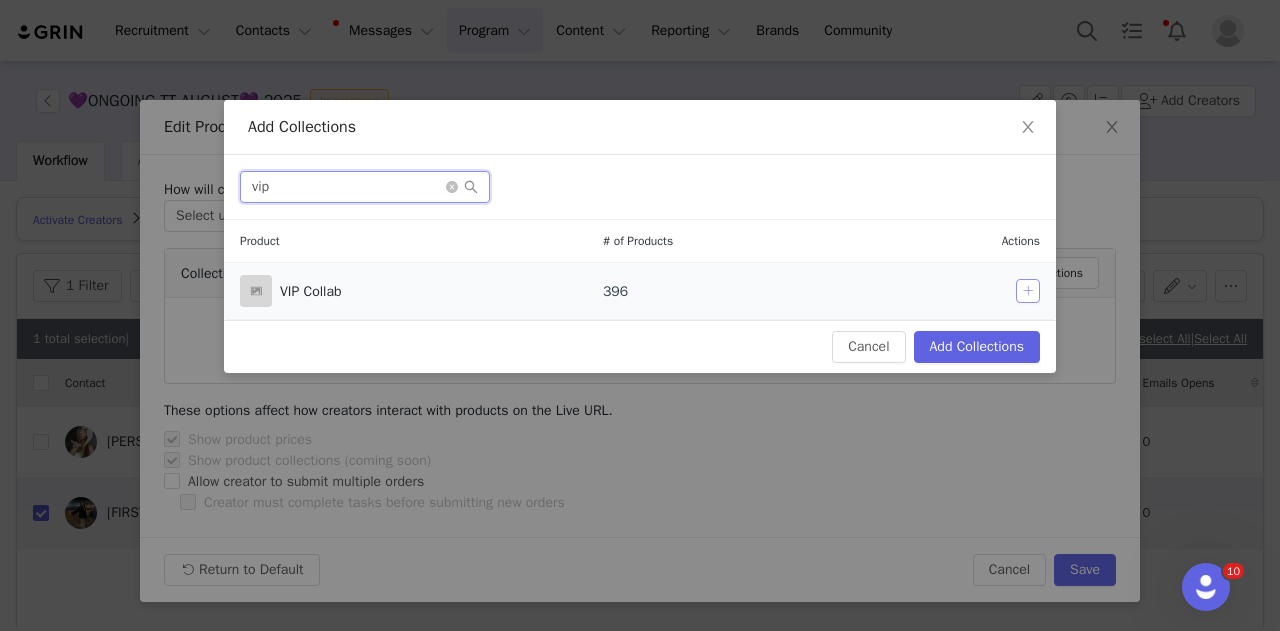 type on "vip" 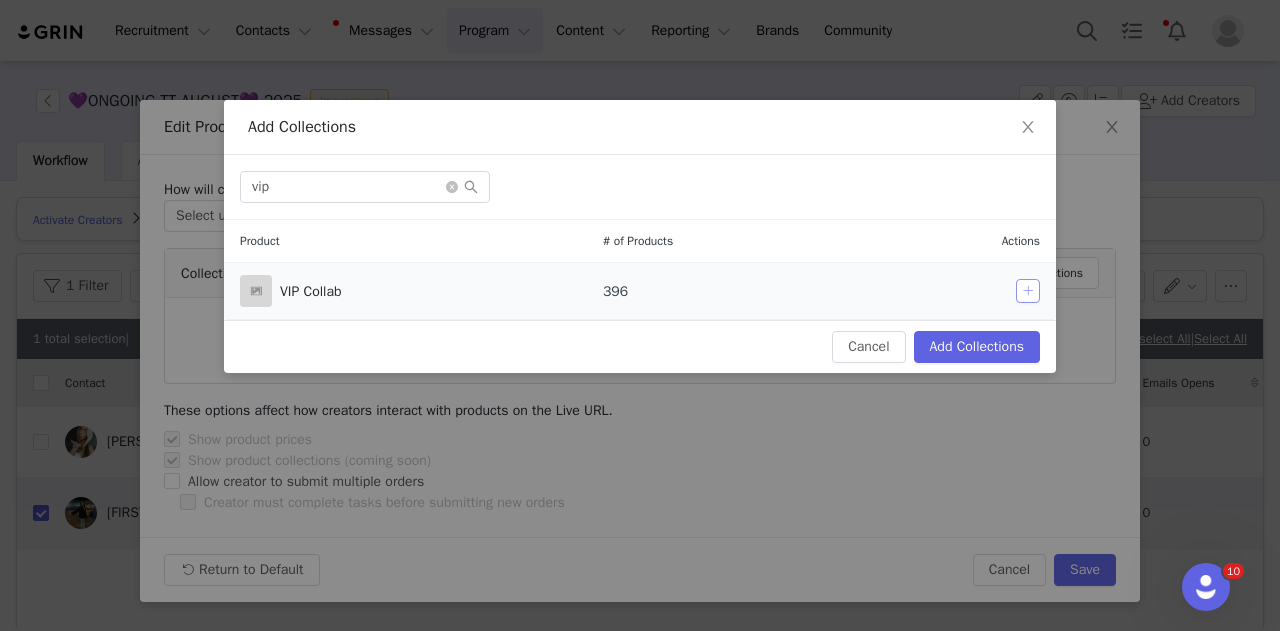 click at bounding box center (1028, 291) 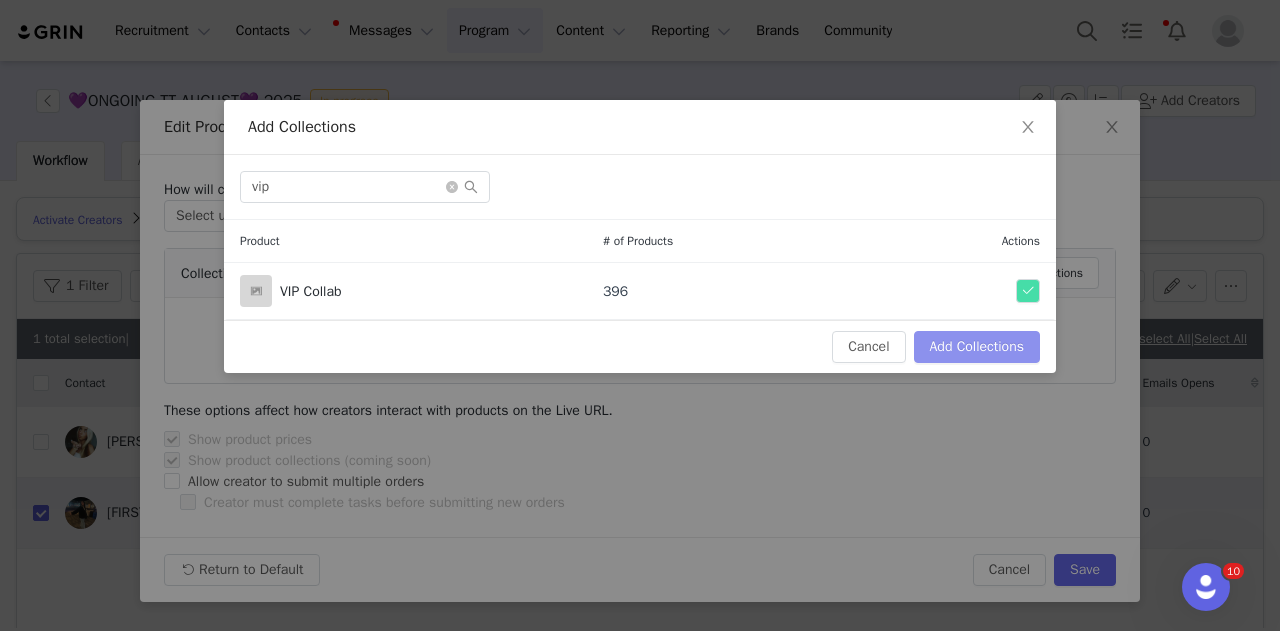 click on "Add Collections" at bounding box center (977, 347) 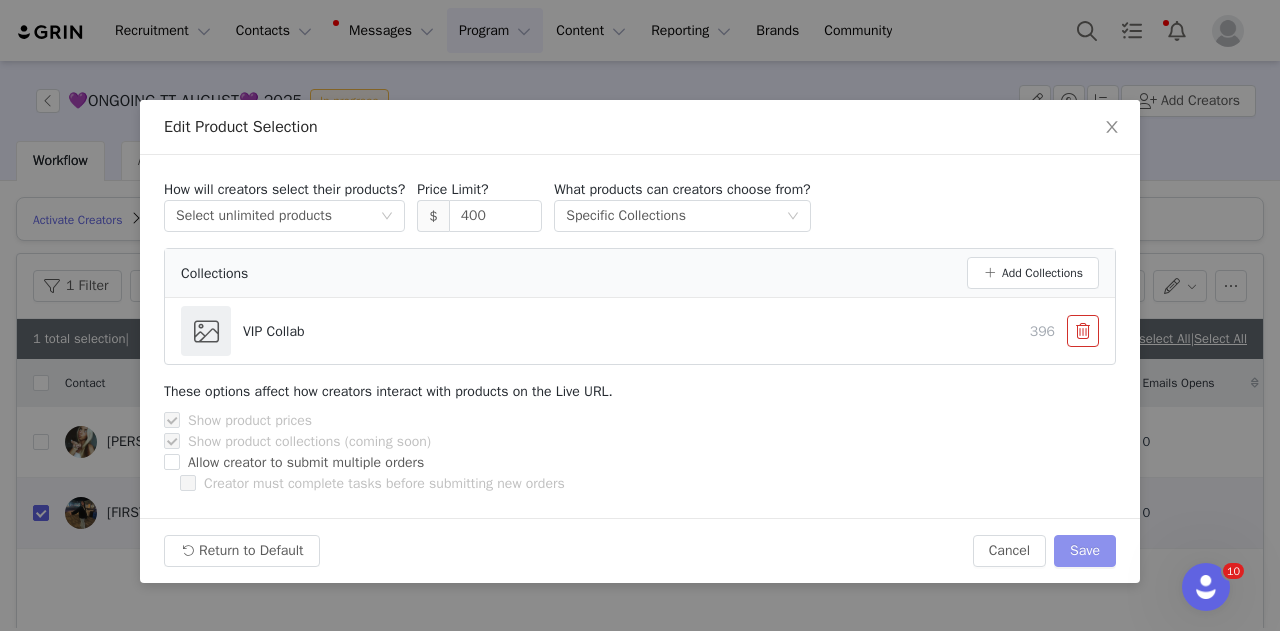 click on "Save" at bounding box center [1085, 551] 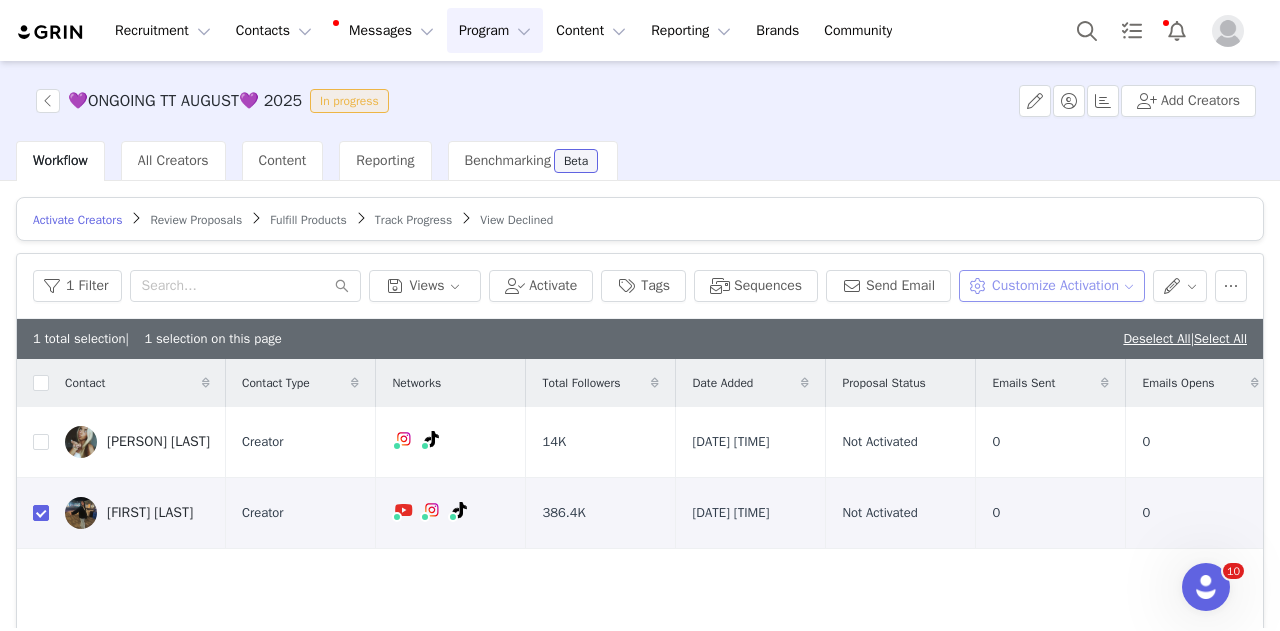 drag, startPoint x: 1070, startPoint y: 273, endPoint x: 1063, endPoint y: 294, distance: 22.135944 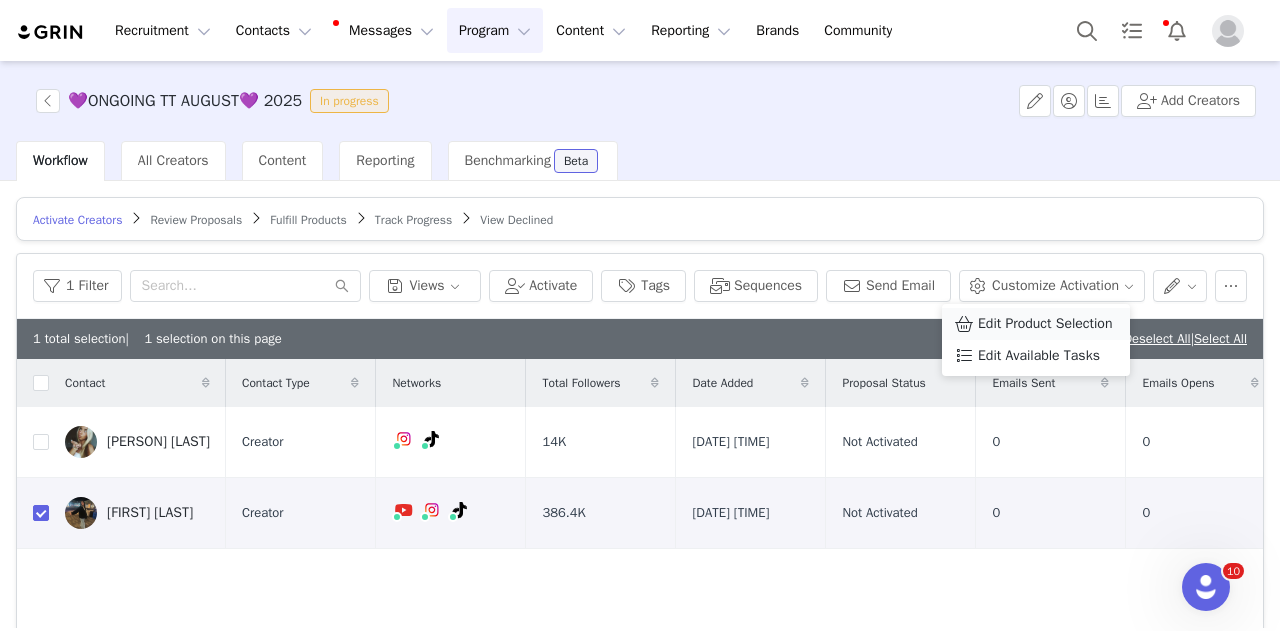 click on "Edit Product Selection" at bounding box center [1036, 324] 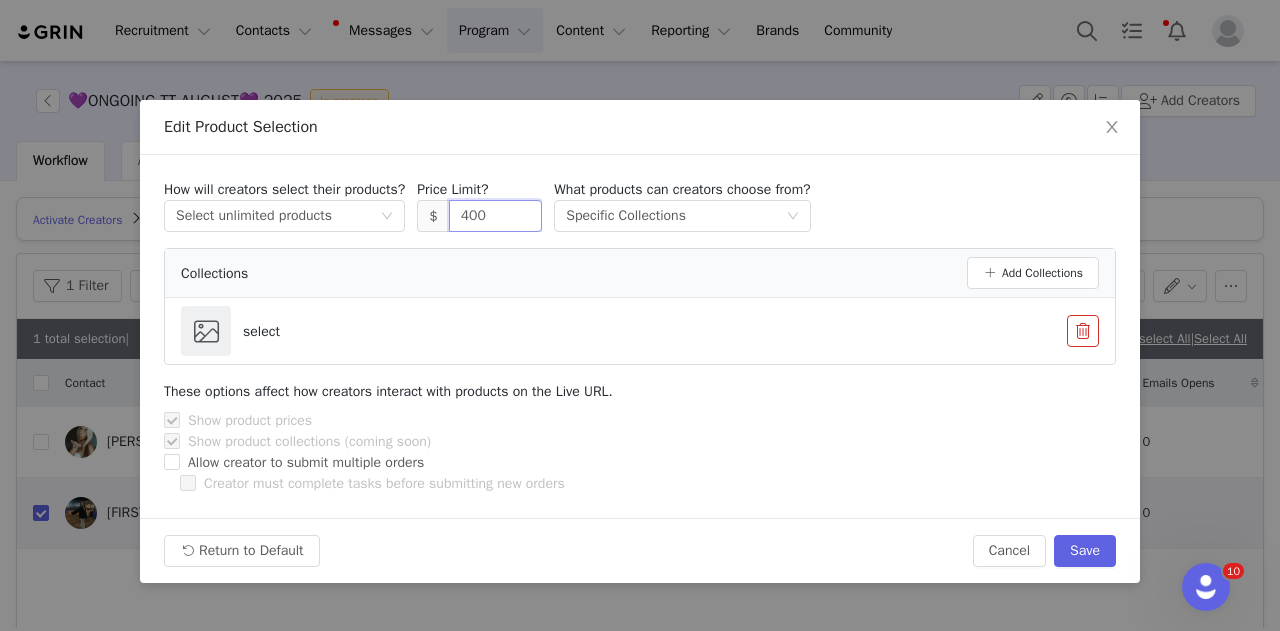 drag, startPoint x: 498, startPoint y: 215, endPoint x: 436, endPoint y: 219, distance: 62.1289 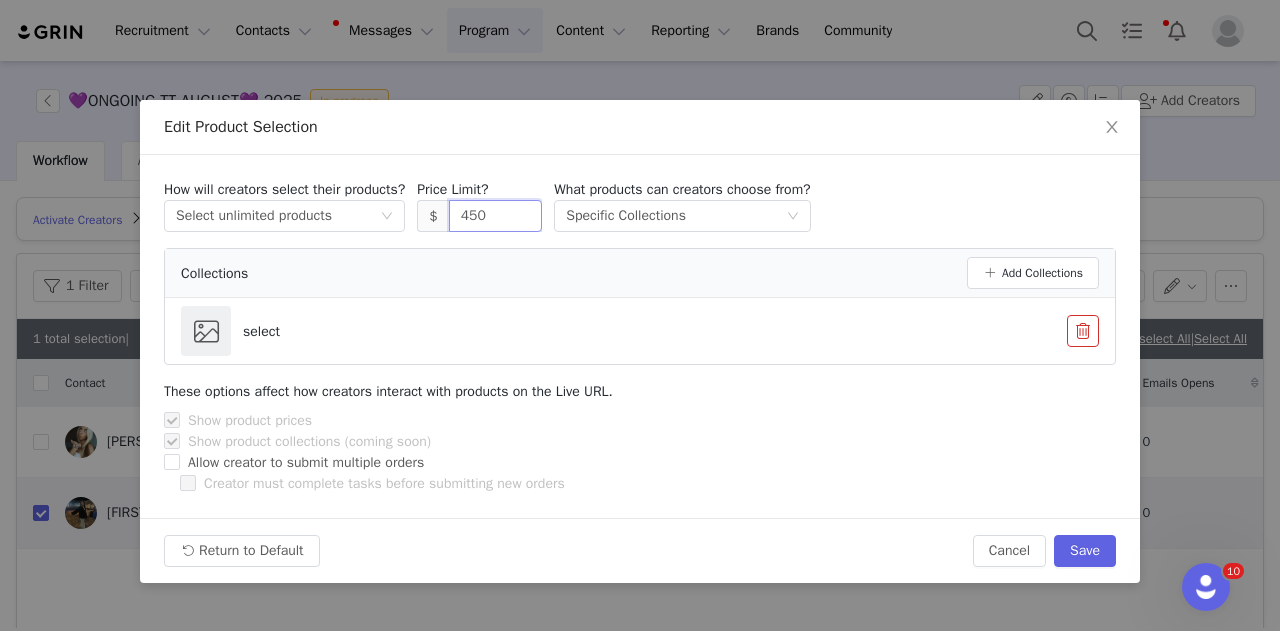drag, startPoint x: 494, startPoint y: 219, endPoint x: 436, endPoint y: 226, distance: 58.420887 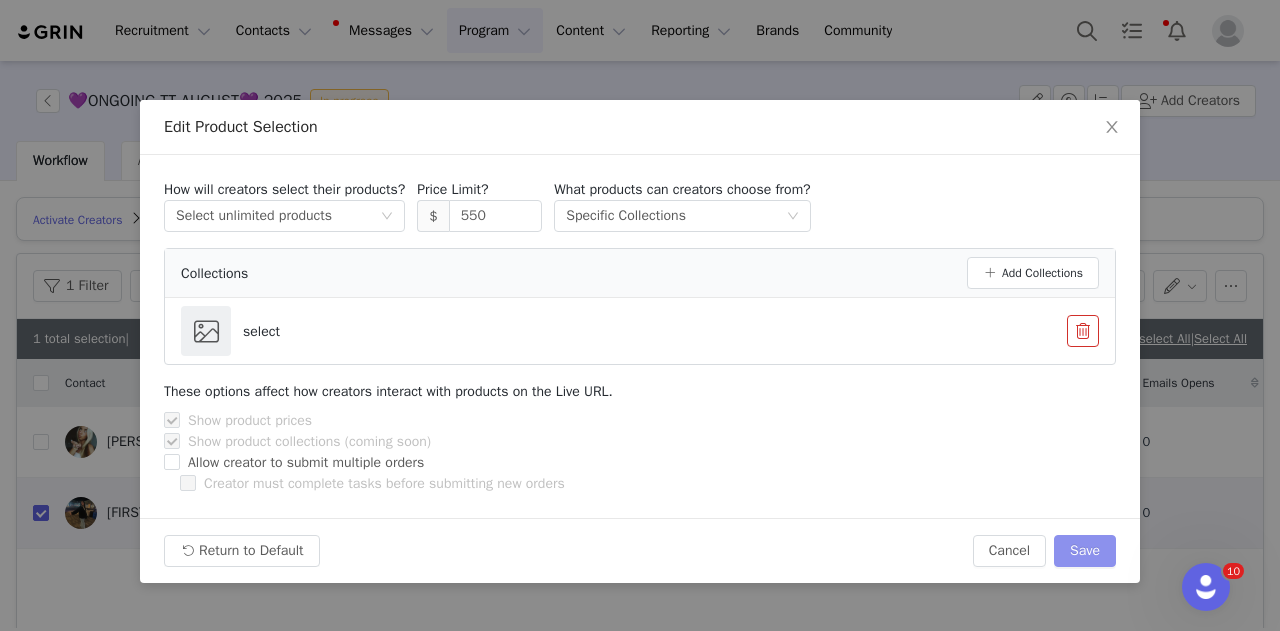 click on "Save" at bounding box center [1085, 551] 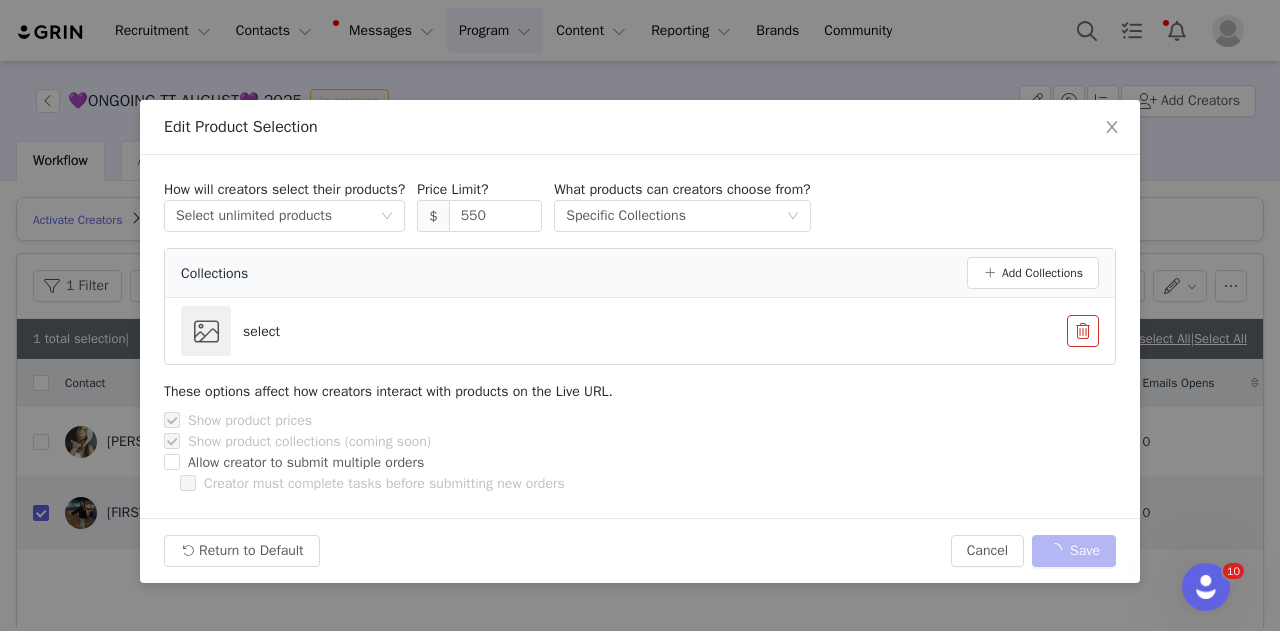 type on "400" 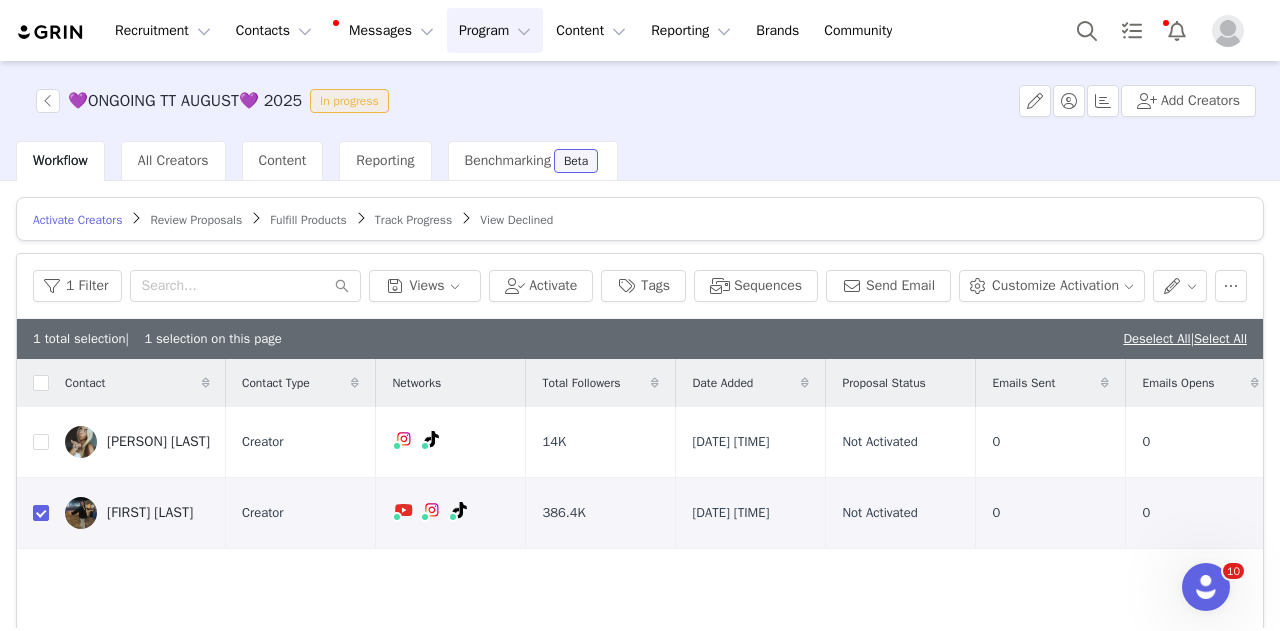 checkbox on "false" 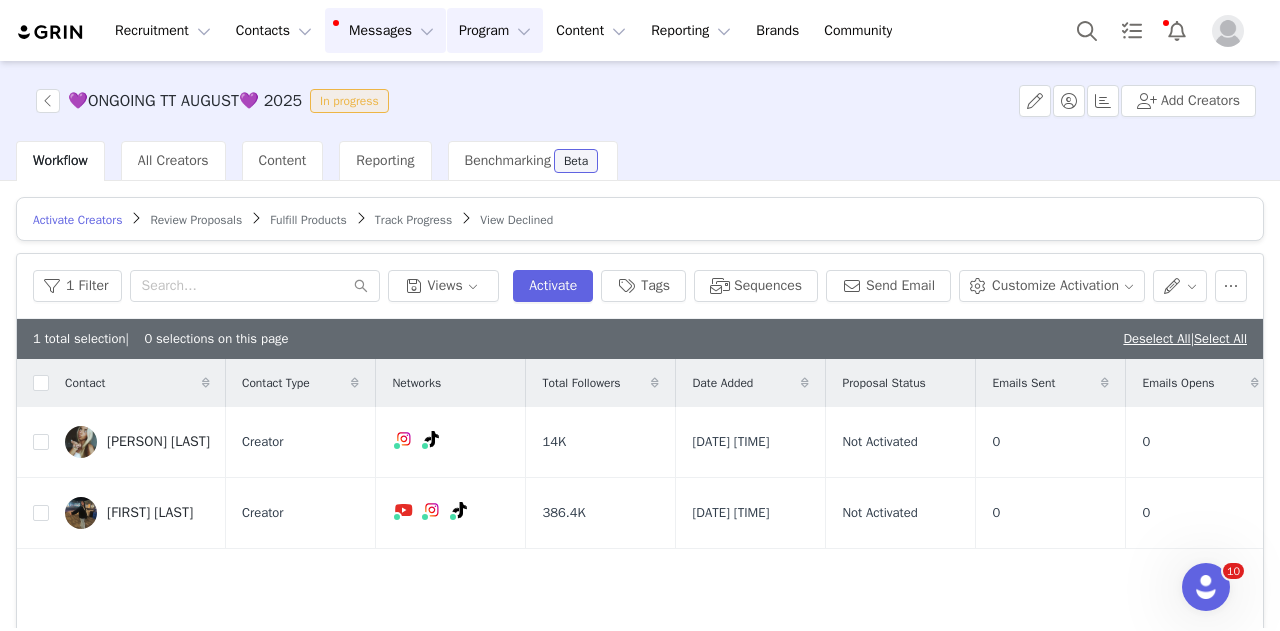 click on "Messages Messages" at bounding box center [385, 30] 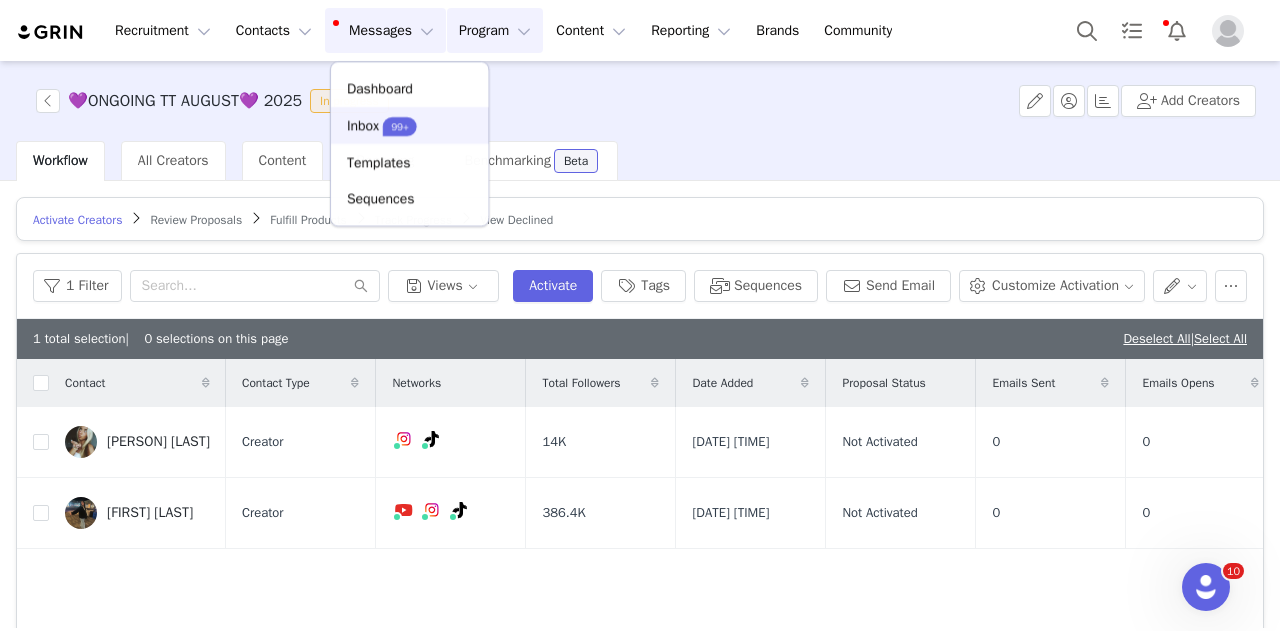click on "Inbox 99+" at bounding box center [409, 125] 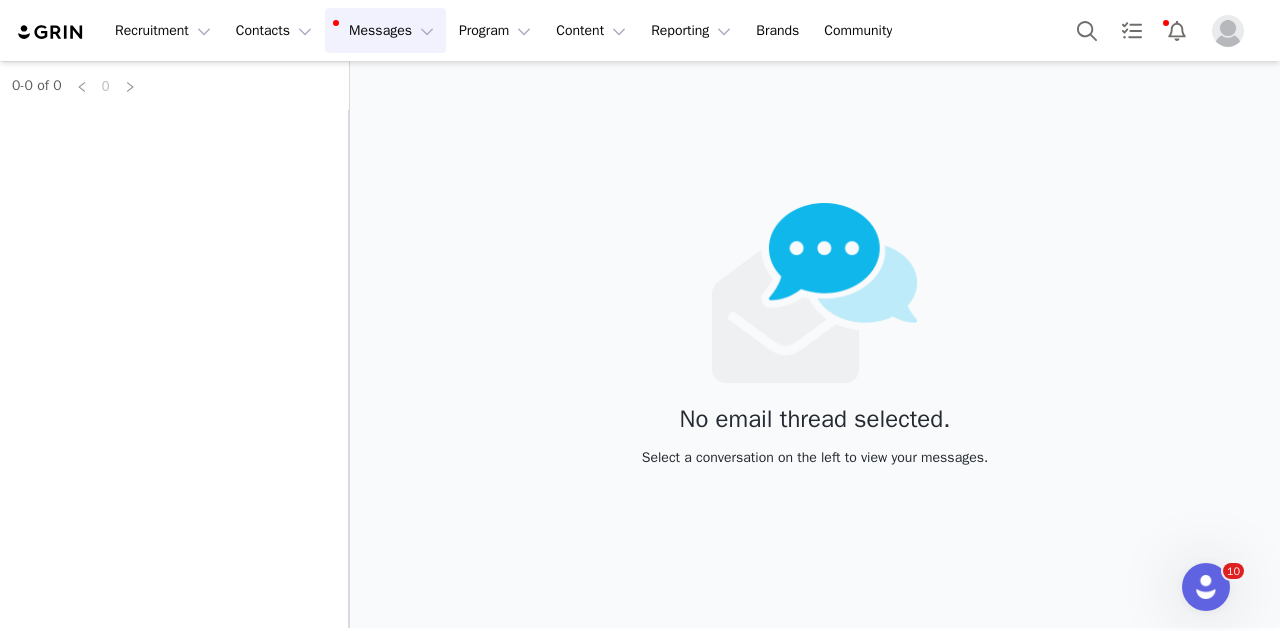 click on "0-0 of 0 0" at bounding box center [174, 344] 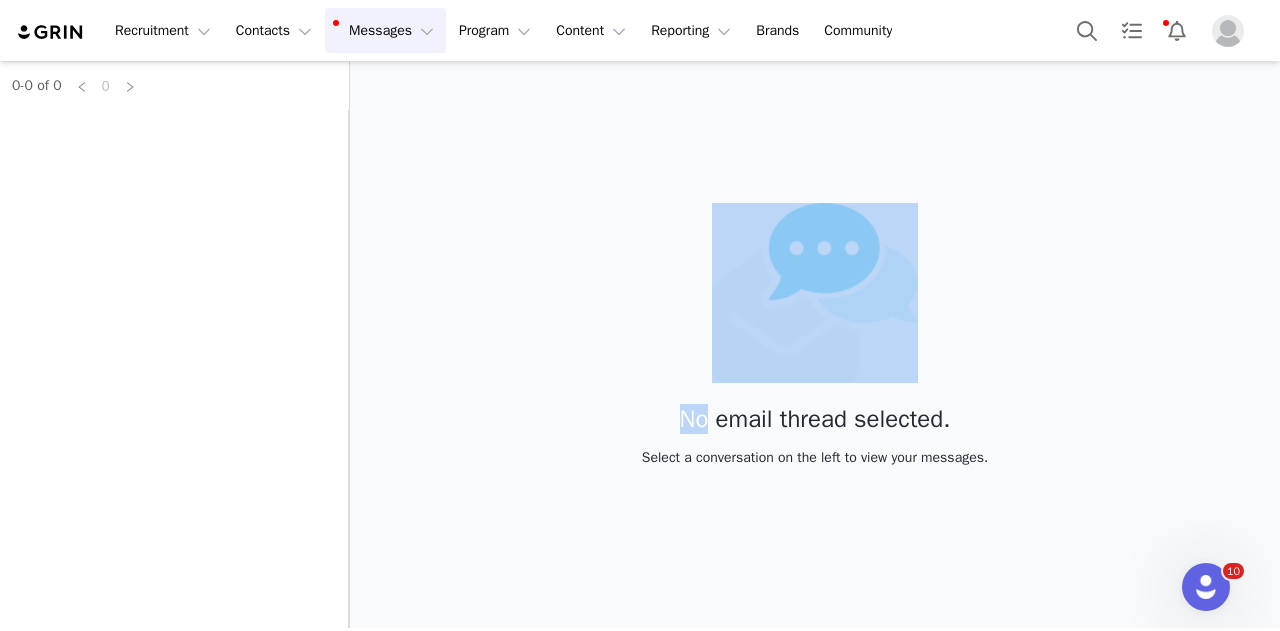 click on "0-0 of 0 0" at bounding box center (174, 344) 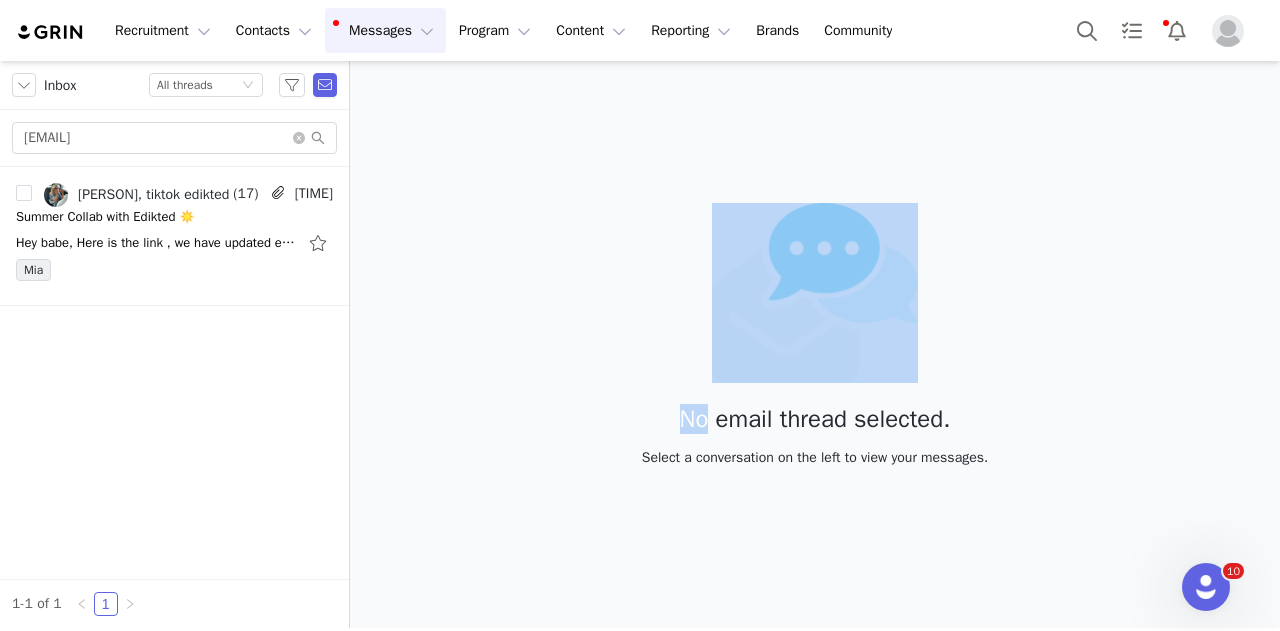 click on "adoreabby15@outlook.com" at bounding box center [174, 138] 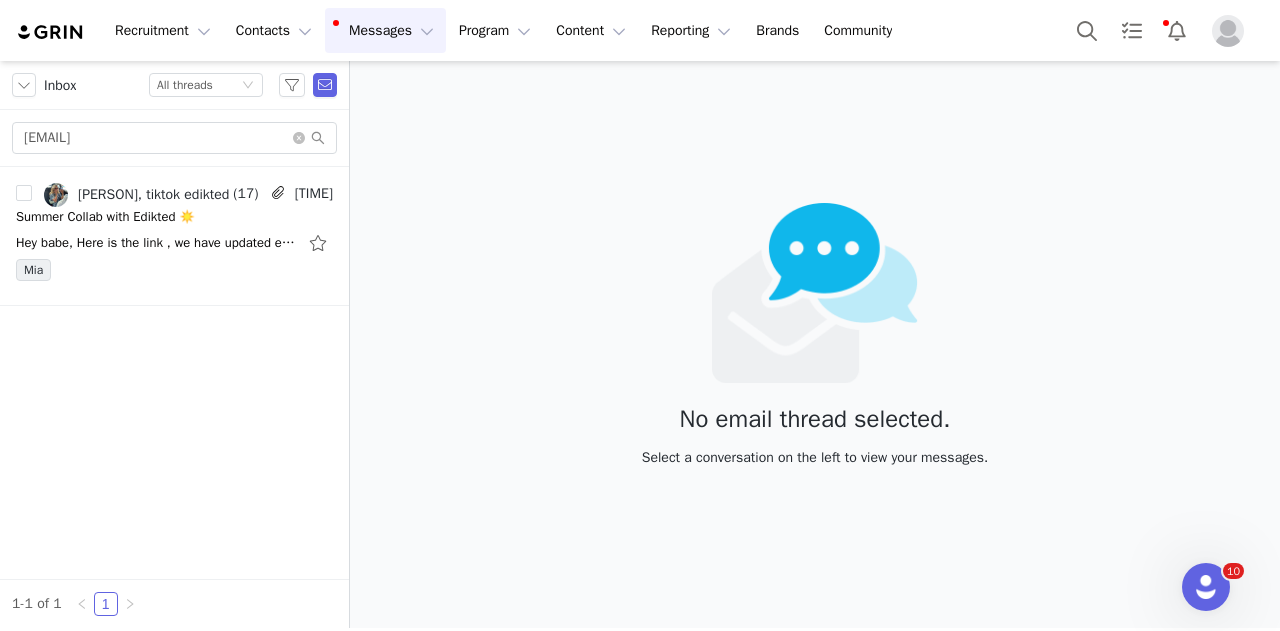 click on "adoreabby15@outlook.com" at bounding box center (174, 138) 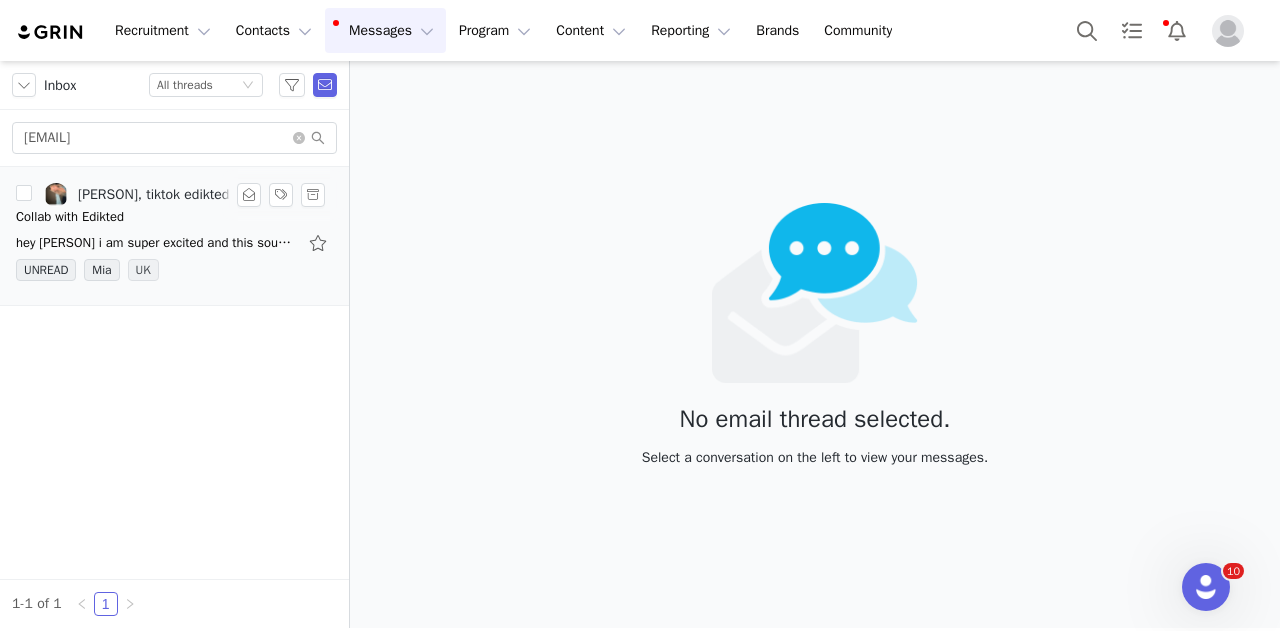 type on "ailsarosesloss@gmail.com" 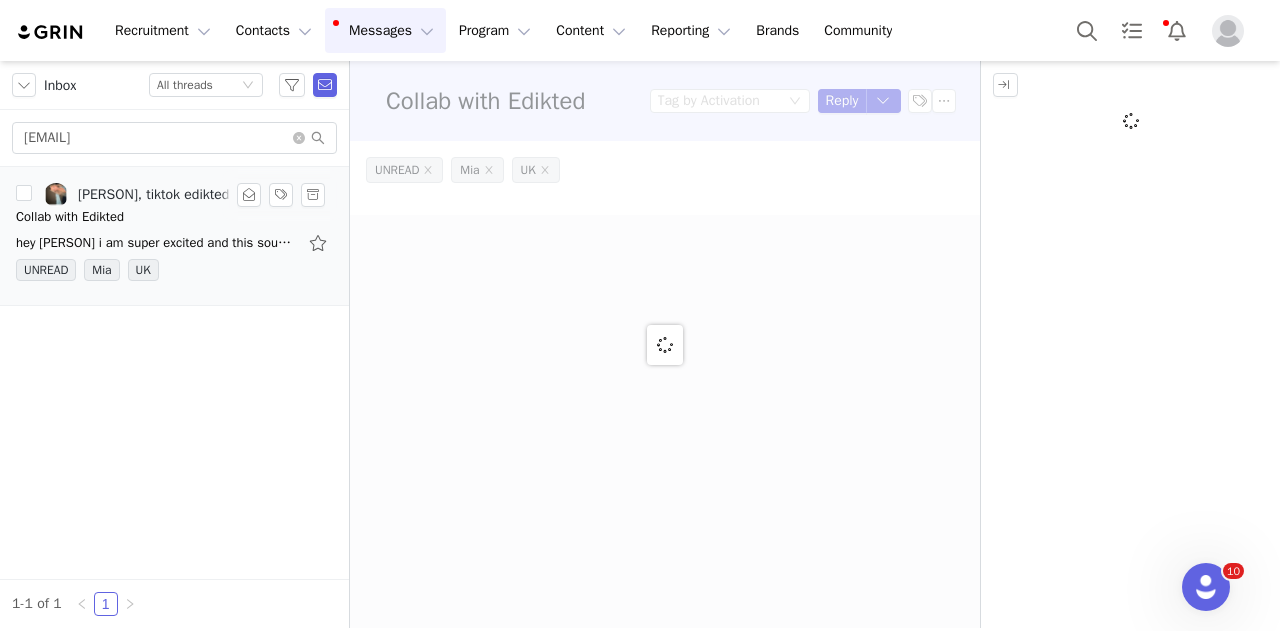 click on "hey Jordana i am super excited and this sounds great 💓💓 love your brand !,let me know the nexts steps to go forwards !!🩷and thank you Ailsa On Sun, 3 Aug 2025 at 14:55, tiktok edikted <tiktok@" at bounding box center (156, 243) 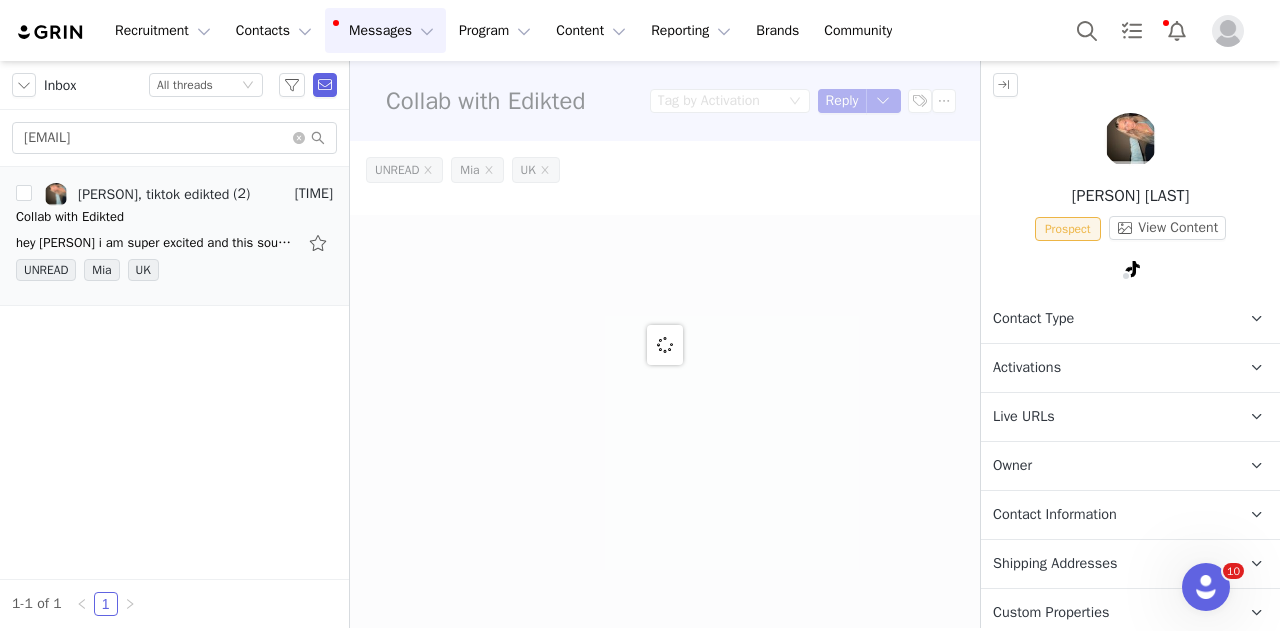 click on "Owner  The account user who owns the contact" at bounding box center (1106, 466) 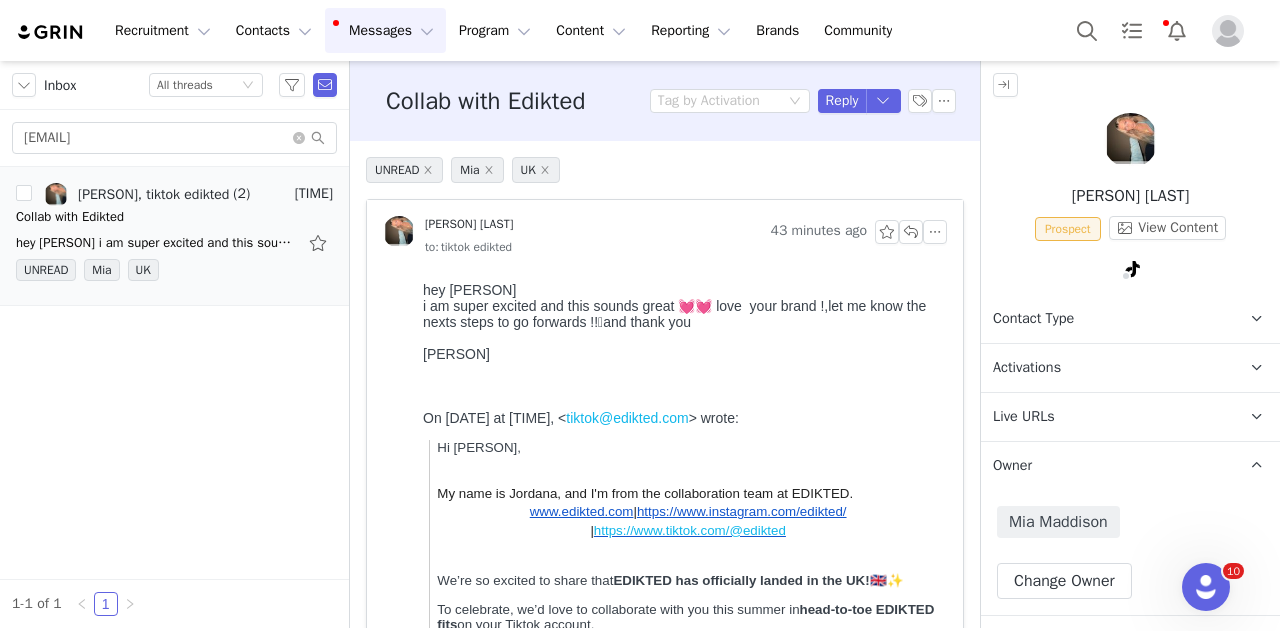 scroll, scrollTop: 0, scrollLeft: 0, axis: both 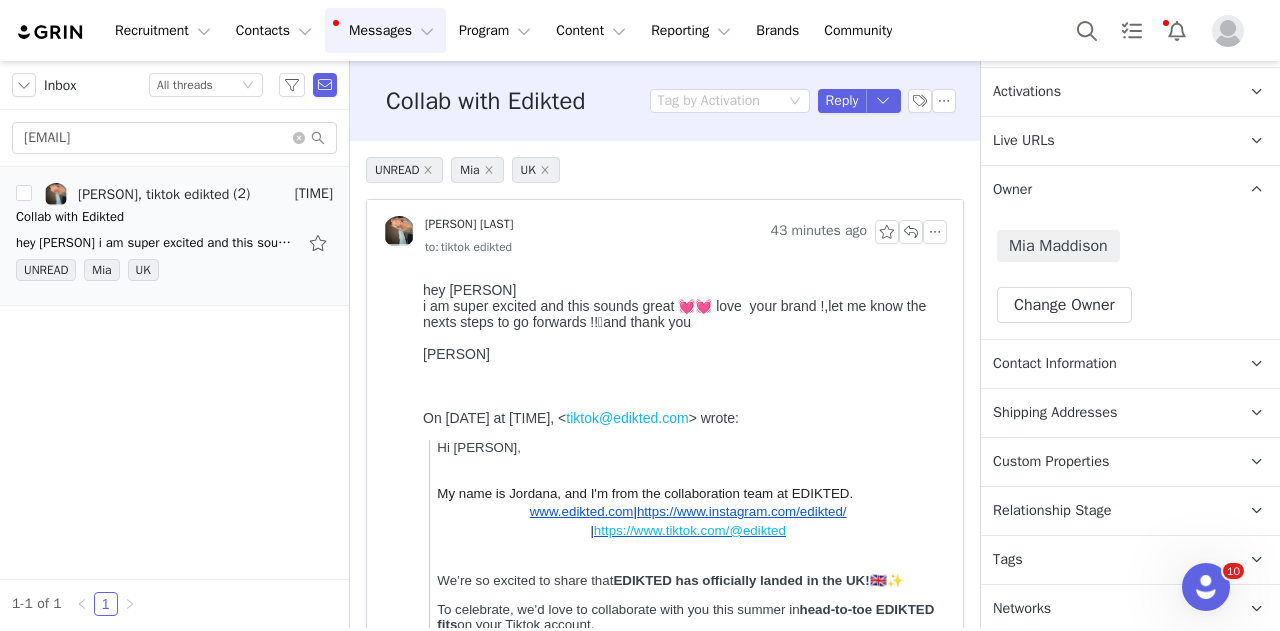 click on "Tags  Keep track of your contacts by assigning them tags. You can then filter your contacts by tag." at bounding box center (1106, 560) 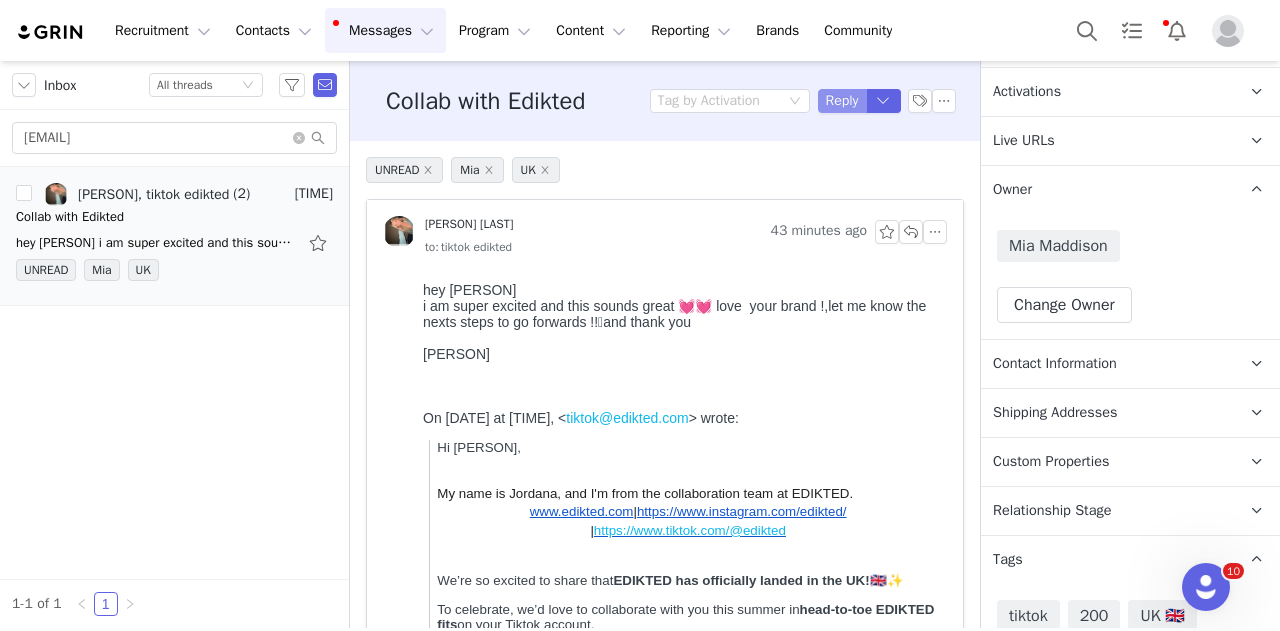 click on "Reply" at bounding box center [842, 101] 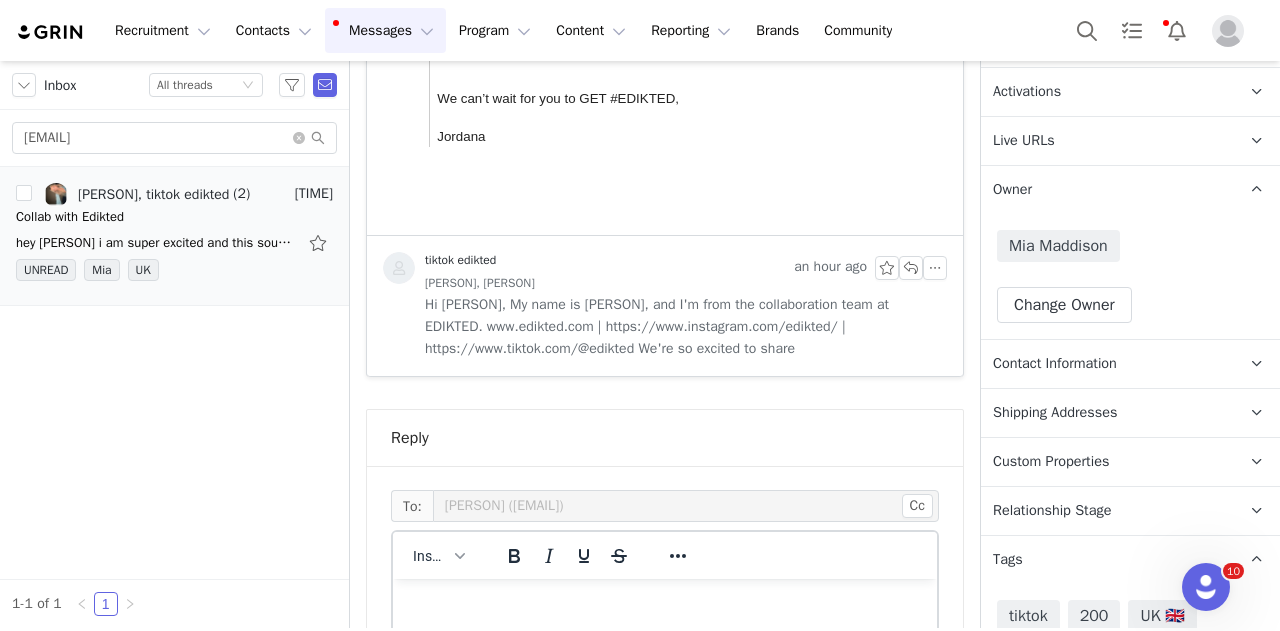 scroll, scrollTop: 1310, scrollLeft: 0, axis: vertical 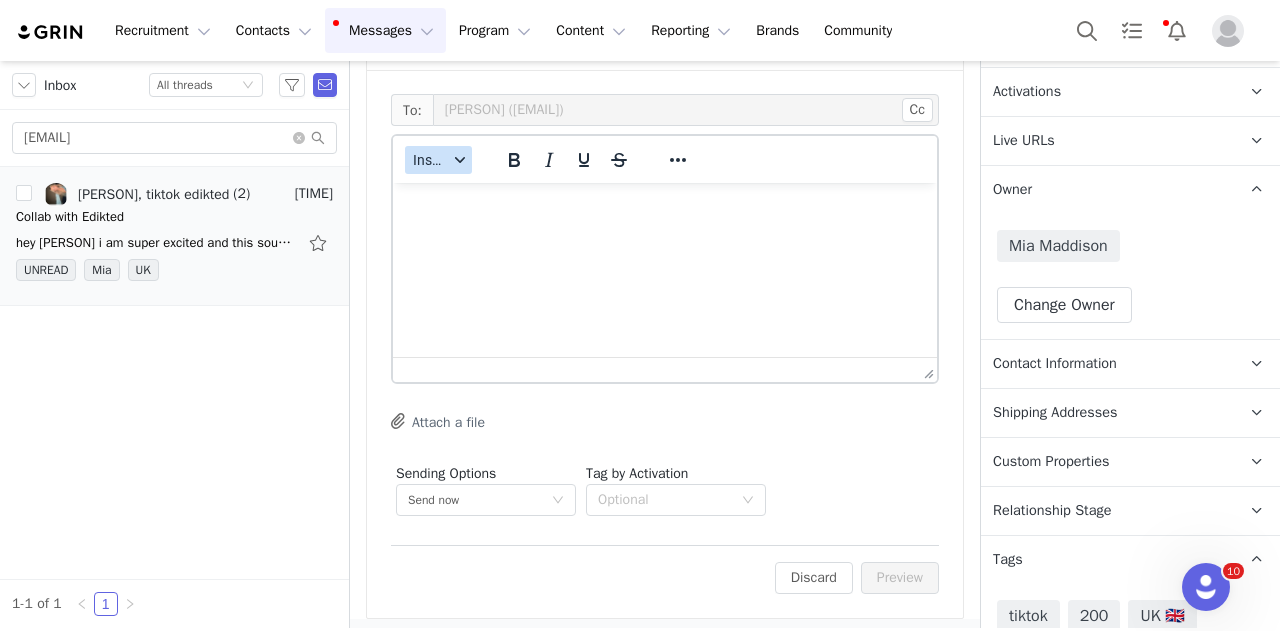 click on "Insert" at bounding box center [438, 160] 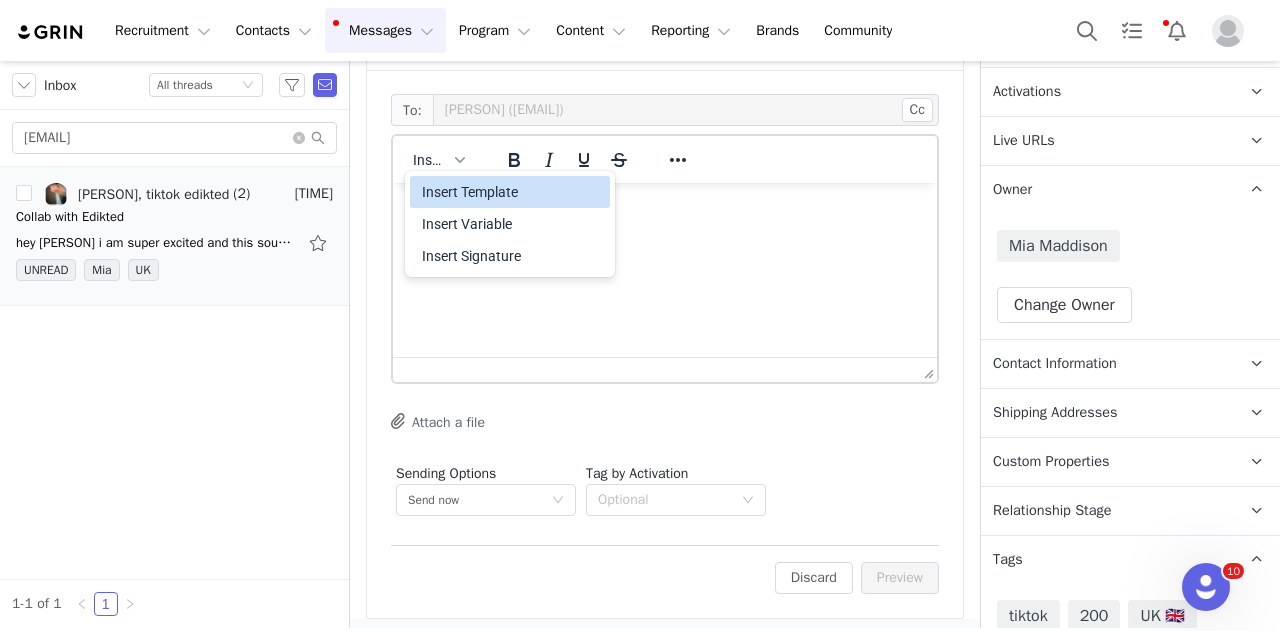 click on "Insert Template" at bounding box center [512, 192] 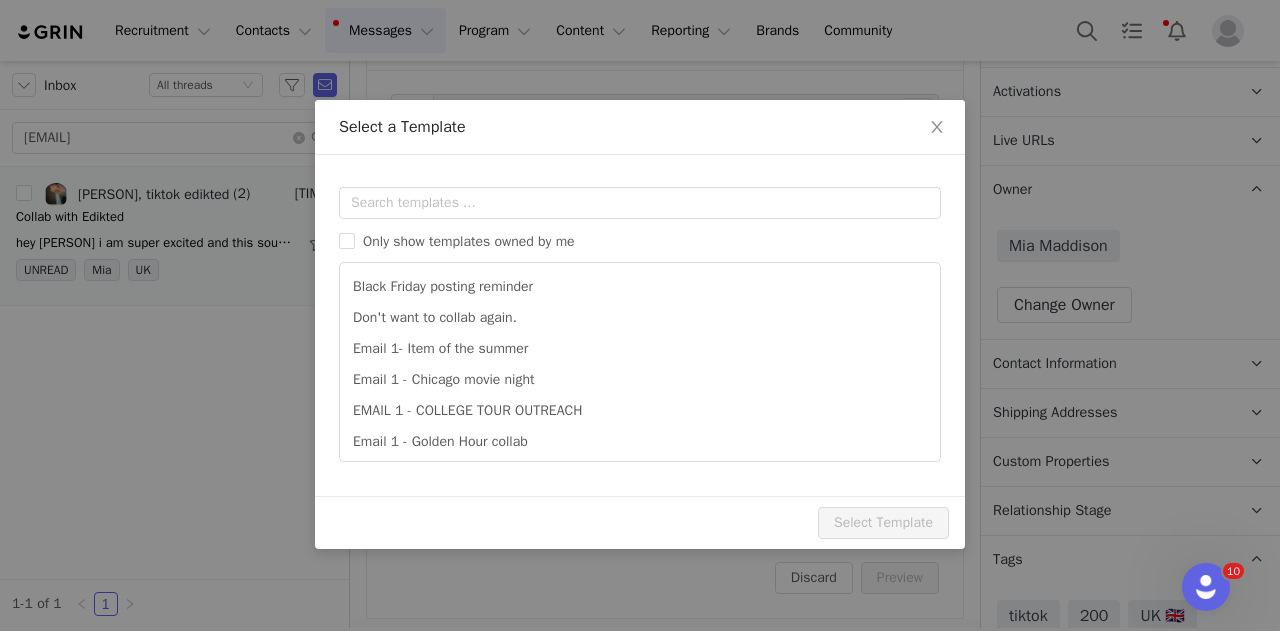 scroll, scrollTop: 0, scrollLeft: 0, axis: both 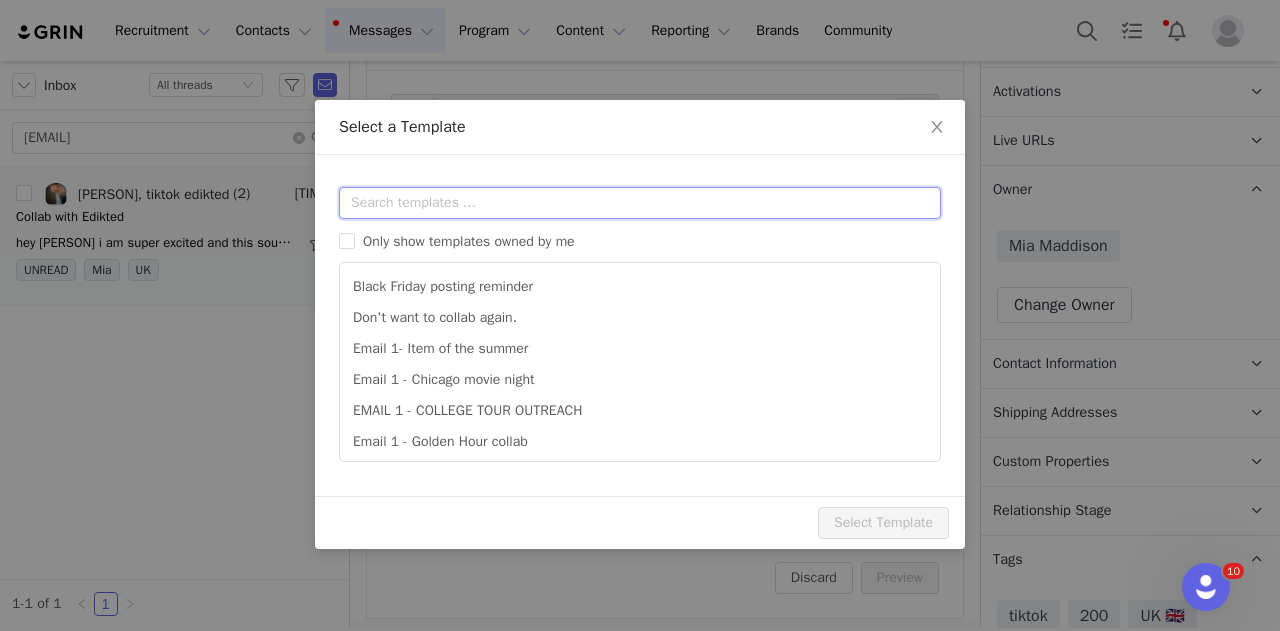 click at bounding box center [640, 203] 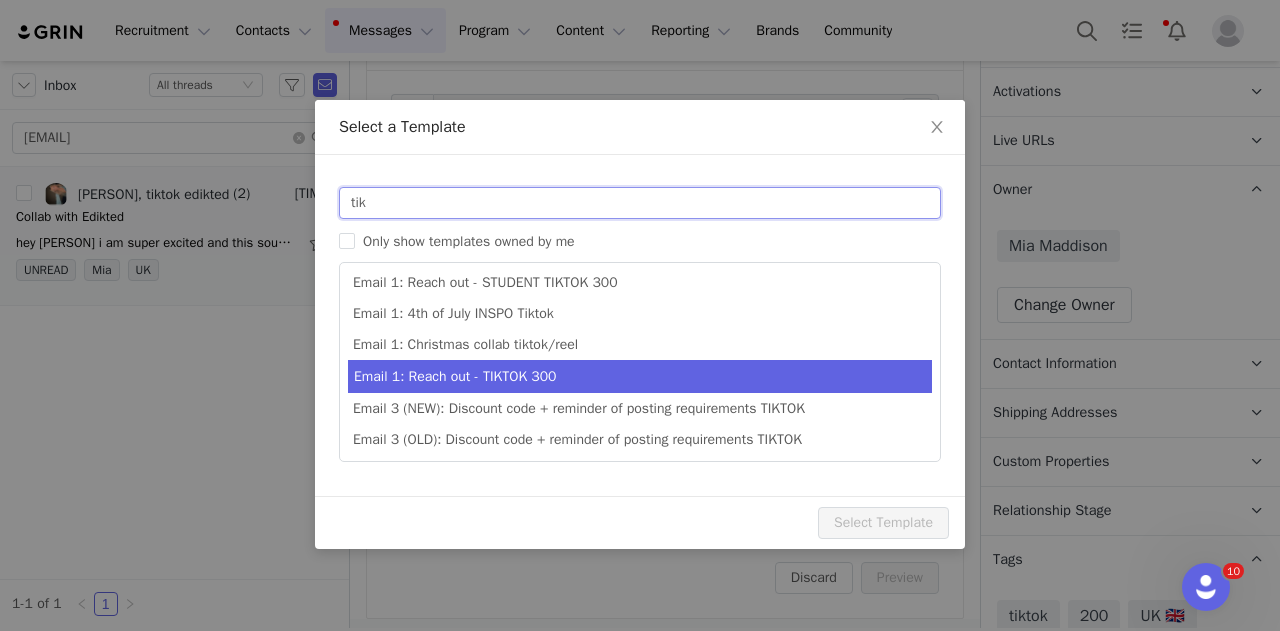 type on "tik" 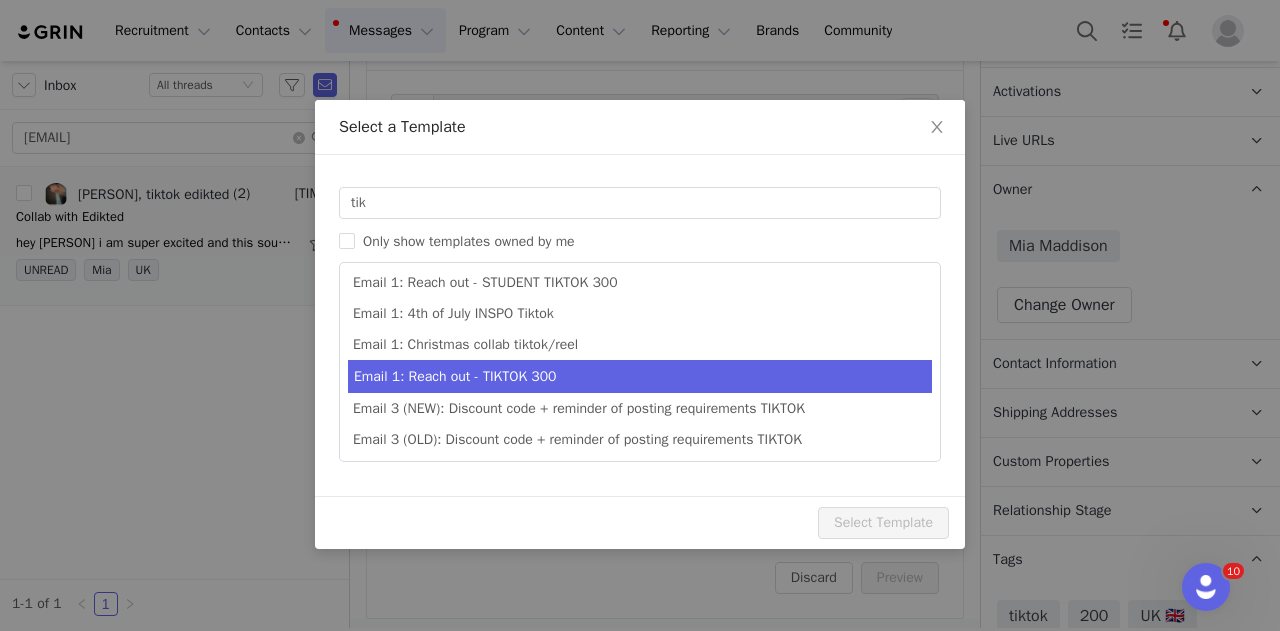 type on "Collab with Edikted" 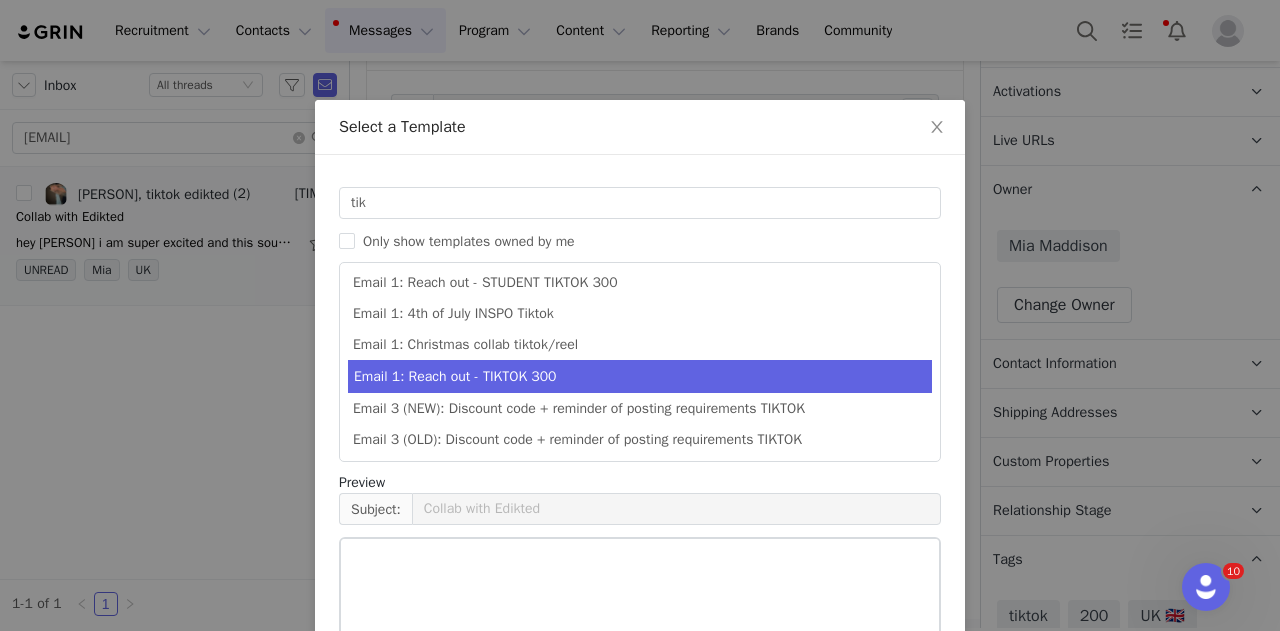 scroll, scrollTop: 66, scrollLeft: 0, axis: vertical 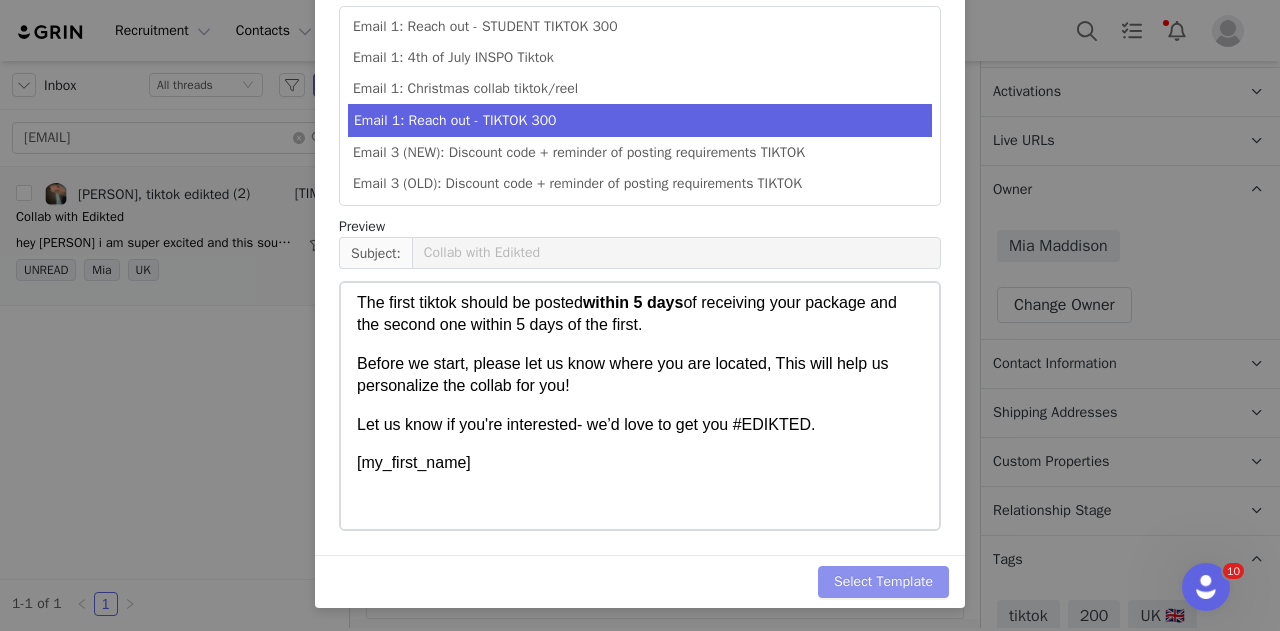 click on "Select Template" at bounding box center (883, 582) 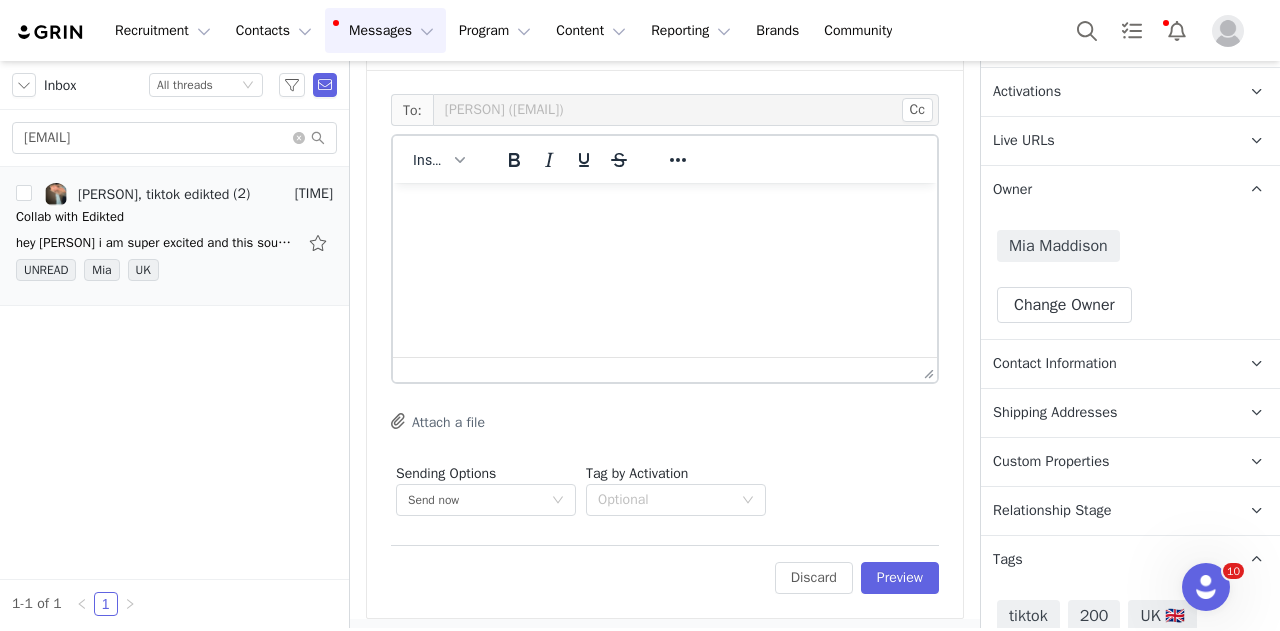 scroll, scrollTop: 0, scrollLeft: 0, axis: both 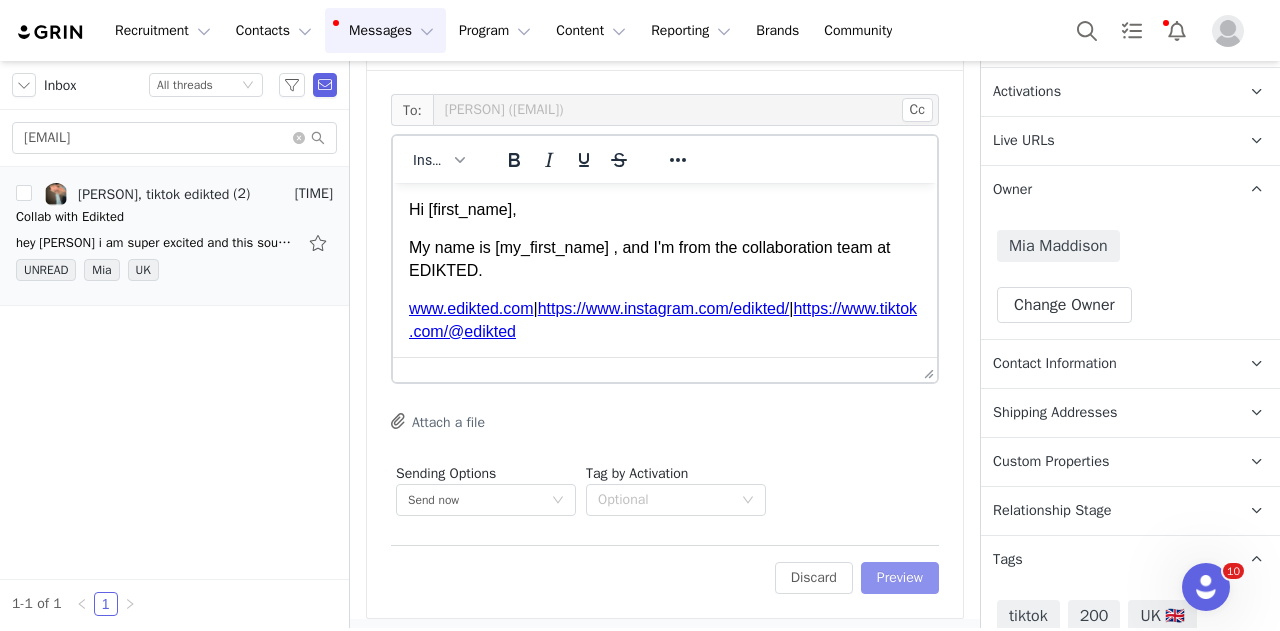 click on "Preview" at bounding box center [900, 578] 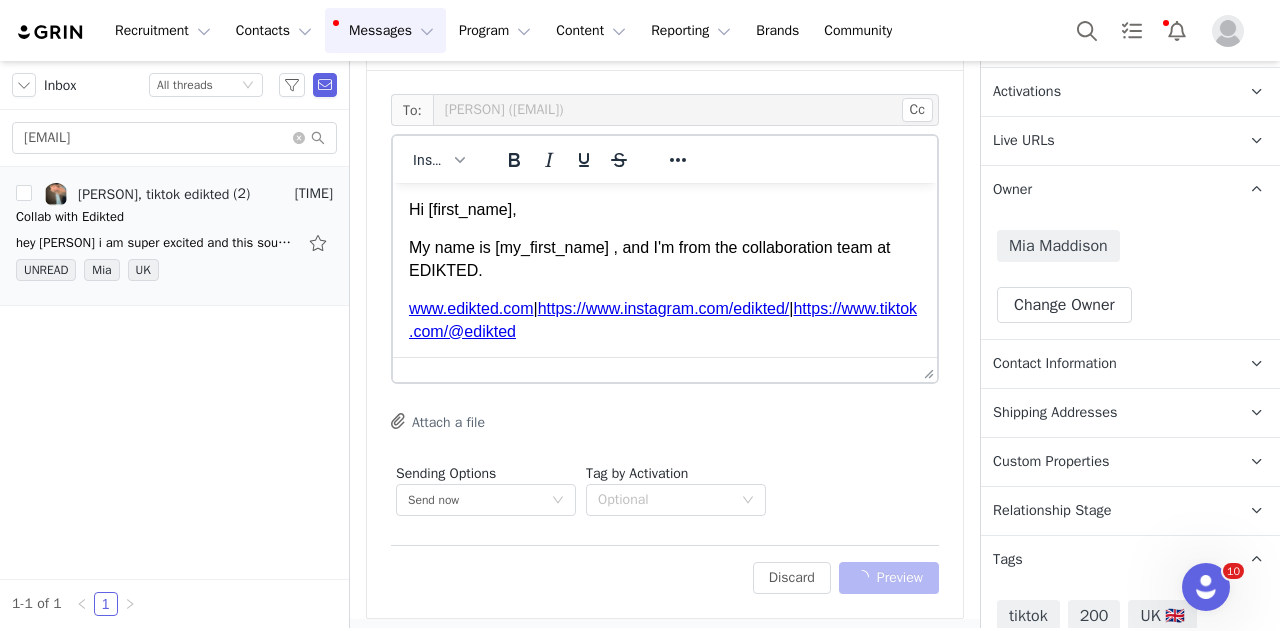 scroll, scrollTop: 1238, scrollLeft: 0, axis: vertical 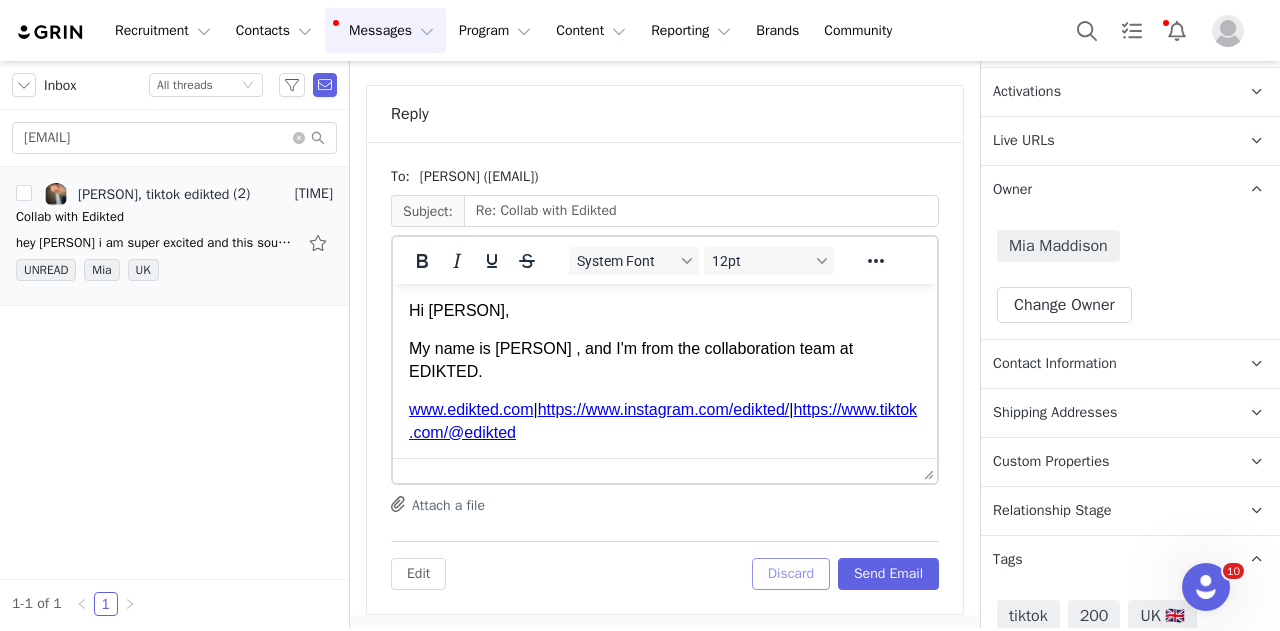click on "Discard" at bounding box center [791, 574] 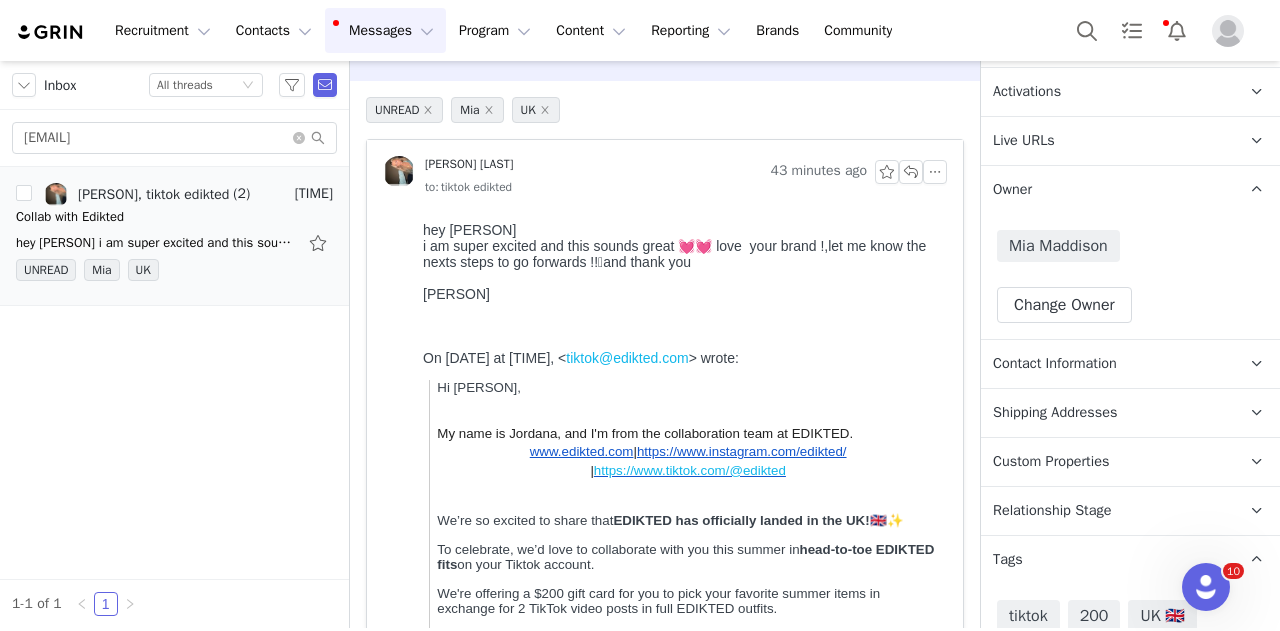 scroll, scrollTop: 0, scrollLeft: 0, axis: both 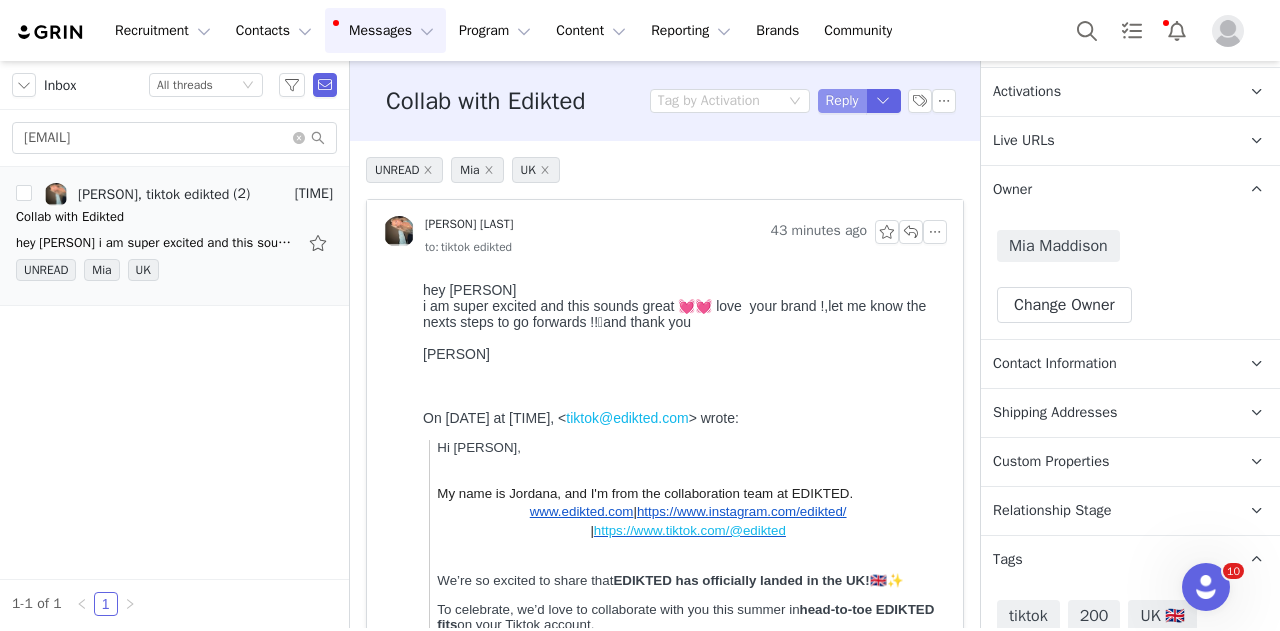 click on "Reply" at bounding box center (842, 101) 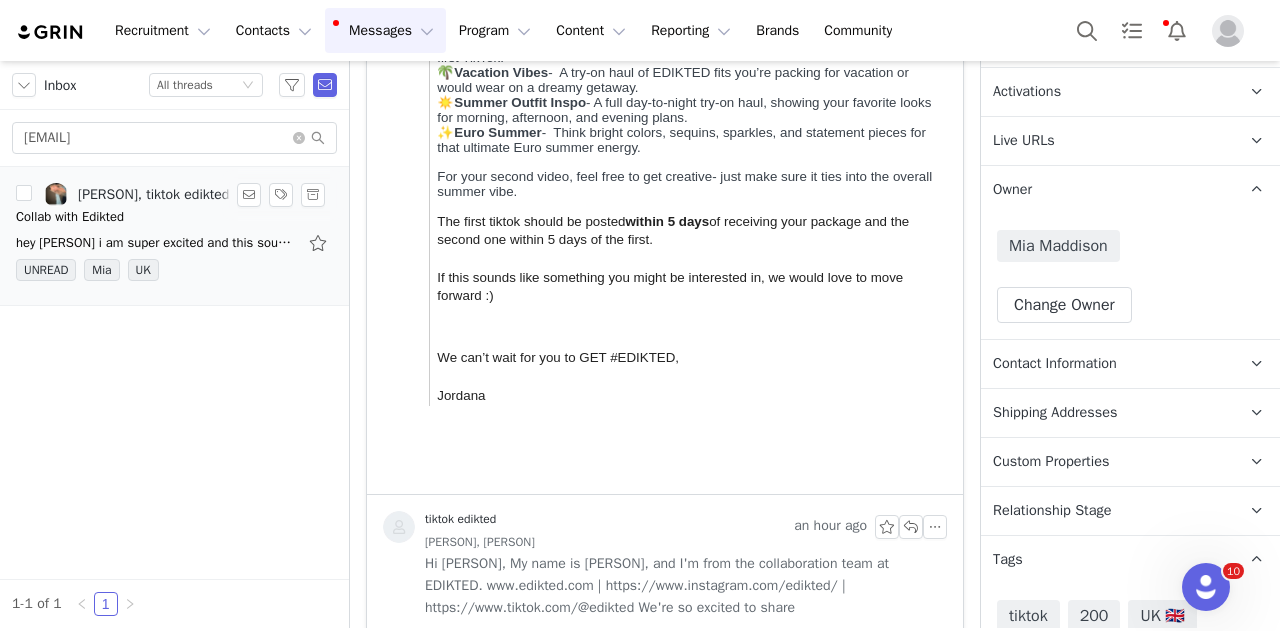 scroll, scrollTop: 1237, scrollLeft: 0, axis: vertical 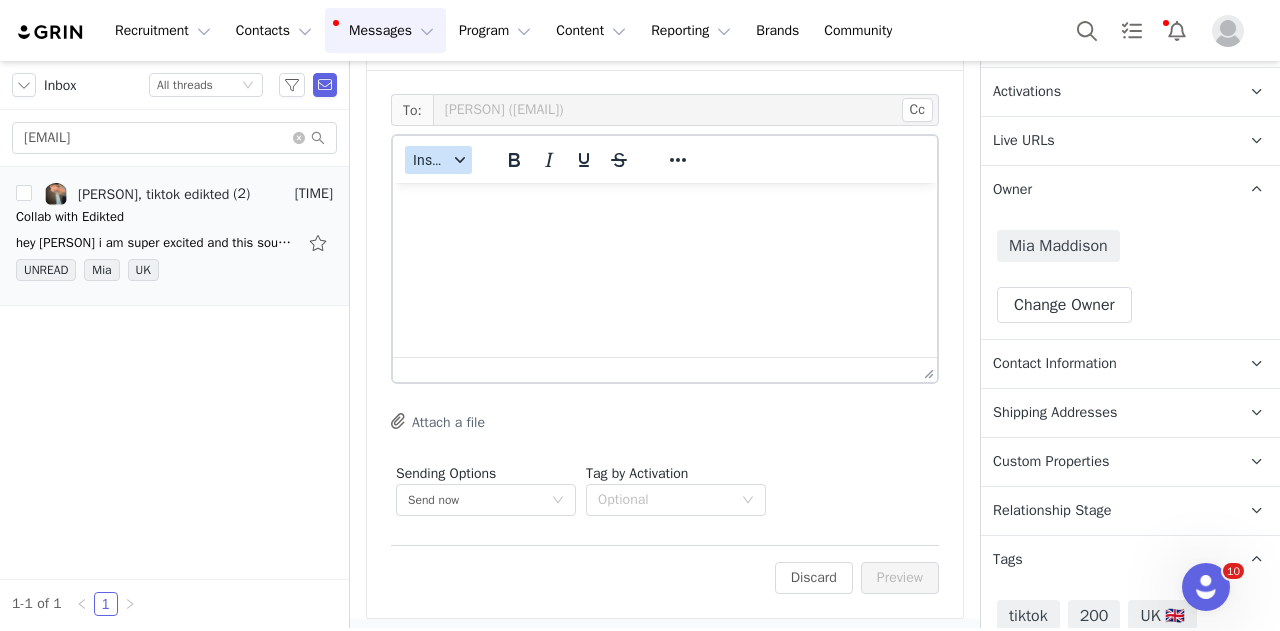 click on "Insert" at bounding box center (430, 160) 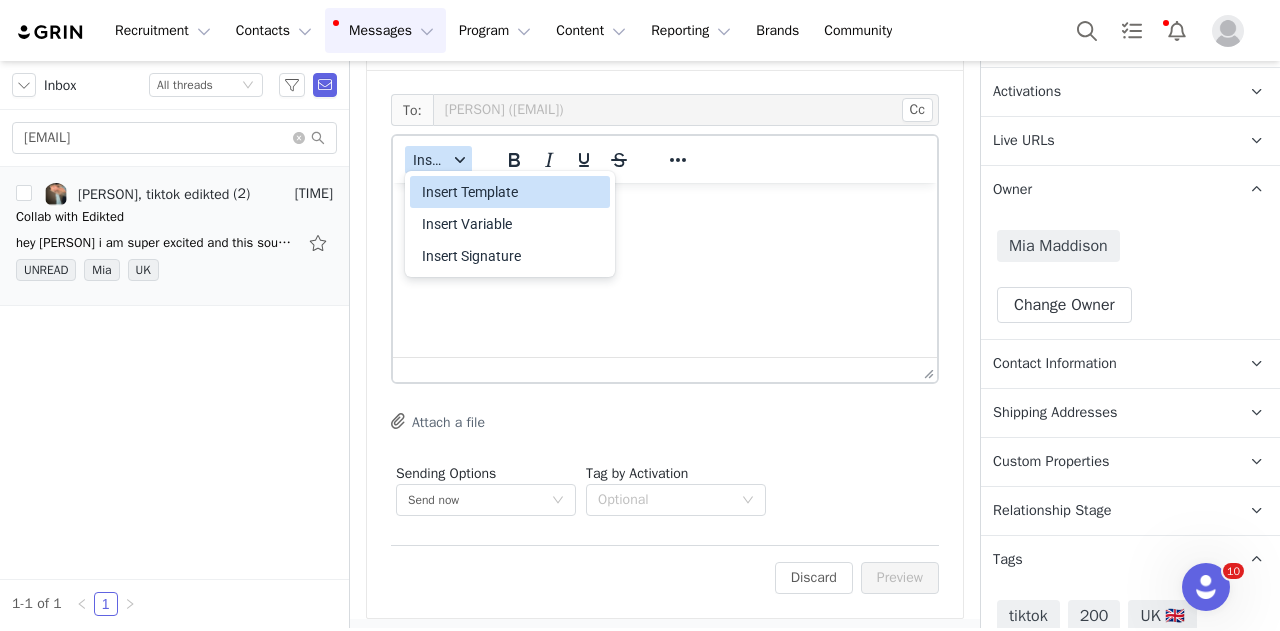 click on "Insert Template" at bounding box center (512, 192) 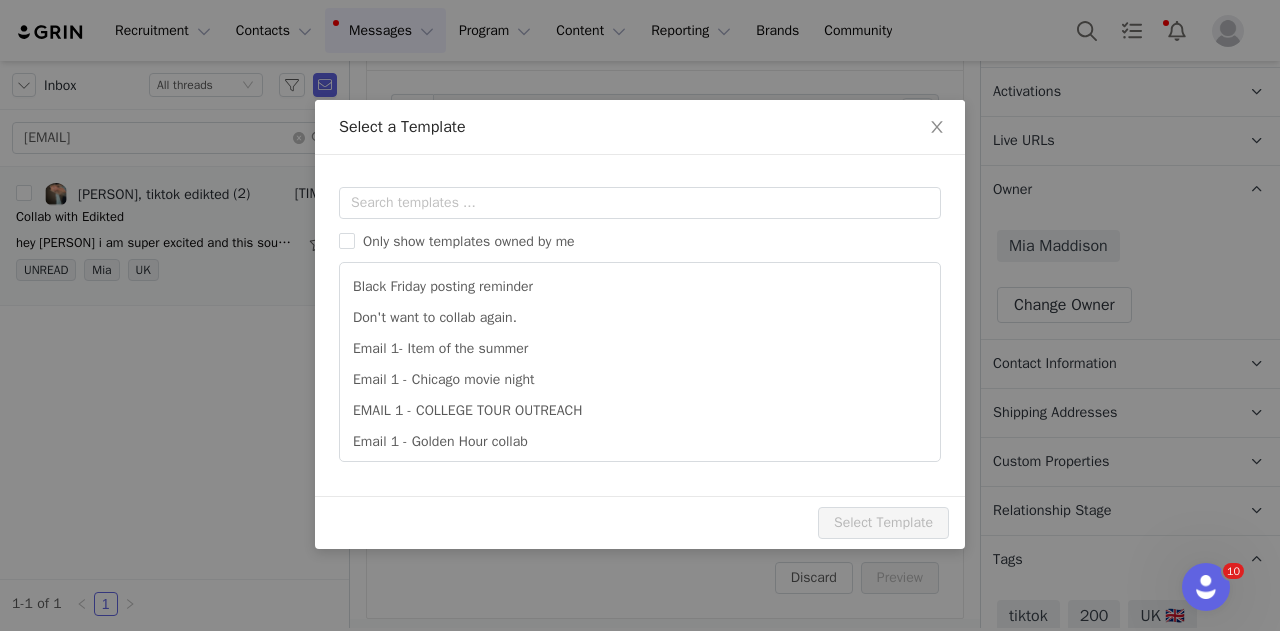 scroll, scrollTop: 0, scrollLeft: 0, axis: both 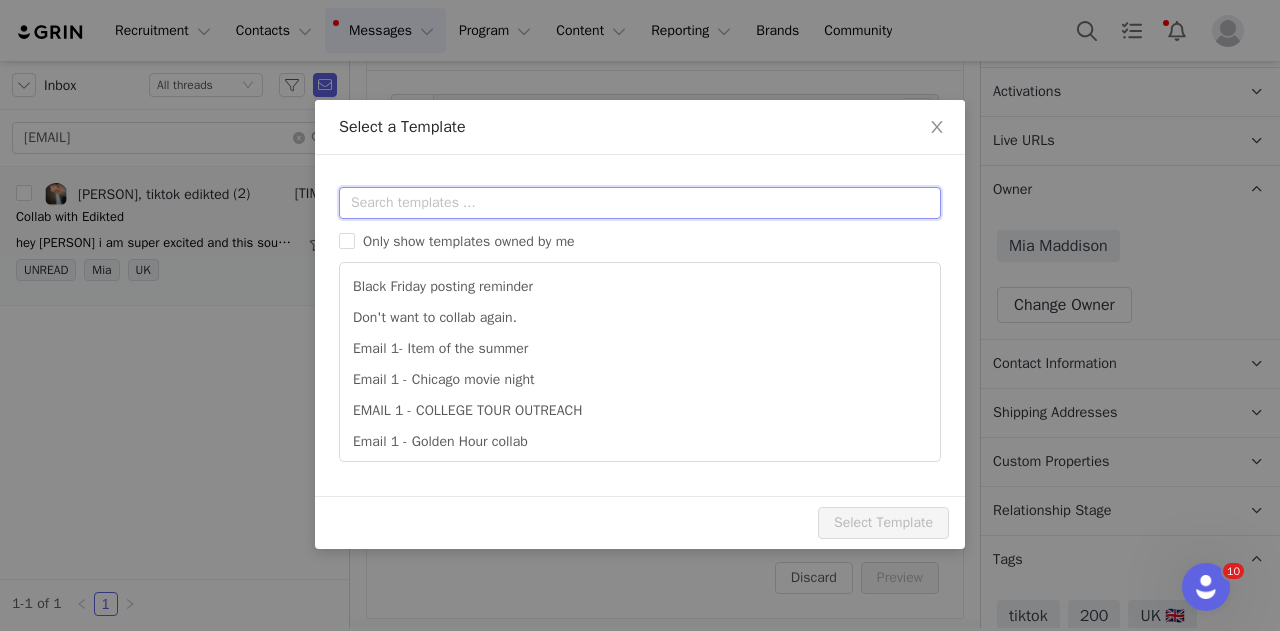 click at bounding box center (640, 203) 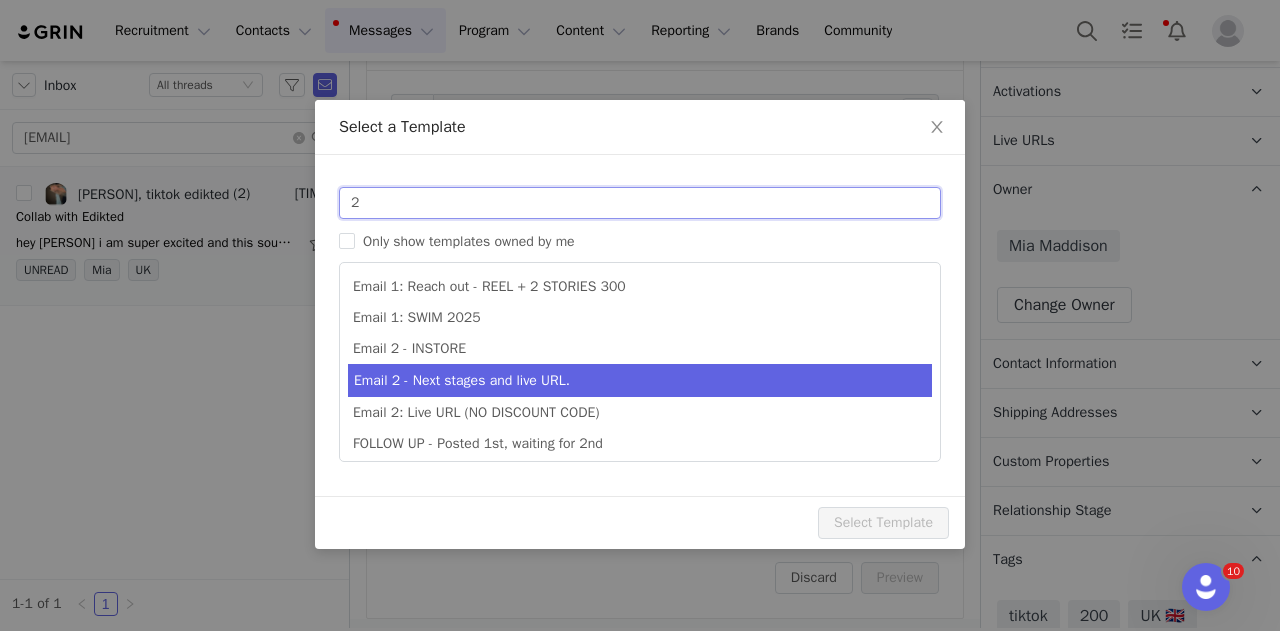 type on "2" 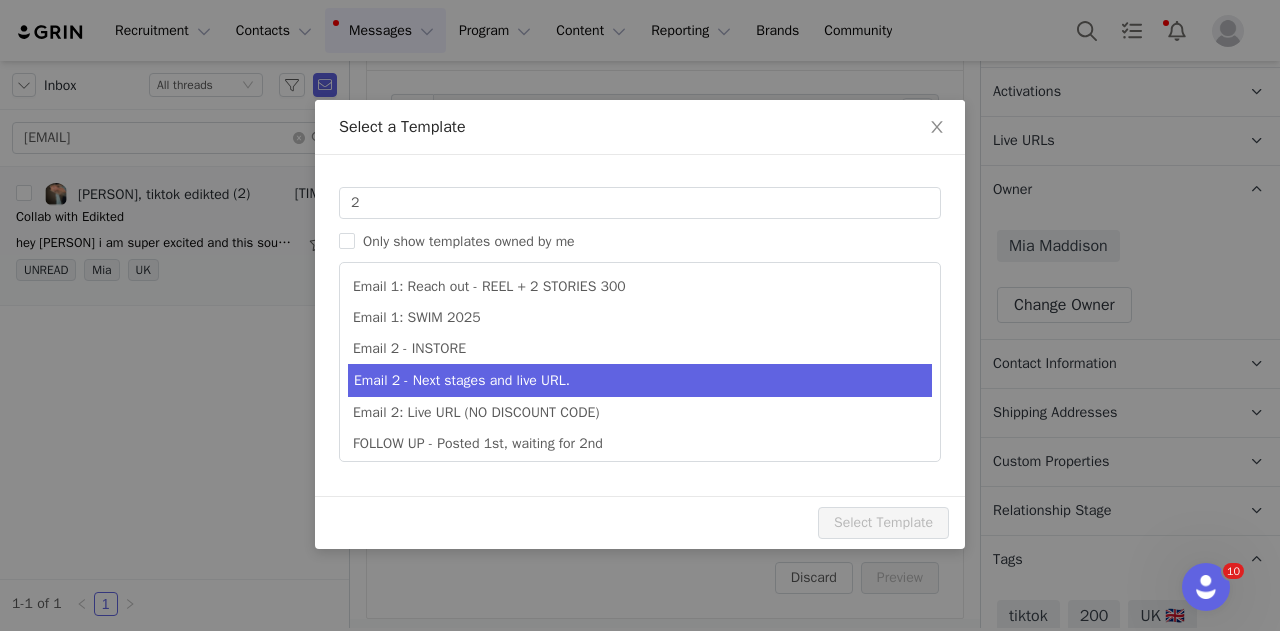 type on "Collab with Edikted" 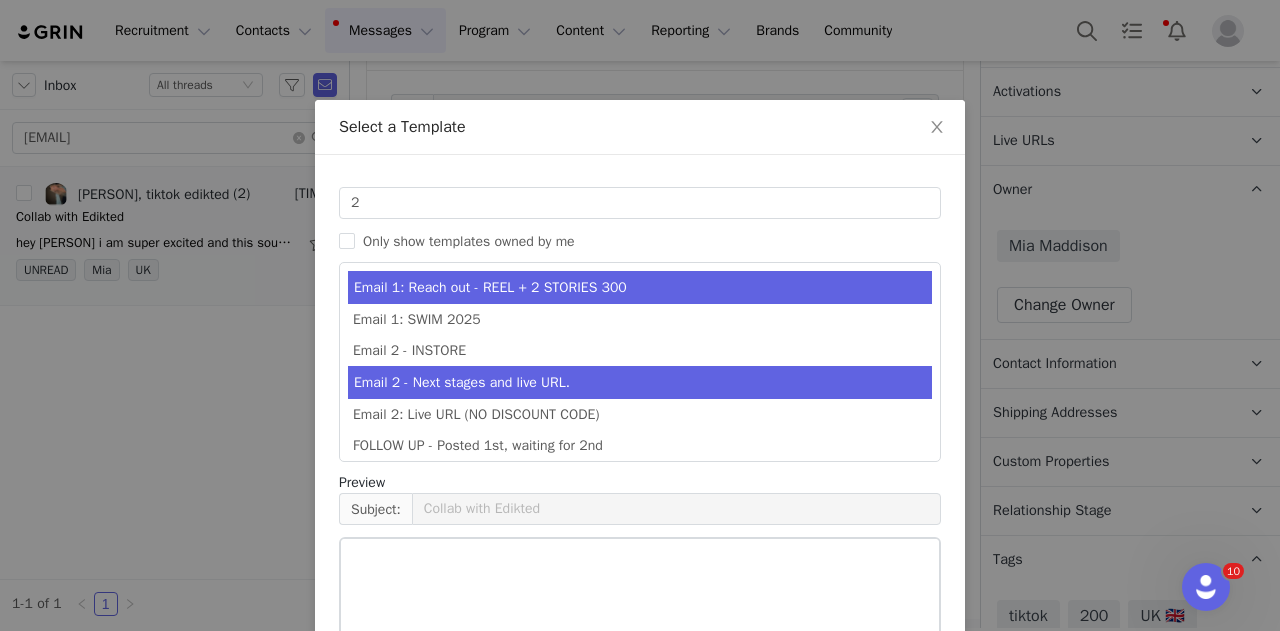 click on "Email 2 - Next stages and live URL." at bounding box center (640, 382) 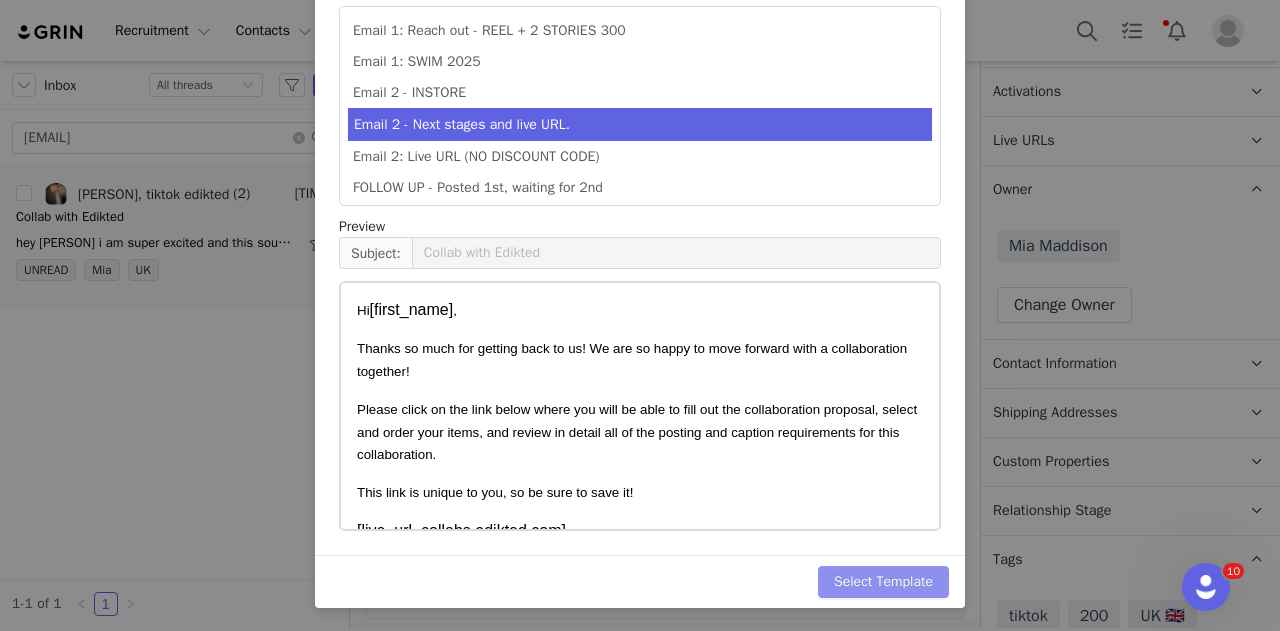drag, startPoint x: 832, startPoint y: 574, endPoint x: 844, endPoint y: 576, distance: 12.165525 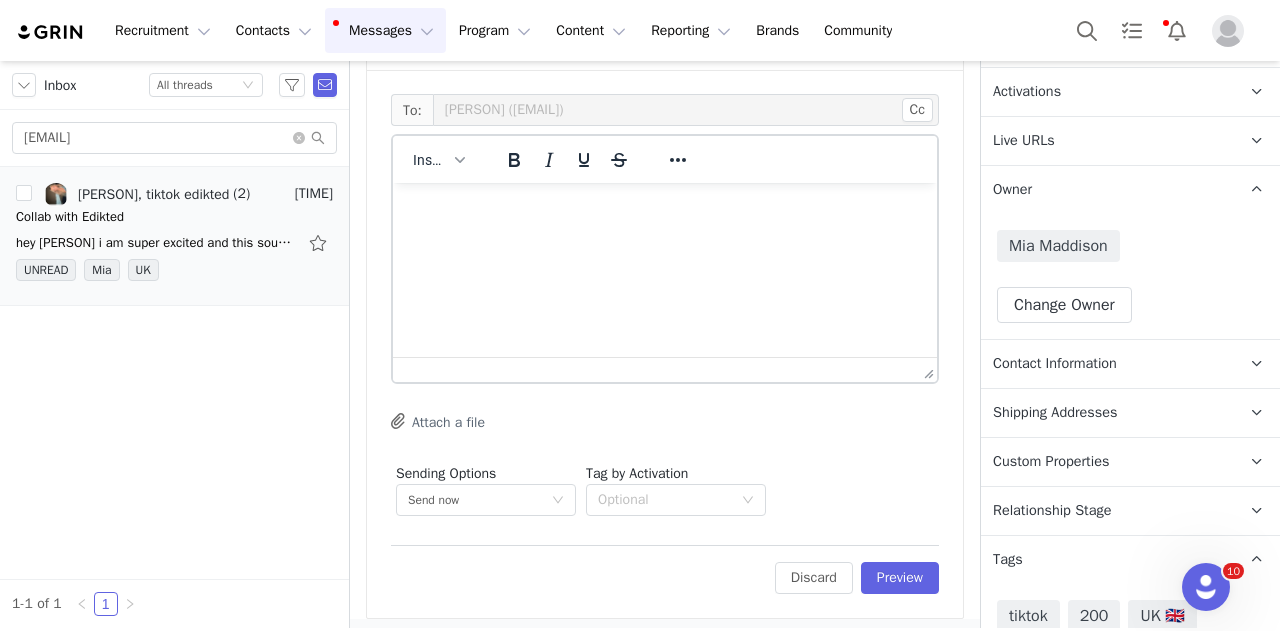 scroll, scrollTop: 4, scrollLeft: 0, axis: vertical 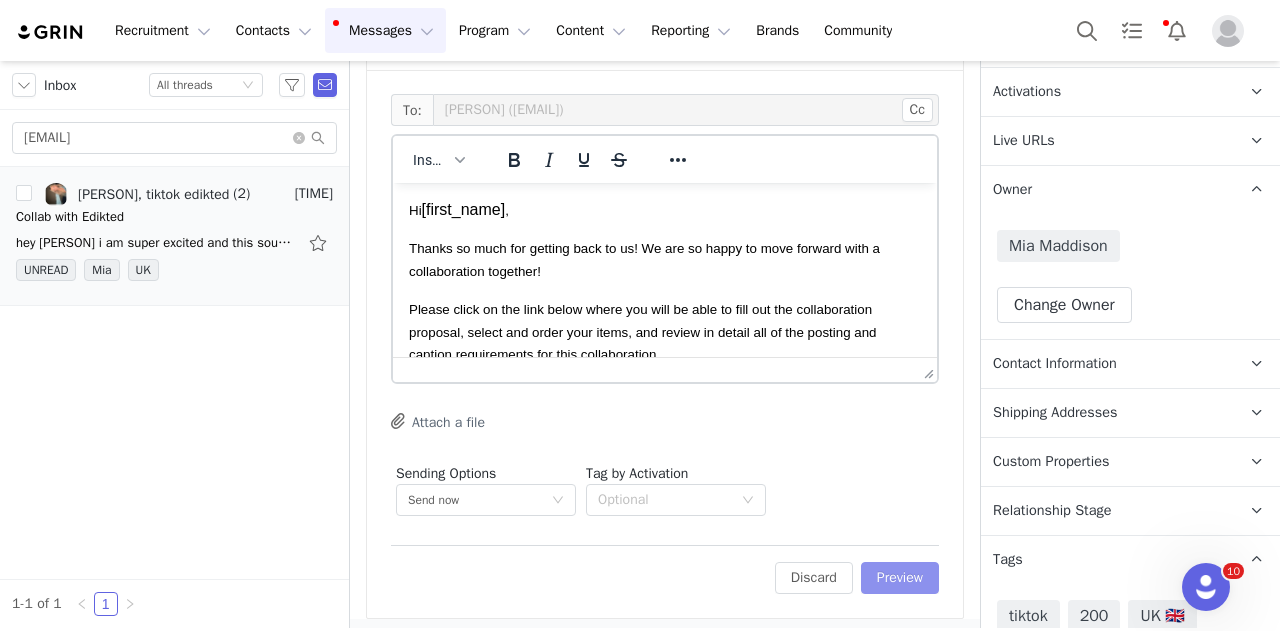 click on "Preview" at bounding box center (900, 578) 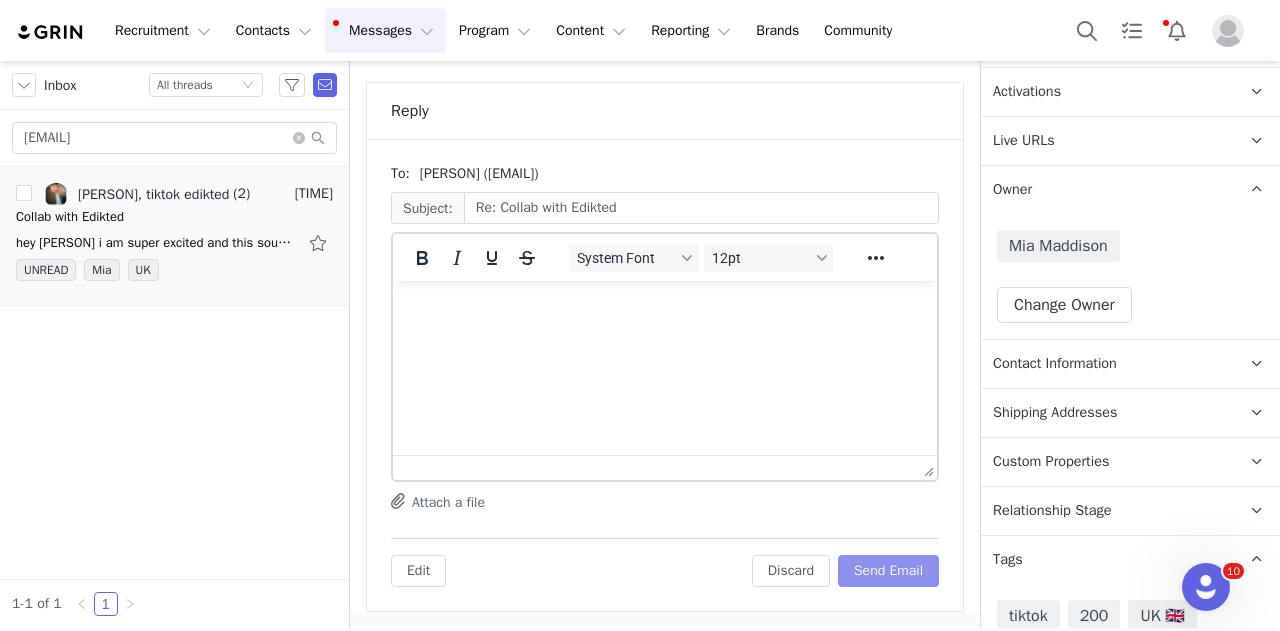 scroll, scrollTop: 1238, scrollLeft: 0, axis: vertical 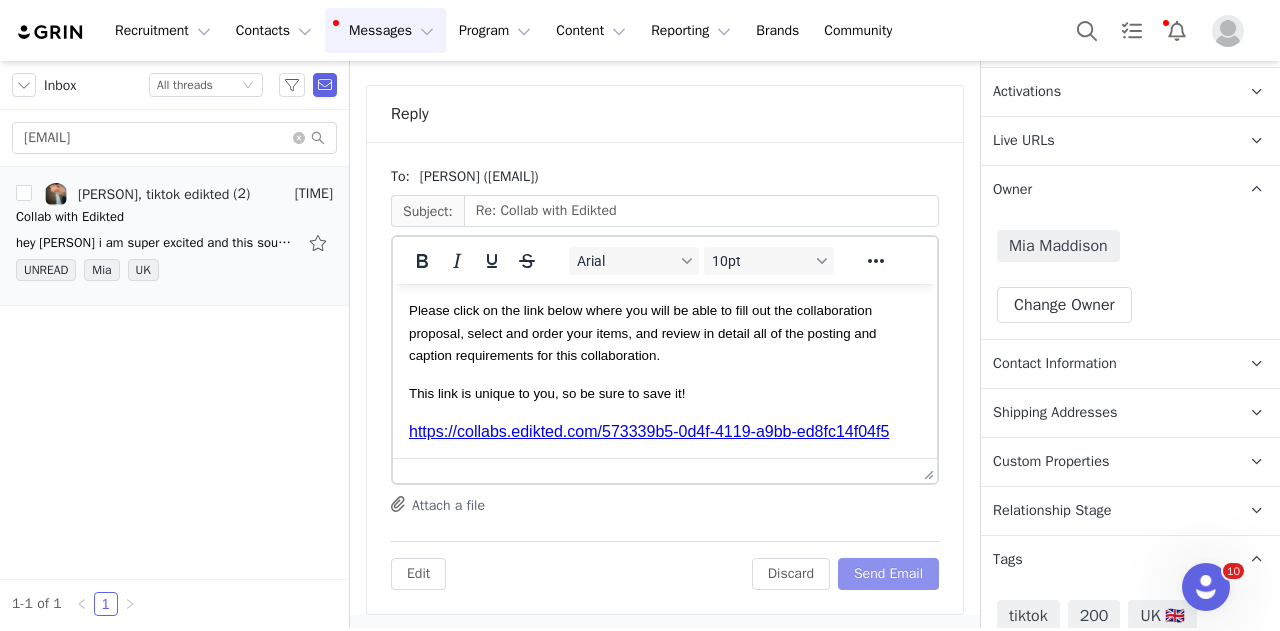 click on "Send Email" at bounding box center [888, 574] 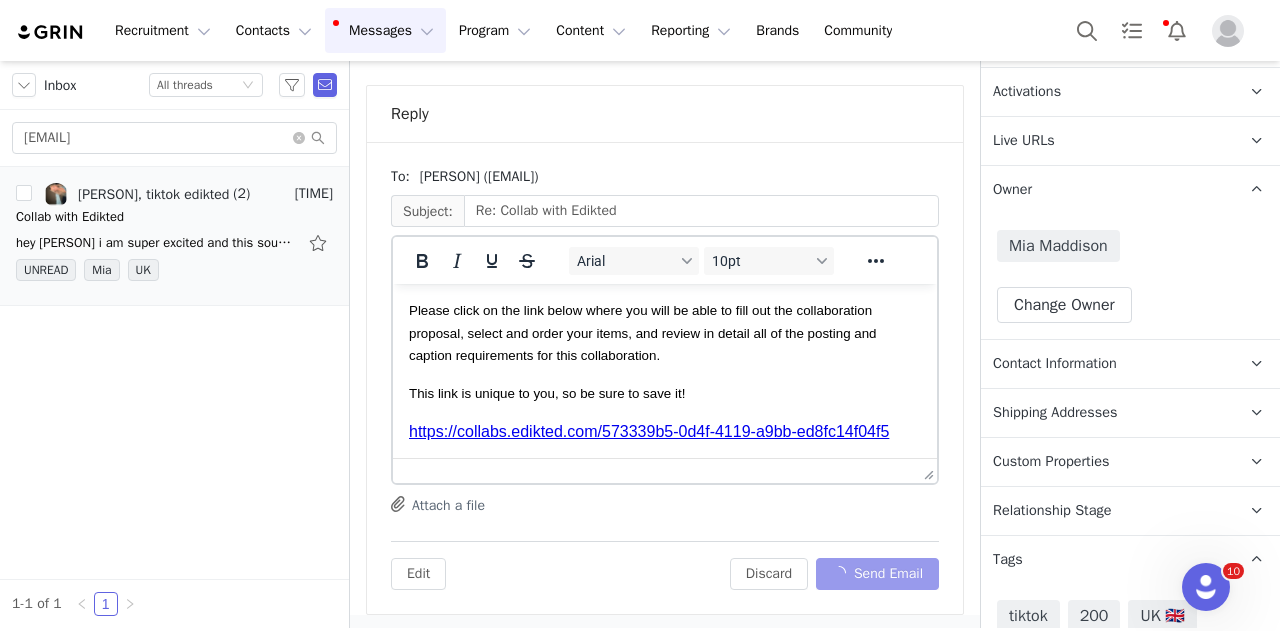 scroll, scrollTop: 152, scrollLeft: 0, axis: vertical 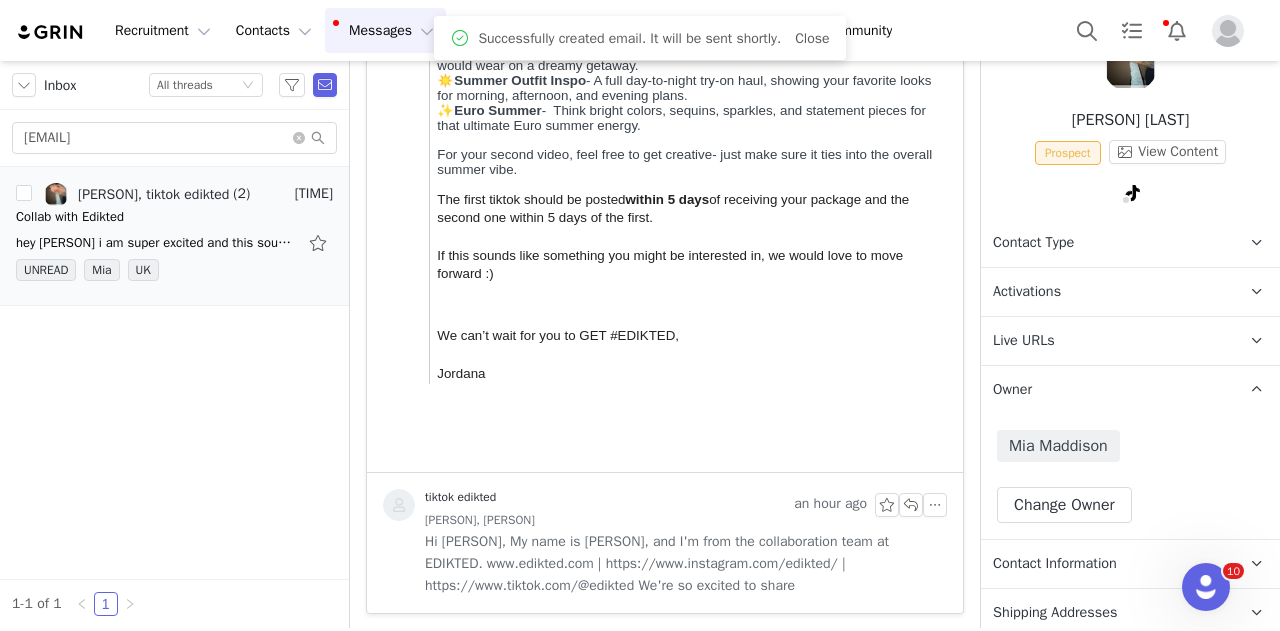 click on "Contact Type" at bounding box center (1033, 243) 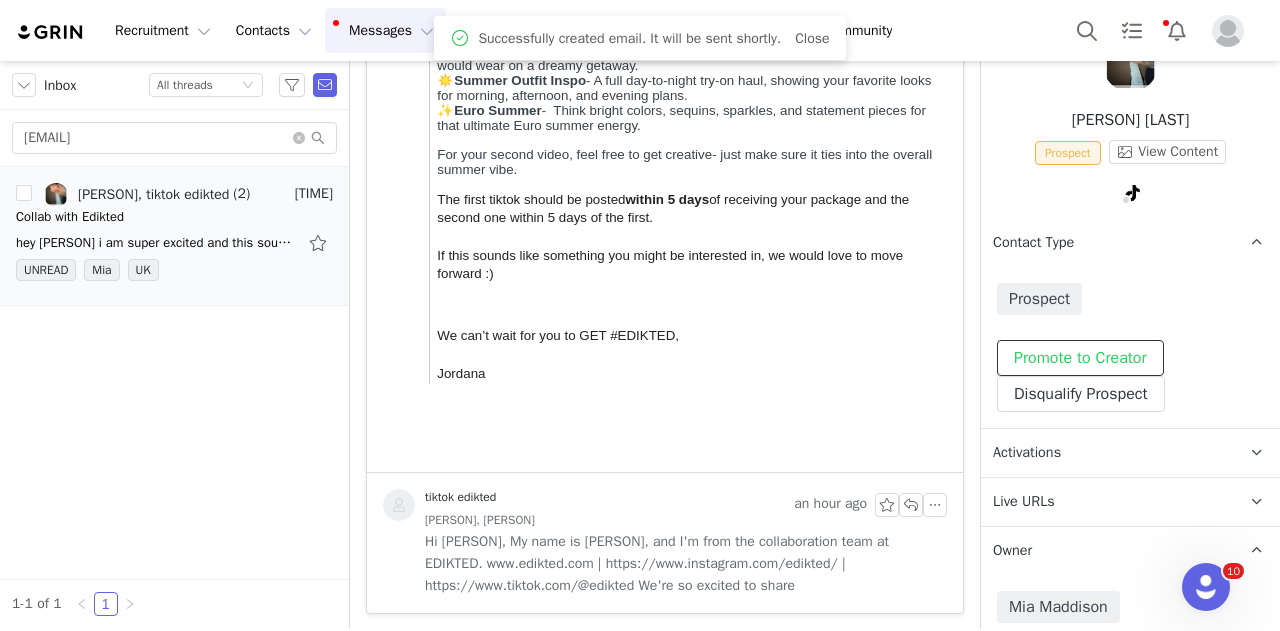 click on "Promote to Creator" at bounding box center [1080, 358] 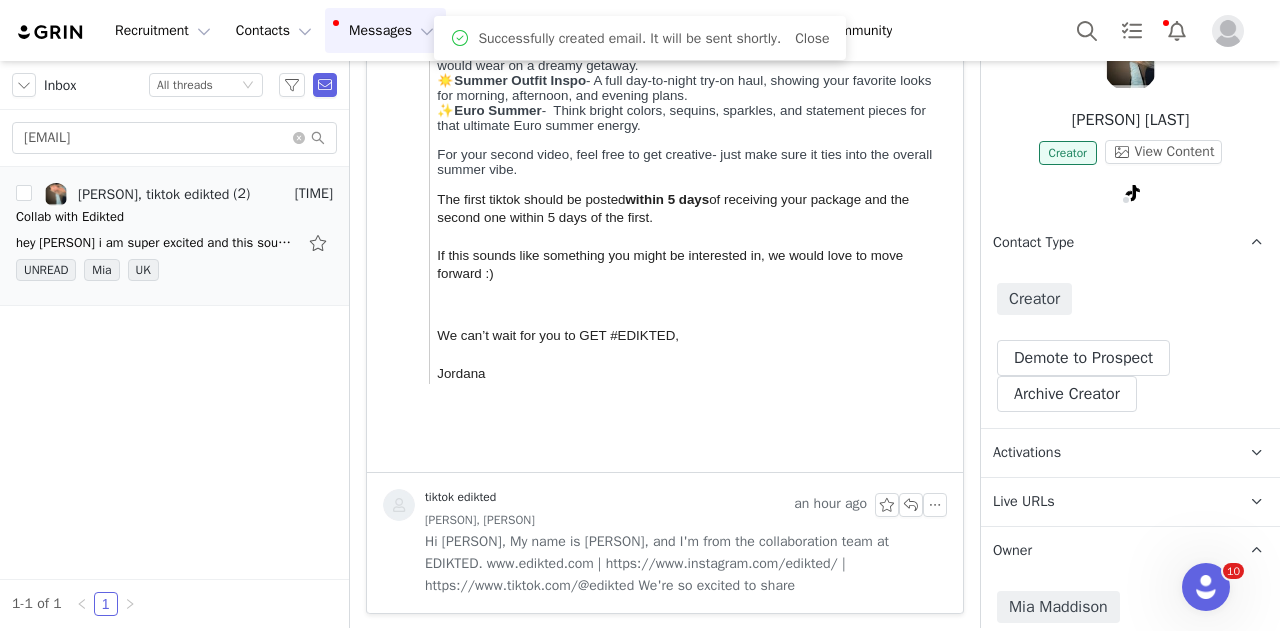 click on "Activations" at bounding box center (1106, 453) 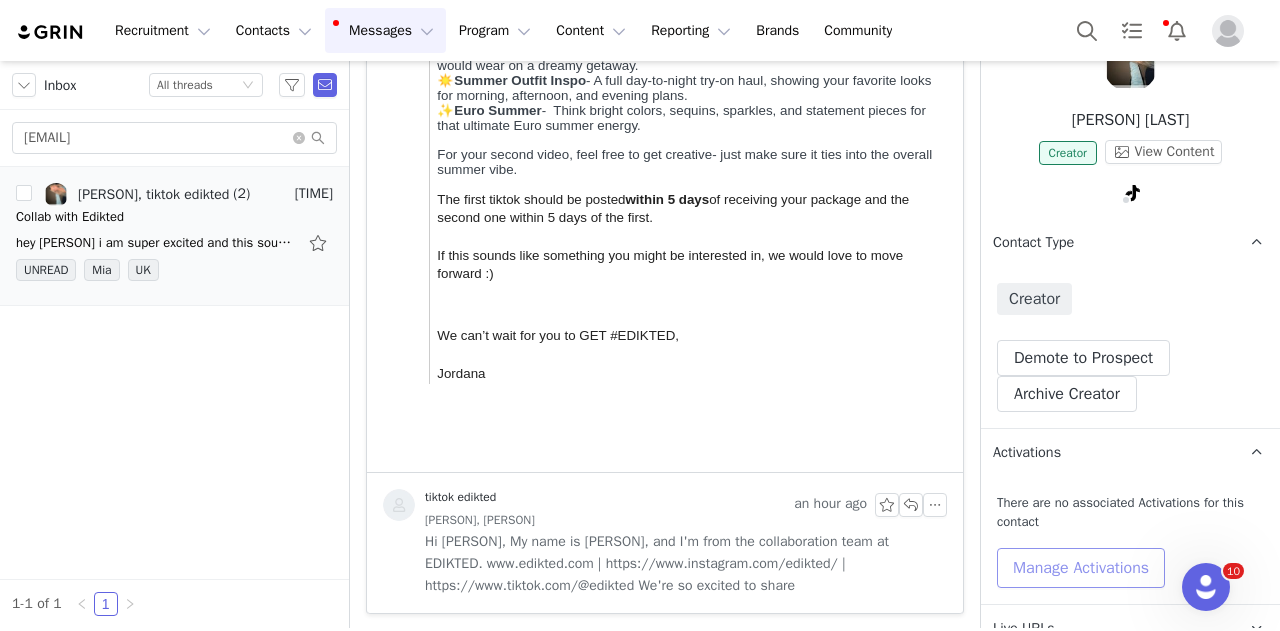 click on "Manage Activations" at bounding box center (1081, 568) 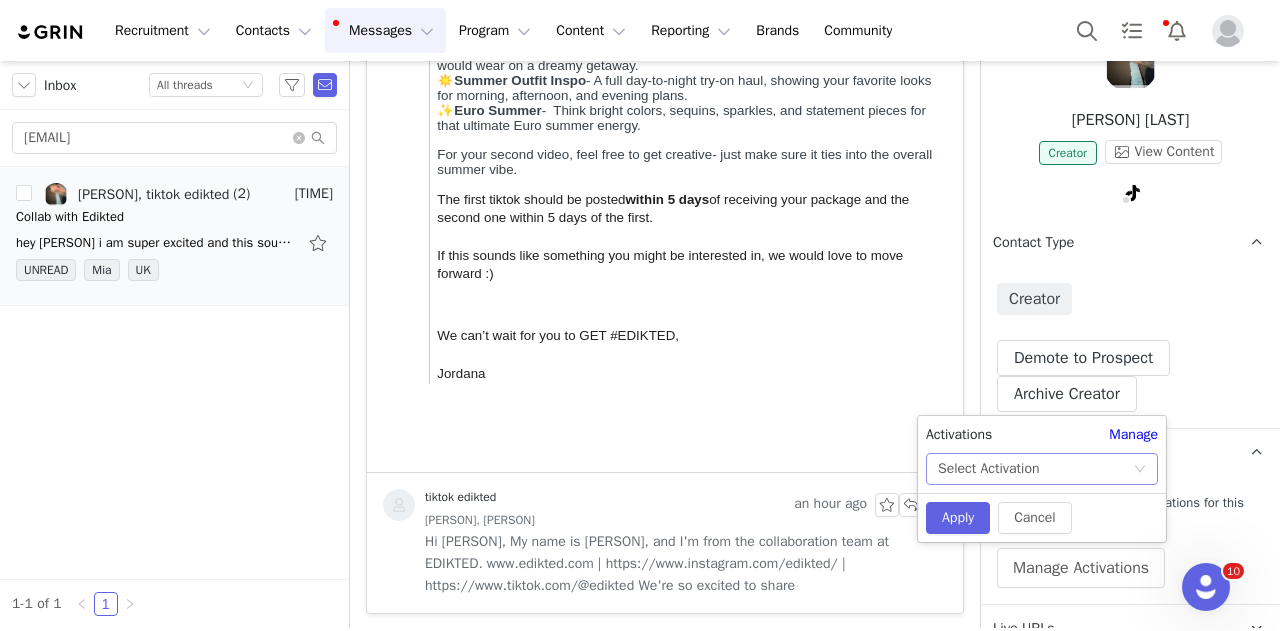 click on "Select Activation" at bounding box center [1035, 469] 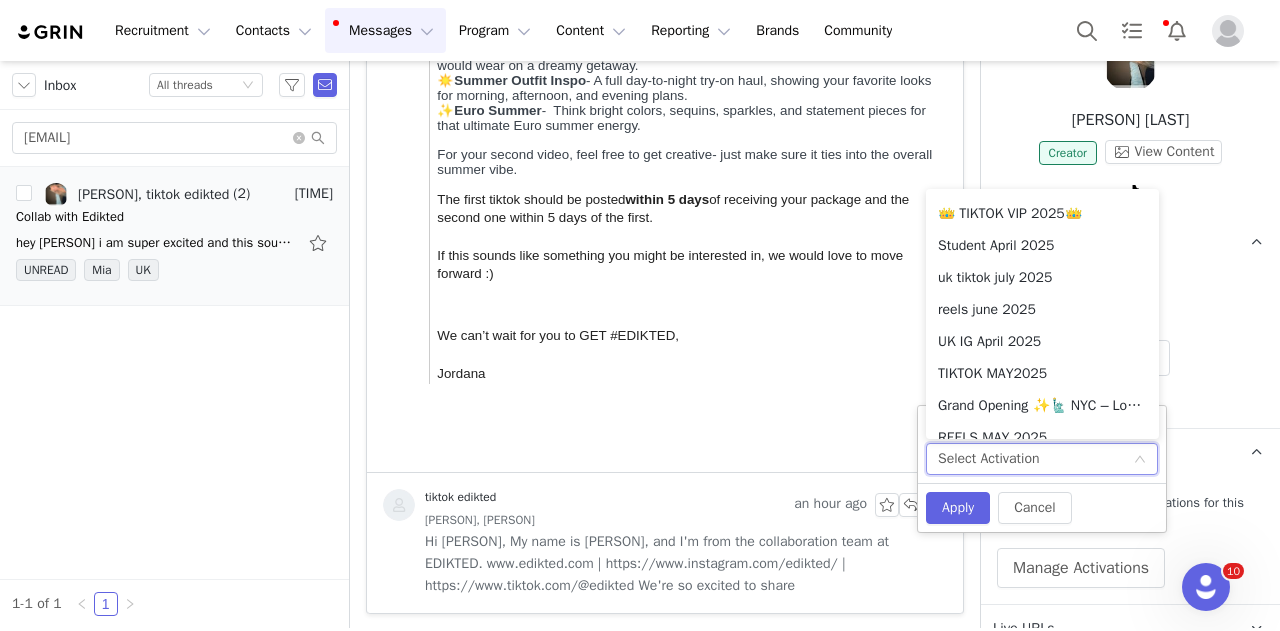 scroll, scrollTop: 1902, scrollLeft: 0, axis: vertical 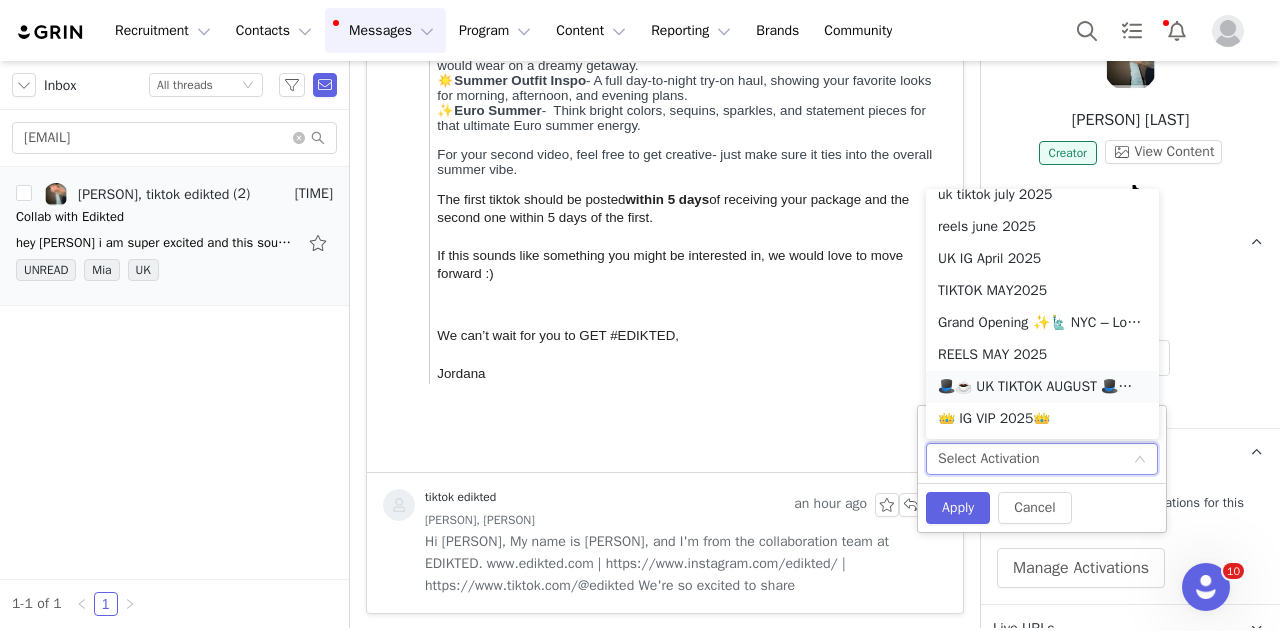click on "🎩☕️ UK TIKTOK AUGUST 🎩☕️ 2025" at bounding box center (1042, 387) 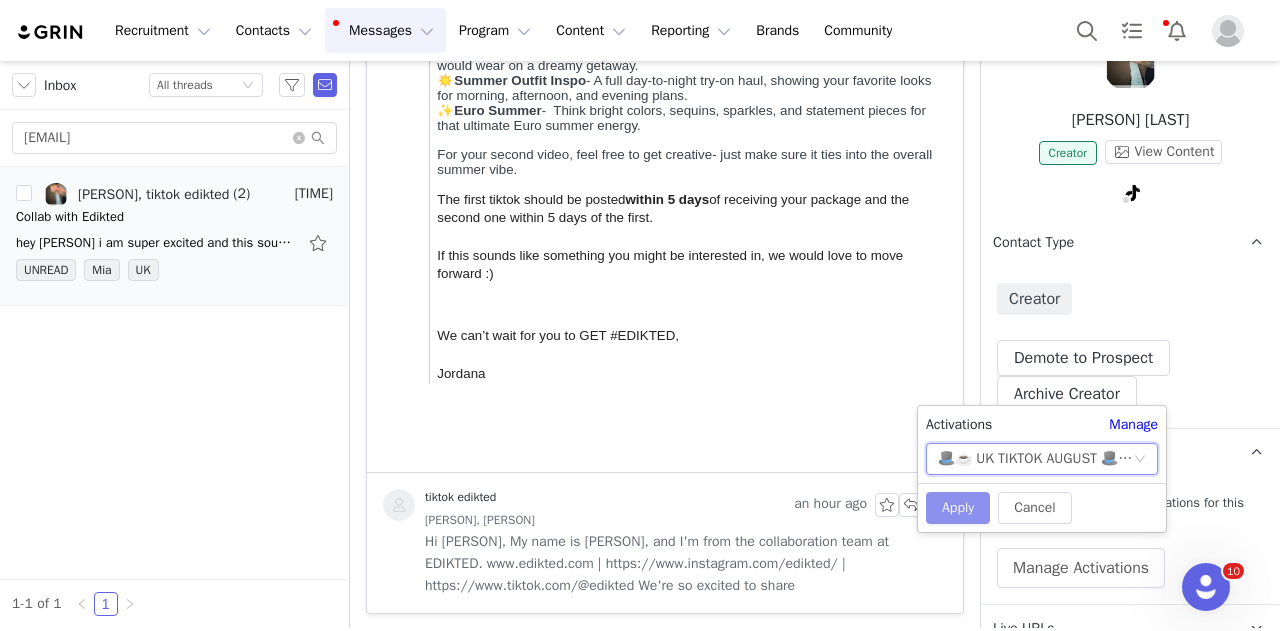 click on "Apply" at bounding box center (958, 508) 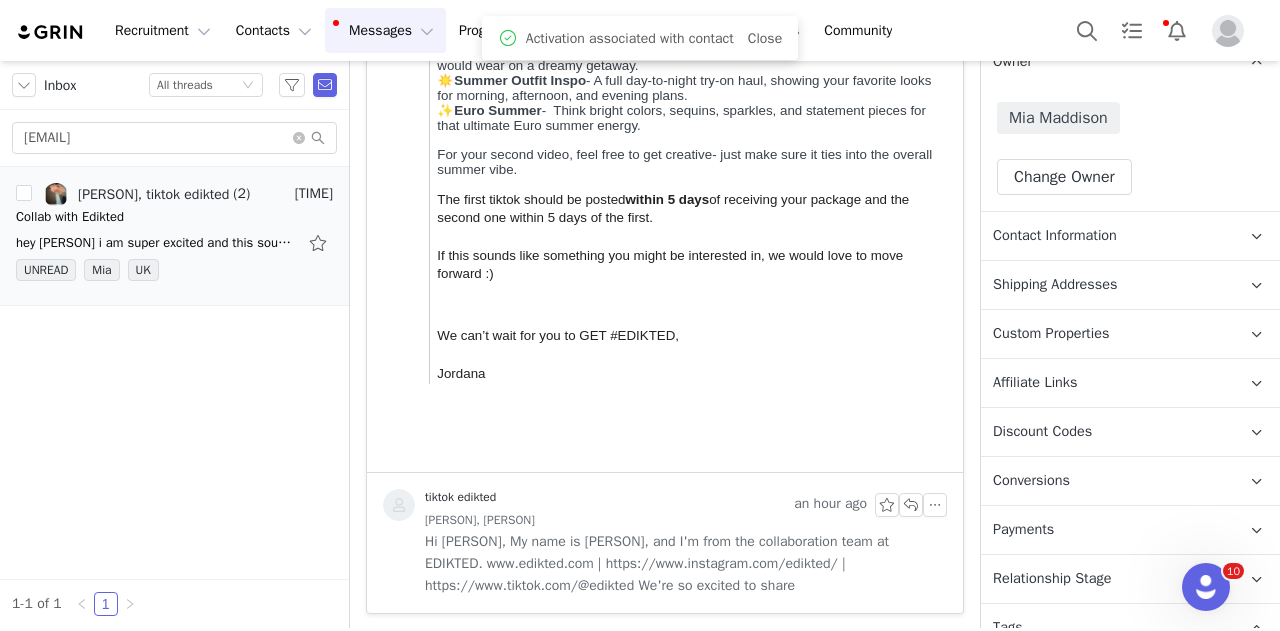 click on "Relationship Stage" at bounding box center (1052, 579) 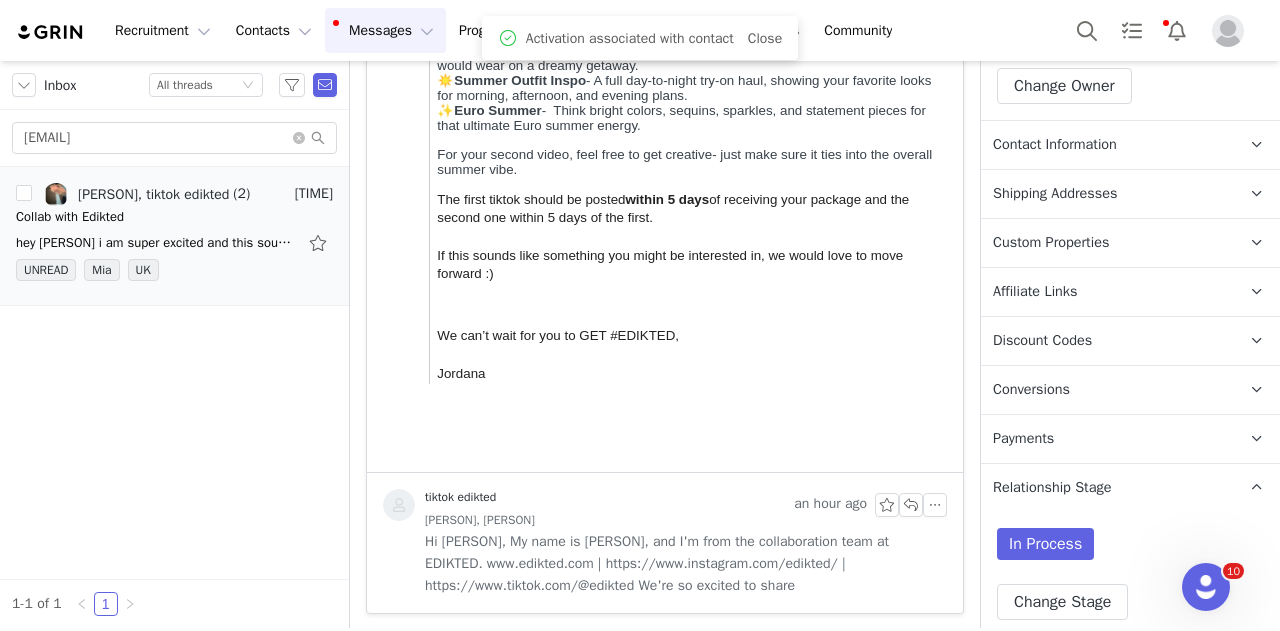 scroll, scrollTop: 968, scrollLeft: 0, axis: vertical 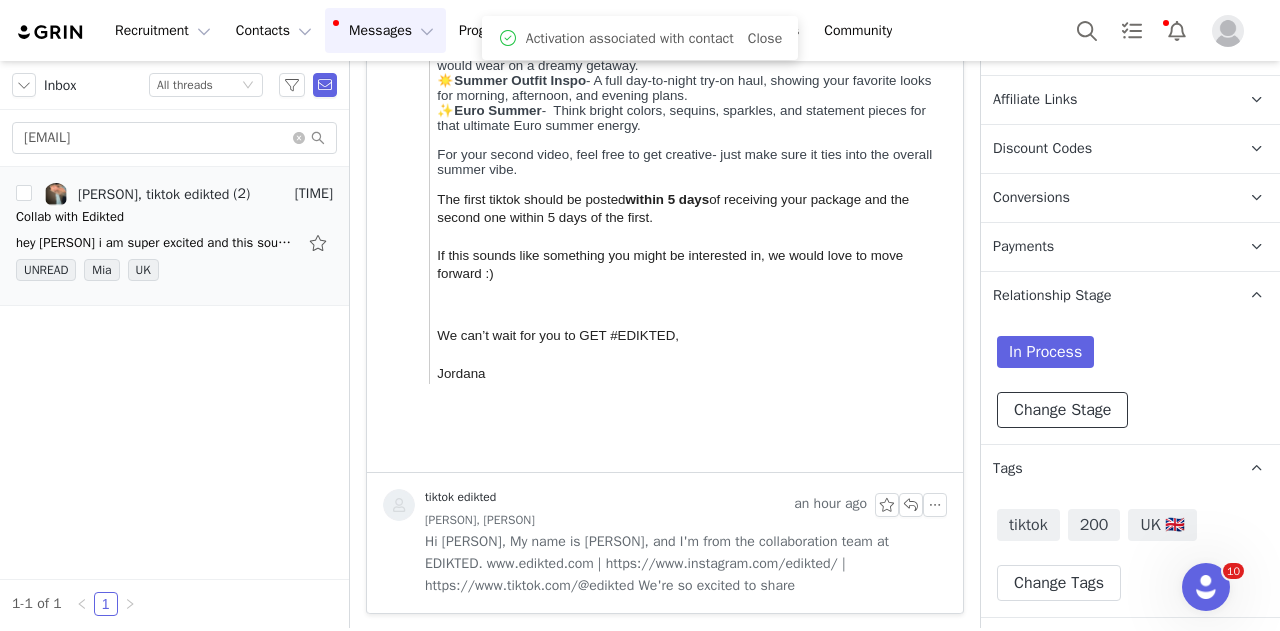 click on "Change Stage" at bounding box center [1062, 410] 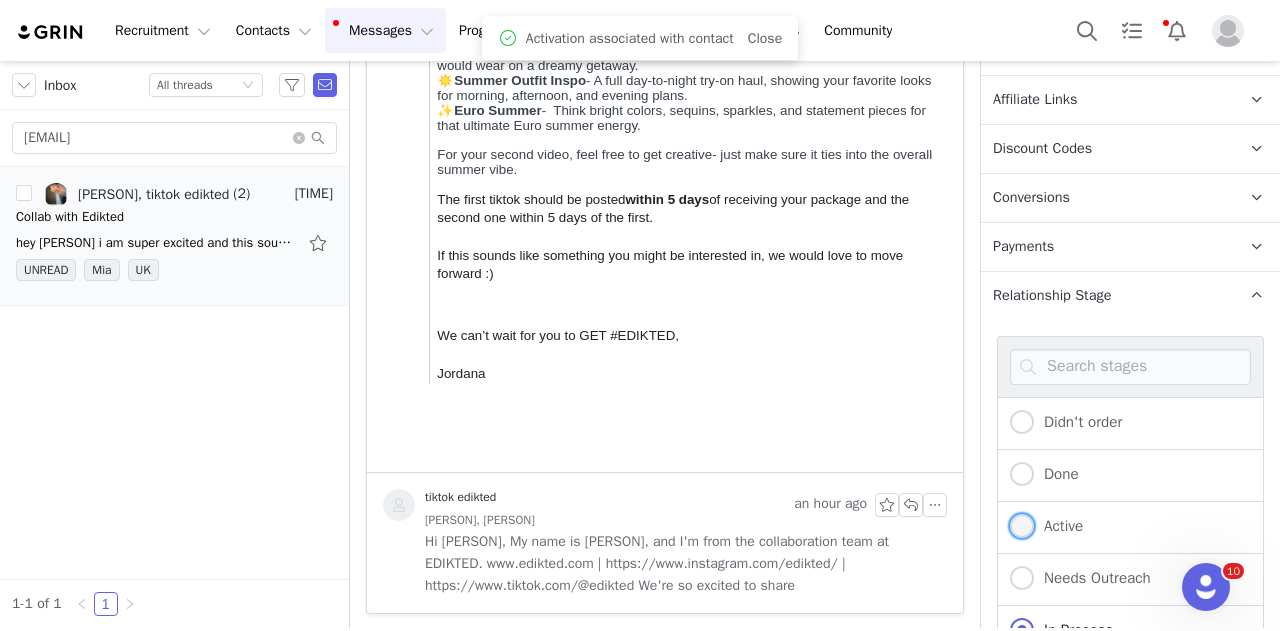 click on "Active" at bounding box center [1058, 526] 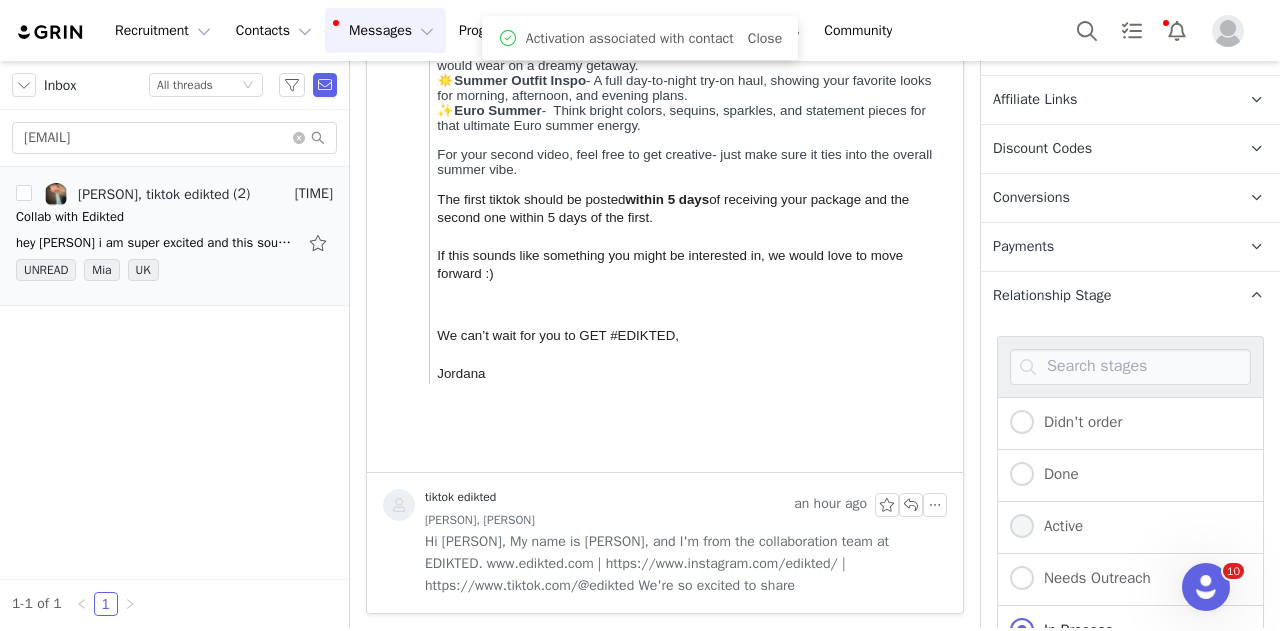 click on "Active" at bounding box center [1022, 527] 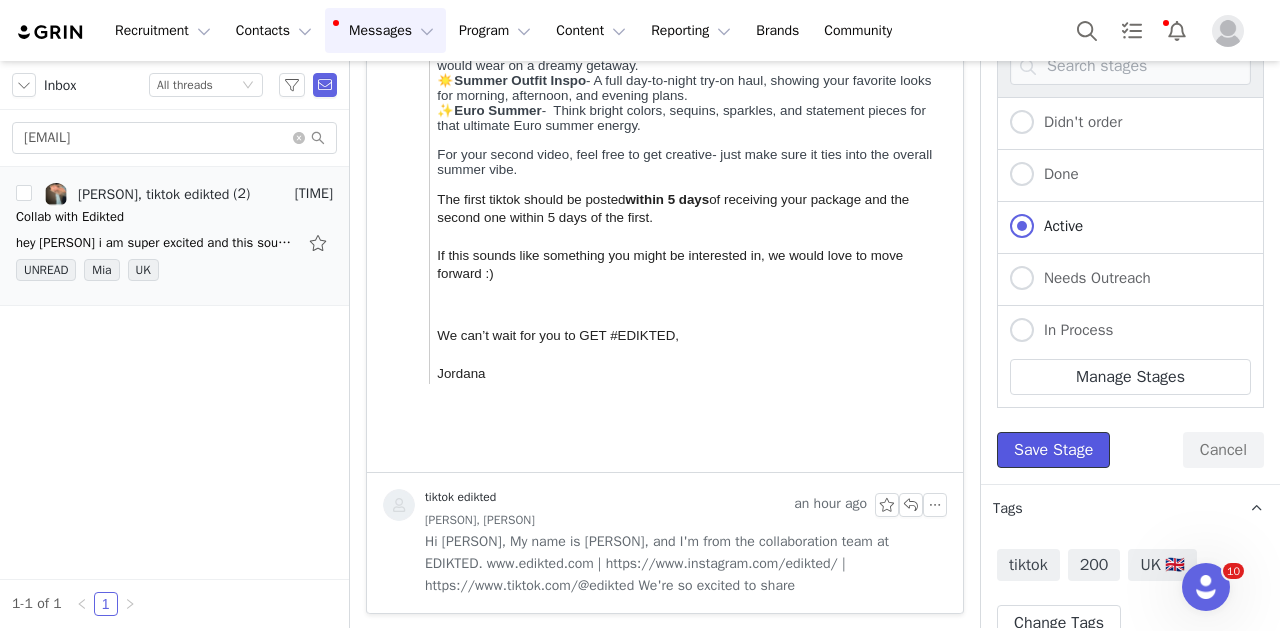 click on "Save Stage" at bounding box center (1053, 450) 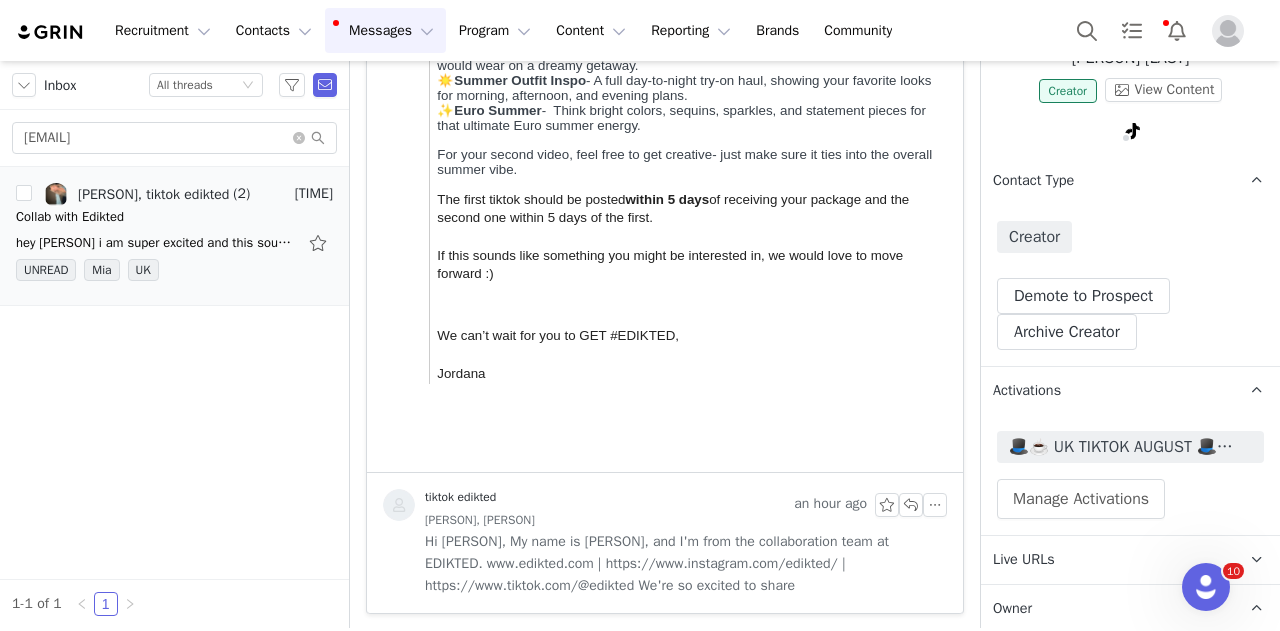 scroll, scrollTop: 84, scrollLeft: 0, axis: vertical 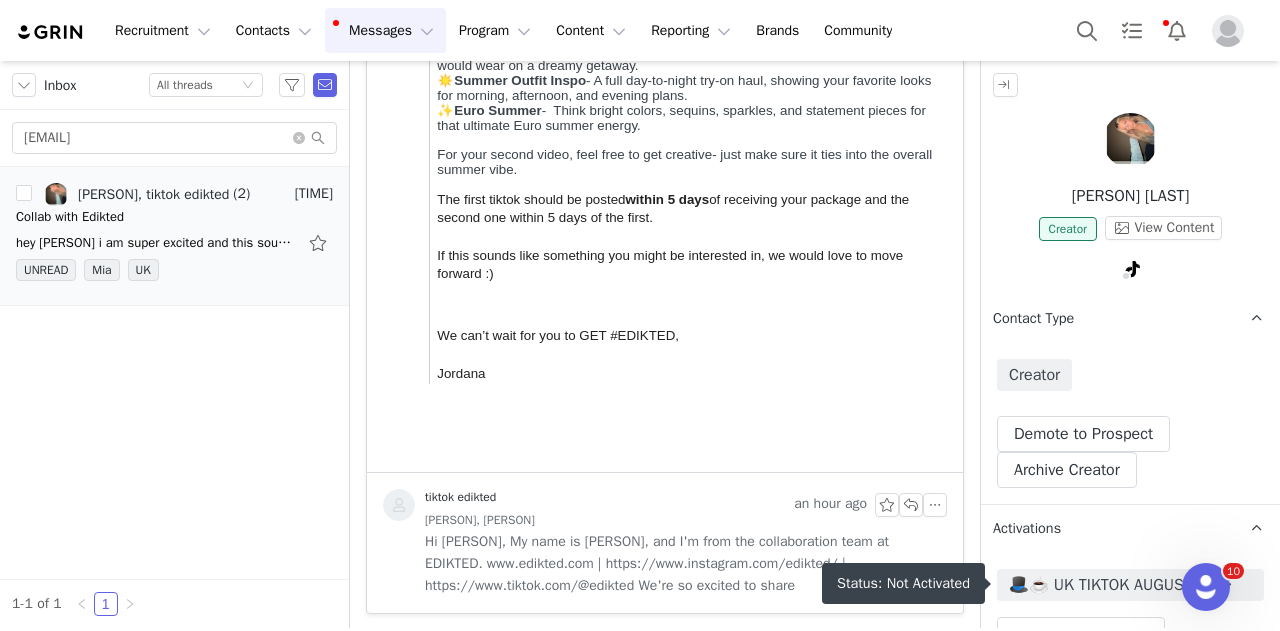 click on "🎩☕️ UK TIKTOK AUGUST 🎩☕️ 2025" at bounding box center (1130, 585) 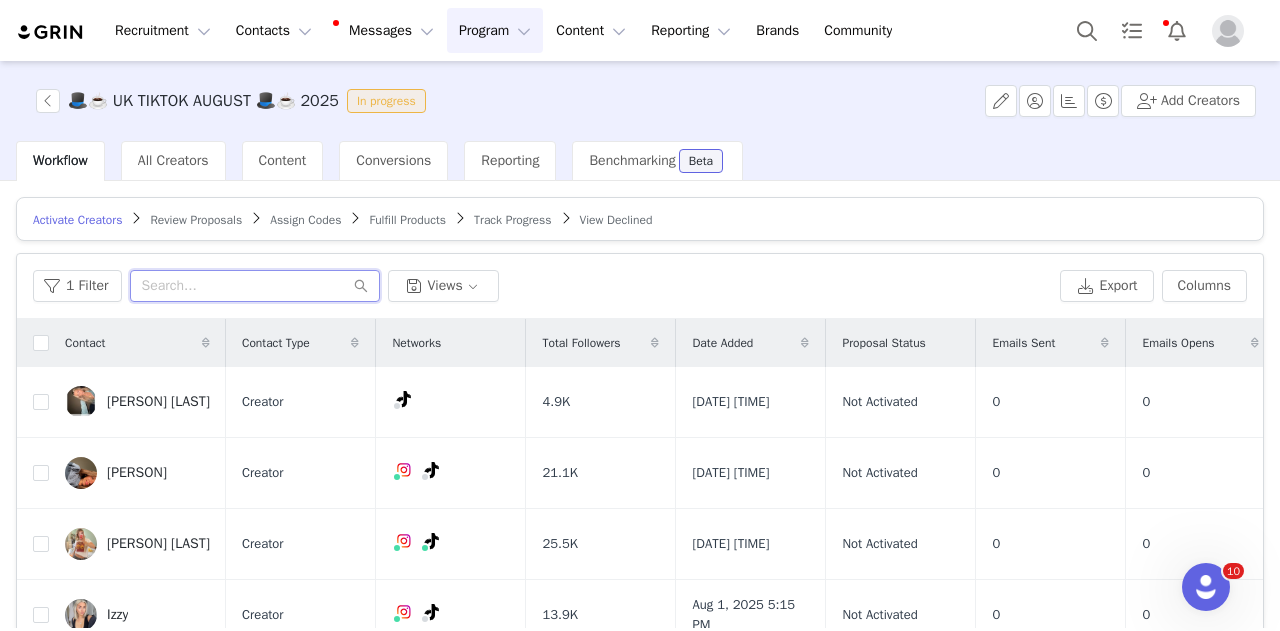 click at bounding box center (255, 286) 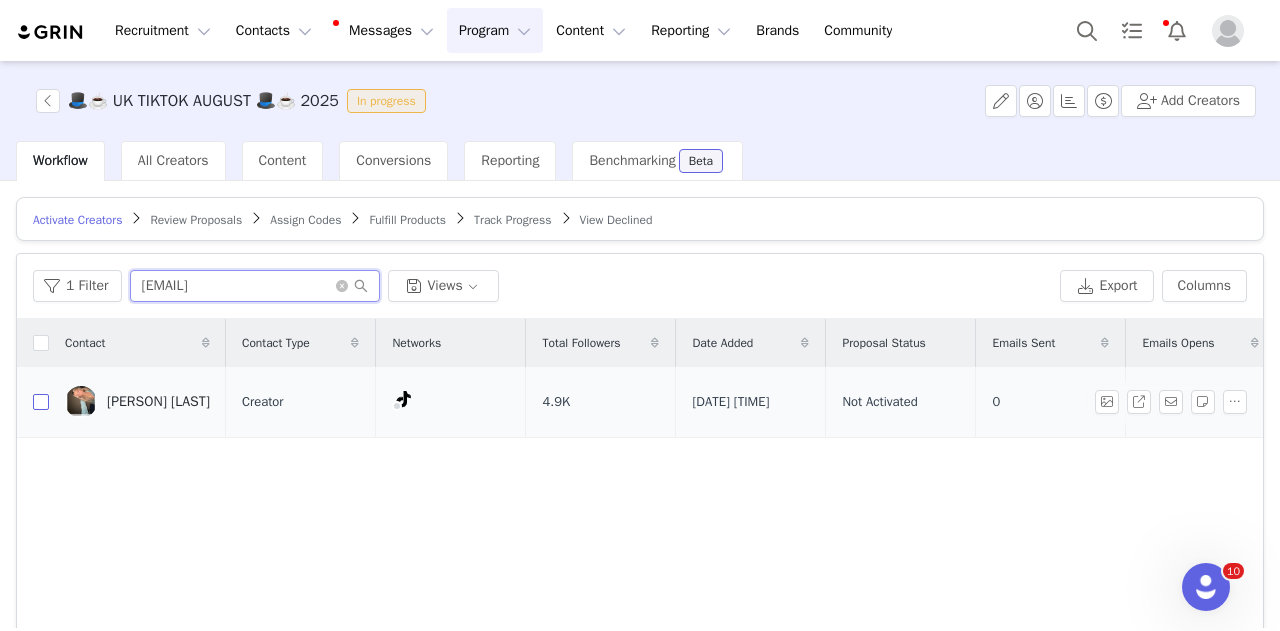 type on "ailsarosesloss@gmail.com" 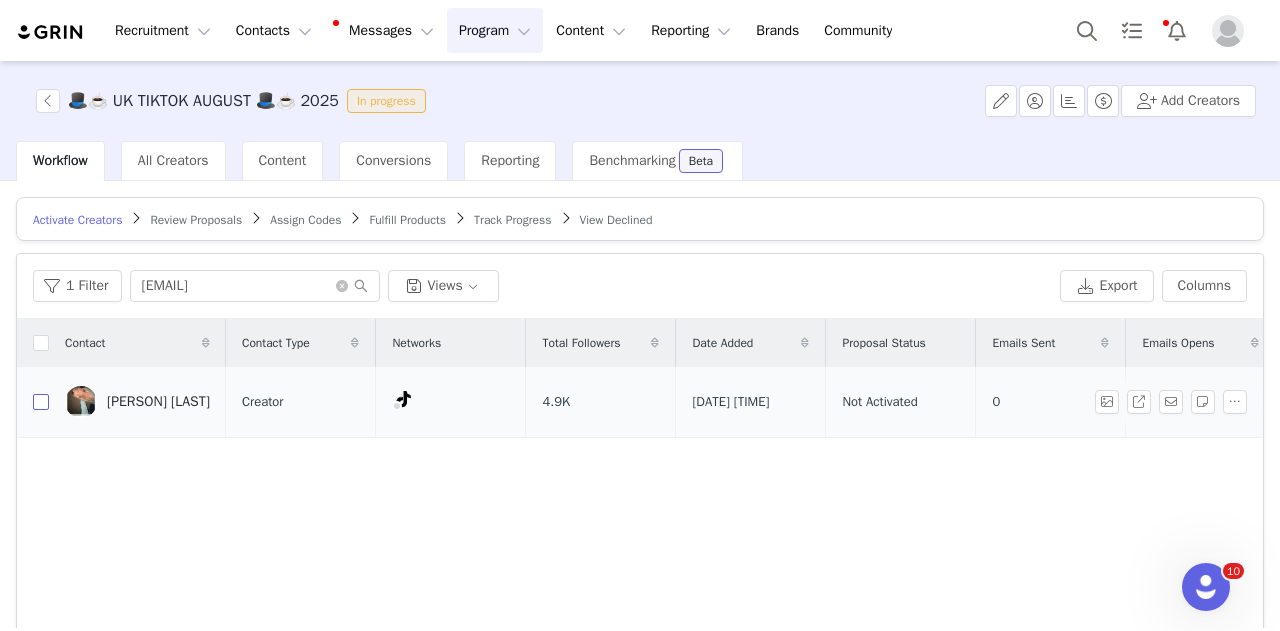click at bounding box center (41, 402) 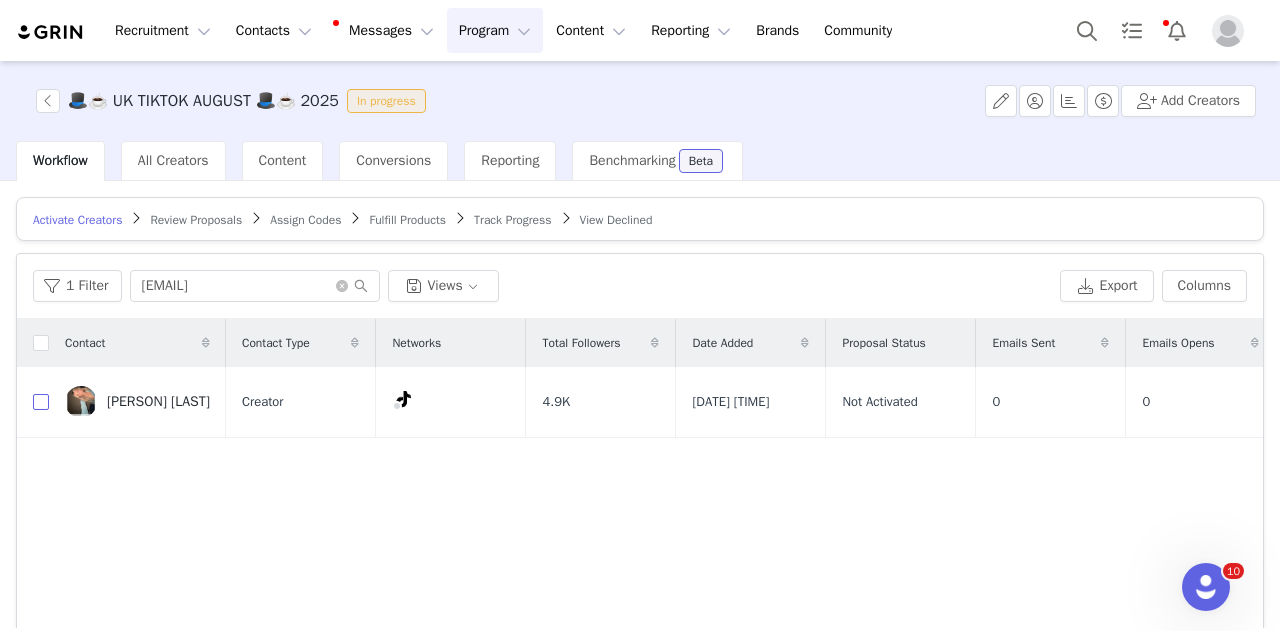 checkbox on "true" 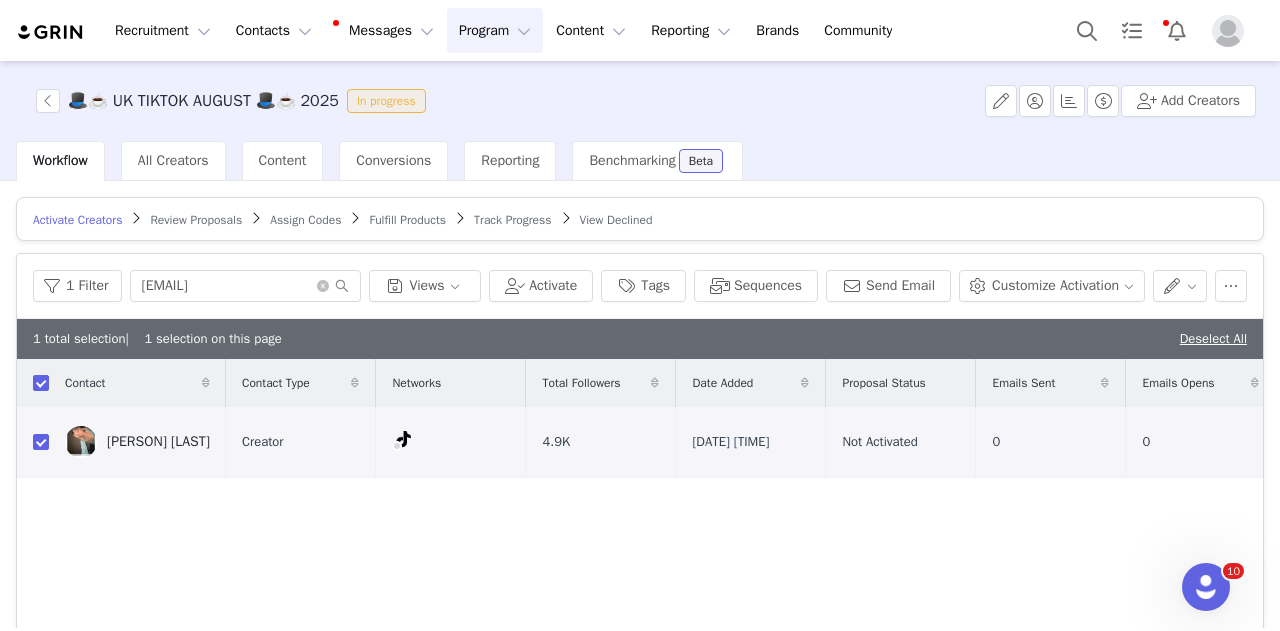 click on "1 Filter ailsarosesloss@gmail.com Views     Activate Tags Sequences Send Email  Customize Activation" at bounding box center (640, 286) 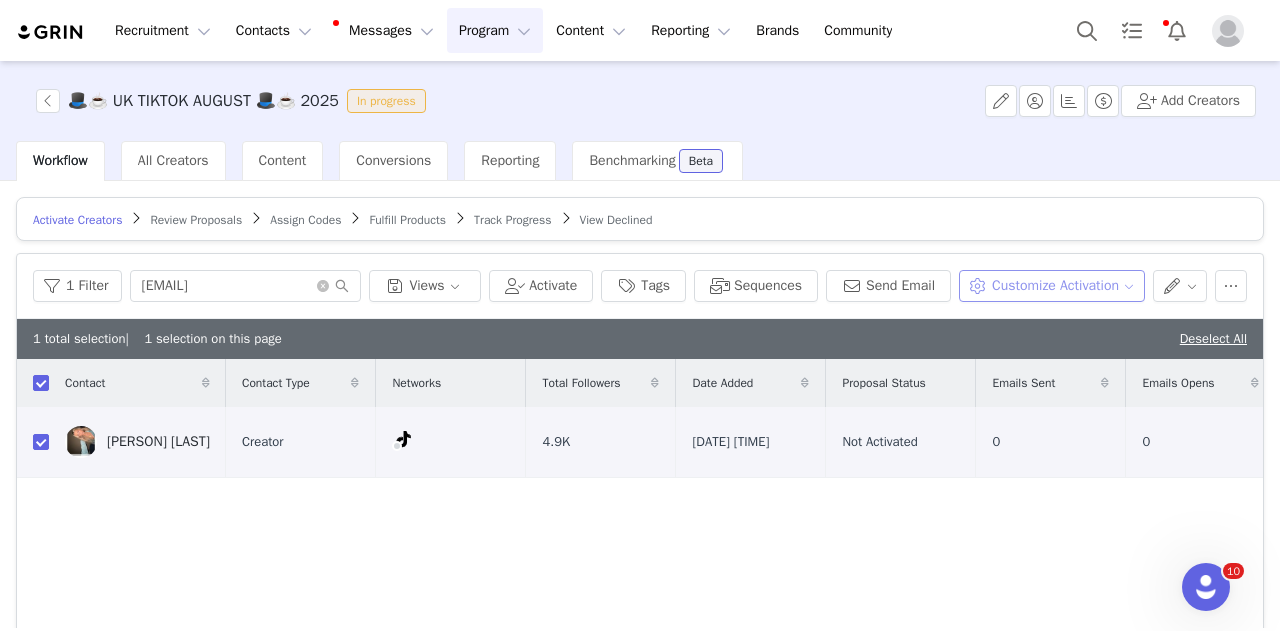 click on "Customize Activation" at bounding box center (1051, 286) 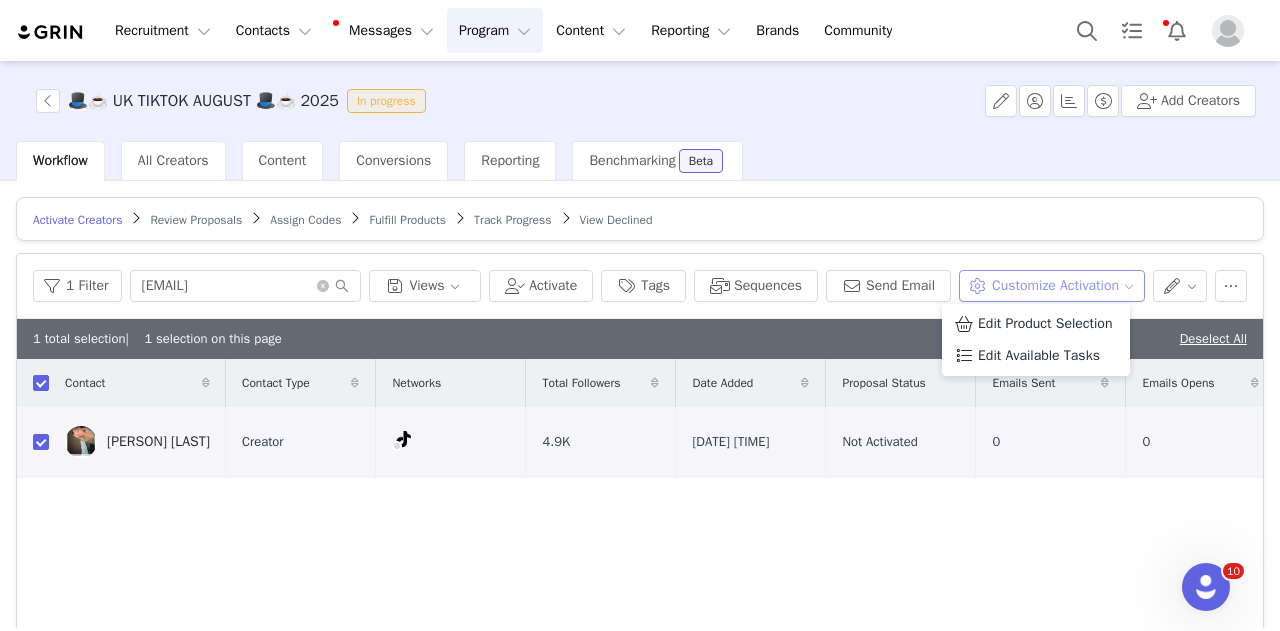 click on "Edit Product Selection" at bounding box center [1036, 324] 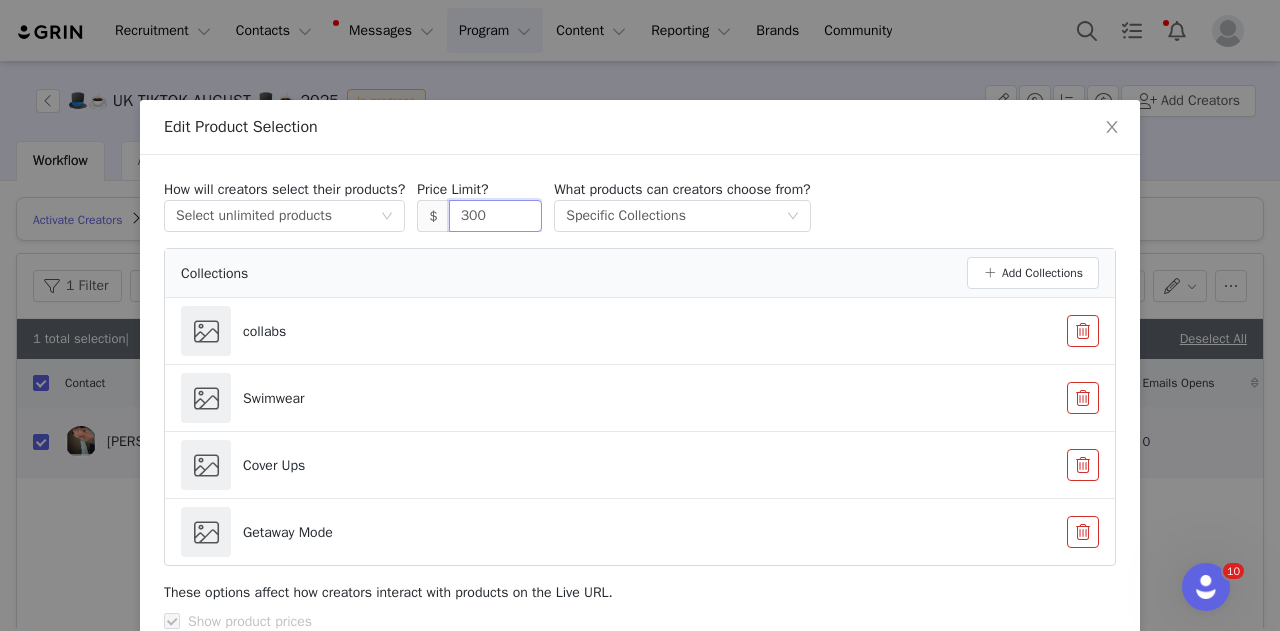 drag, startPoint x: 505, startPoint y: 213, endPoint x: 426, endPoint y: 211, distance: 79.025314 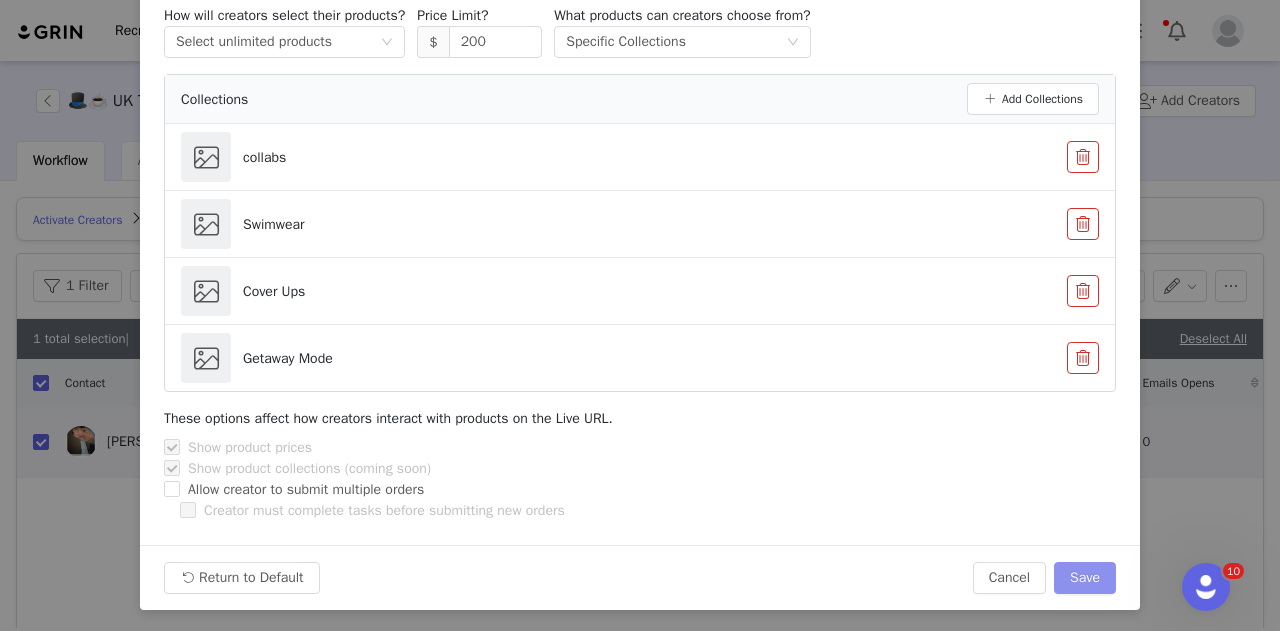 click on "Save" at bounding box center (1085, 578) 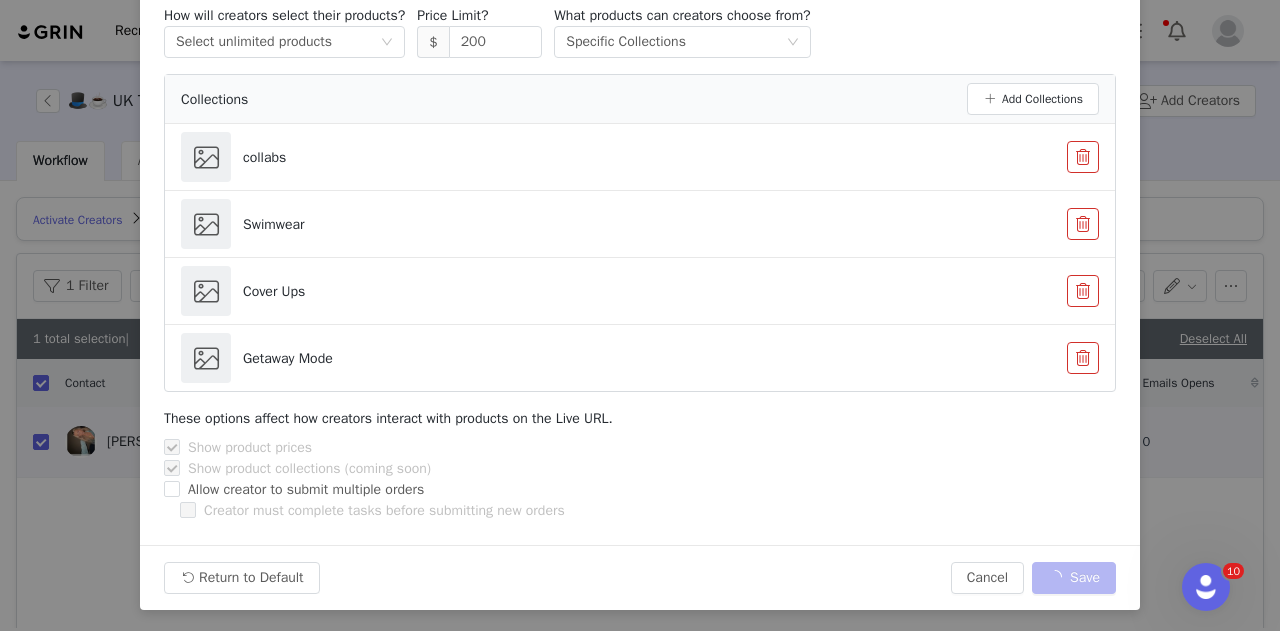 type on "300" 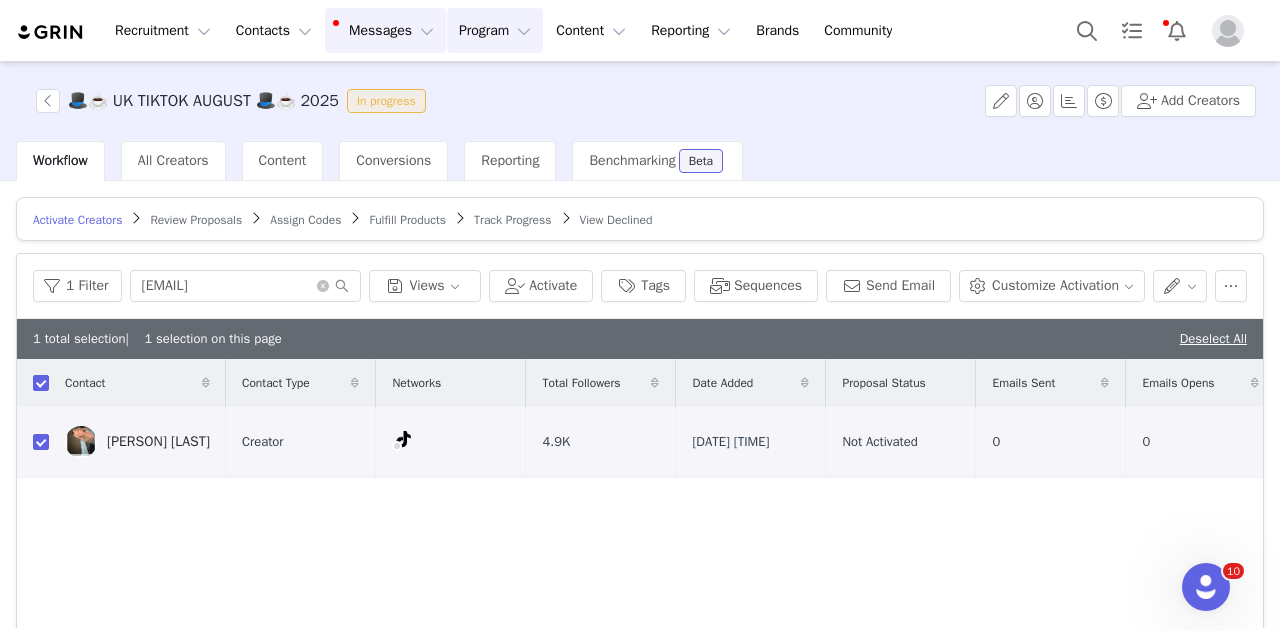 click on "Messages Messages" at bounding box center (385, 30) 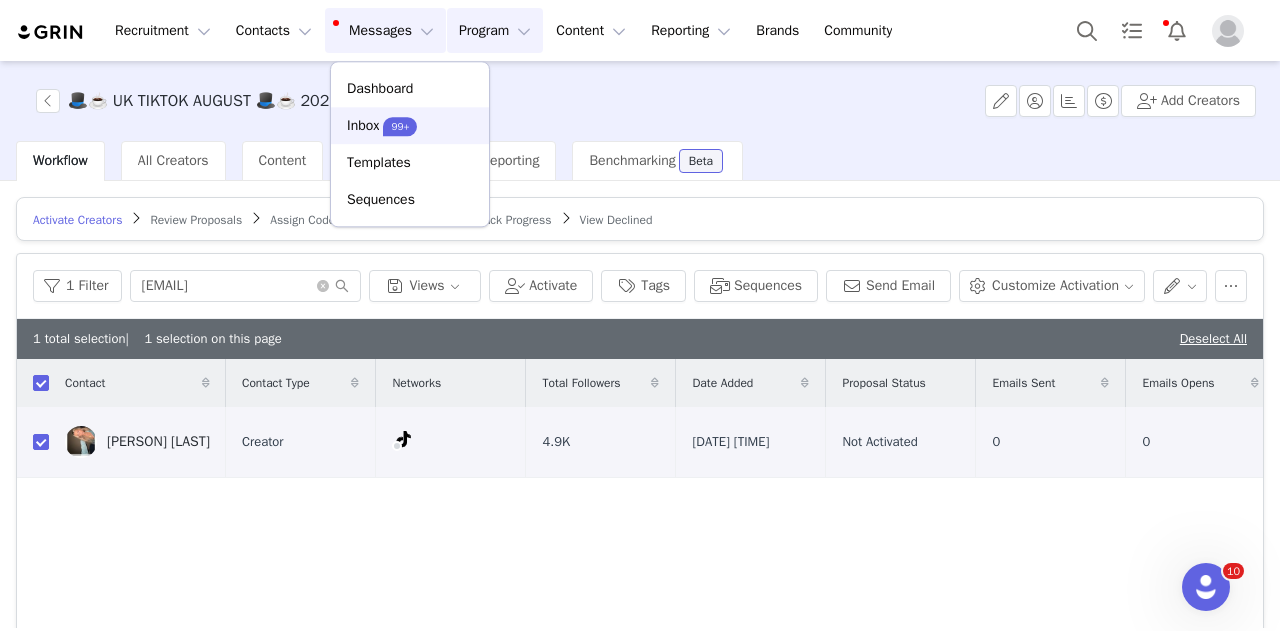 click on "Inbox 99+" at bounding box center [410, 125] 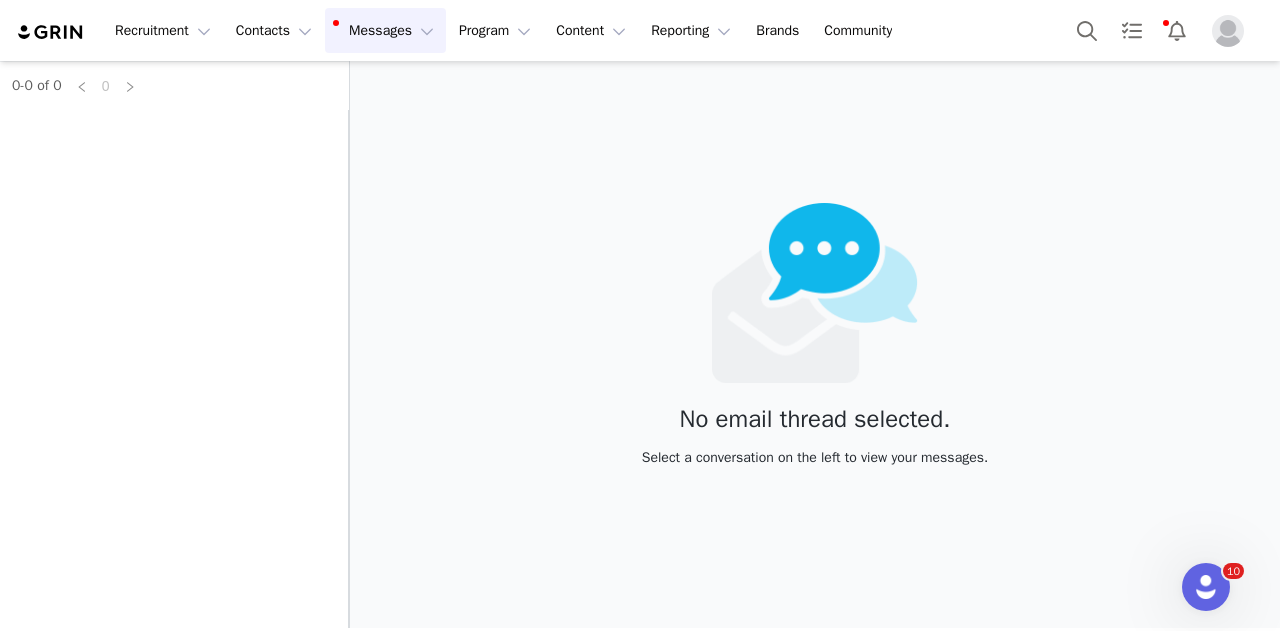 click on "0-0 of 0 0" at bounding box center (174, 344) 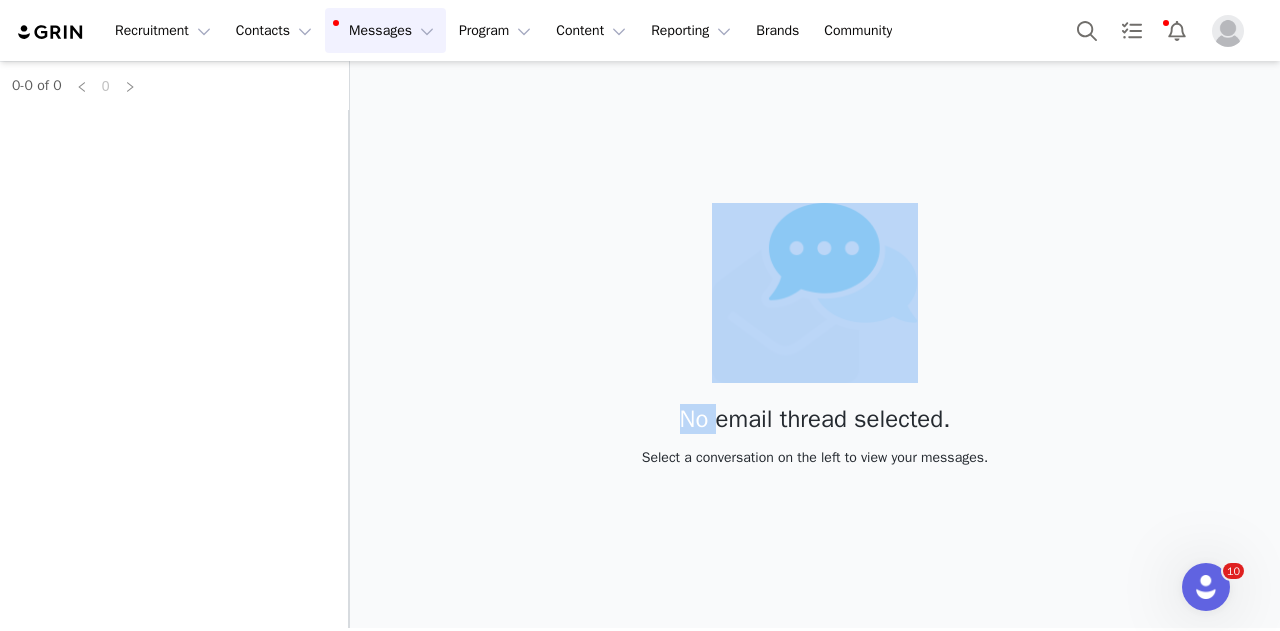 click on "0-0 of 0 0" at bounding box center (174, 344) 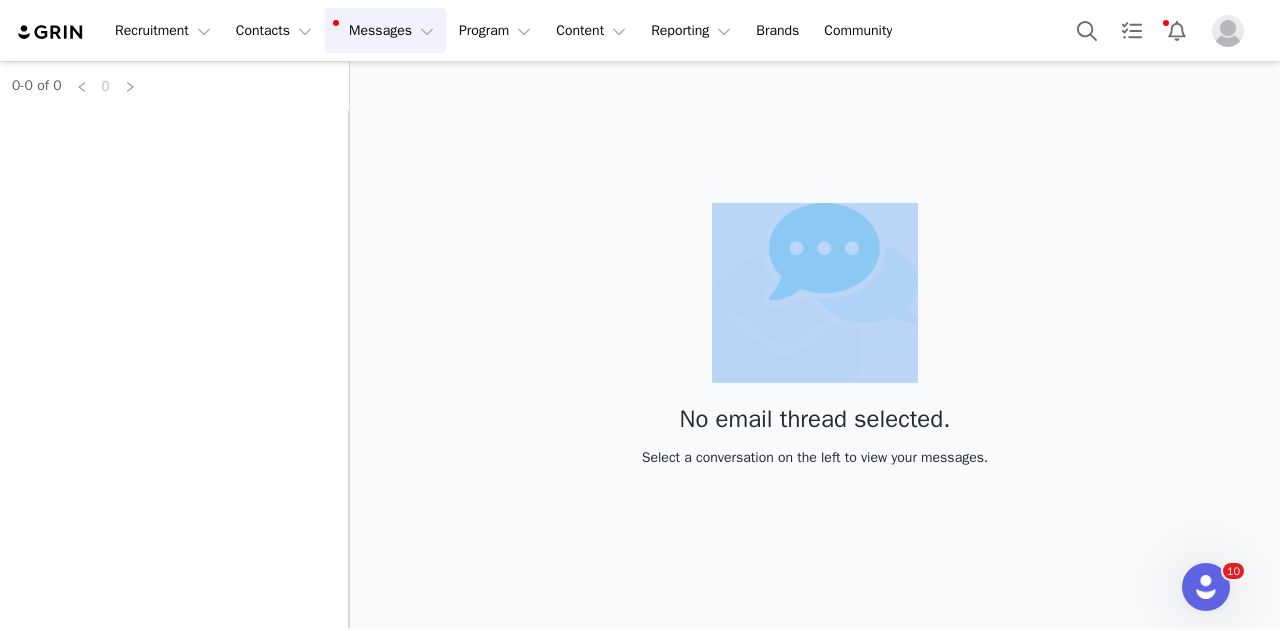 click on "0-0 of 0 0" at bounding box center (174, 344) 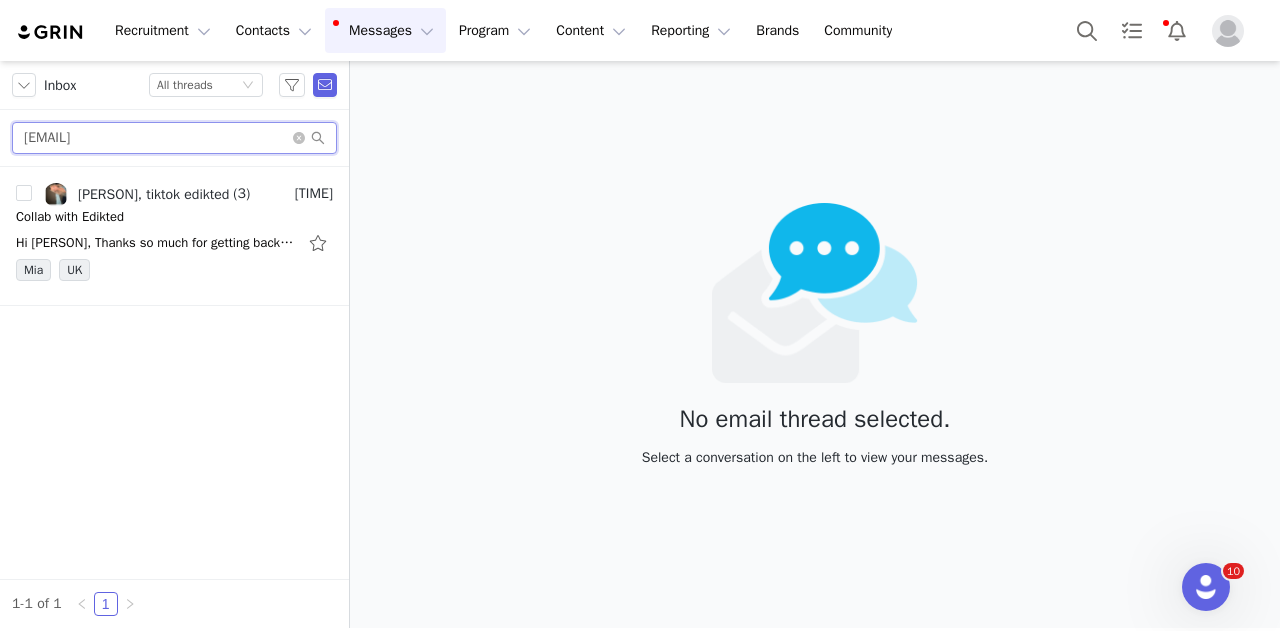 click on "ailsarosesloss@gmail.com" at bounding box center [174, 138] 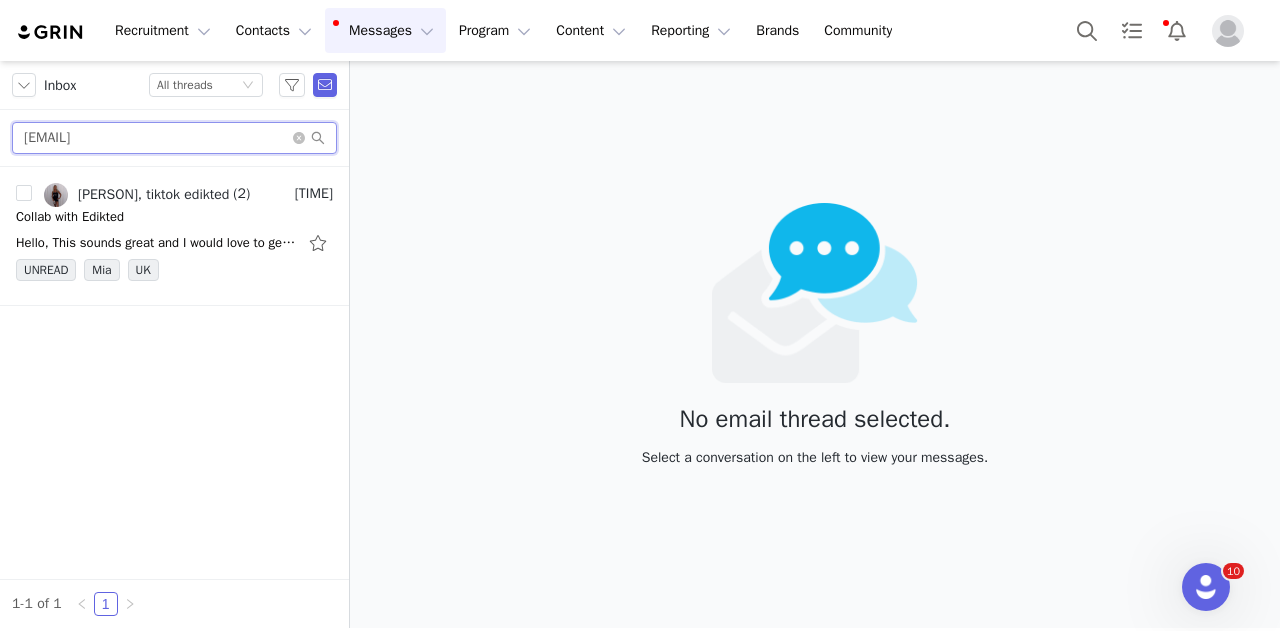 type on "millielongbottom004@gmail.com" 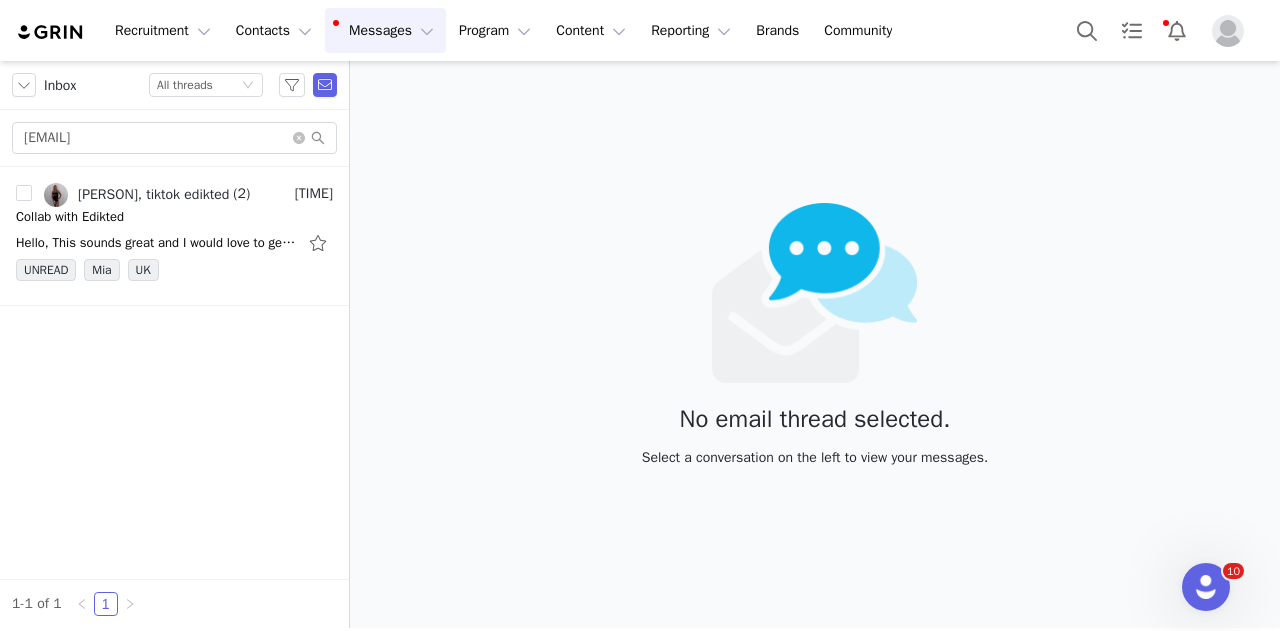 click on "UNREAD   Mia   UK" at bounding box center (174, 274) 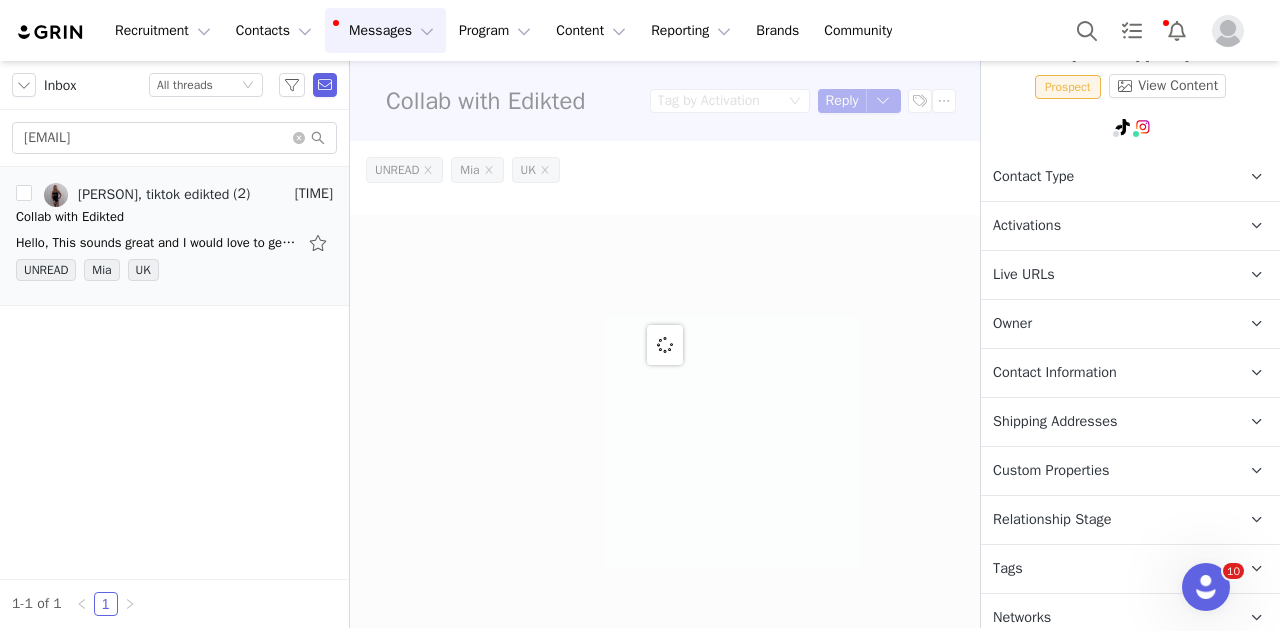 scroll, scrollTop: 151, scrollLeft: 0, axis: vertical 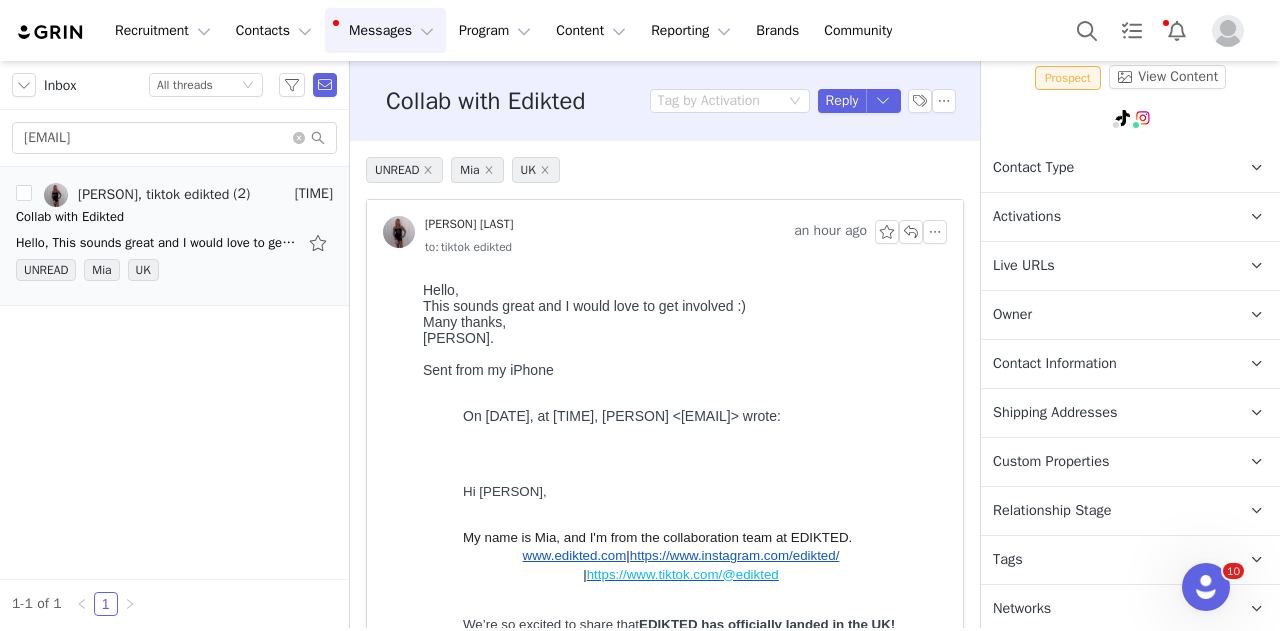 click on "Tags  Keep track of your contacts by assigning them tags. You can then filter your contacts by tag." at bounding box center (1106, 560) 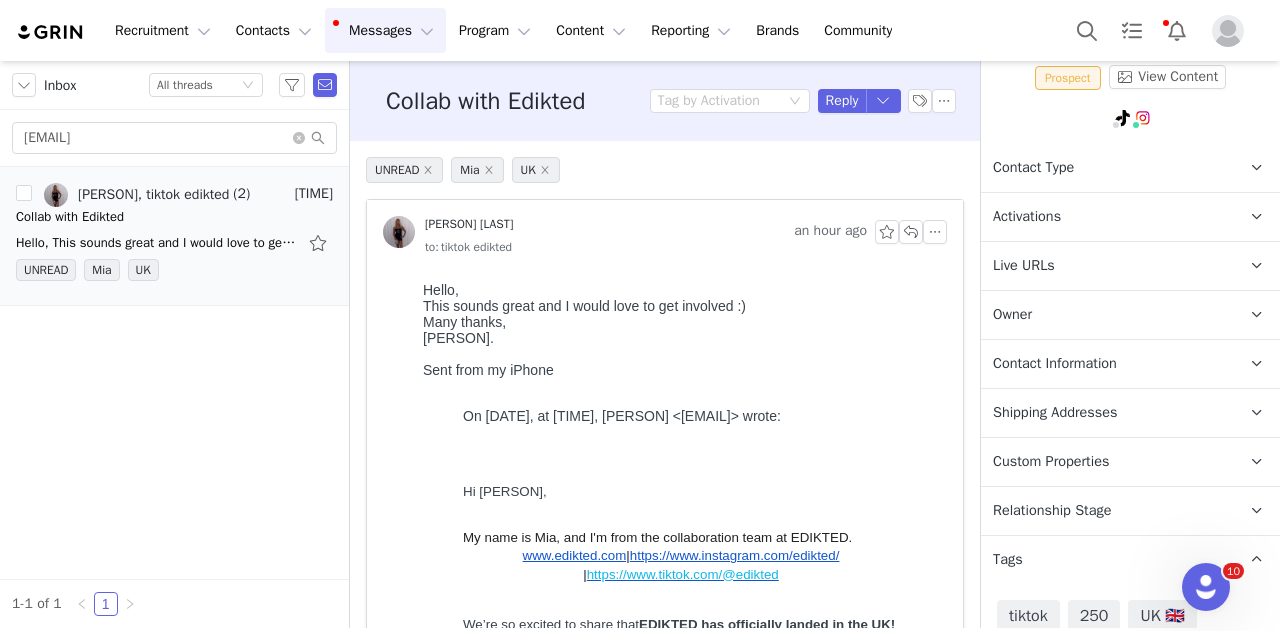 scroll, scrollTop: 275, scrollLeft: 0, axis: vertical 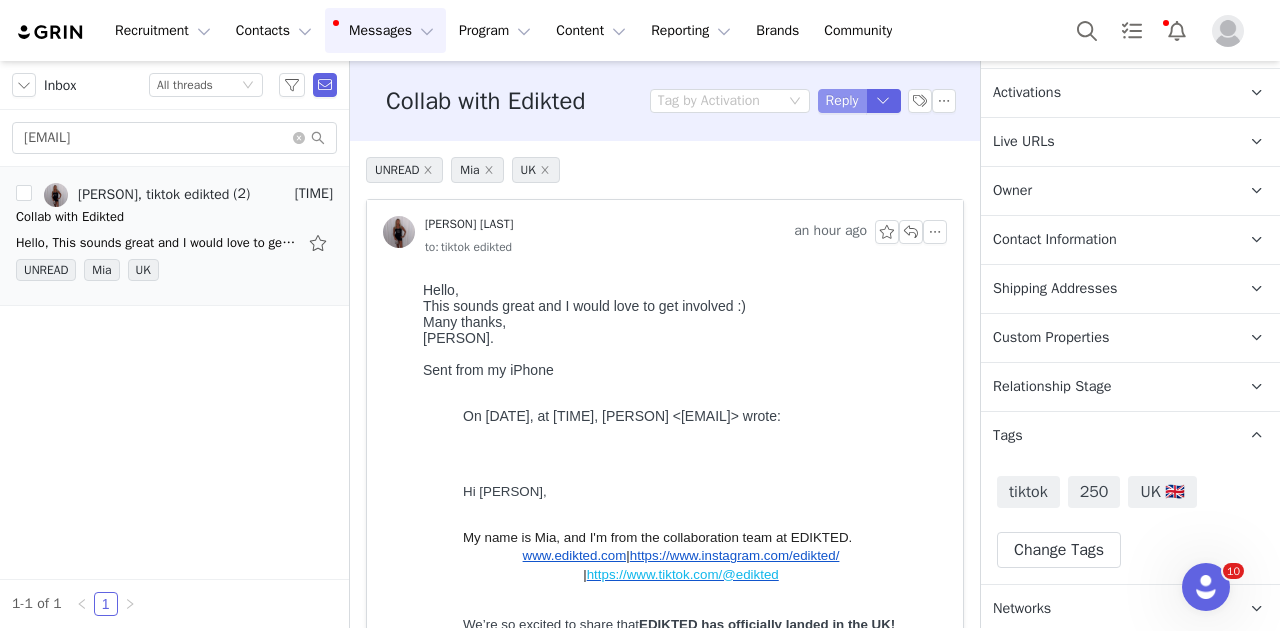 click on "Reply" at bounding box center [842, 101] 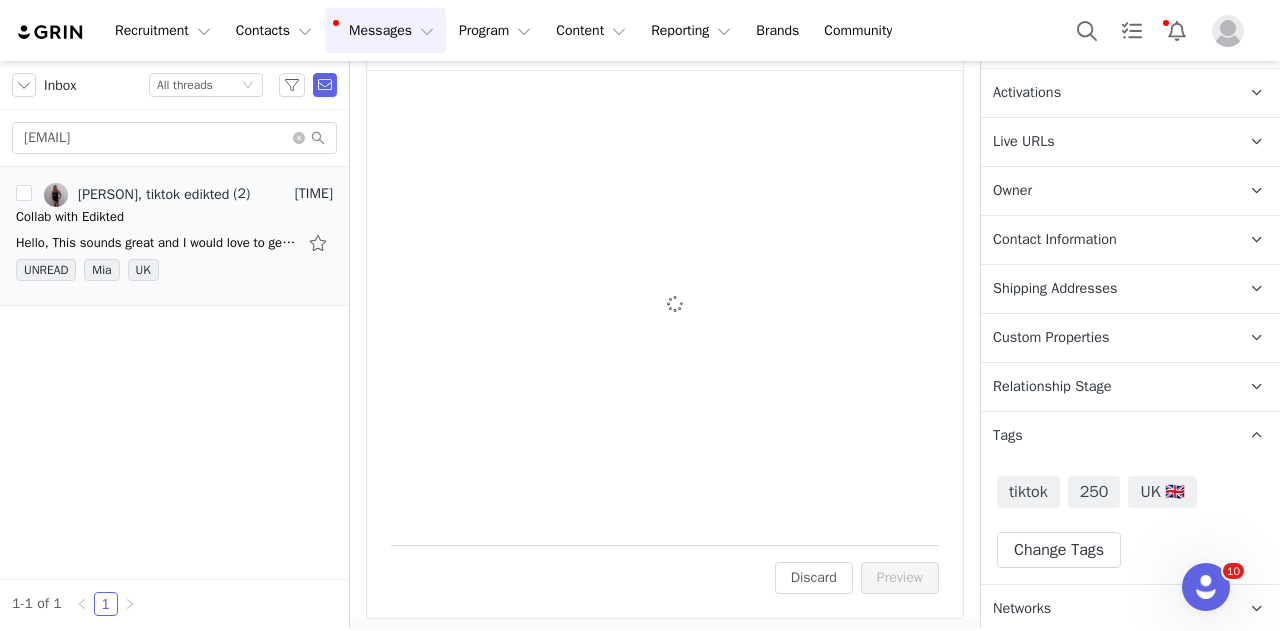 scroll, scrollTop: 1394, scrollLeft: 0, axis: vertical 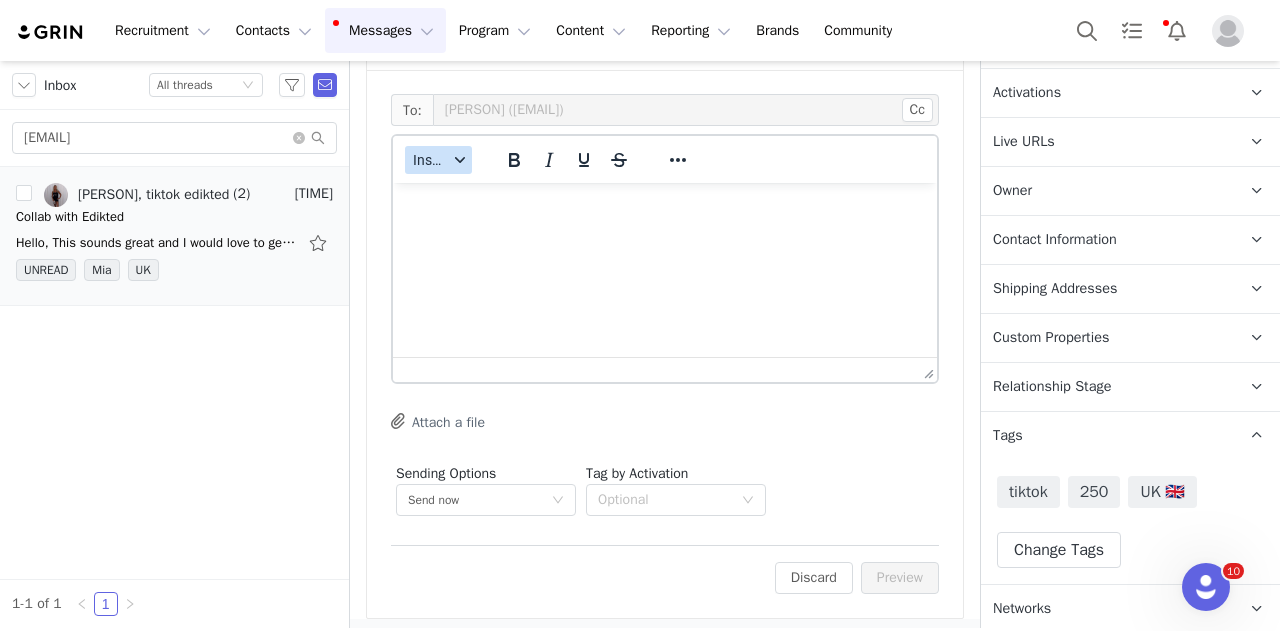 click on "Insert" at bounding box center (438, 160) 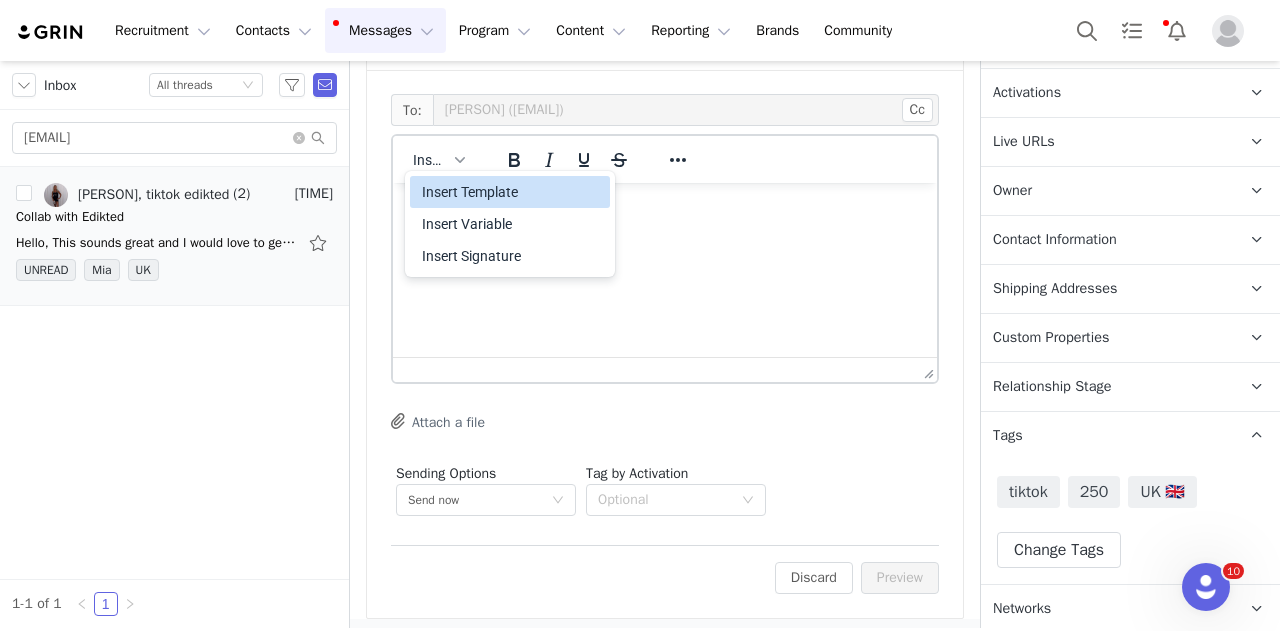 click on "Insert Template" at bounding box center (512, 192) 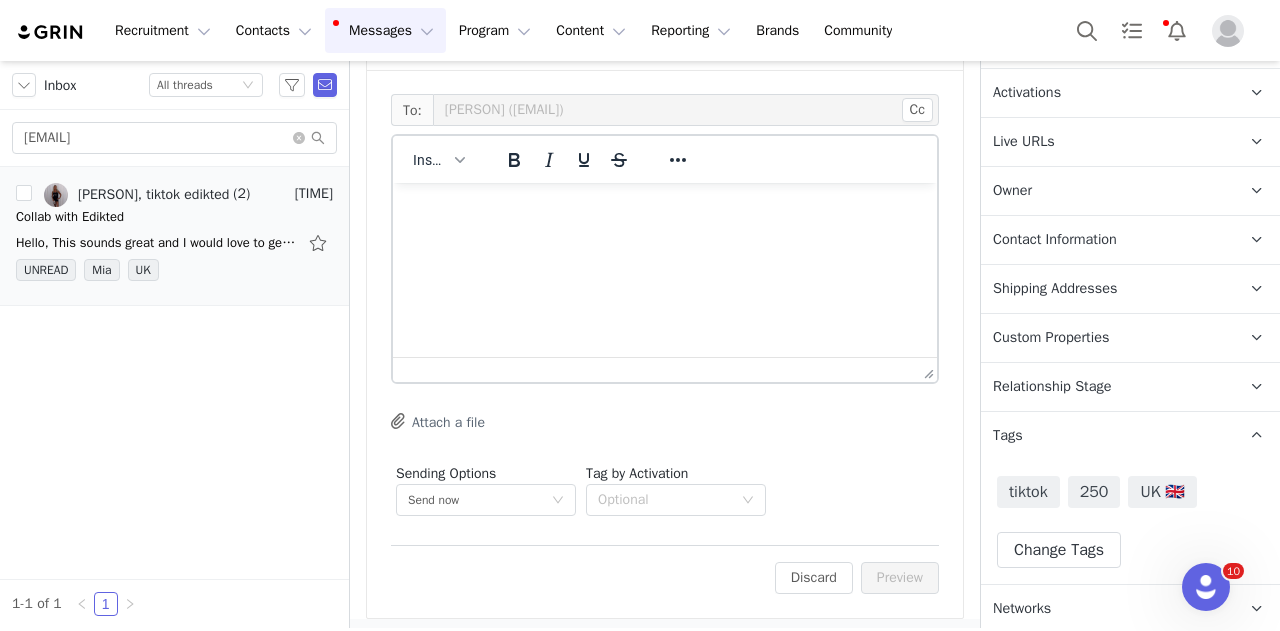 scroll, scrollTop: 0, scrollLeft: 0, axis: both 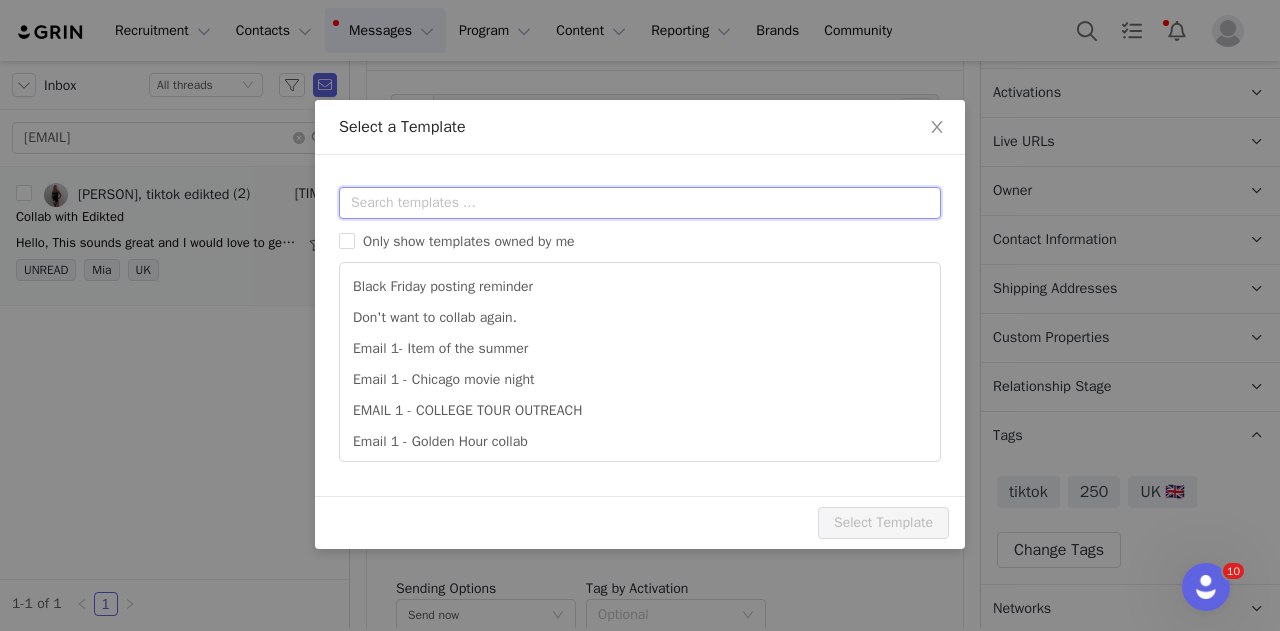 click at bounding box center [640, 203] 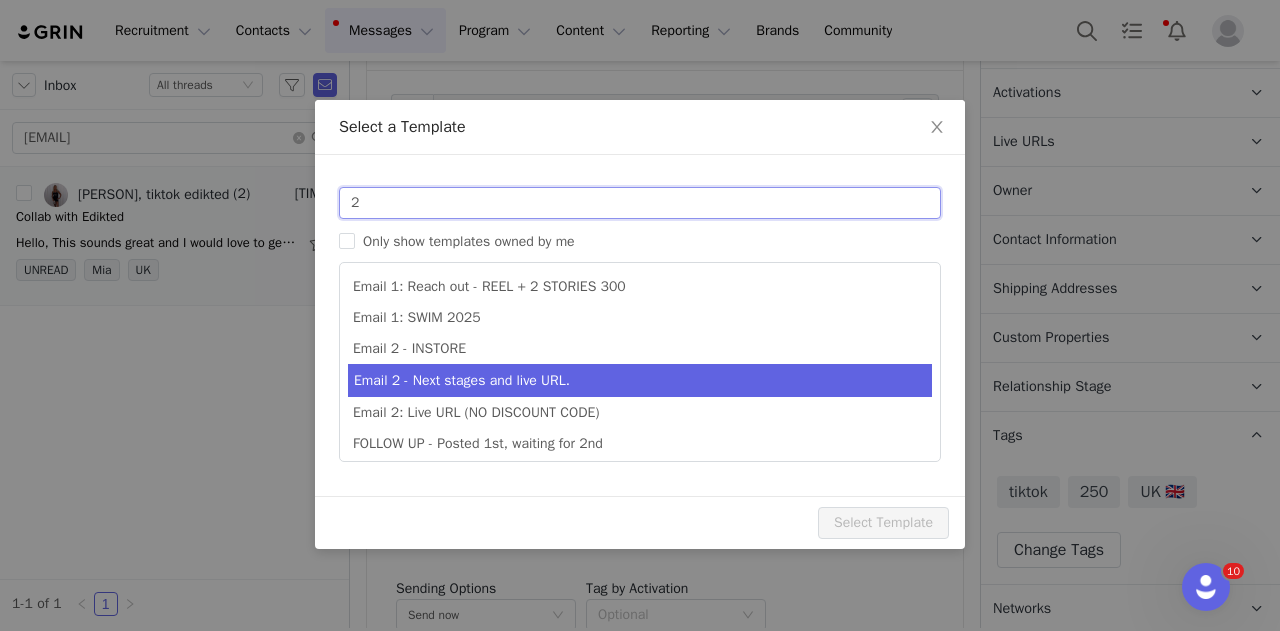 type on "2" 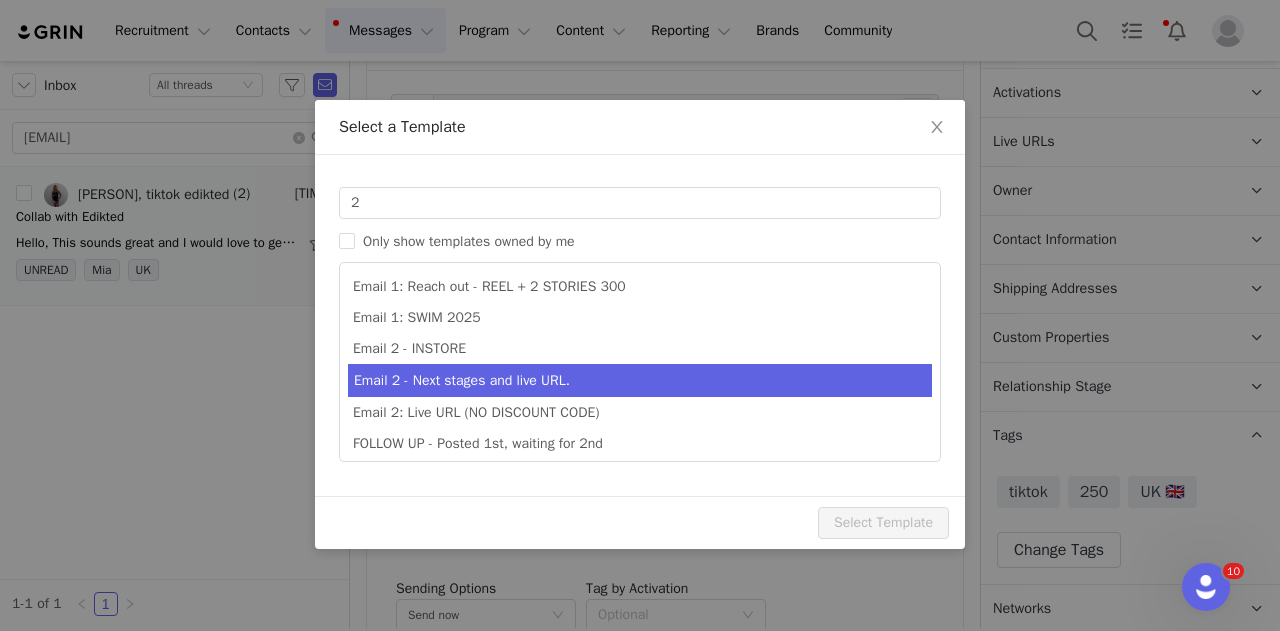 type on "Collab with Edikted" 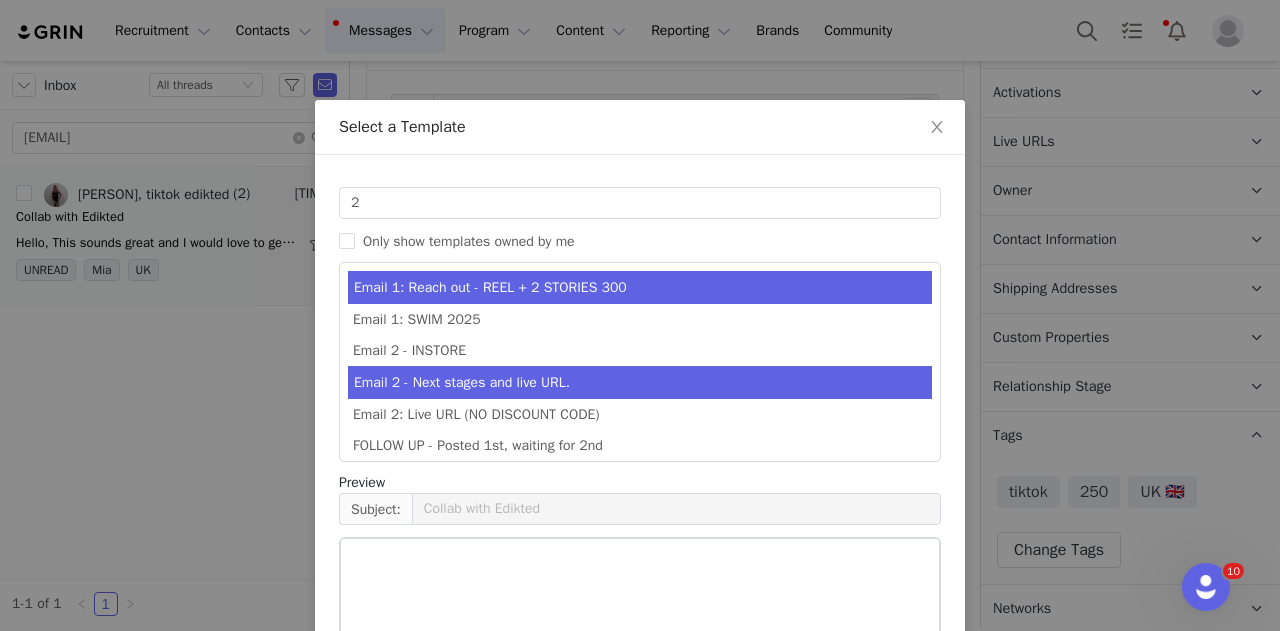 click on "Email 2 - Next stages and live URL." at bounding box center (640, 382) 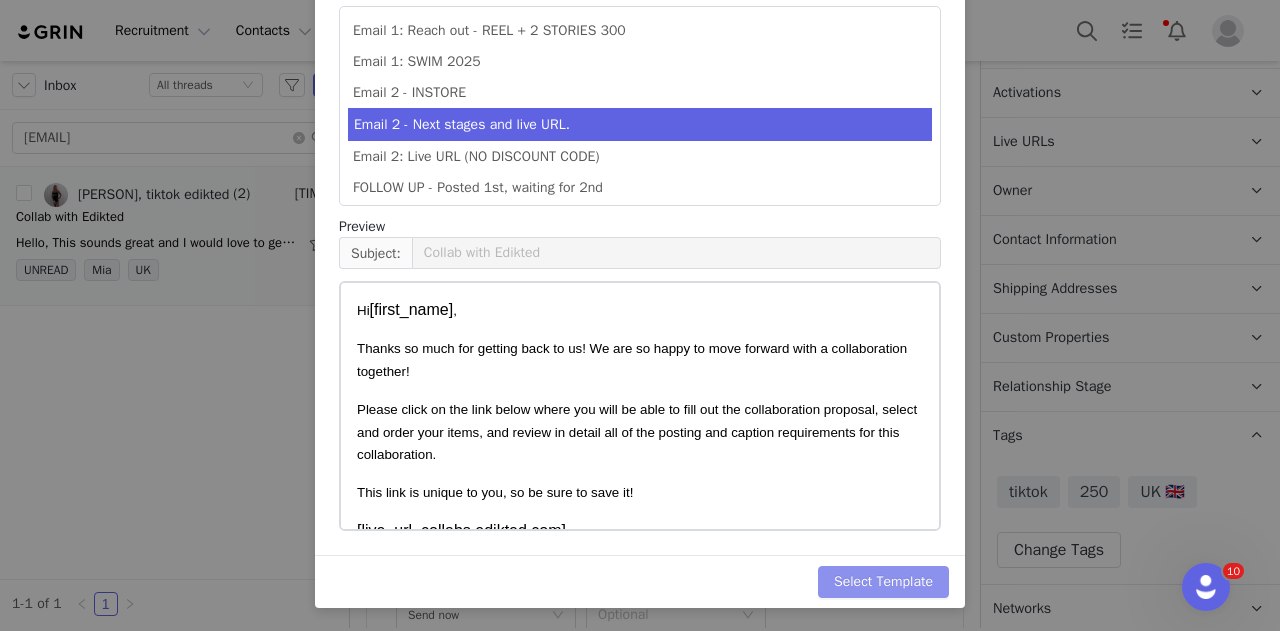 click on "Select Template" at bounding box center [883, 582] 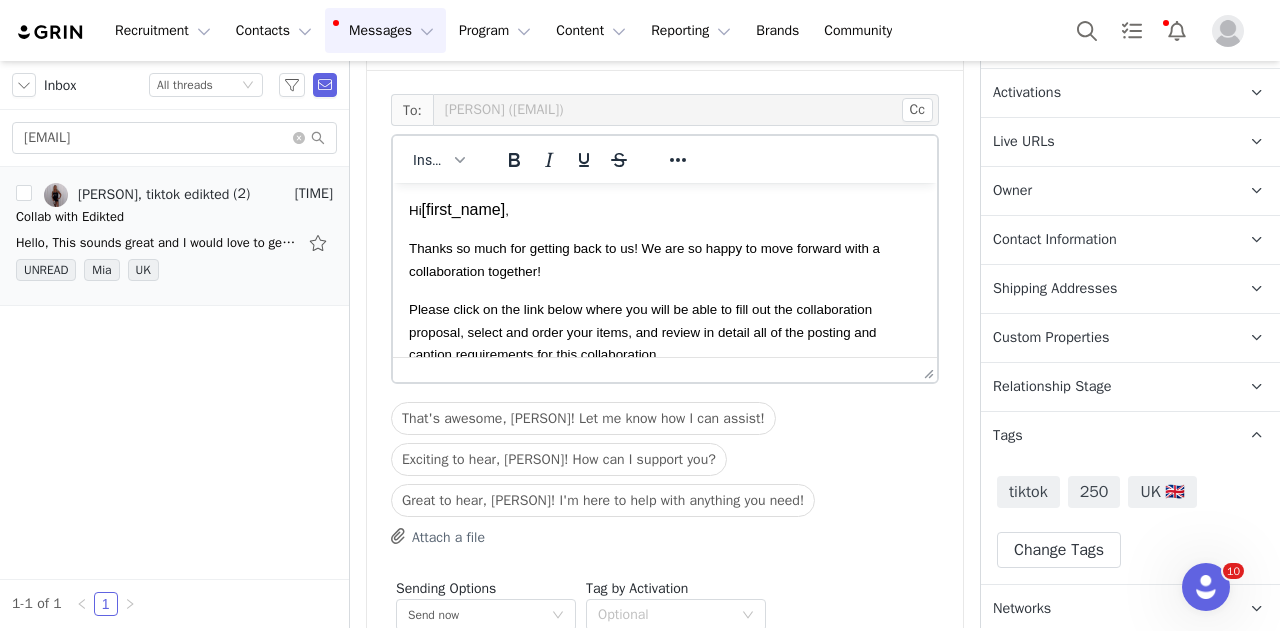 scroll, scrollTop: 4, scrollLeft: 0, axis: vertical 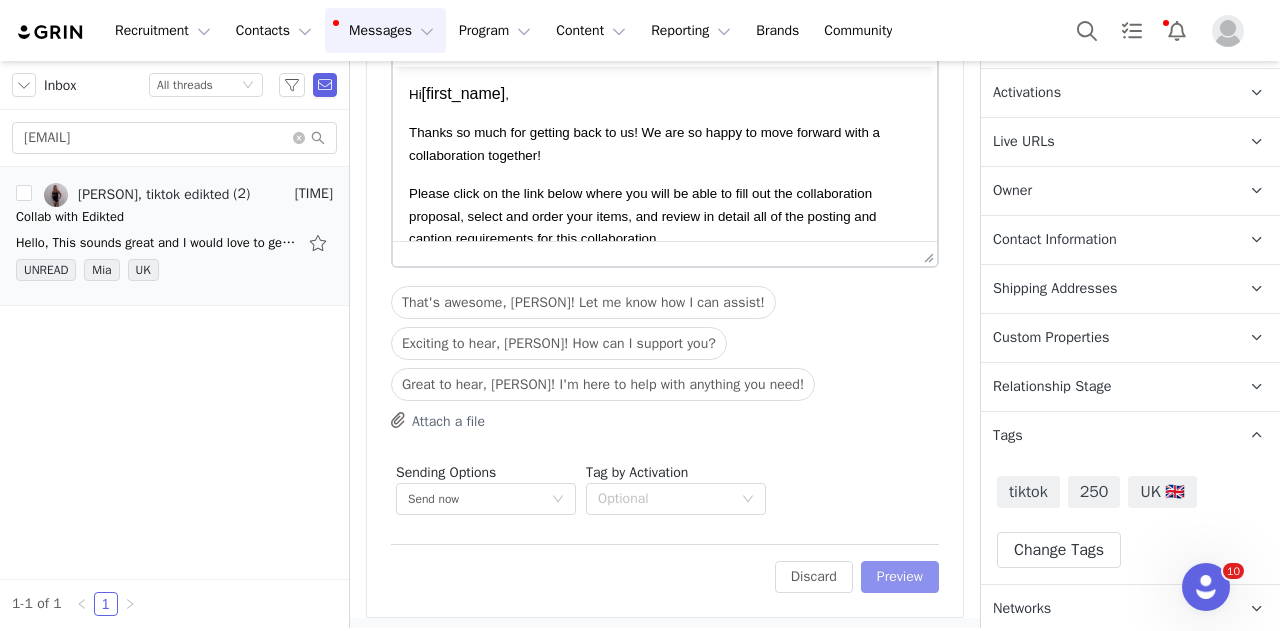 click on "Preview" at bounding box center [900, 577] 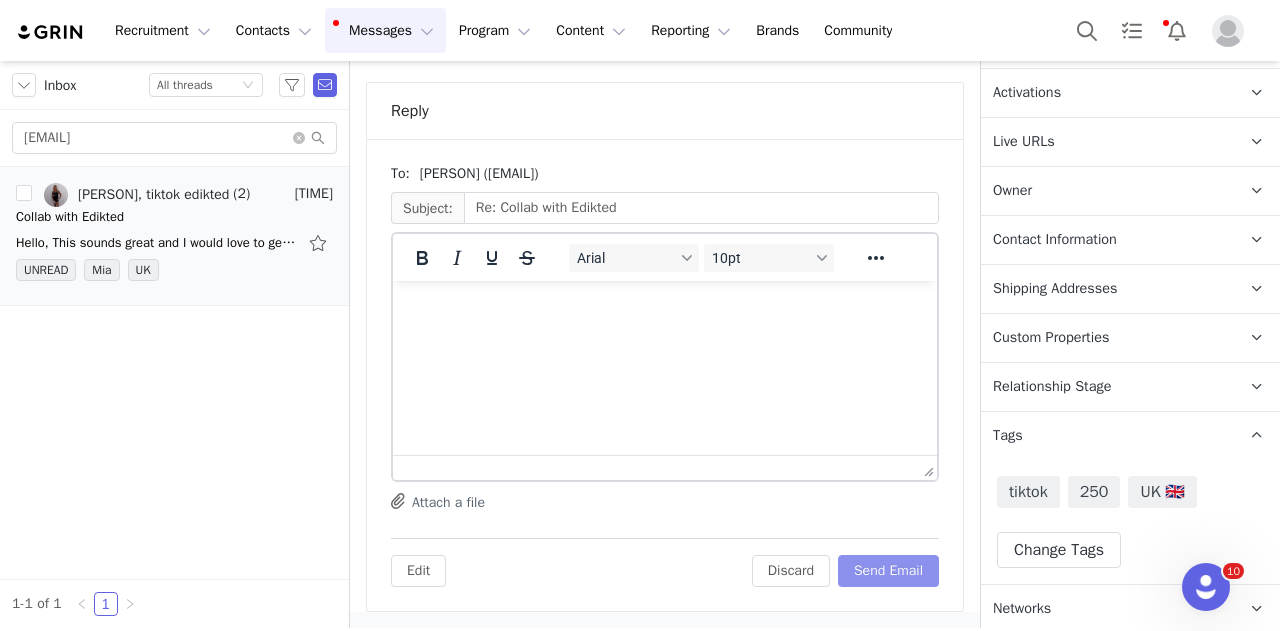 scroll, scrollTop: 1322, scrollLeft: 0, axis: vertical 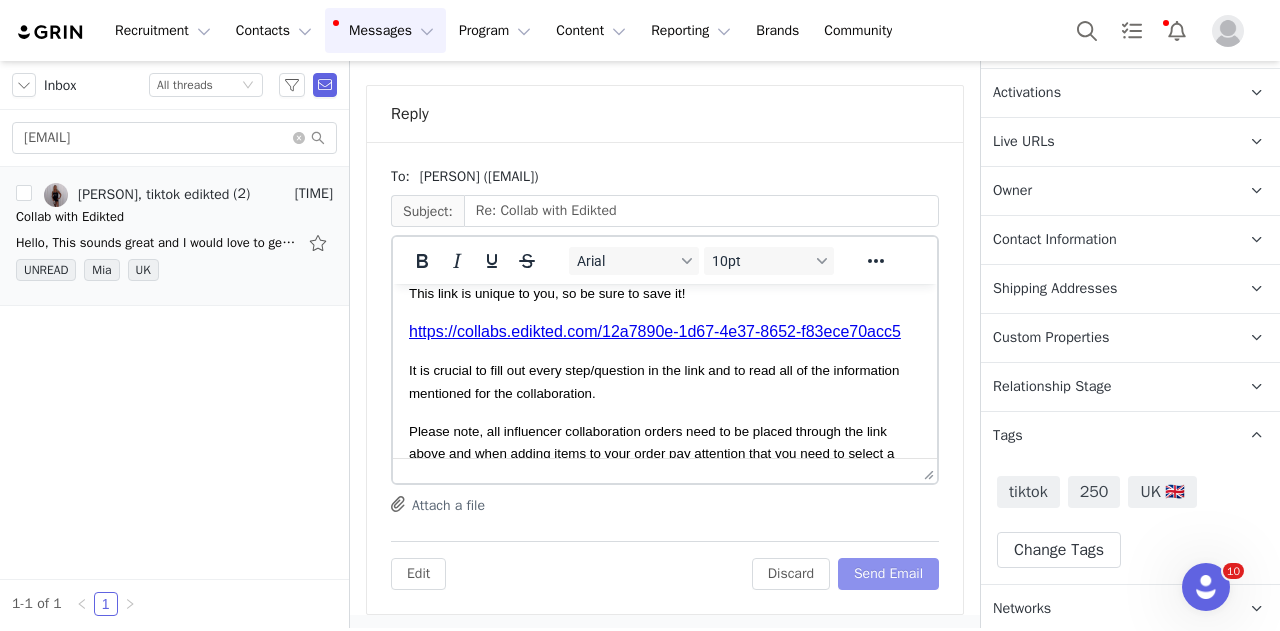 drag, startPoint x: 876, startPoint y: 566, endPoint x: 908, endPoint y: 541, distance: 40.60788 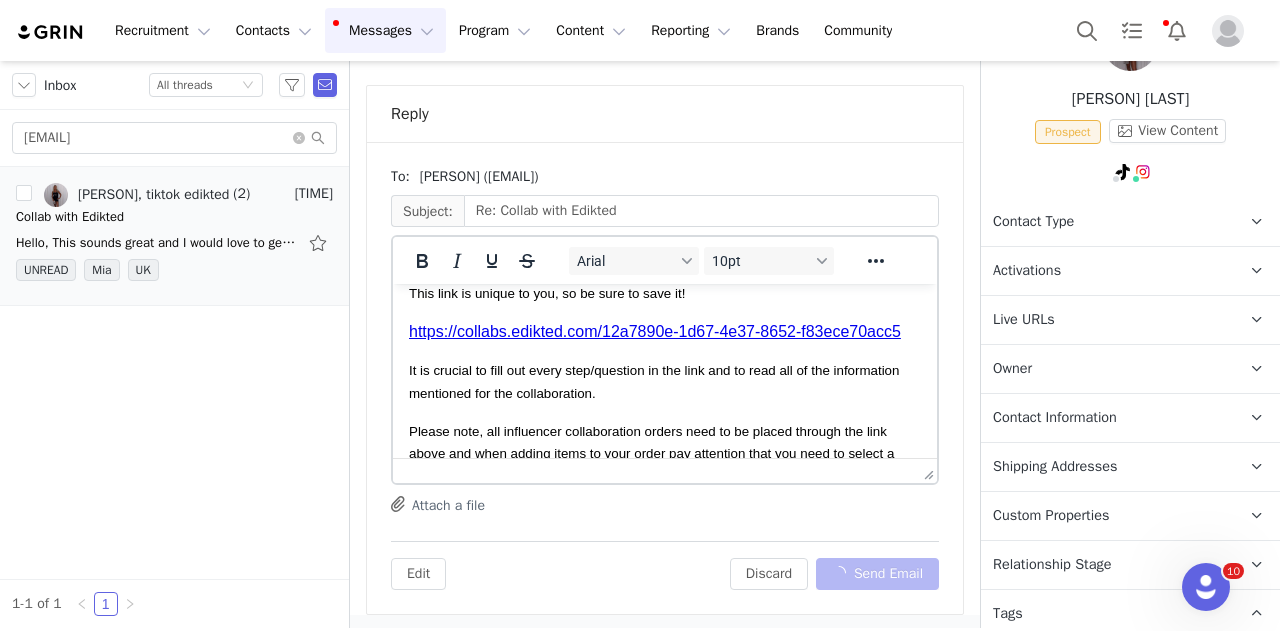 scroll, scrollTop: 0, scrollLeft: 0, axis: both 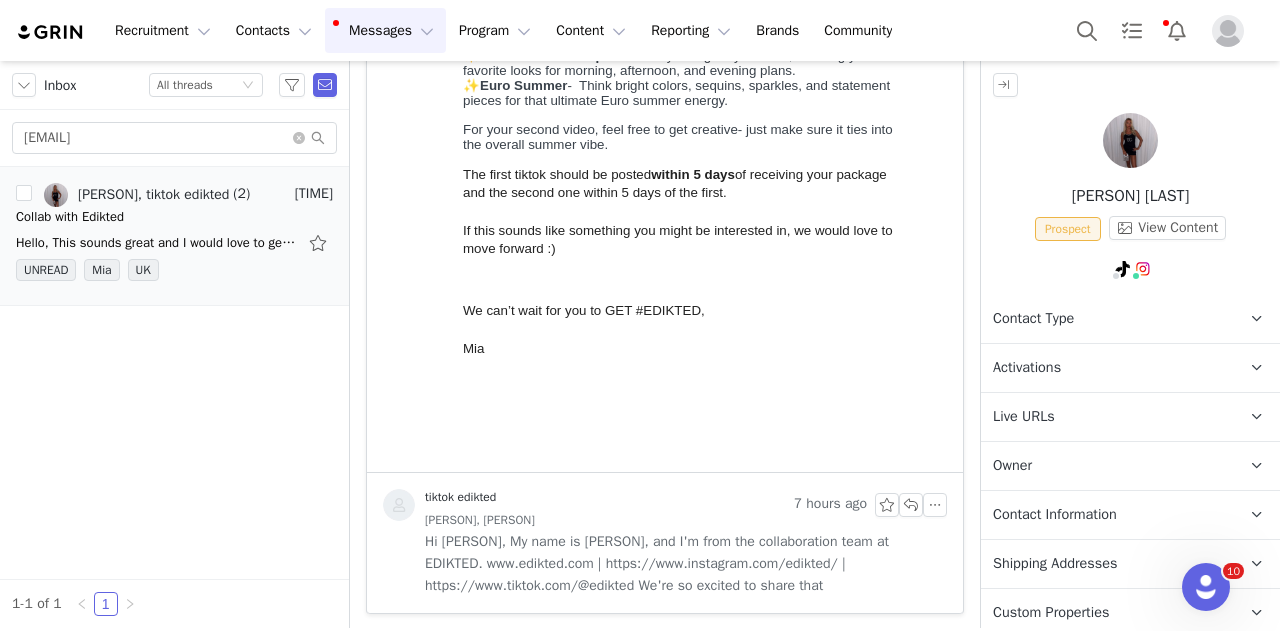click on "Contact Type" at bounding box center (1033, 319) 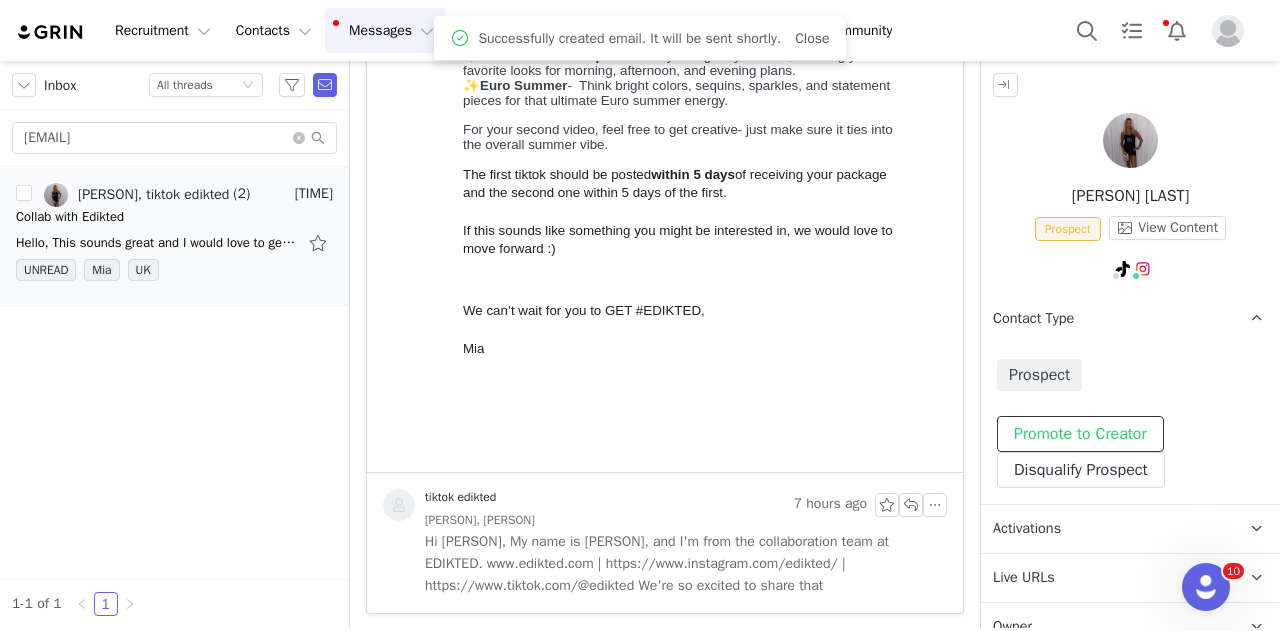 click on "Promote to Creator" at bounding box center (1080, 434) 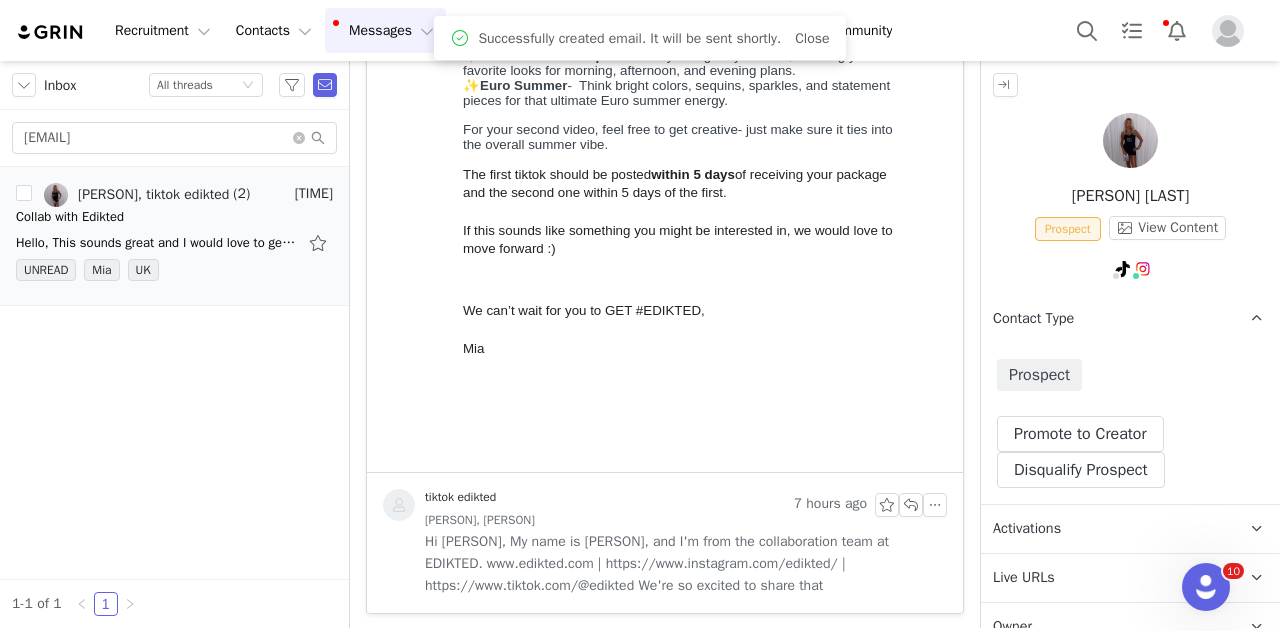 click on "Activations" at bounding box center (1027, 529) 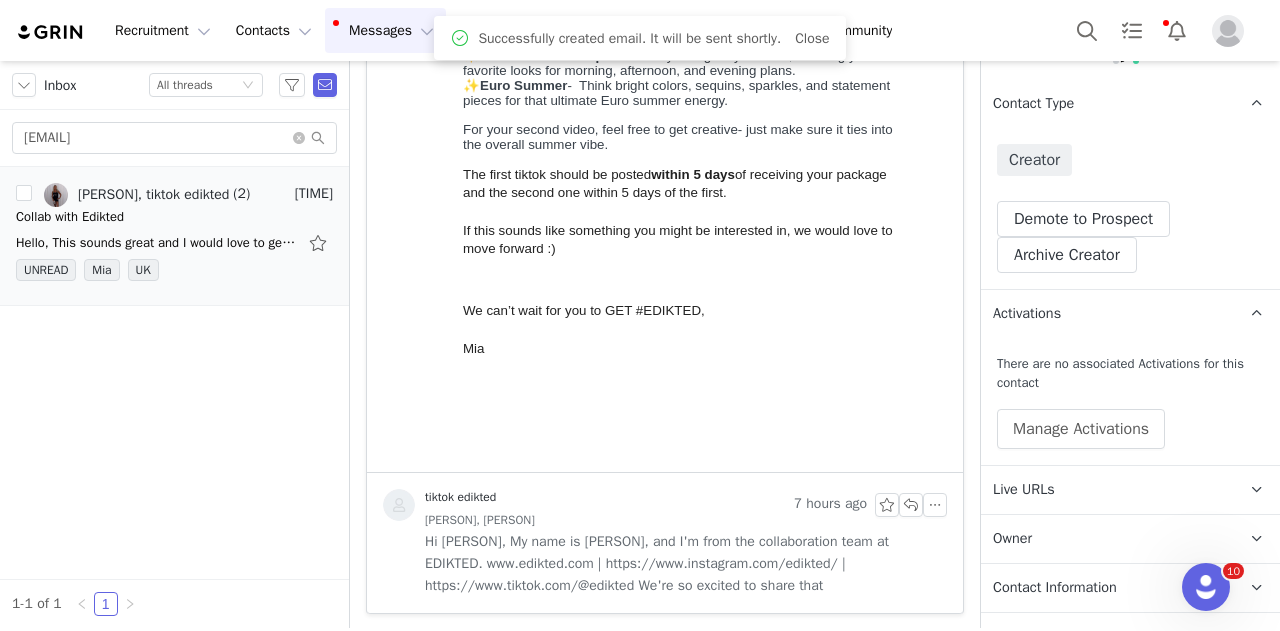 scroll, scrollTop: 300, scrollLeft: 0, axis: vertical 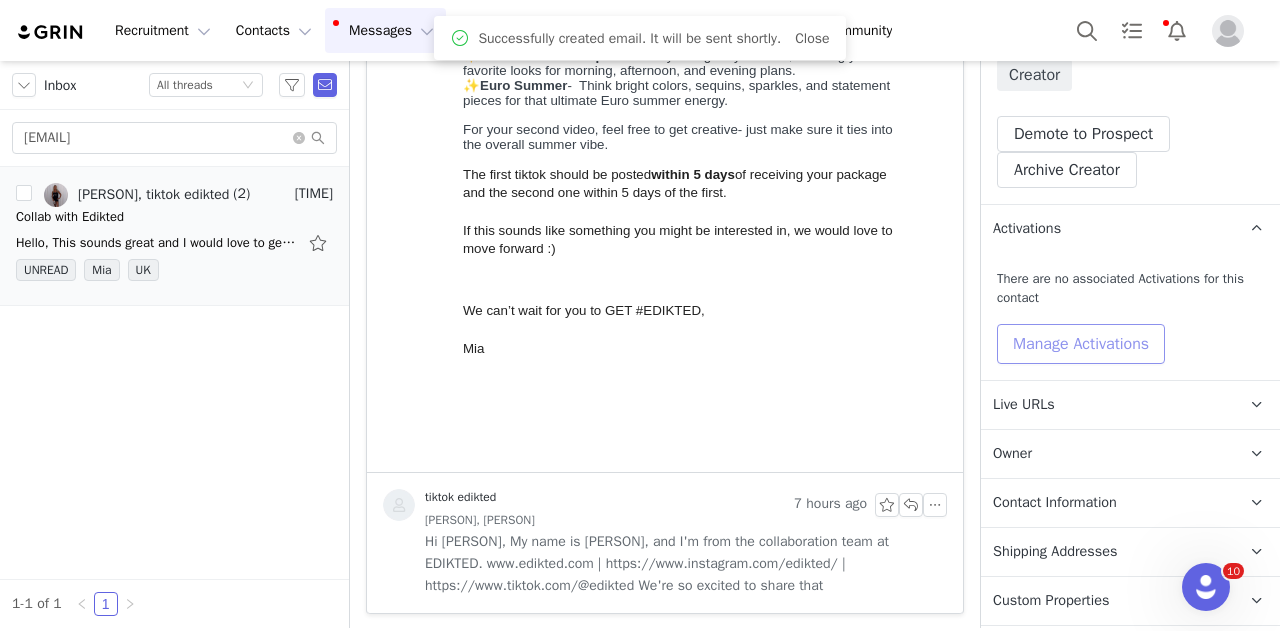 click on "Manage Activations" at bounding box center [1081, 344] 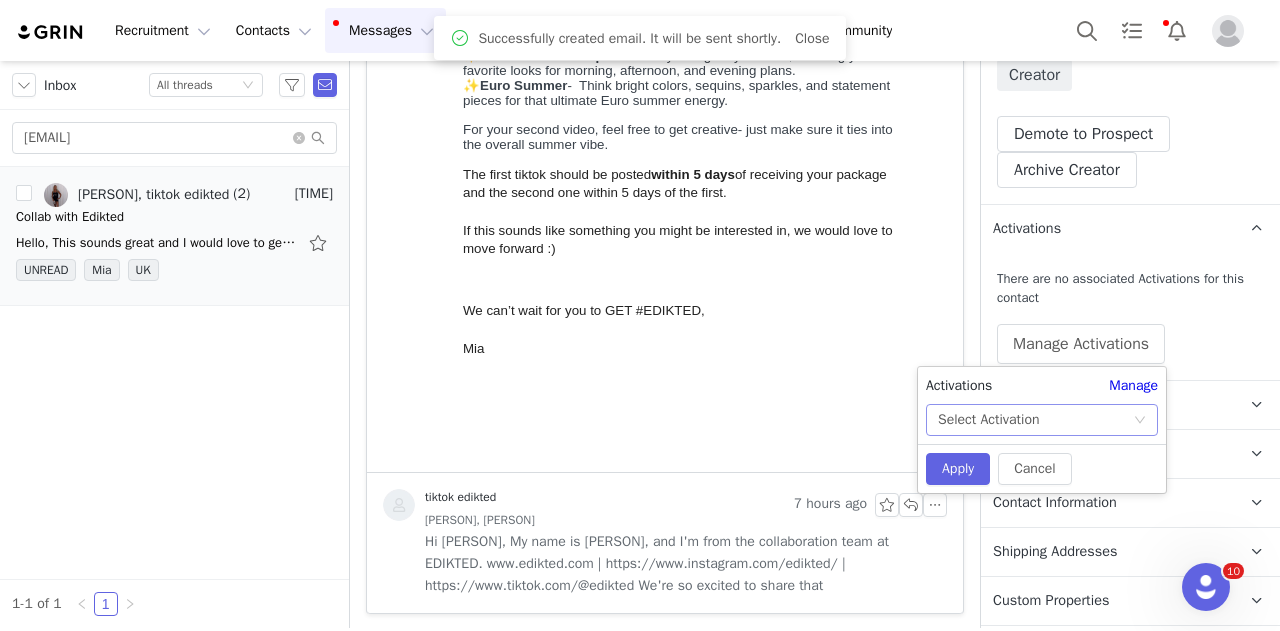 click on "Select Activation" at bounding box center [1035, 420] 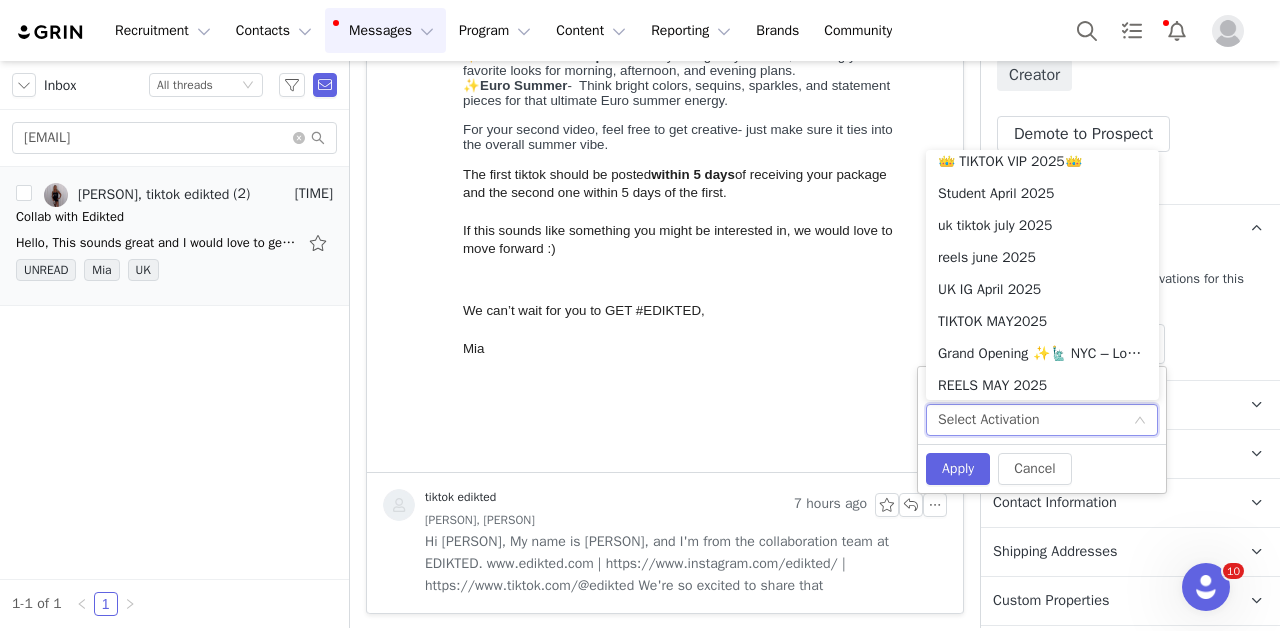 scroll, scrollTop: 1902, scrollLeft: 0, axis: vertical 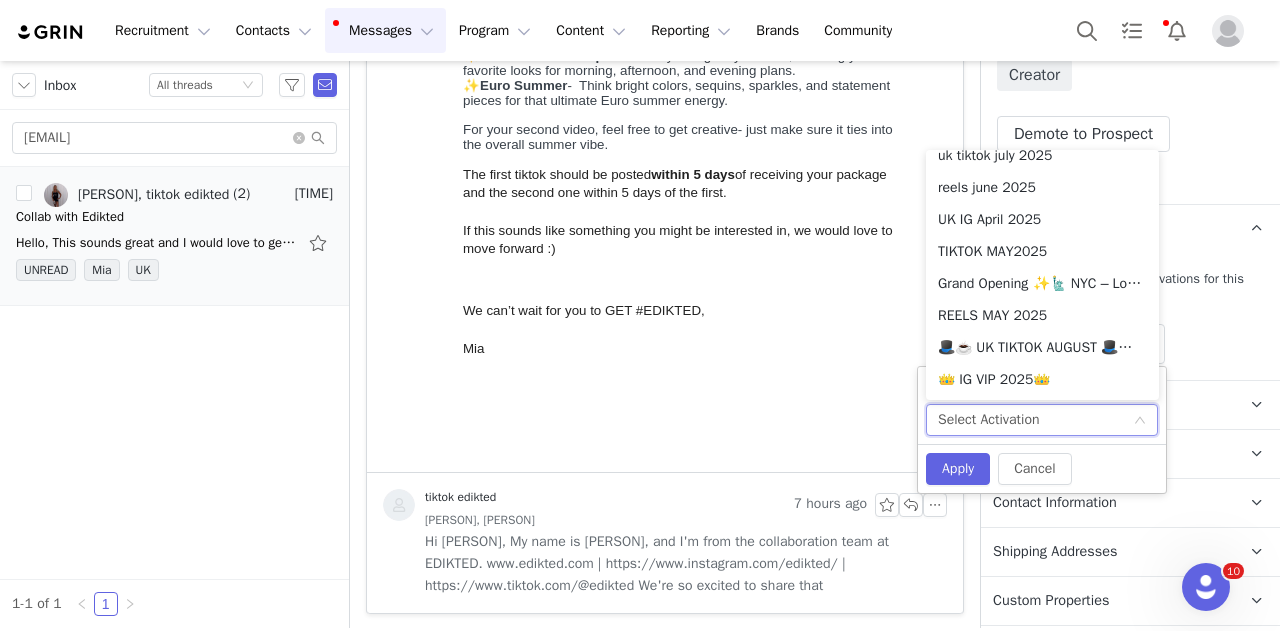 click on "🎩☕️ UK TIKTOK AUGUST 🎩☕️ 2025" at bounding box center [1042, 348] 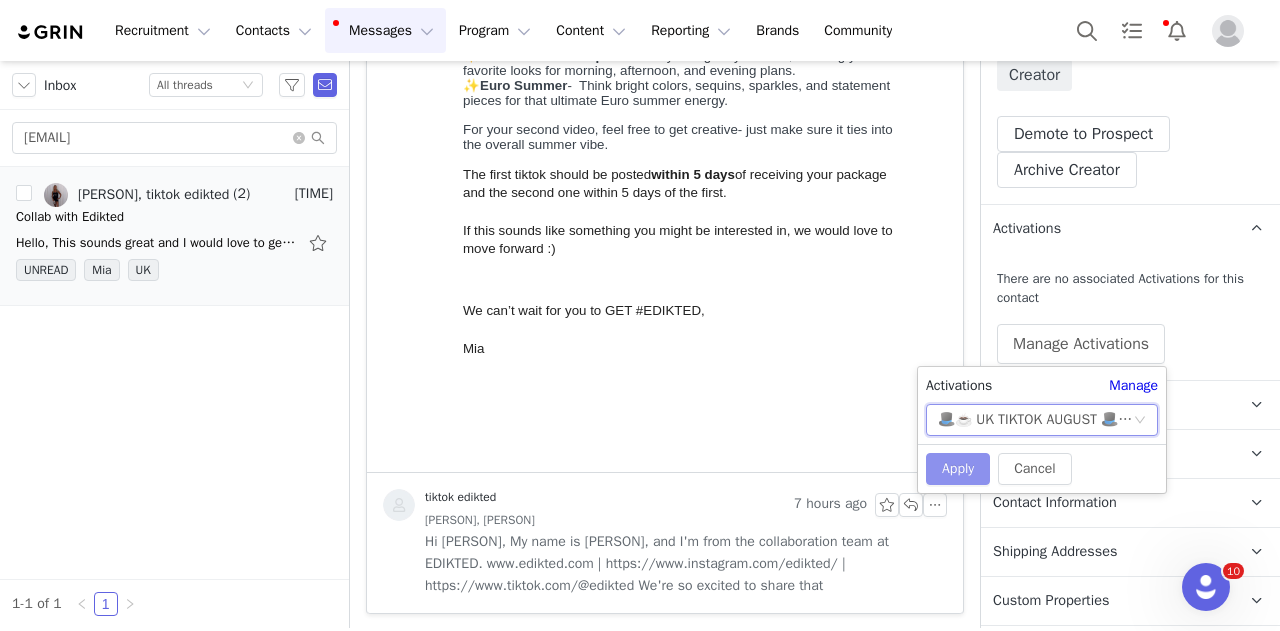 click on "Apply" at bounding box center [958, 469] 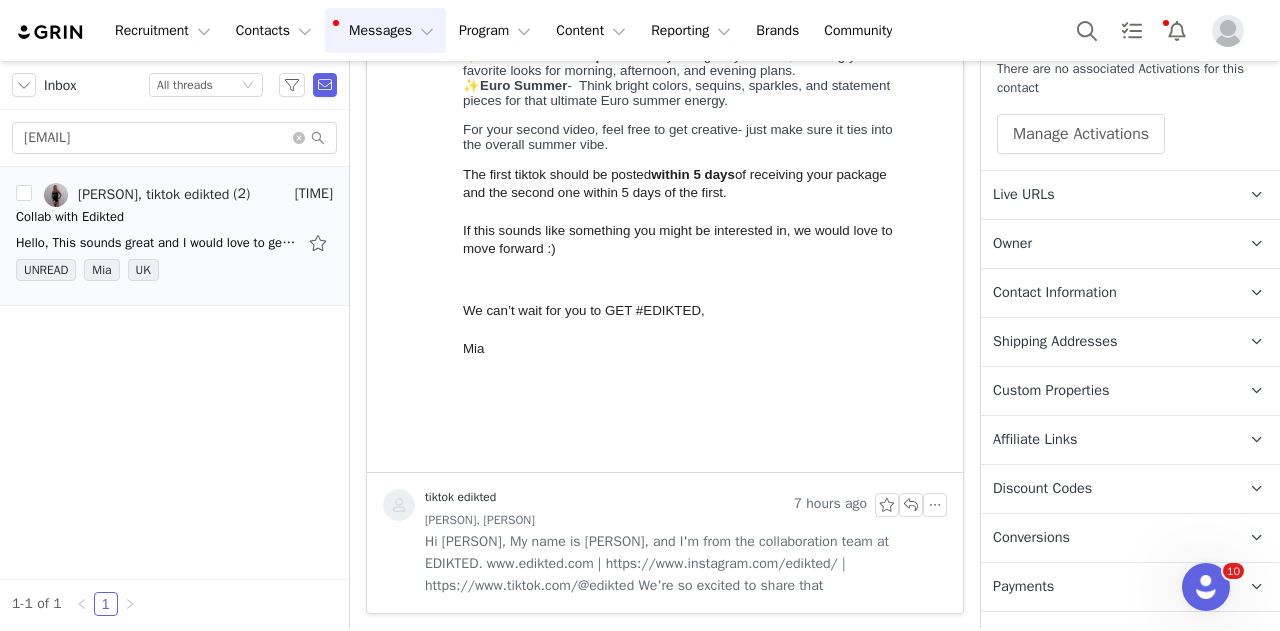 scroll, scrollTop: 600, scrollLeft: 0, axis: vertical 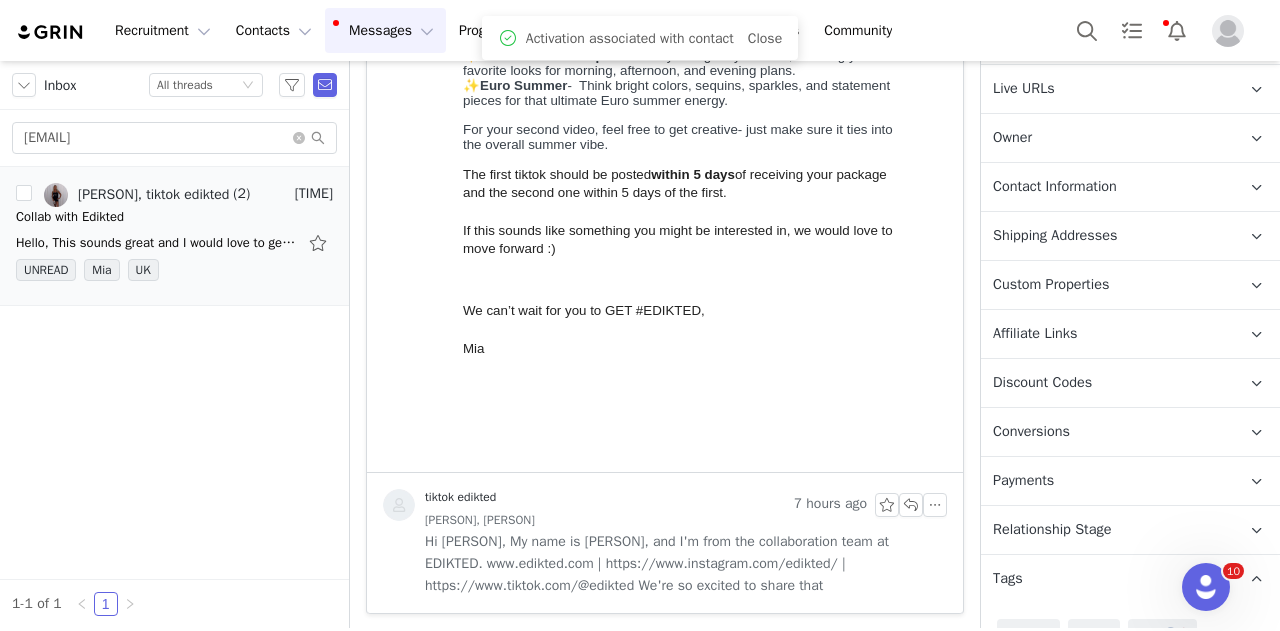 click on "Contact Information" at bounding box center (1106, 187) 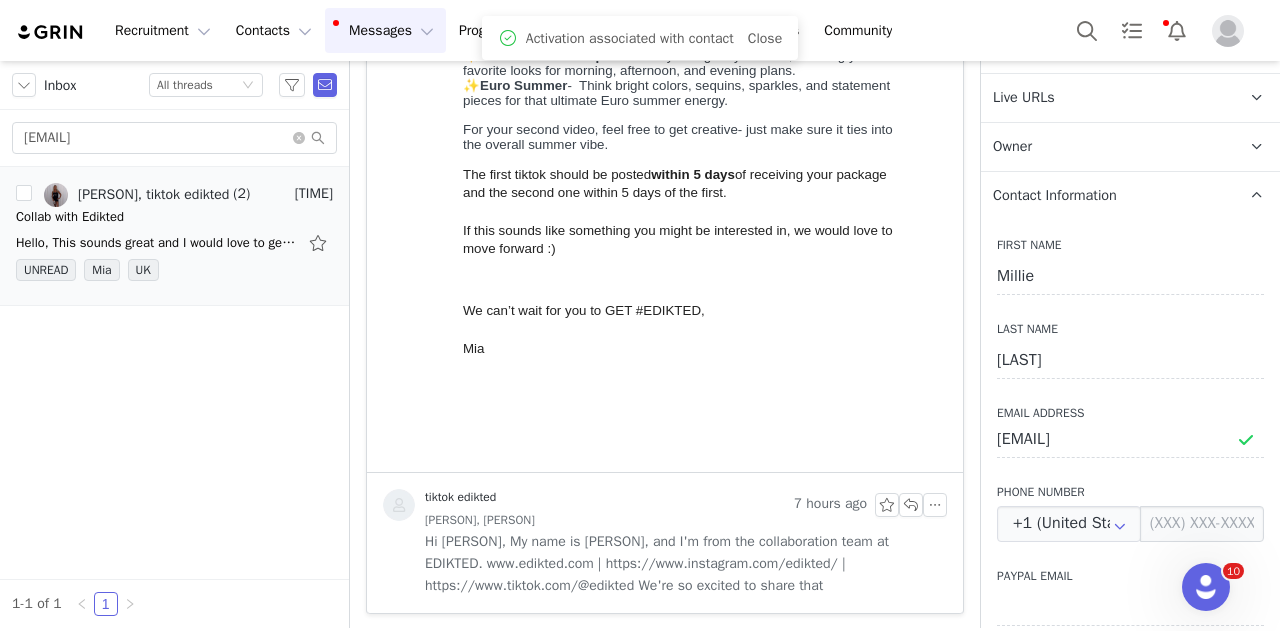 click on "Owner  The account user who owns the contact" at bounding box center (1106, 147) 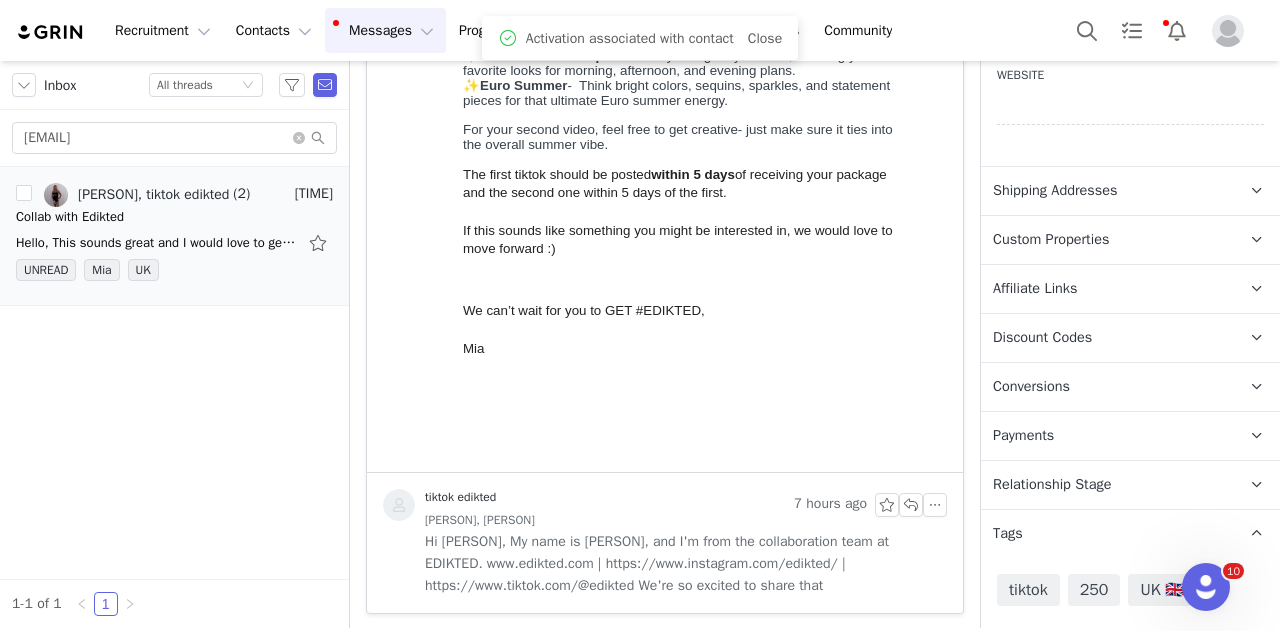scroll, scrollTop: 1575, scrollLeft: 0, axis: vertical 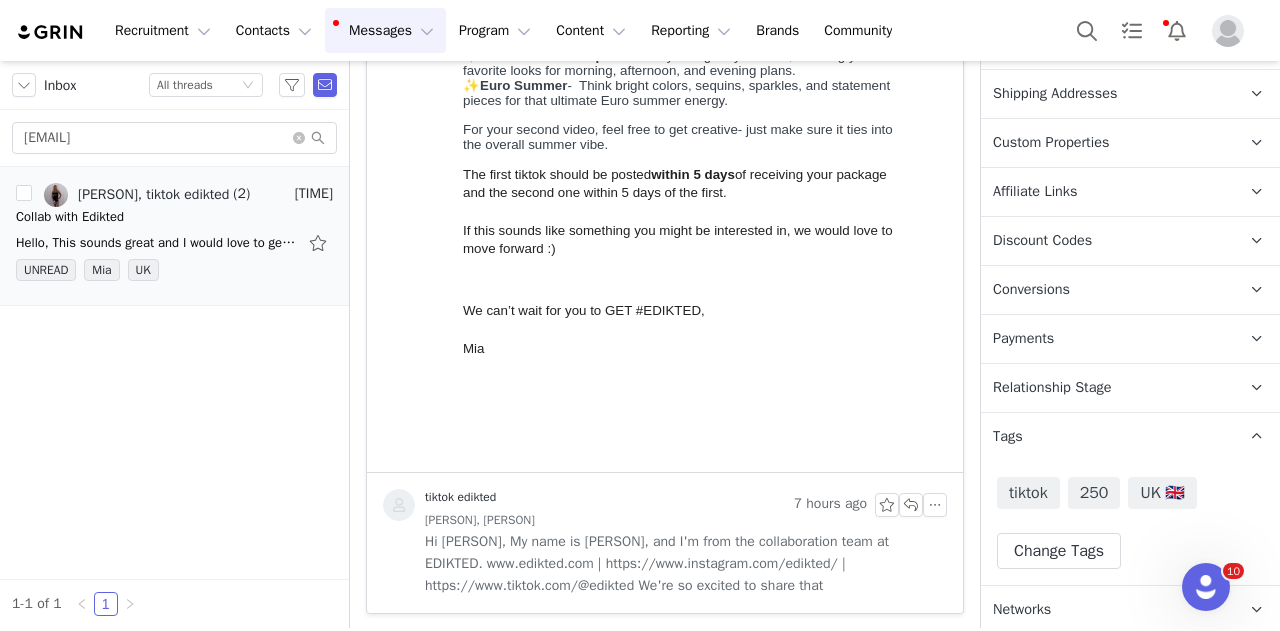 click on "Relationship Stage" at bounding box center (1052, 388) 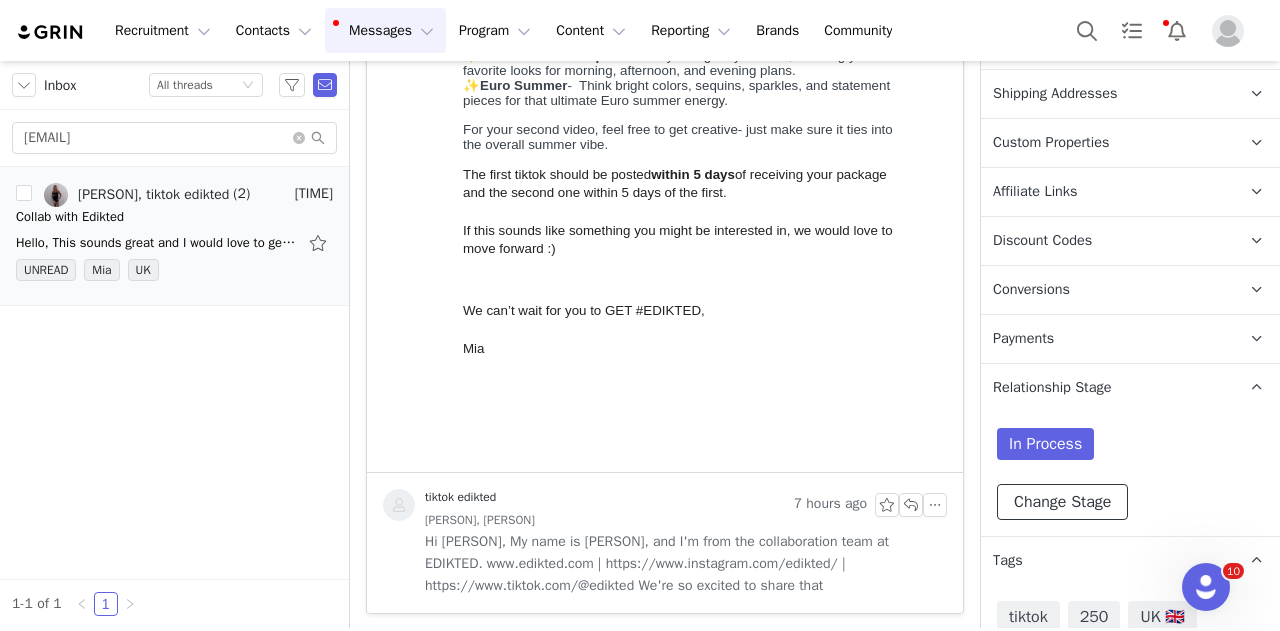 click on "Change Stage" at bounding box center (1062, 502) 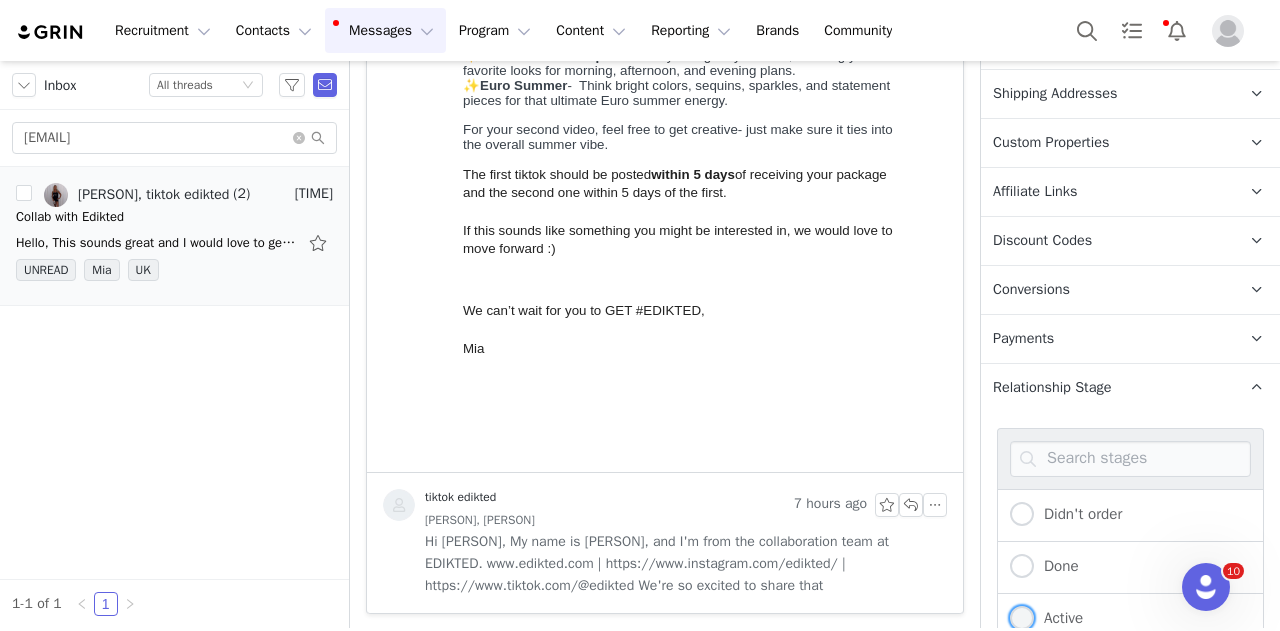 click on "Active" at bounding box center [1058, 618] 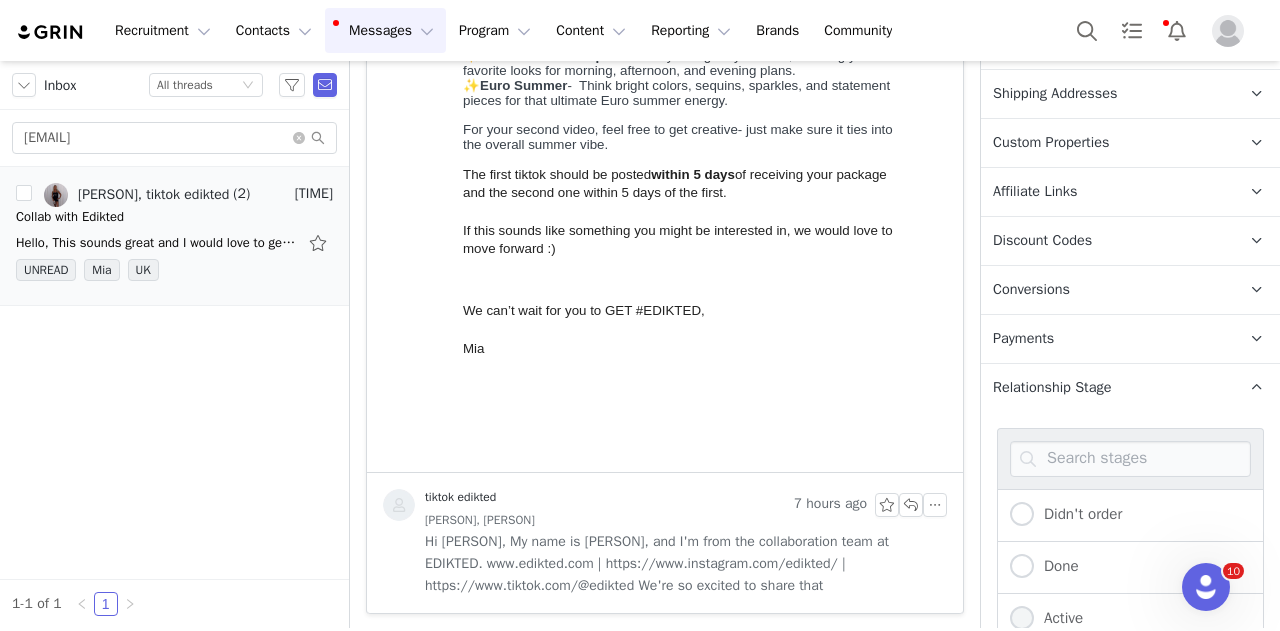 click on "Active" at bounding box center (1022, 619) 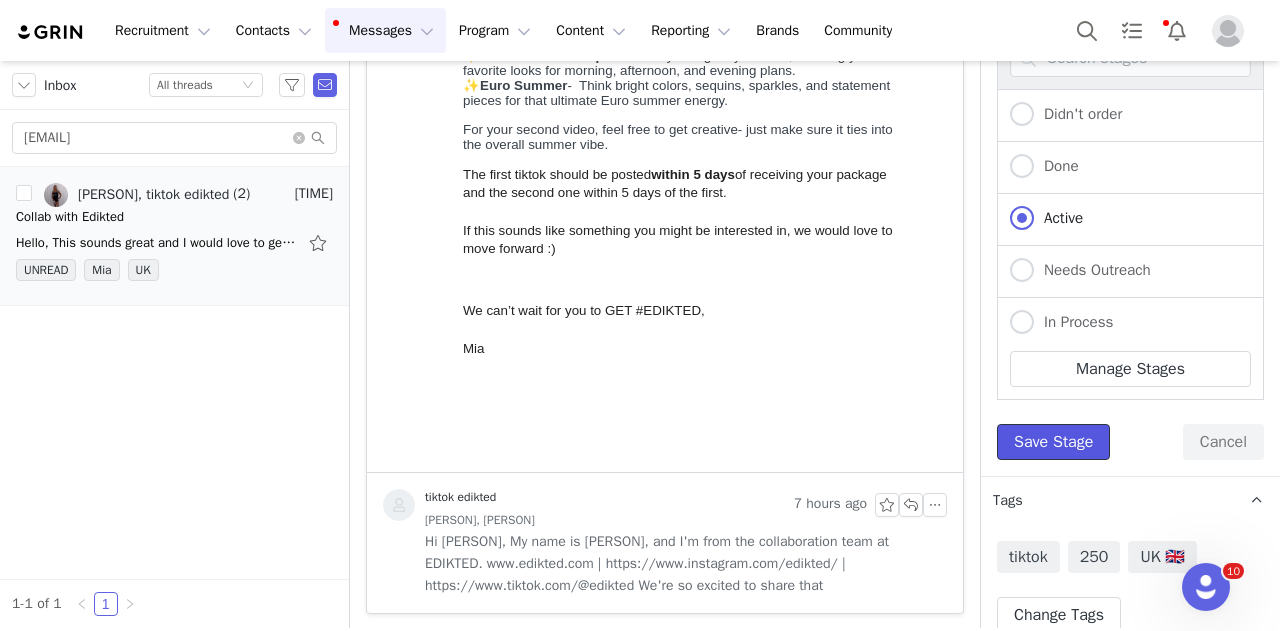 click on "Save Stage" at bounding box center [1053, 442] 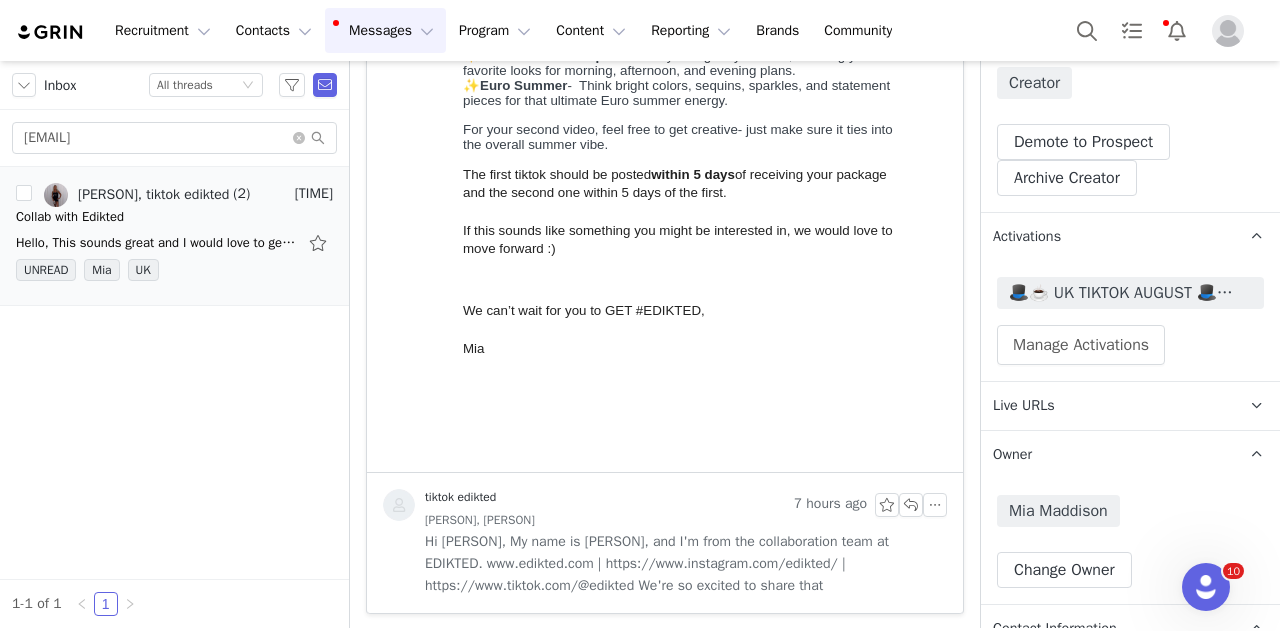 scroll, scrollTop: 274, scrollLeft: 0, axis: vertical 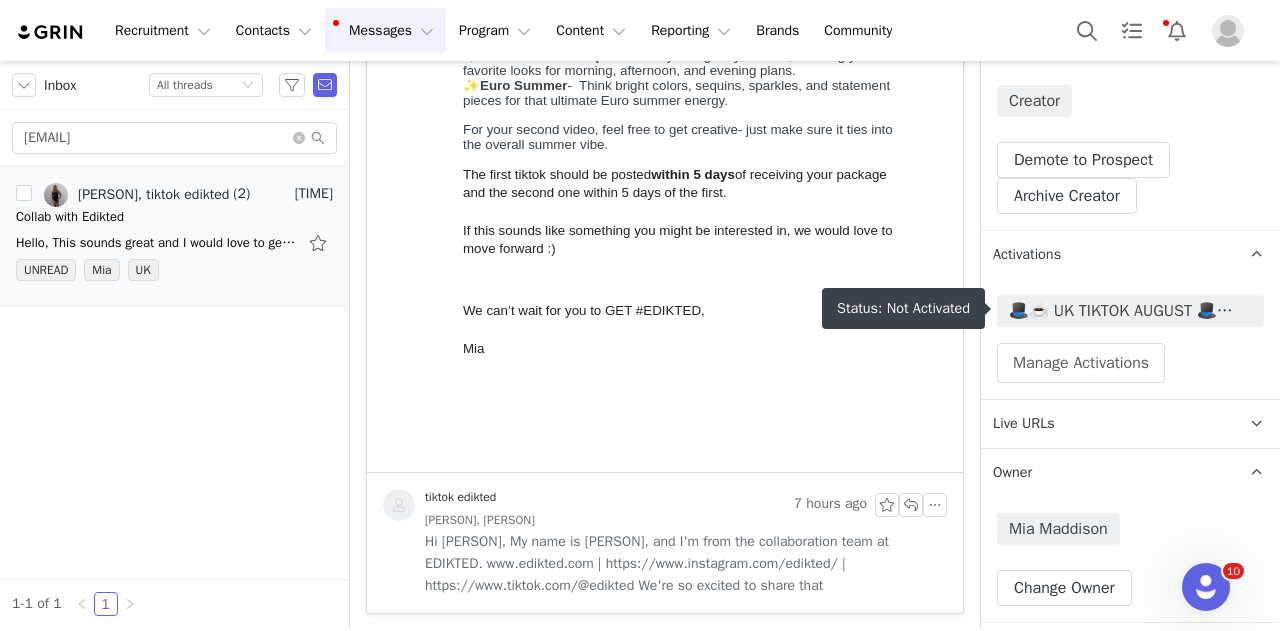 click on "🎩☕️ UK TIKTOK AUGUST 🎩☕️ 2025" at bounding box center [1130, 311] 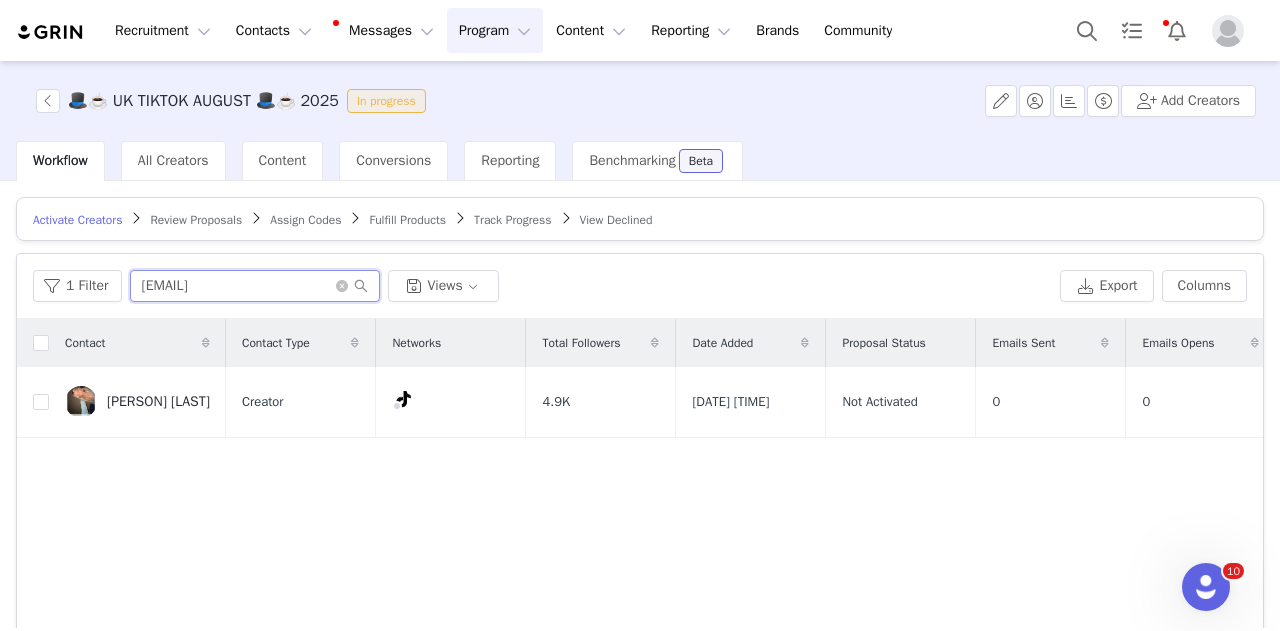 click on "ailsarosesloss@gmail.com" at bounding box center [255, 286] 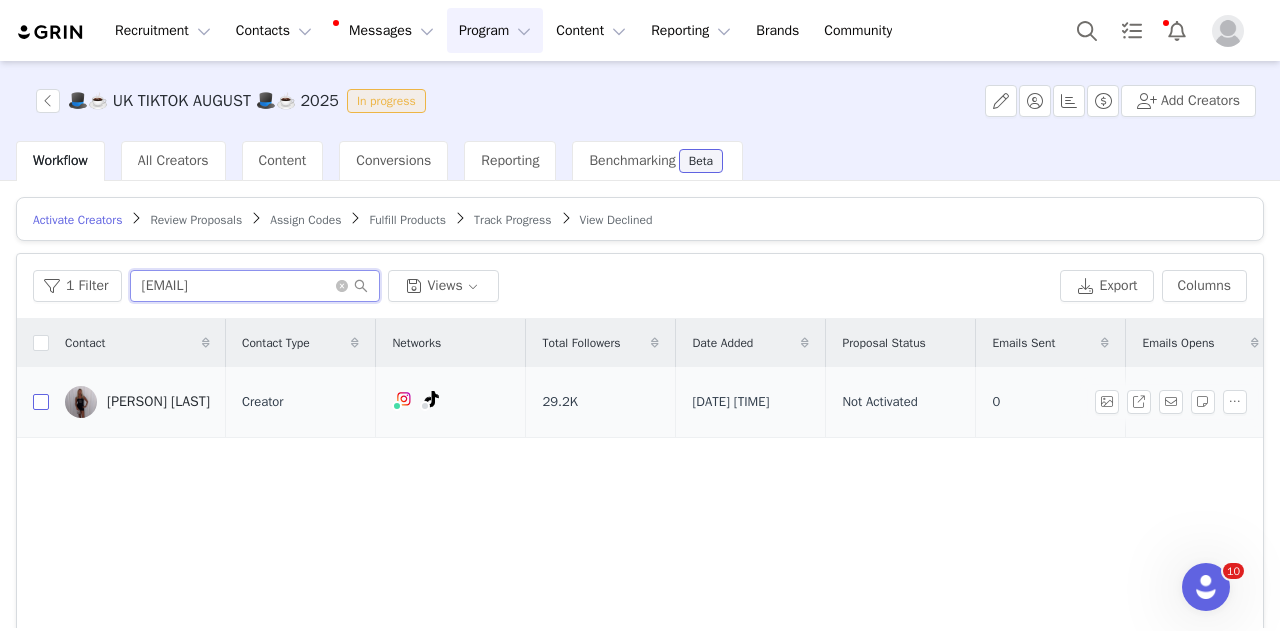 type on "millielongbottom004@gmail.com" 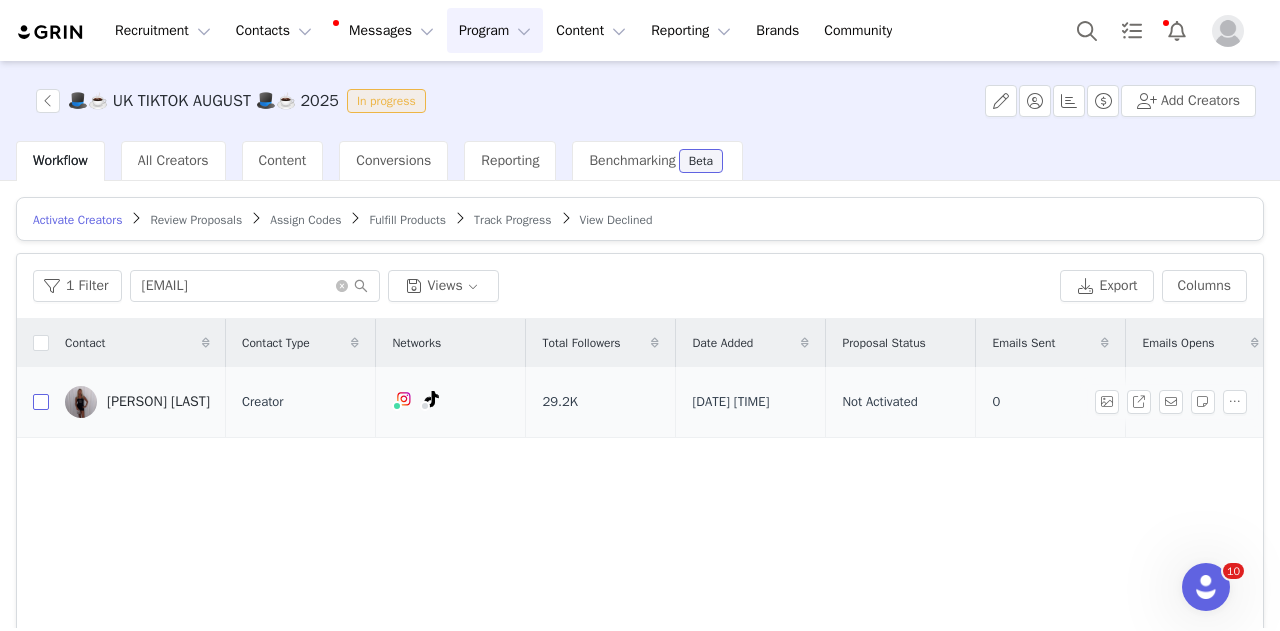 click at bounding box center [41, 402] 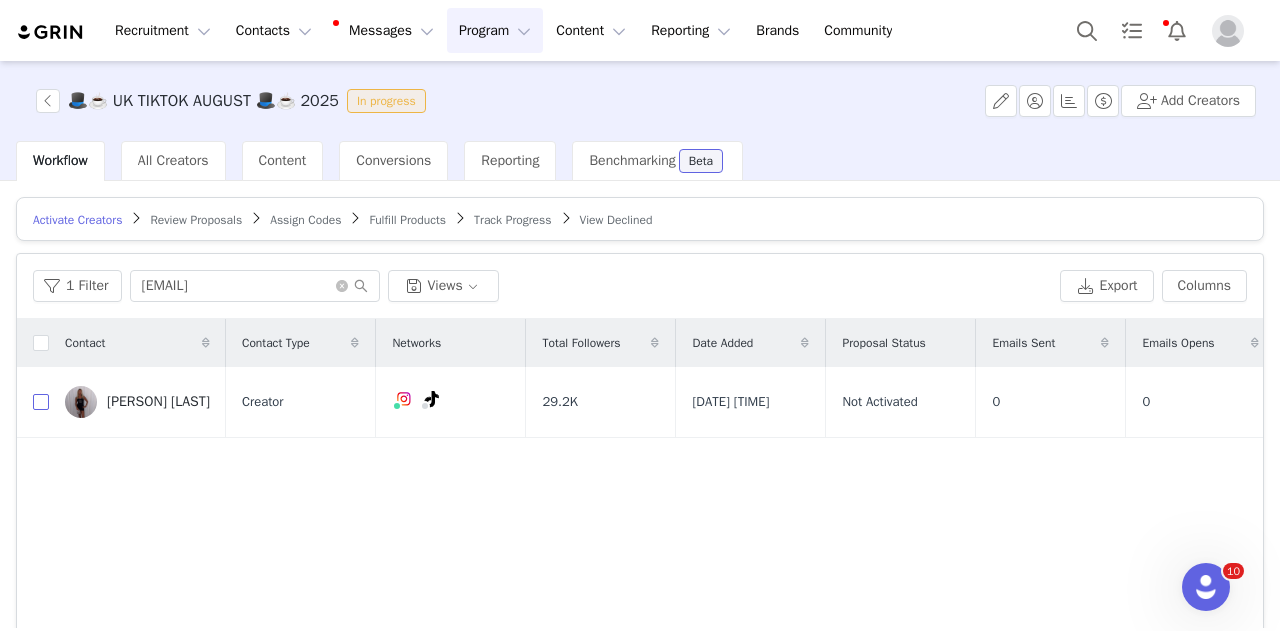 checkbox on "true" 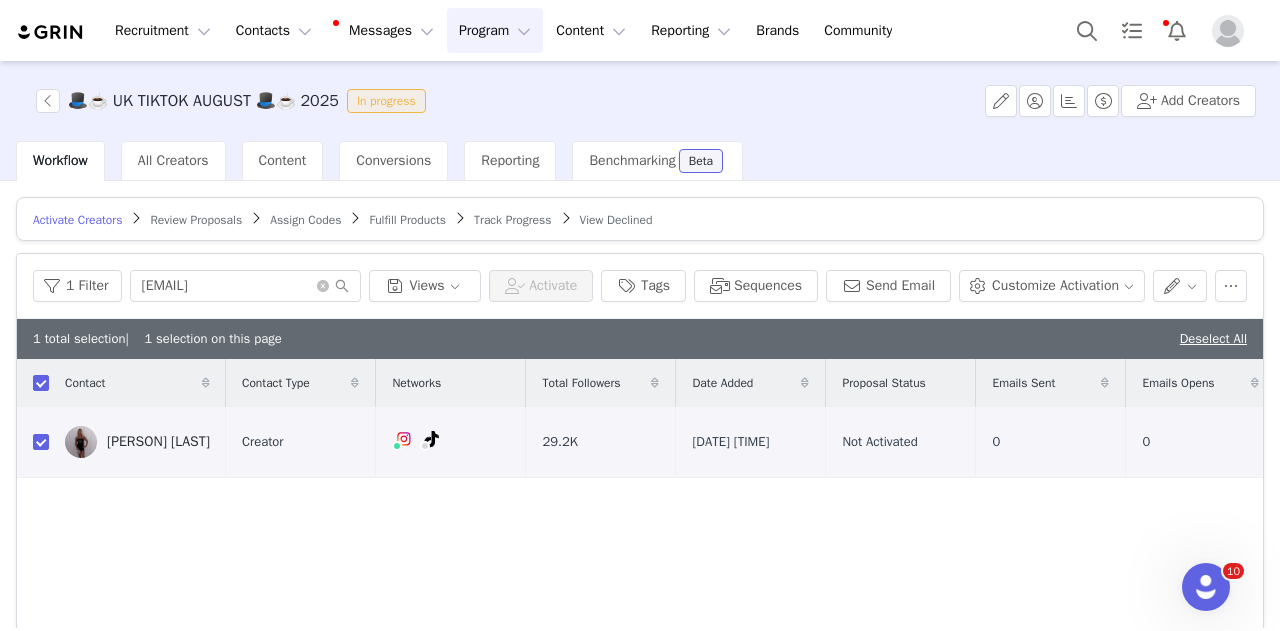 scroll, scrollTop: 0, scrollLeft: 0, axis: both 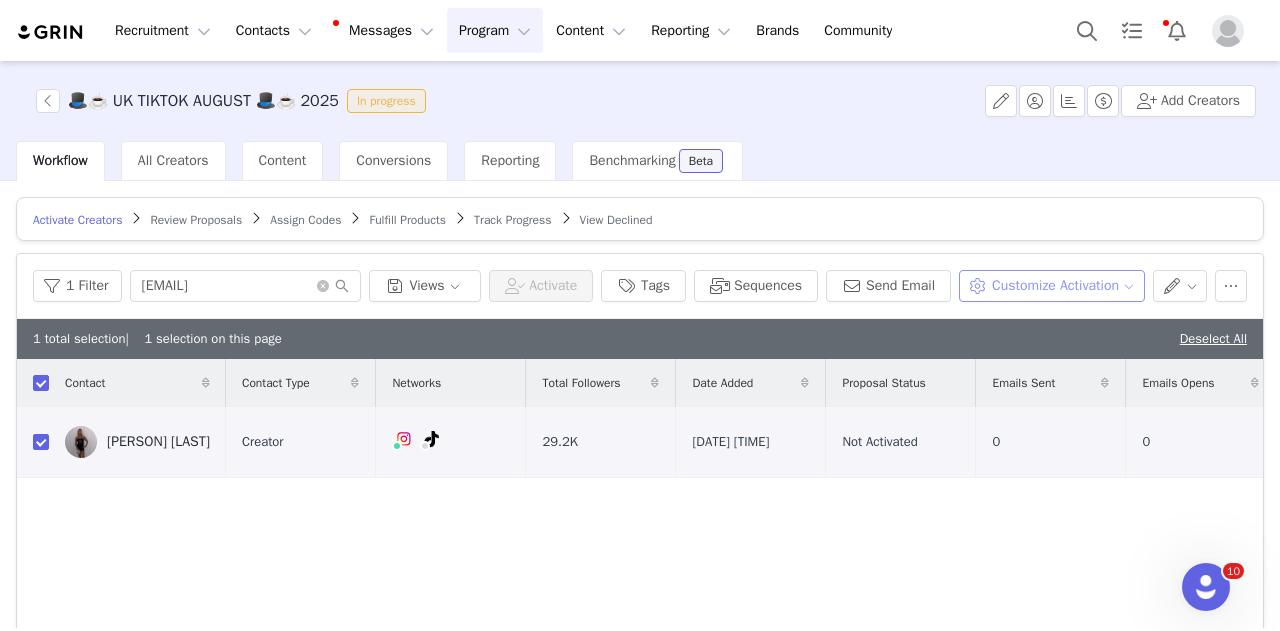 click on "Customize Activation" at bounding box center (1051, 286) 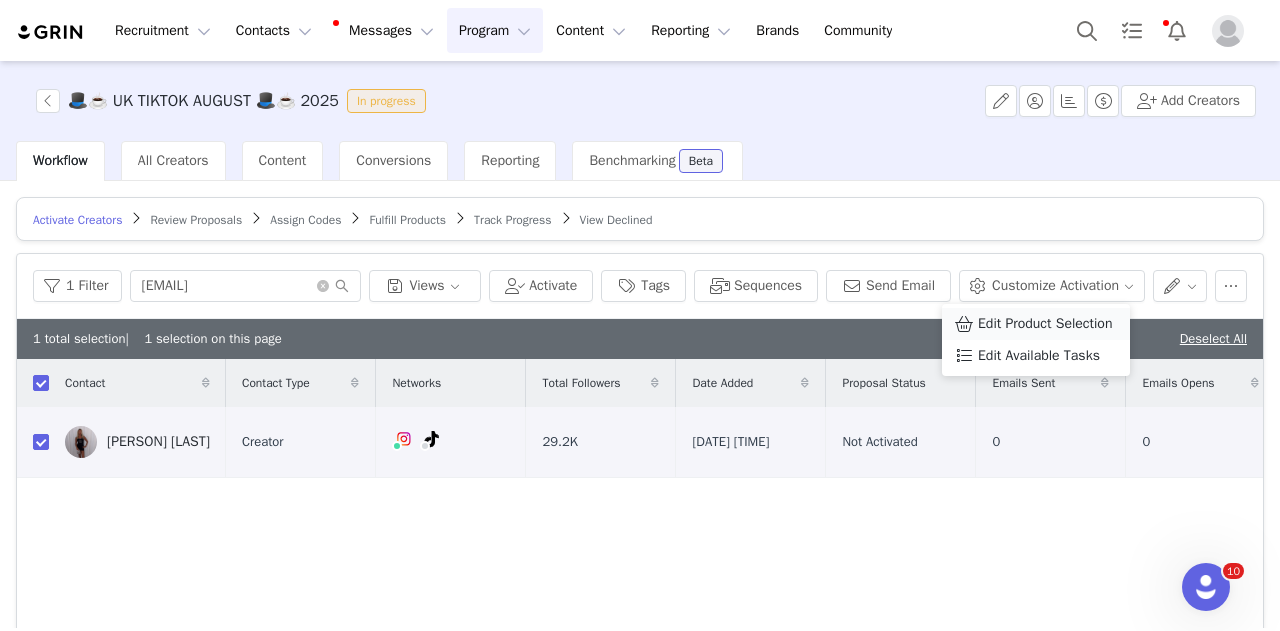 click on "Edit Product Selection" at bounding box center [1045, 324] 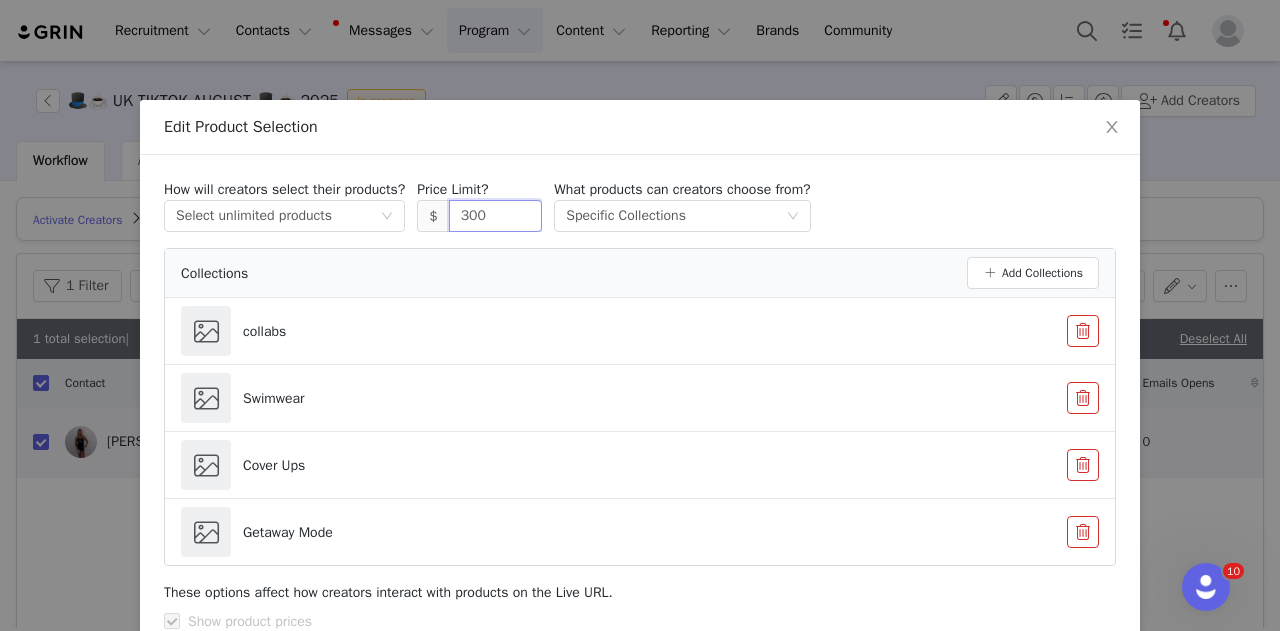 drag, startPoint x: 476, startPoint y: 210, endPoint x: 438, endPoint y: 214, distance: 38.209946 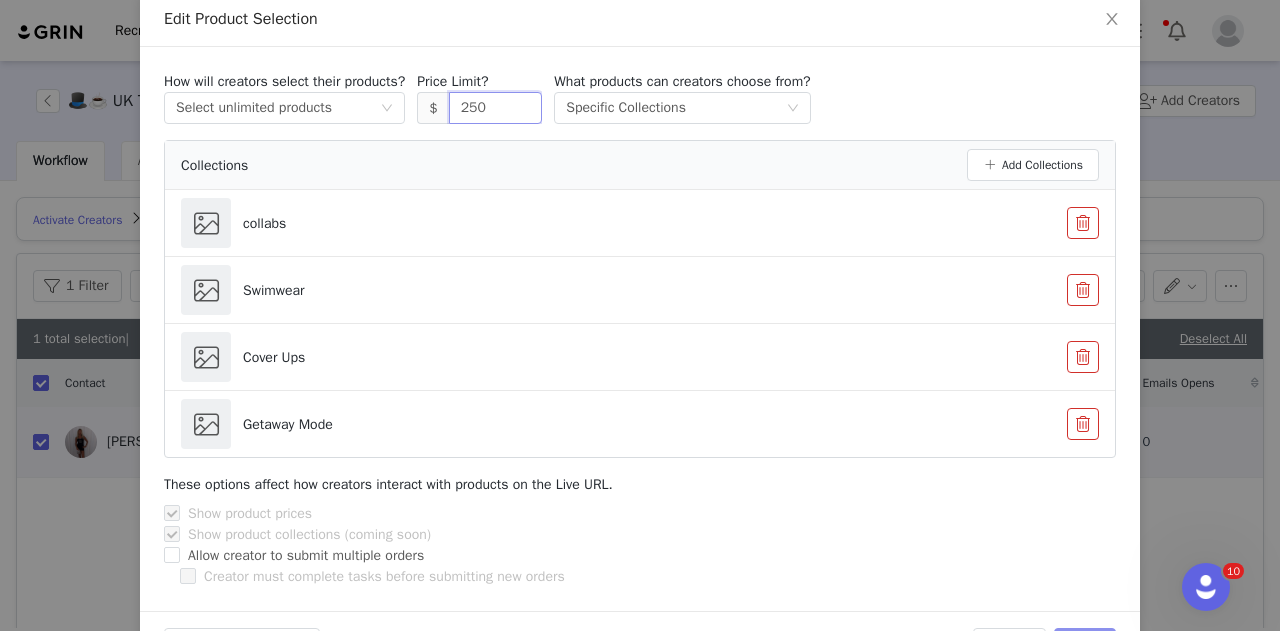 scroll, scrollTop: 174, scrollLeft: 0, axis: vertical 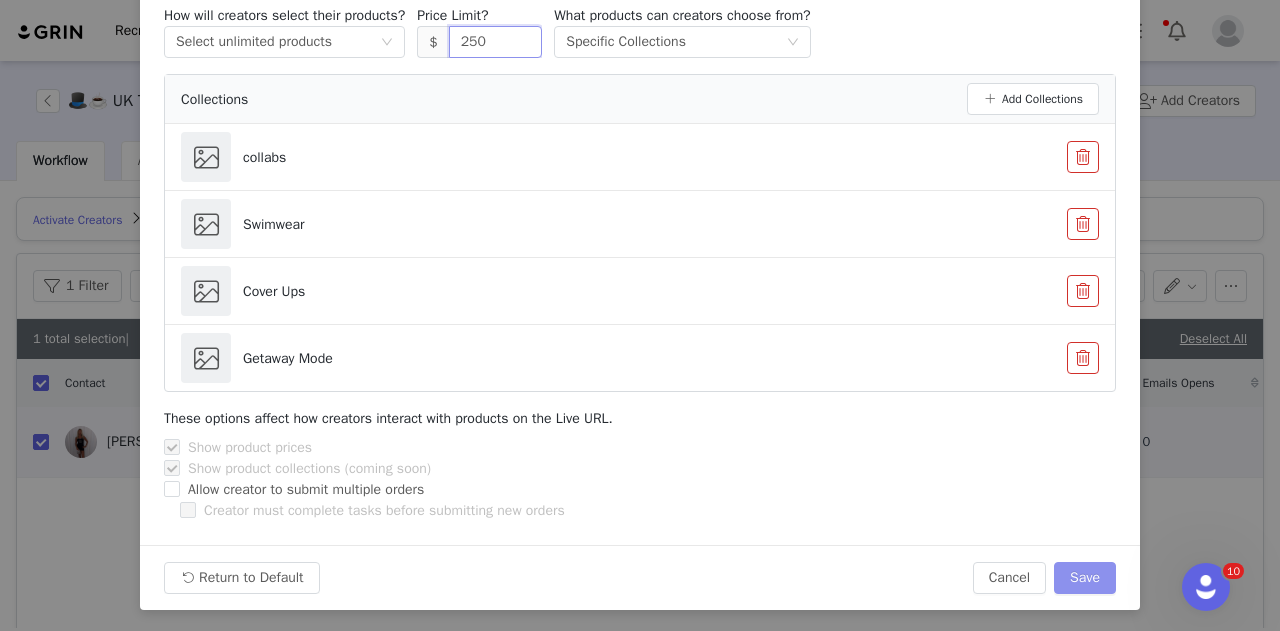 drag, startPoint x: 1069, startPoint y: 574, endPoint x: 1047, endPoint y: 577, distance: 22.203604 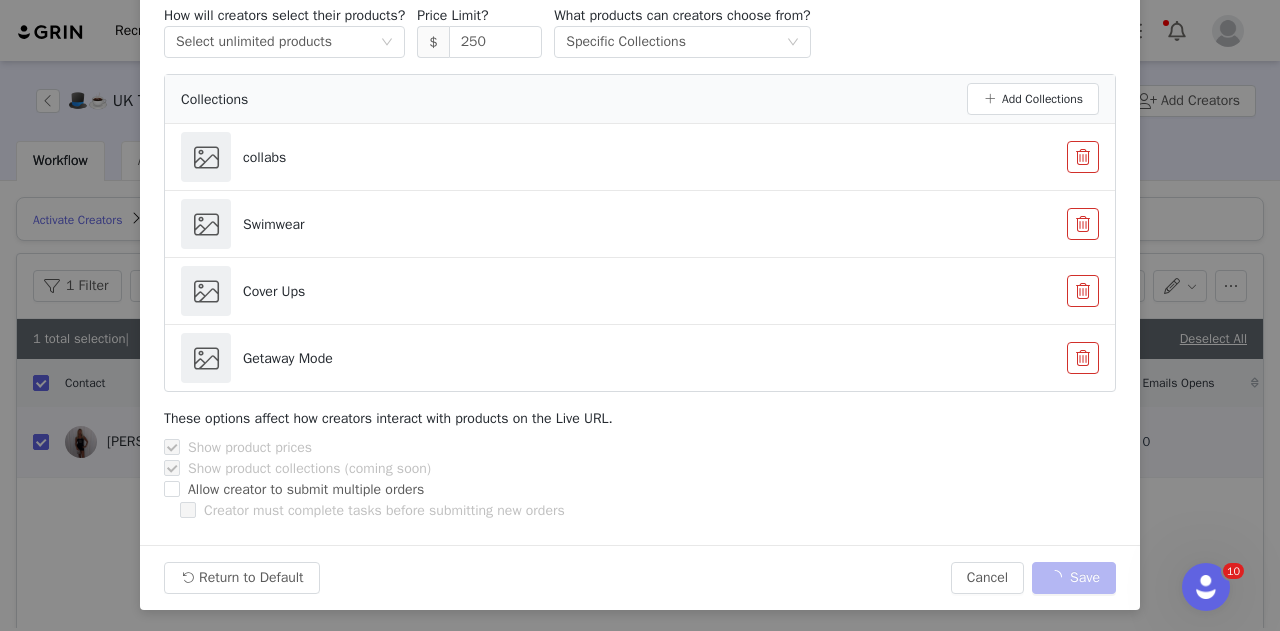 type on "300" 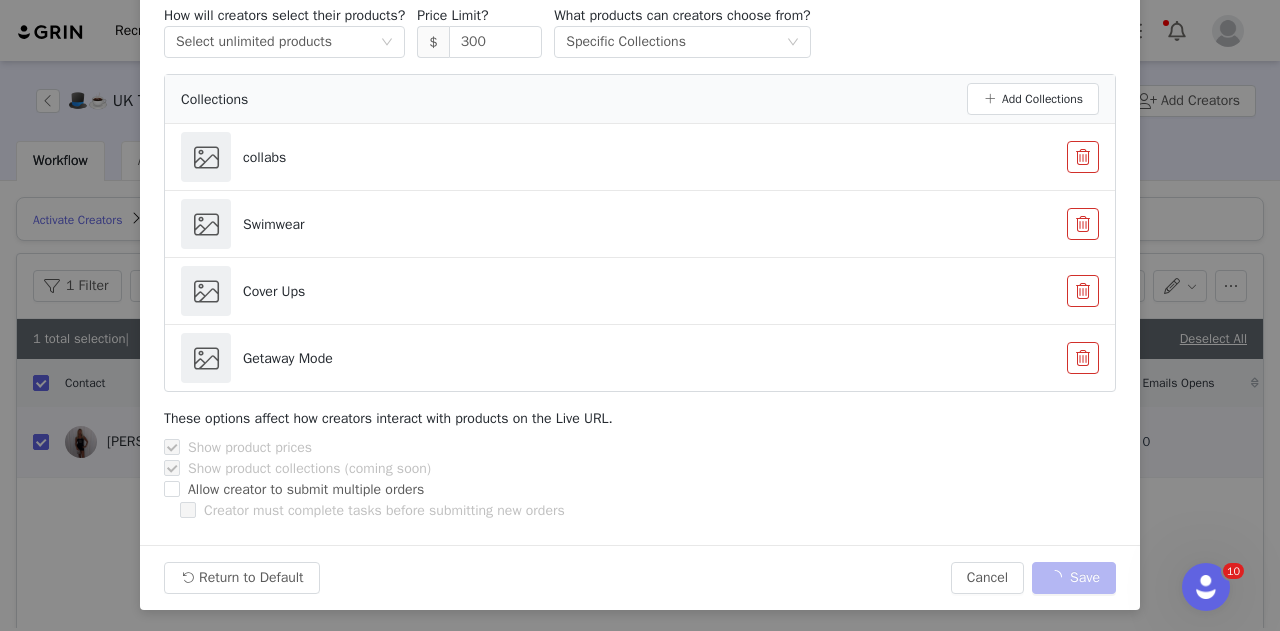 scroll, scrollTop: 74, scrollLeft: 0, axis: vertical 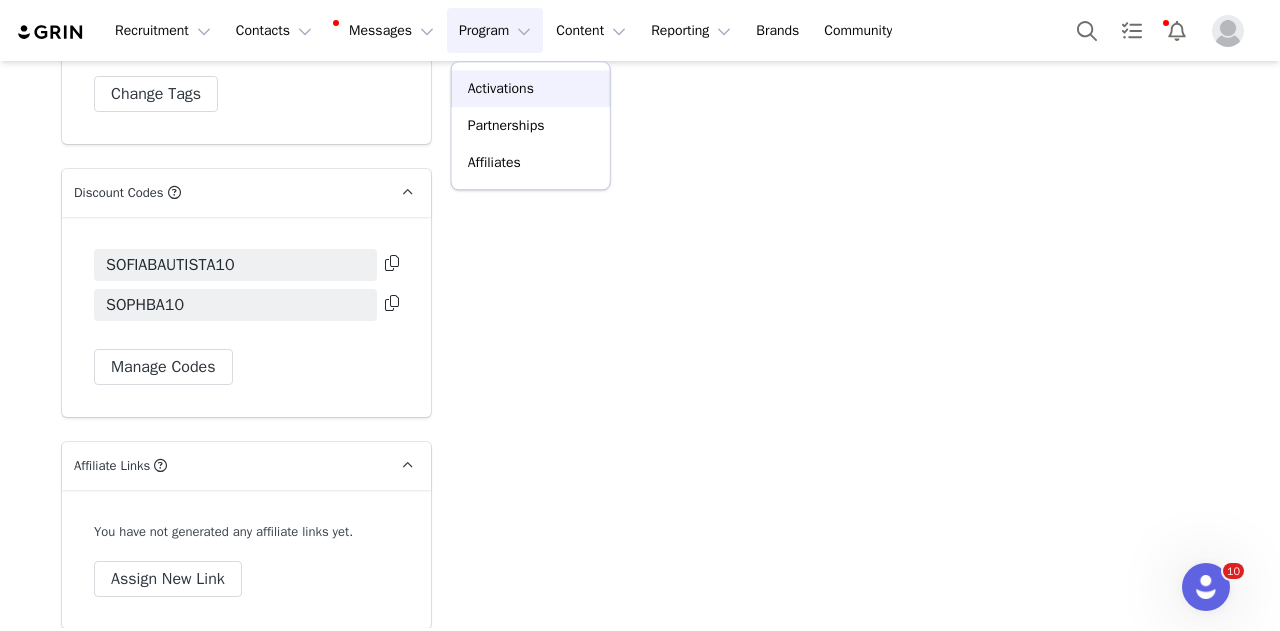 click on "Activations" at bounding box center [501, 88] 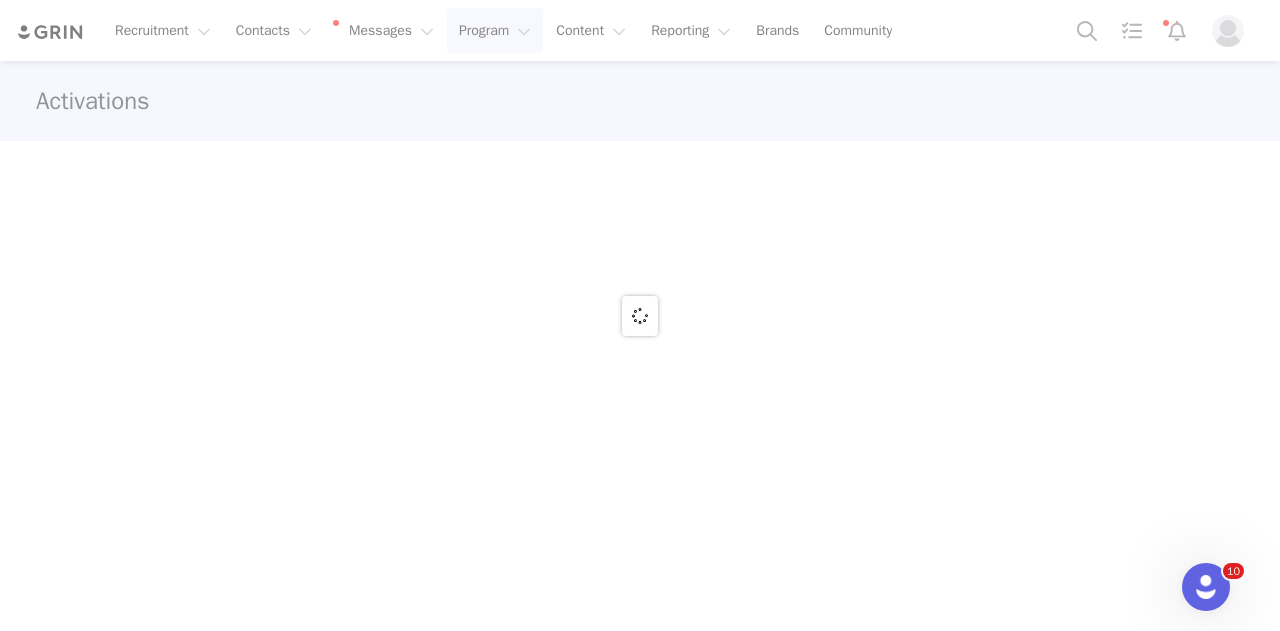 scroll, scrollTop: 0, scrollLeft: 0, axis: both 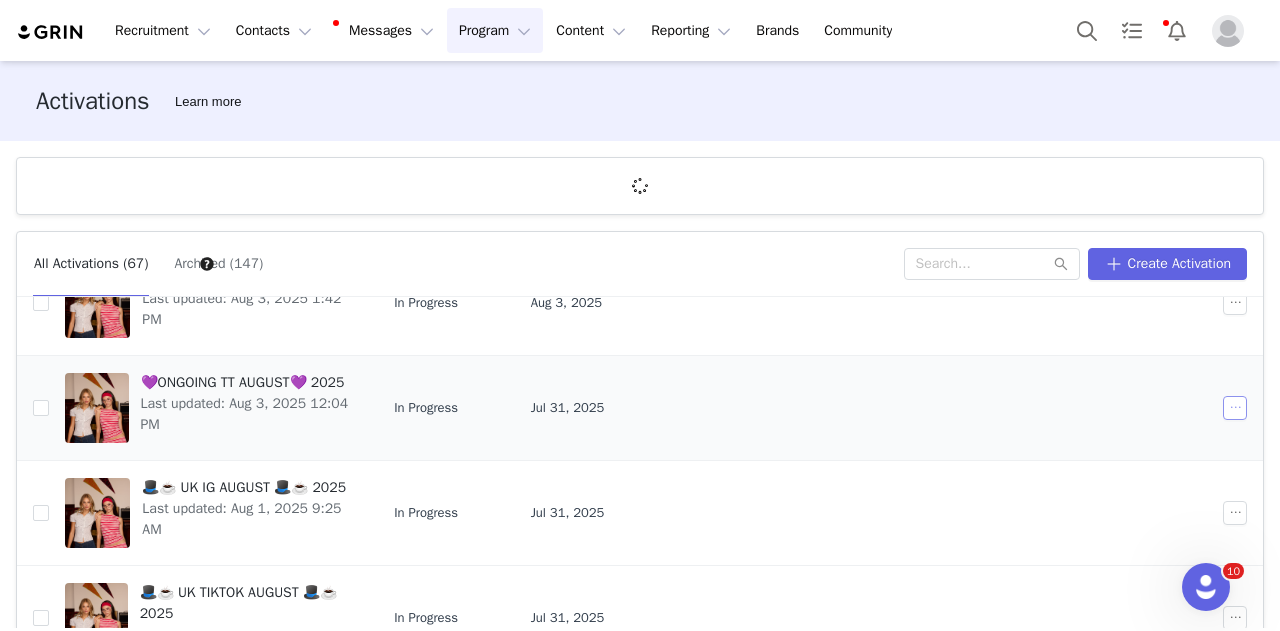 click at bounding box center [1235, 408] 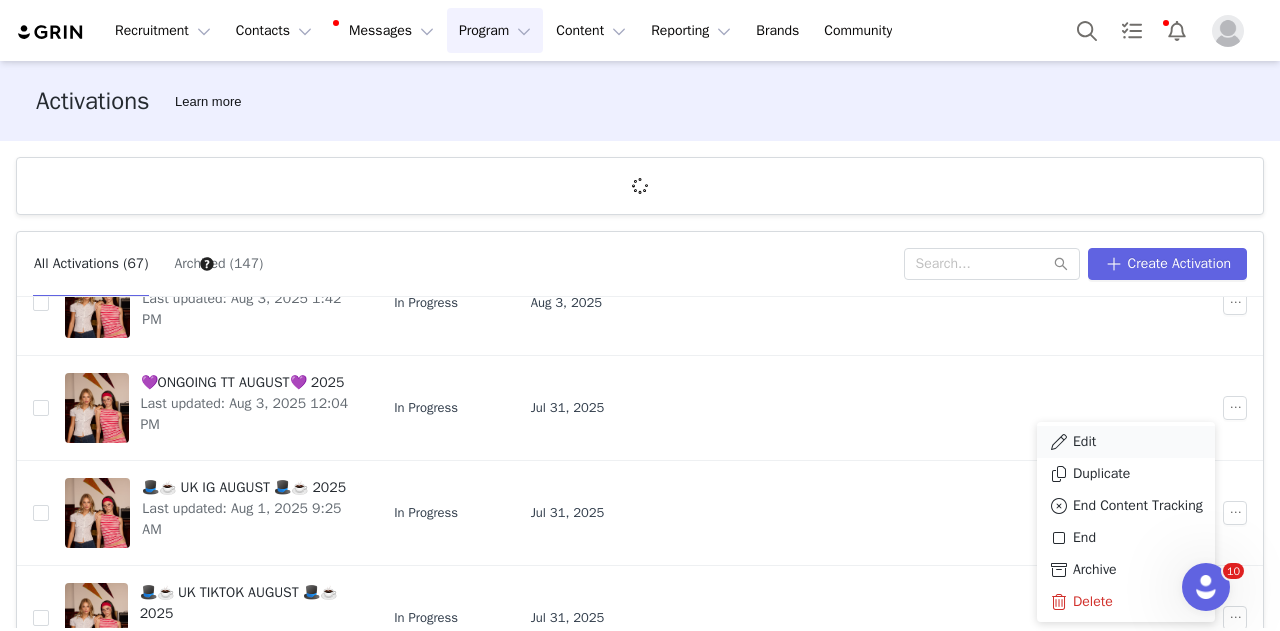 click on "Edit" at bounding box center (1126, 442) 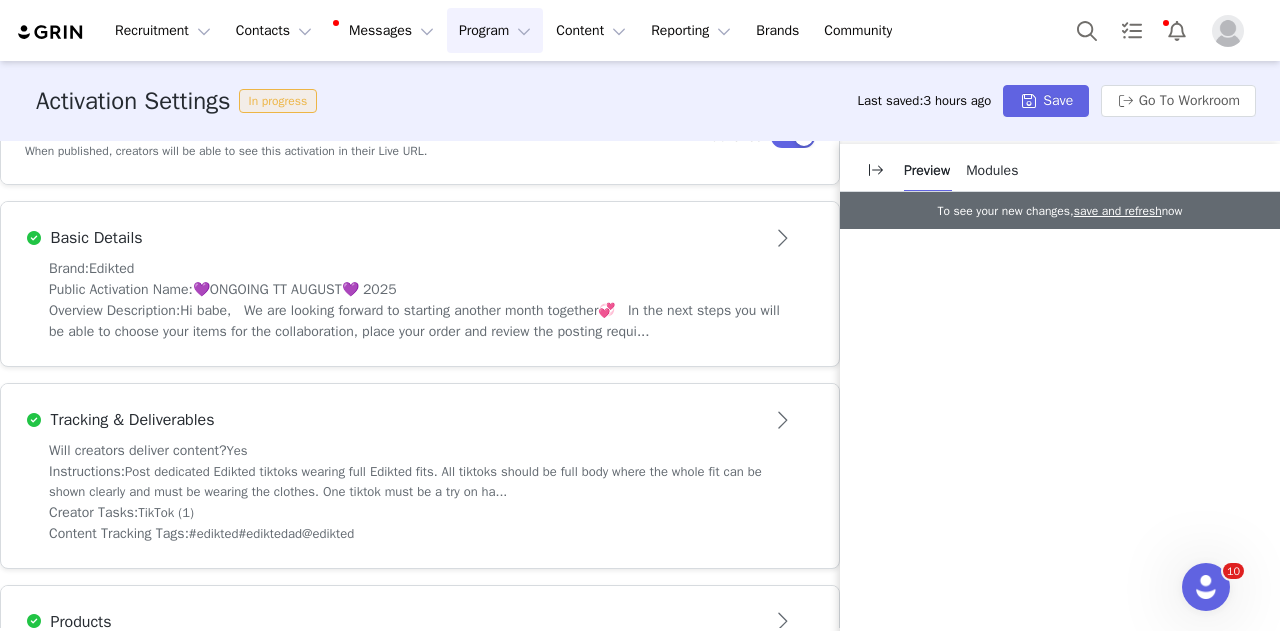 scroll, scrollTop: 500, scrollLeft: 0, axis: vertical 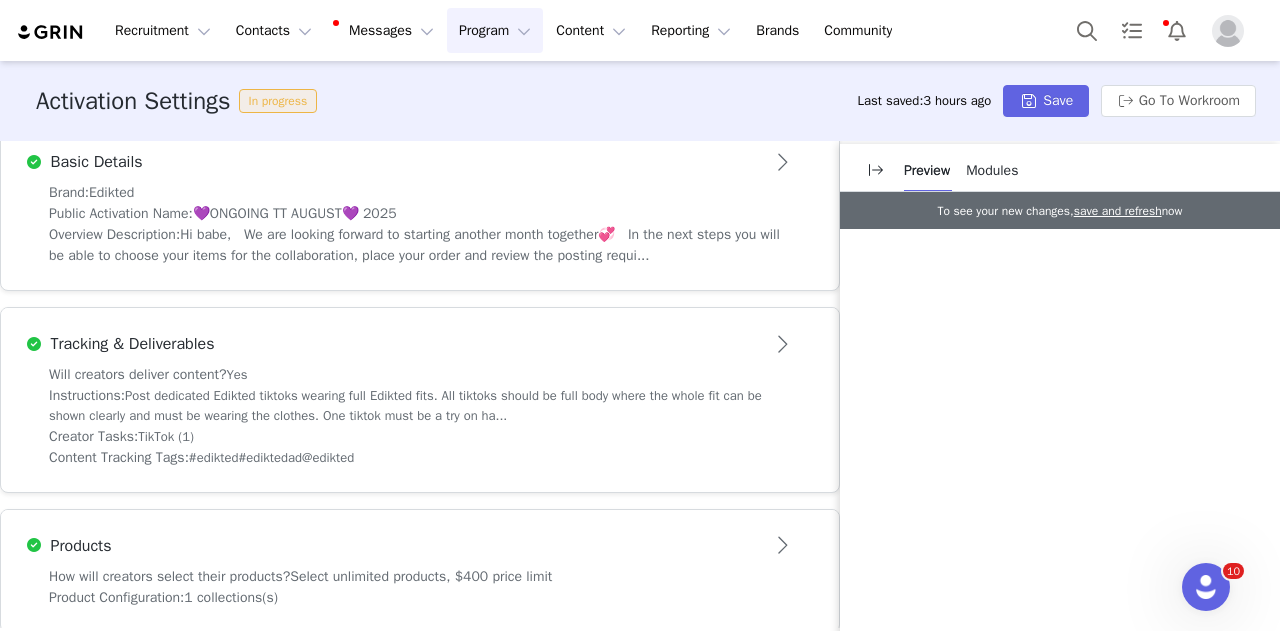 click on "Hi babe,
We are looking forward to starting another month together💞
In the next steps you will be able to choose your items for the collaboration, place your order and review the posting requi..." at bounding box center (414, 245) 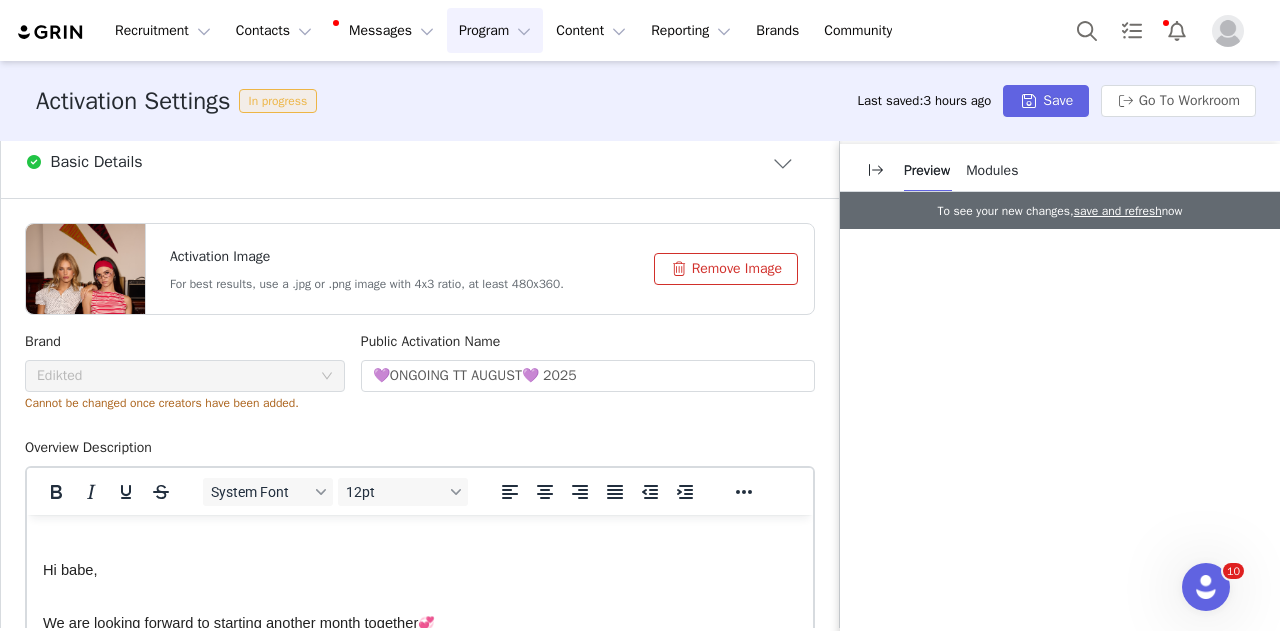 scroll, scrollTop: 0, scrollLeft: 0, axis: both 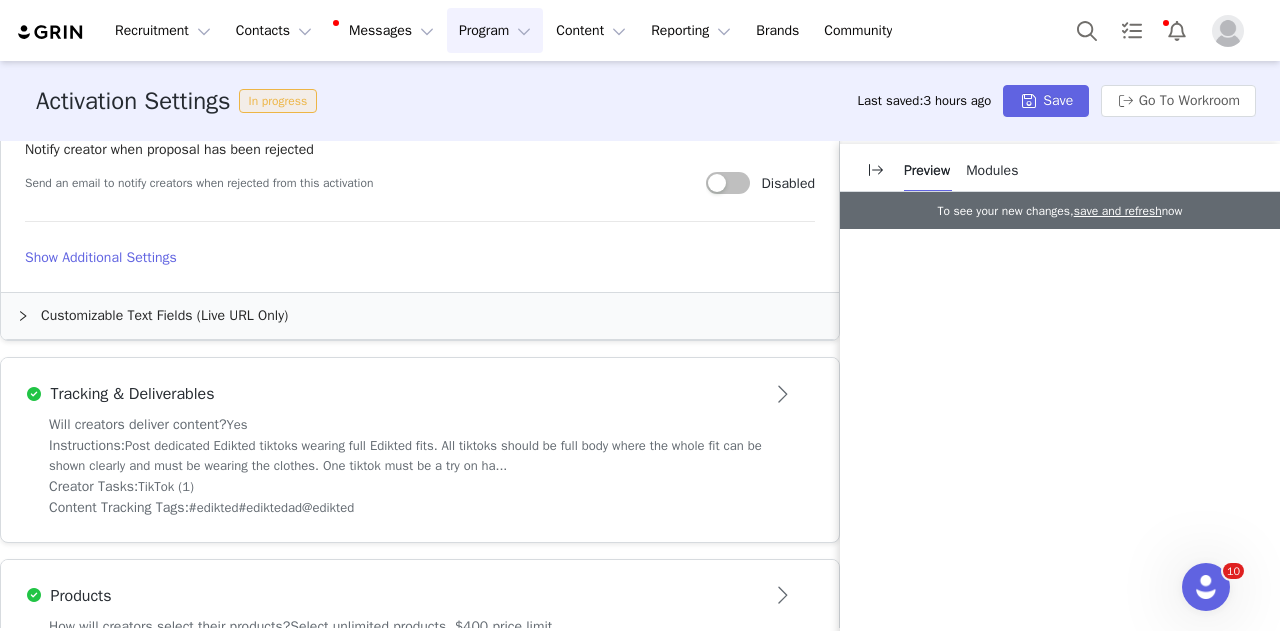 click on "Customizable Text Fields (Live URL Only)" at bounding box center [420, 316] 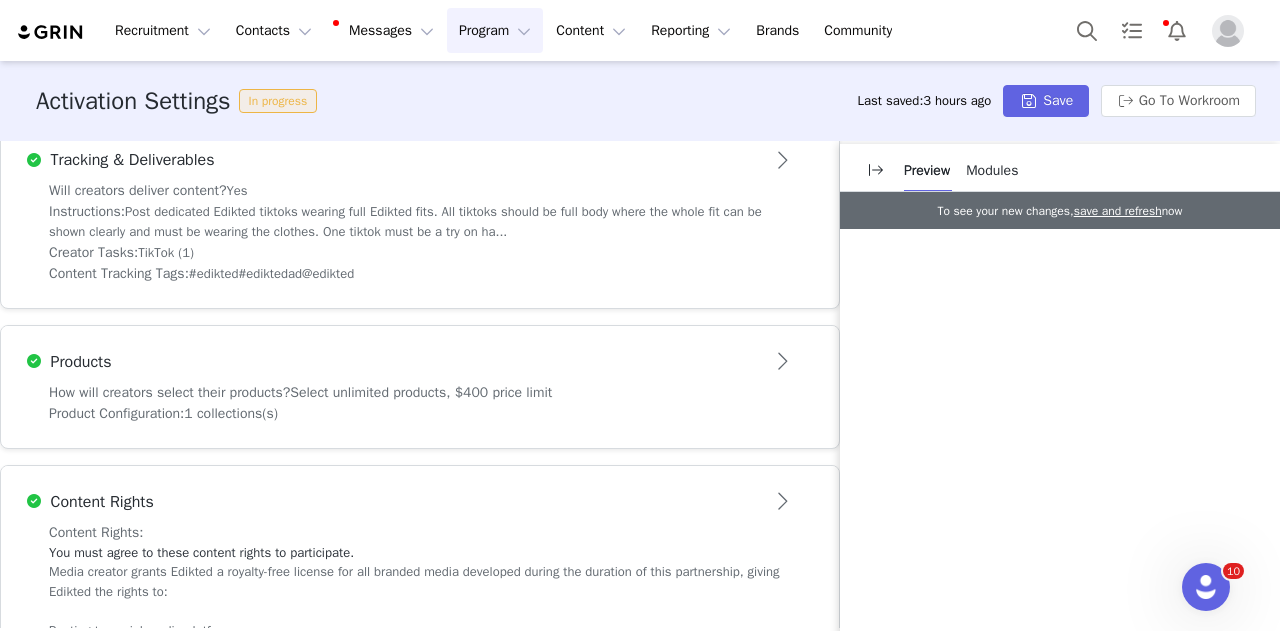 click on "Creator Tasks:  TikTok (1)" at bounding box center [420, 252] 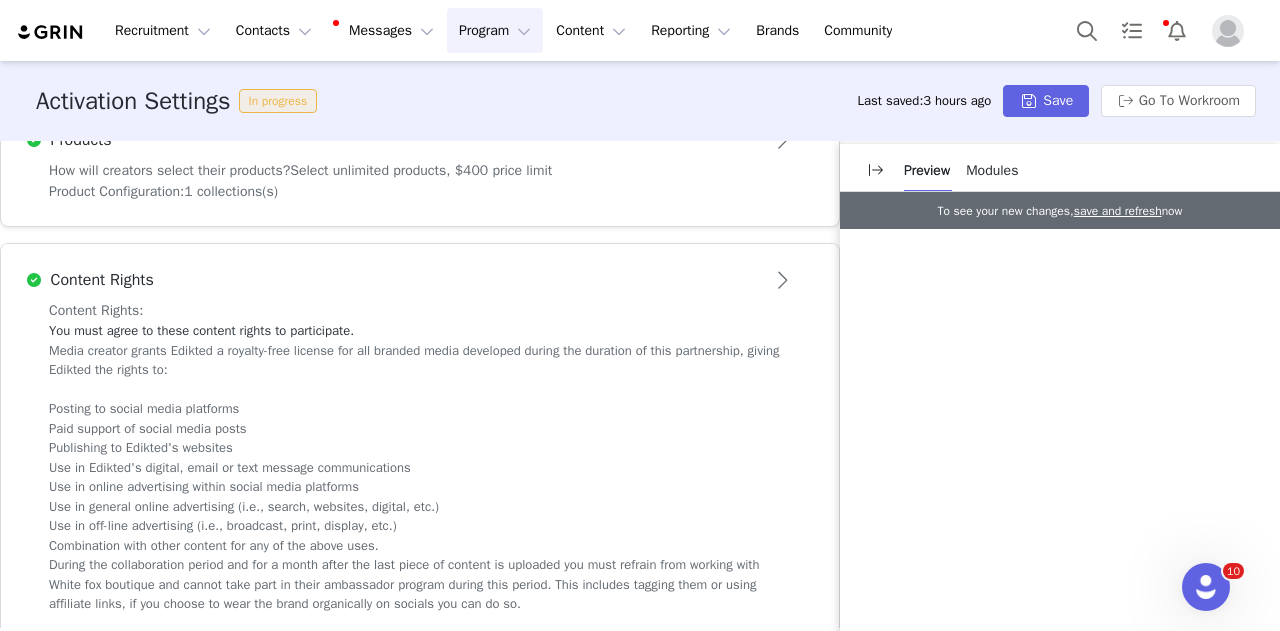 click on "Product Configuration: 1 collections(s)" at bounding box center [420, 191] 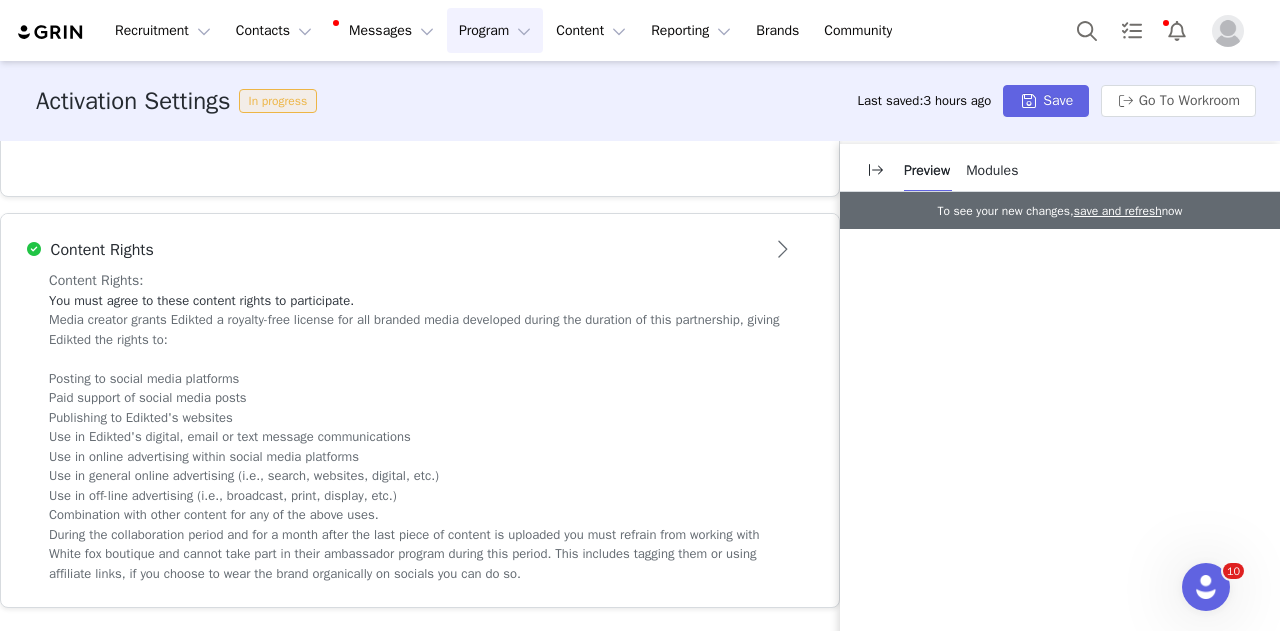 scroll, scrollTop: 1200, scrollLeft: 0, axis: vertical 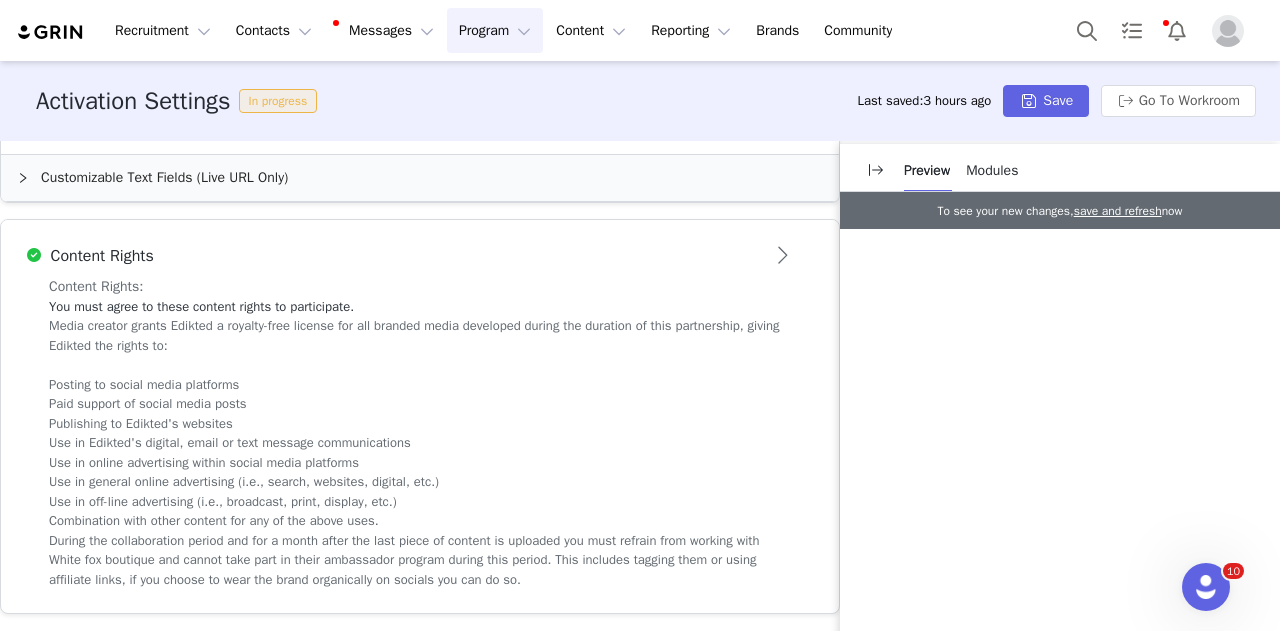 click on "Customizable Text Fields (Live URL Only)" at bounding box center (420, 178) 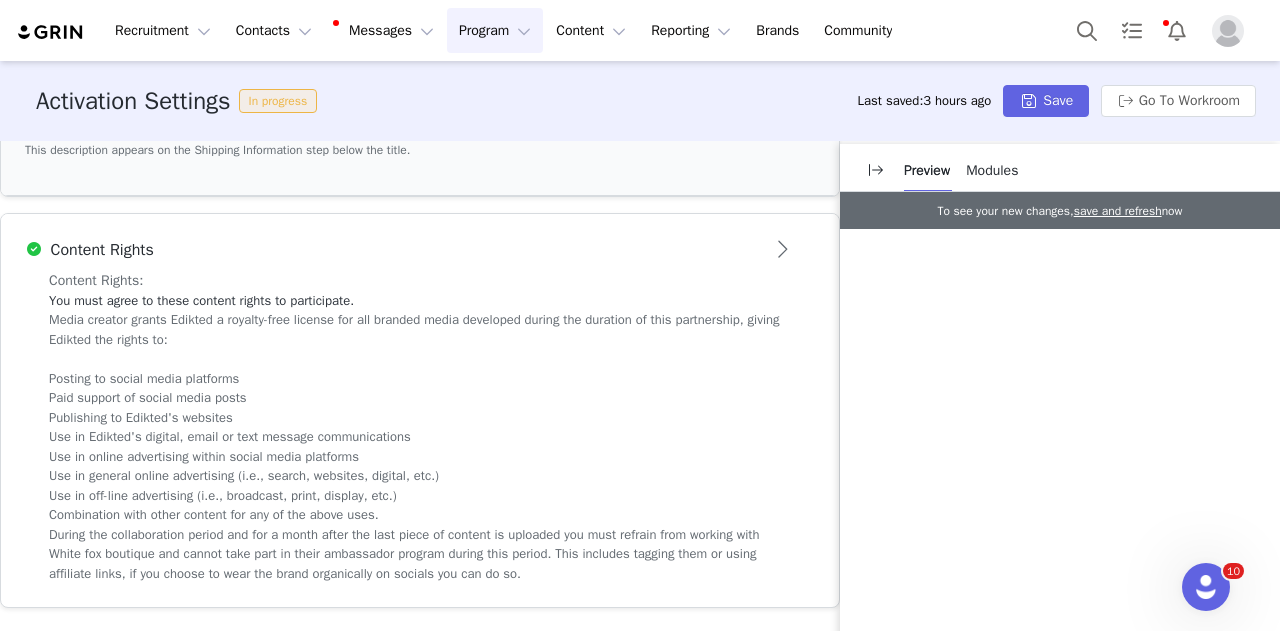 click on "Use in online advertising within social media platforms" at bounding box center (420, 457) 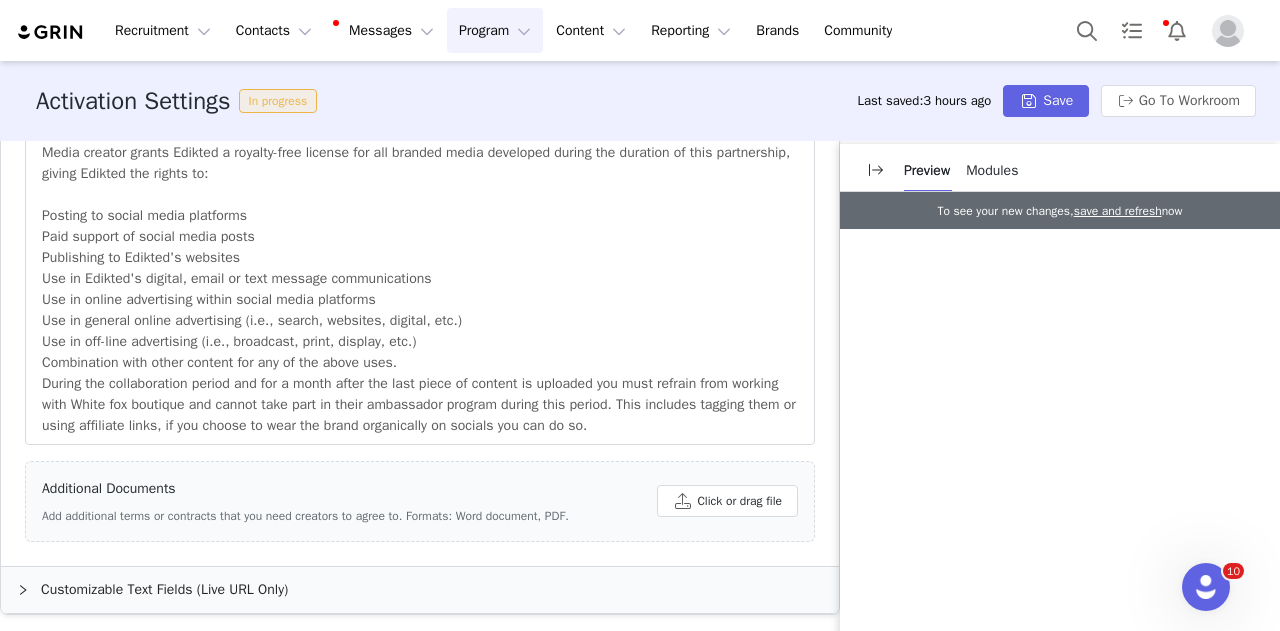 scroll, scrollTop: 1183, scrollLeft: 0, axis: vertical 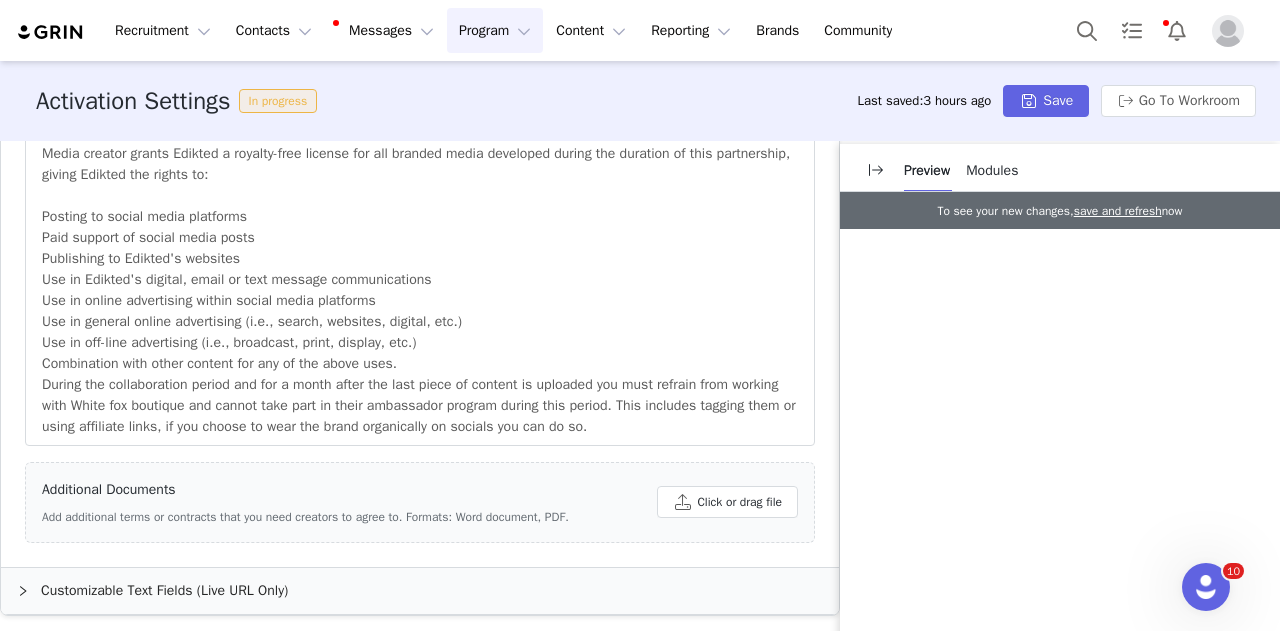 click on "Customizable Text Fields (Live URL Only)" at bounding box center (420, 591) 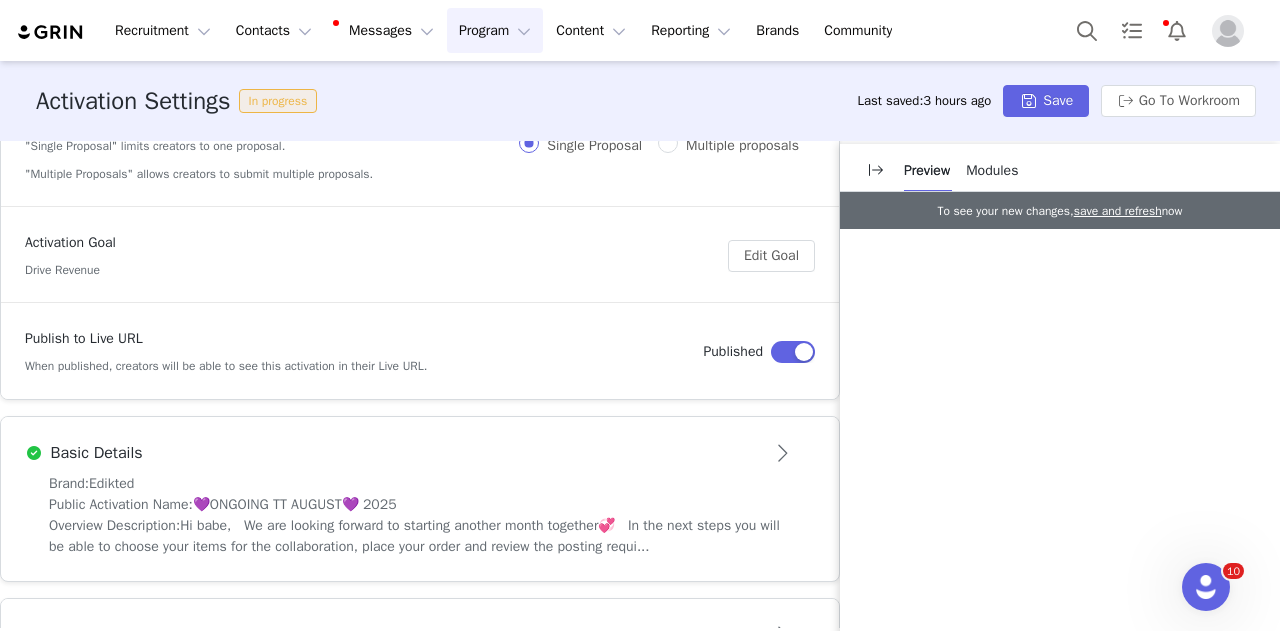 scroll, scrollTop: 300, scrollLeft: 0, axis: vertical 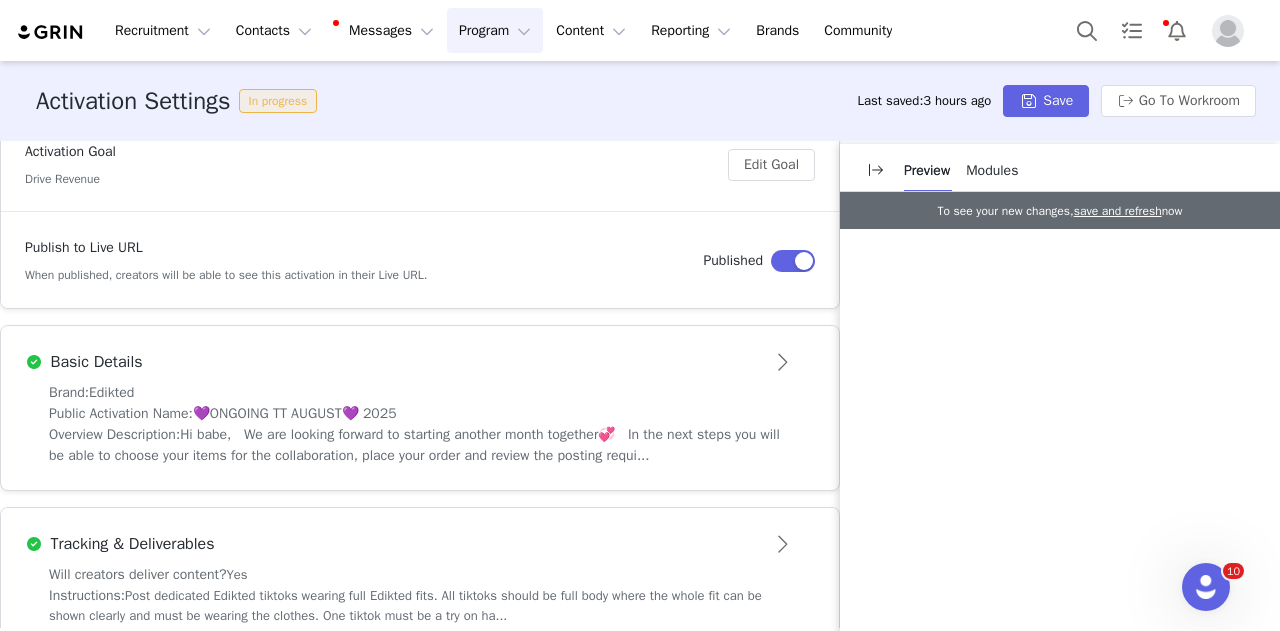 click on "Brand: Edikted" at bounding box center [420, 392] 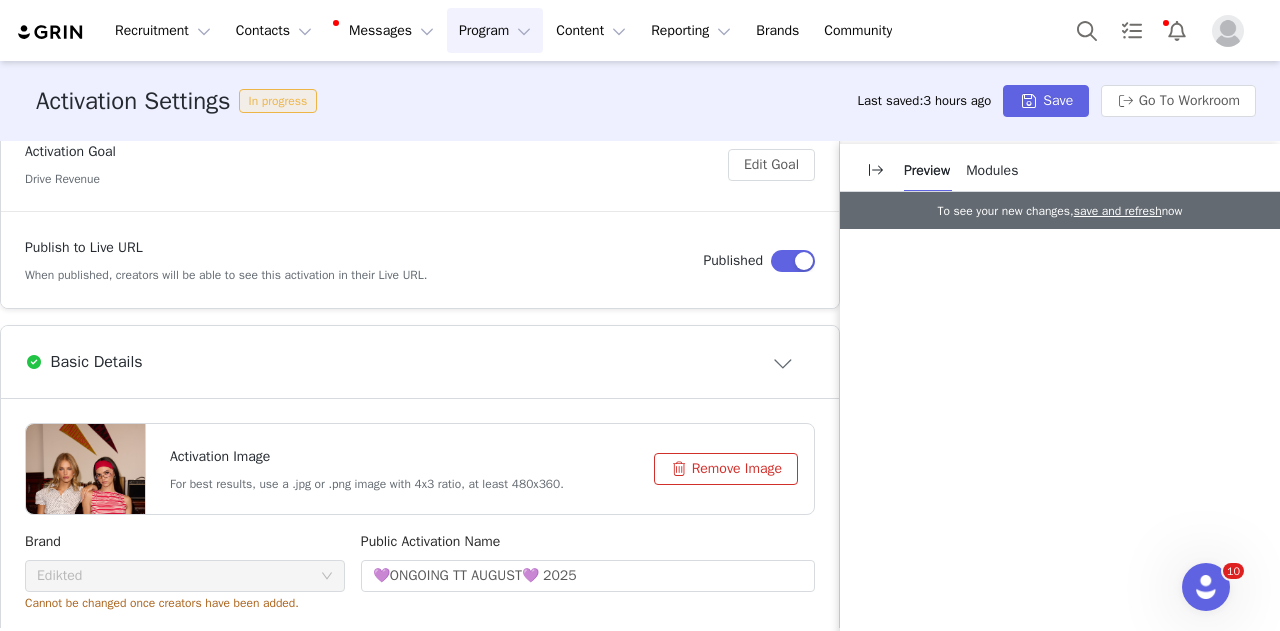 scroll, scrollTop: 0, scrollLeft: 0, axis: both 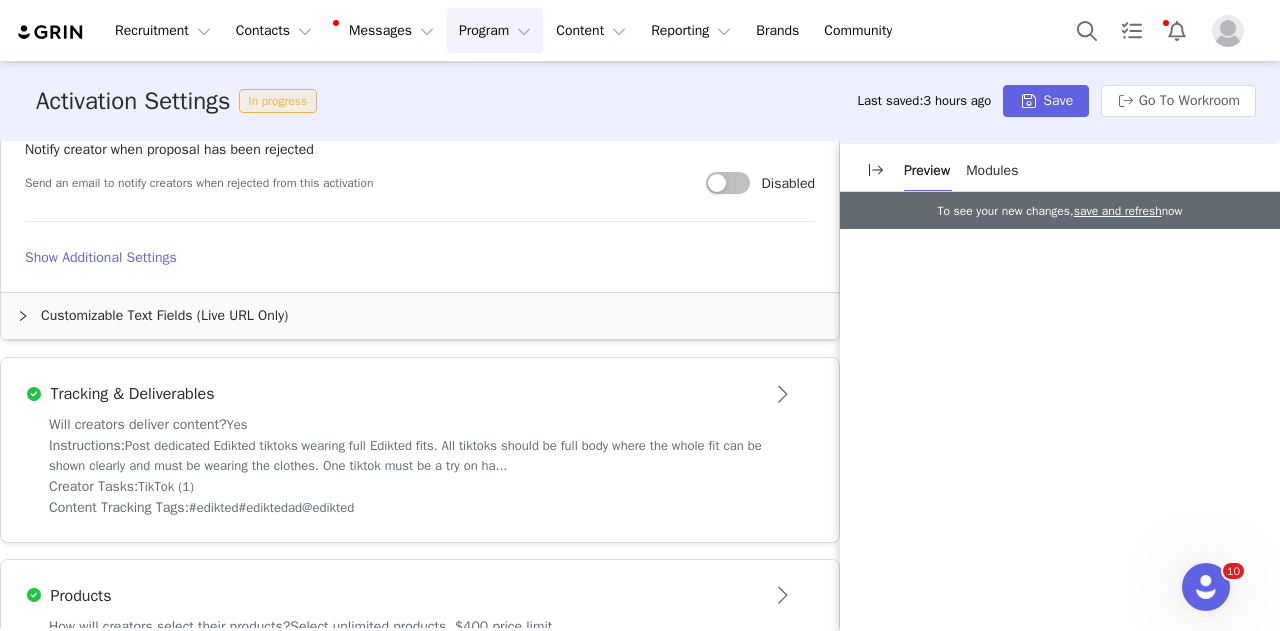 click on "Customizable Text Fields (Live URL Only)" at bounding box center [420, 316] 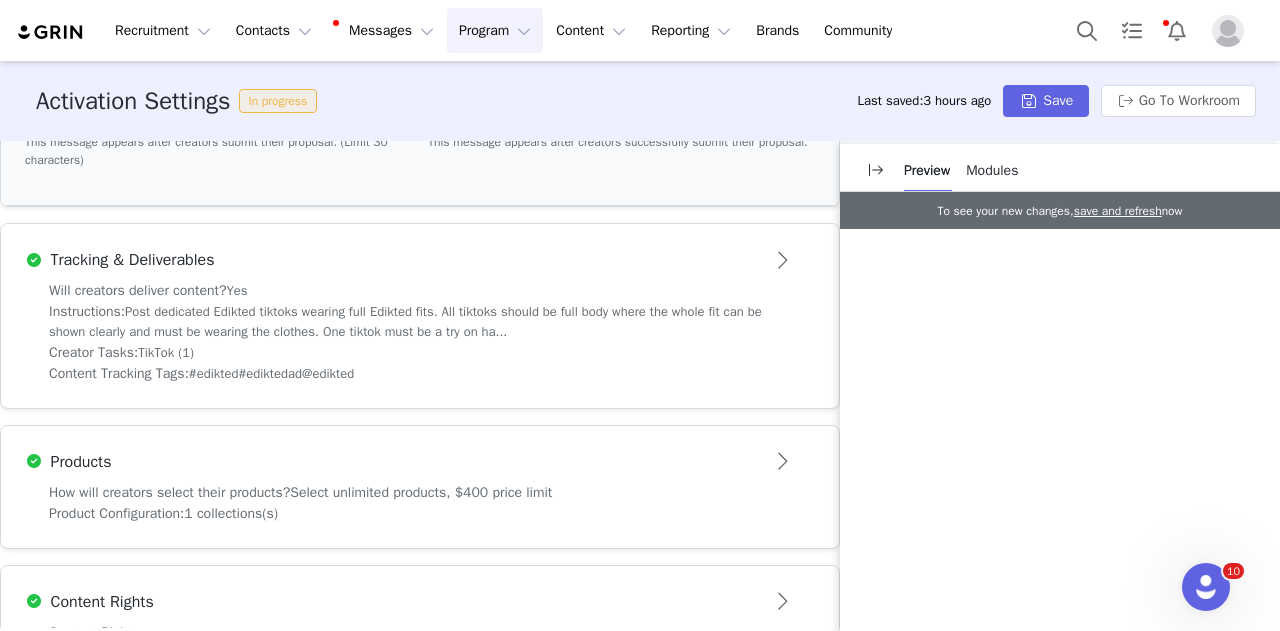 click on "Creator Tasks:  TikTok (1)" at bounding box center [420, 352] 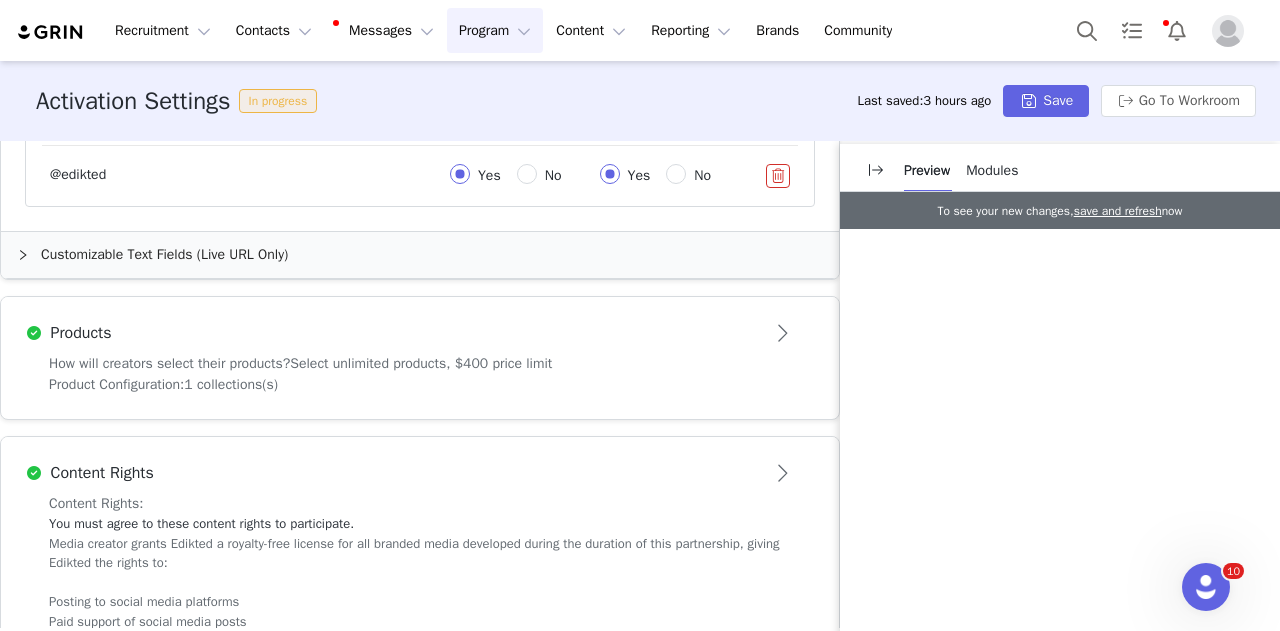 scroll, scrollTop: 1429, scrollLeft: 0, axis: vertical 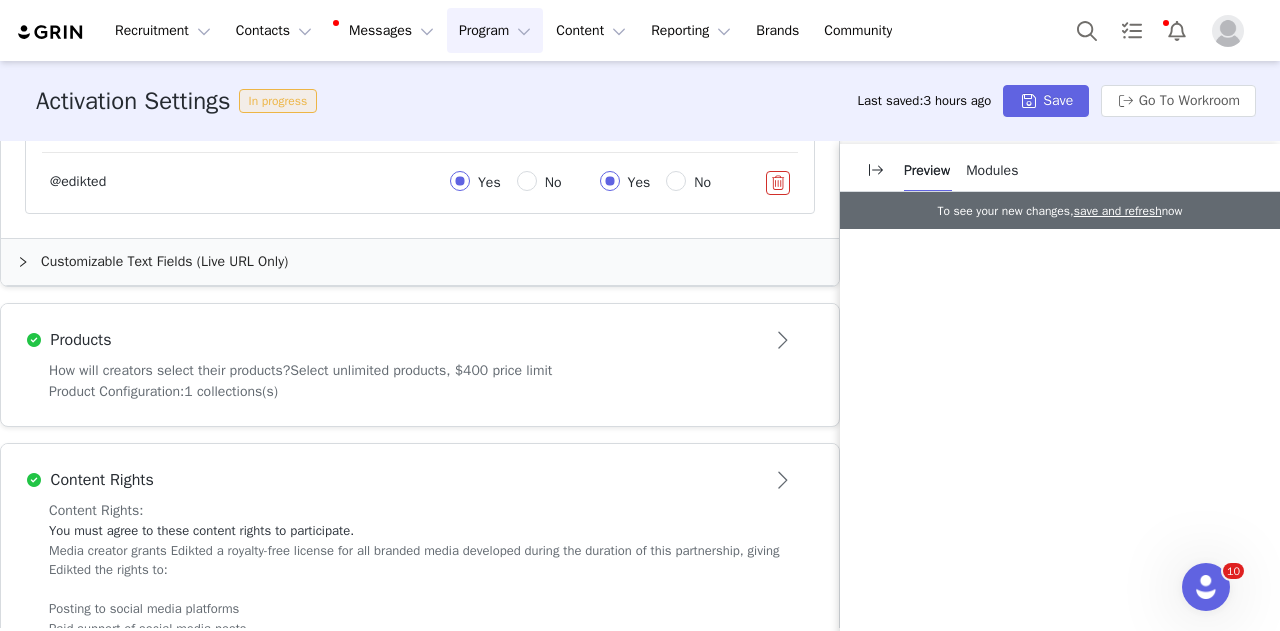 click on "Customizable Text Fields (Live URL Only)" at bounding box center (420, 262) 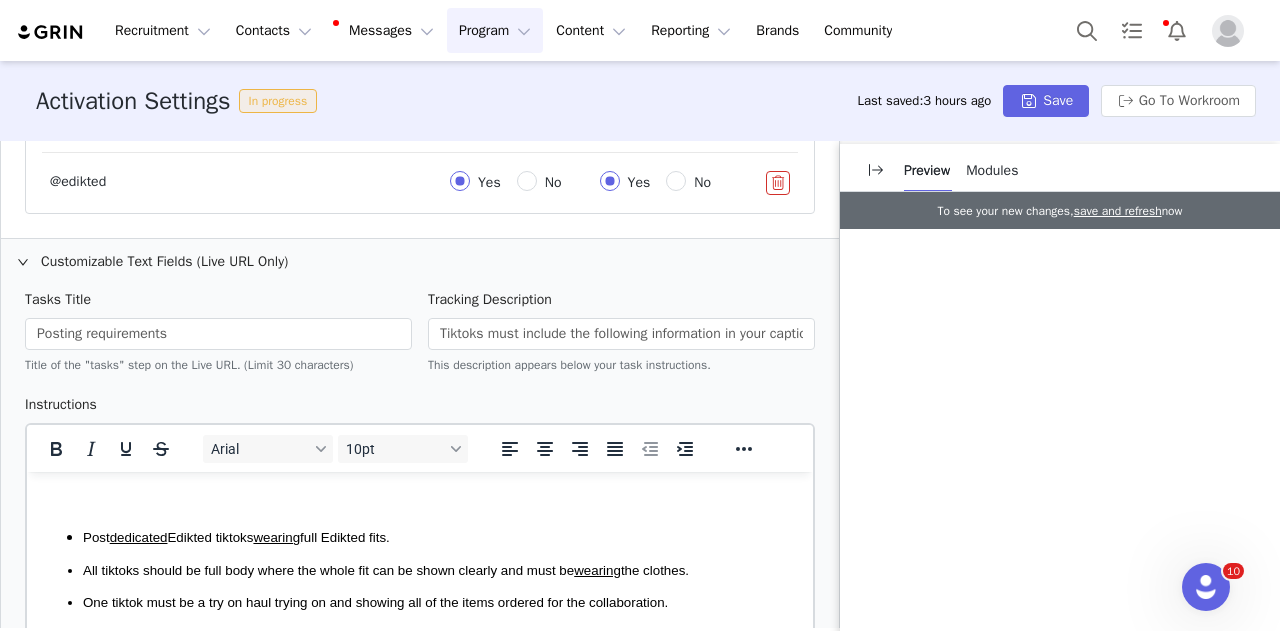 scroll, scrollTop: 0, scrollLeft: 0, axis: both 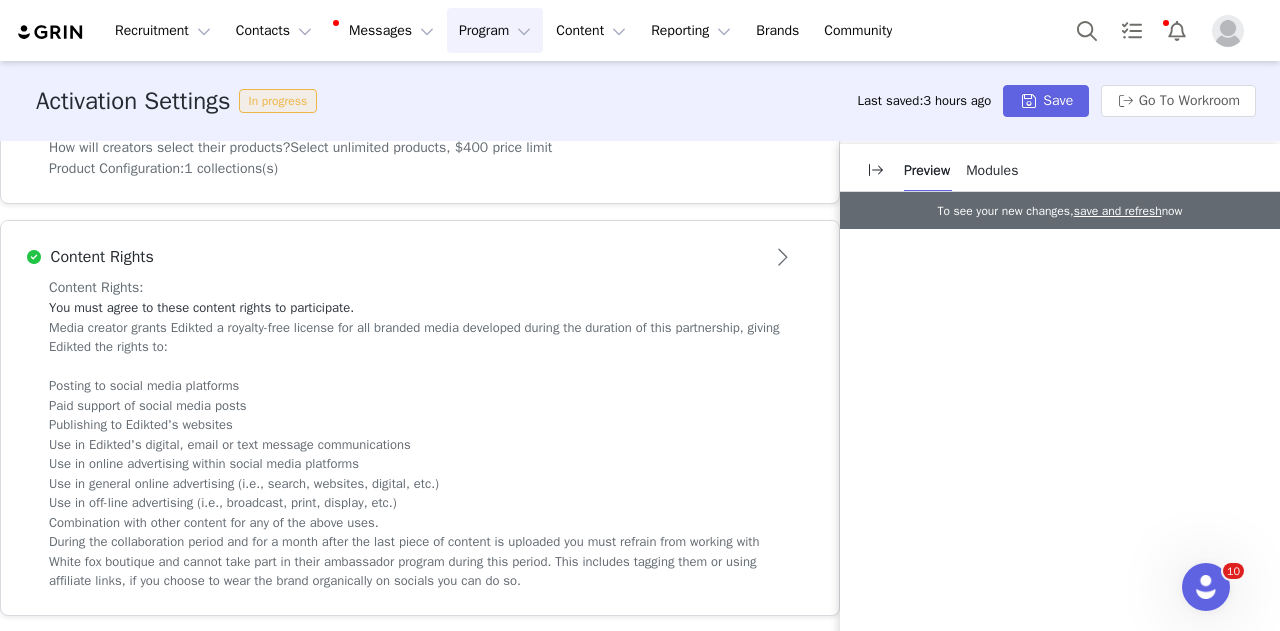 click on "Products" at bounding box center (387, 117) 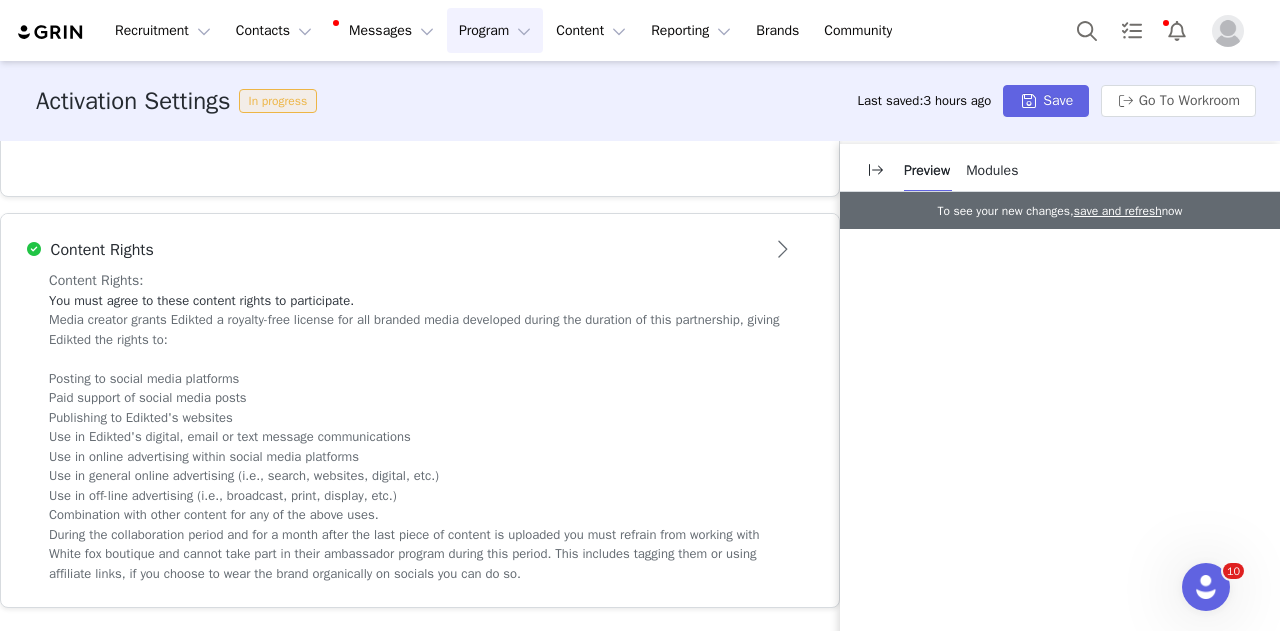 scroll, scrollTop: 855, scrollLeft: 0, axis: vertical 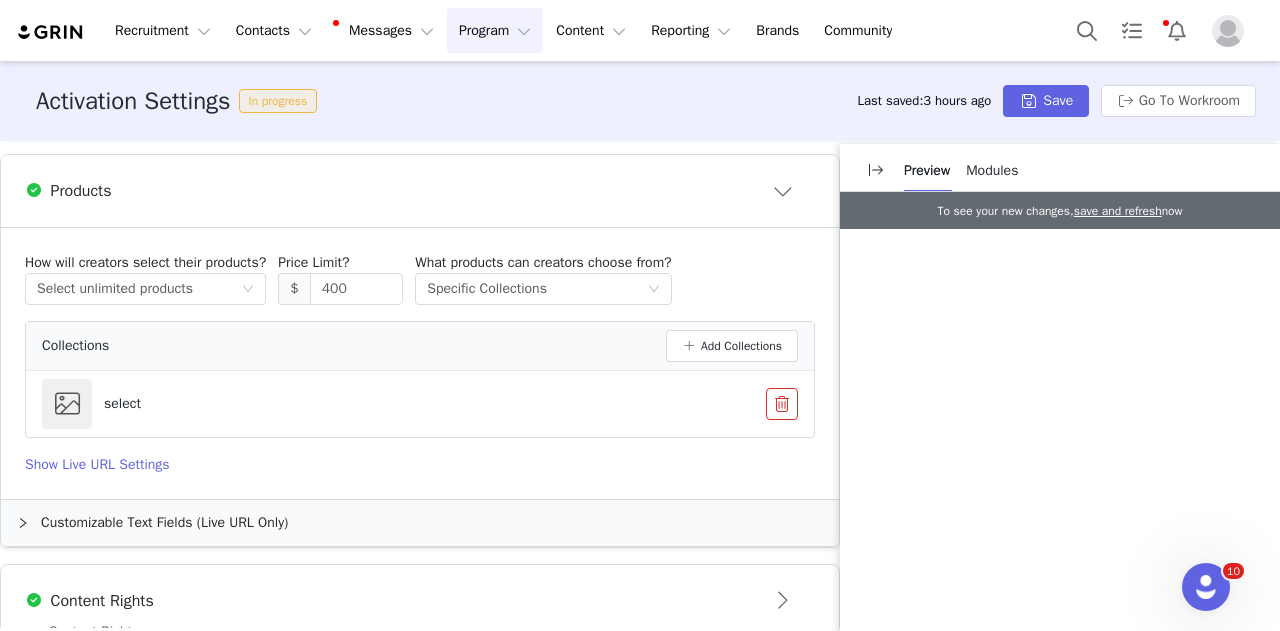 click at bounding box center [782, 404] 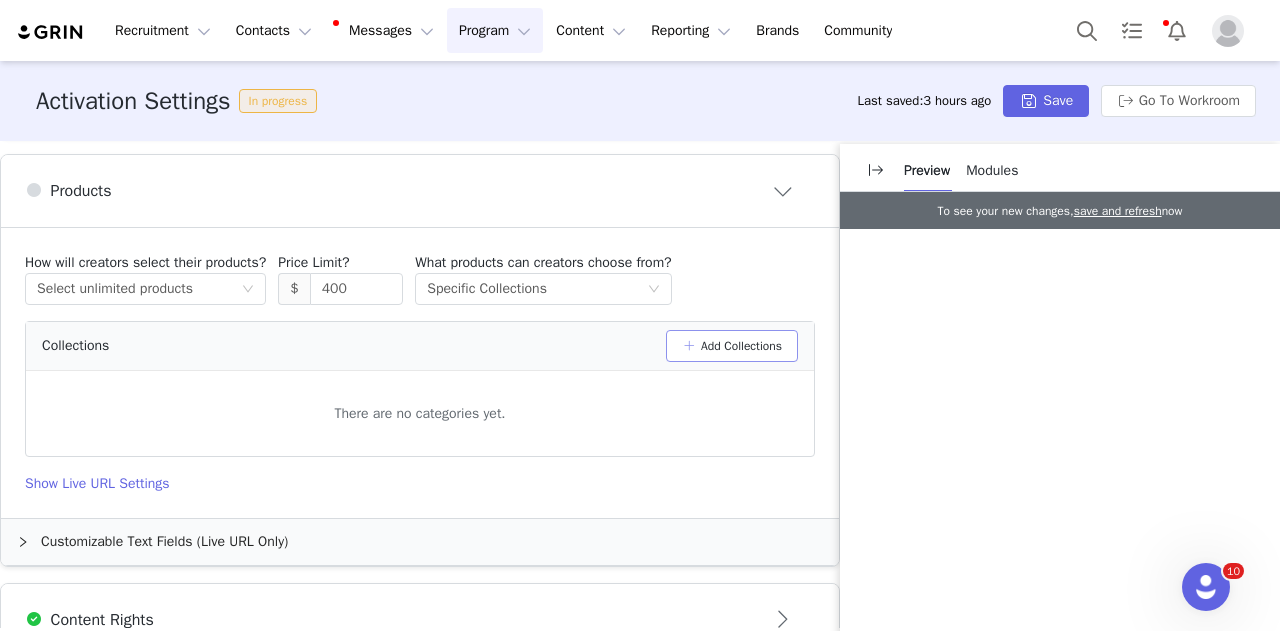 click on "Add Collections" at bounding box center (732, 346) 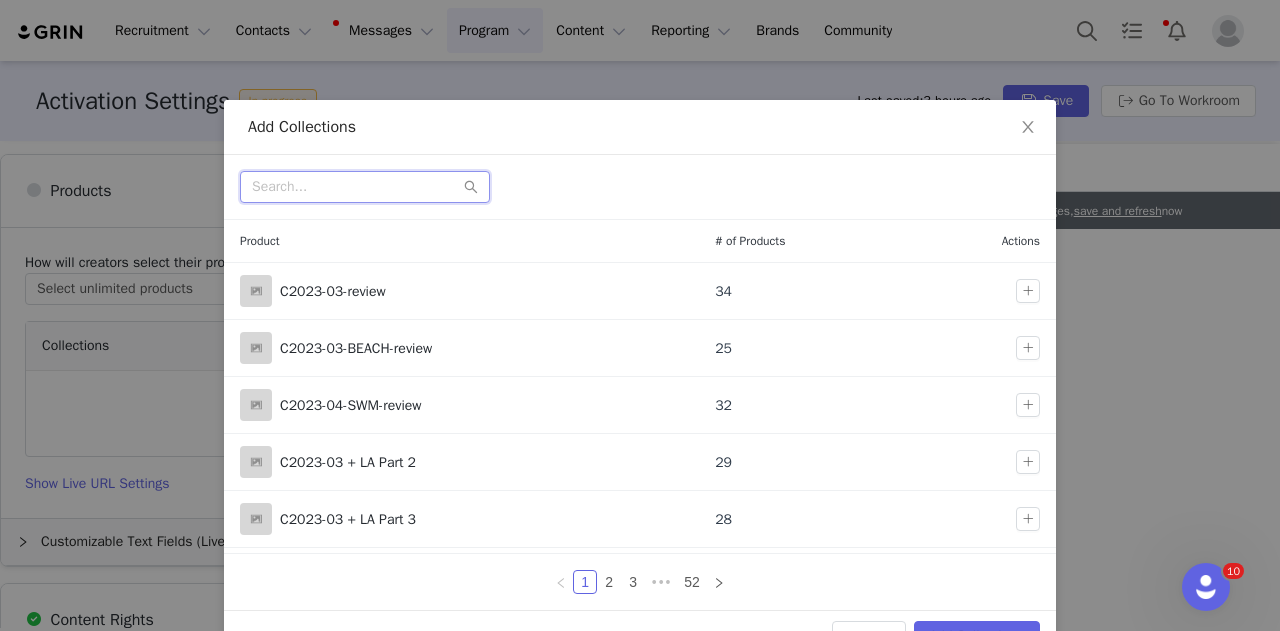 click at bounding box center [365, 187] 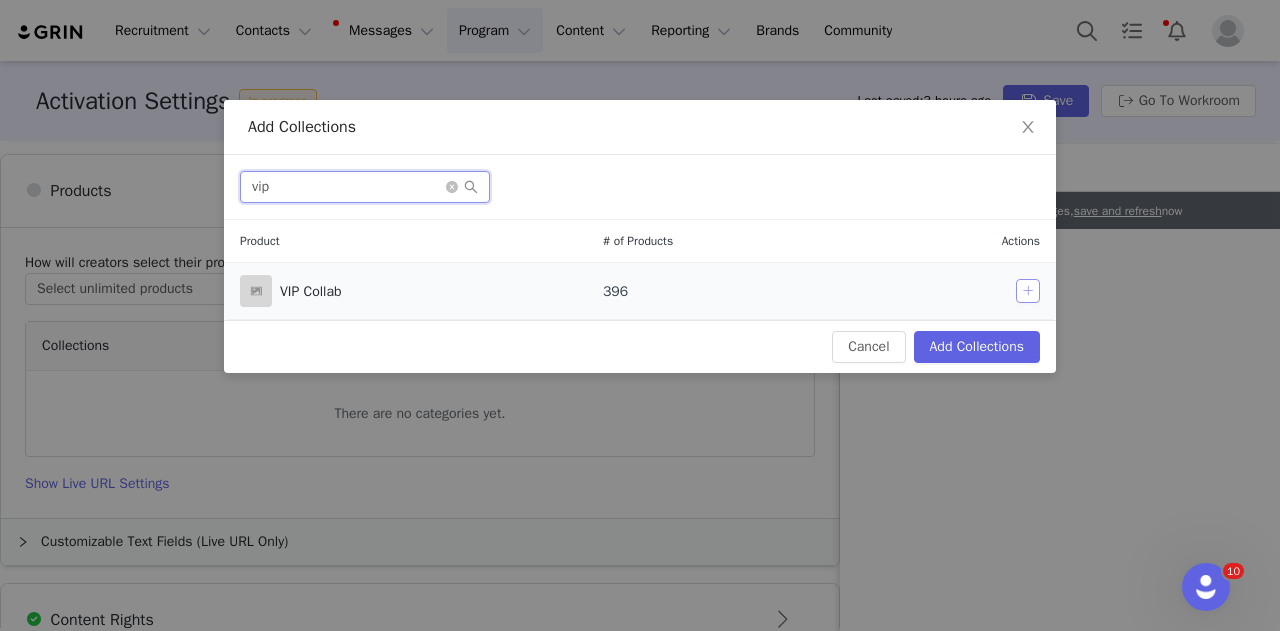 type on "vip" 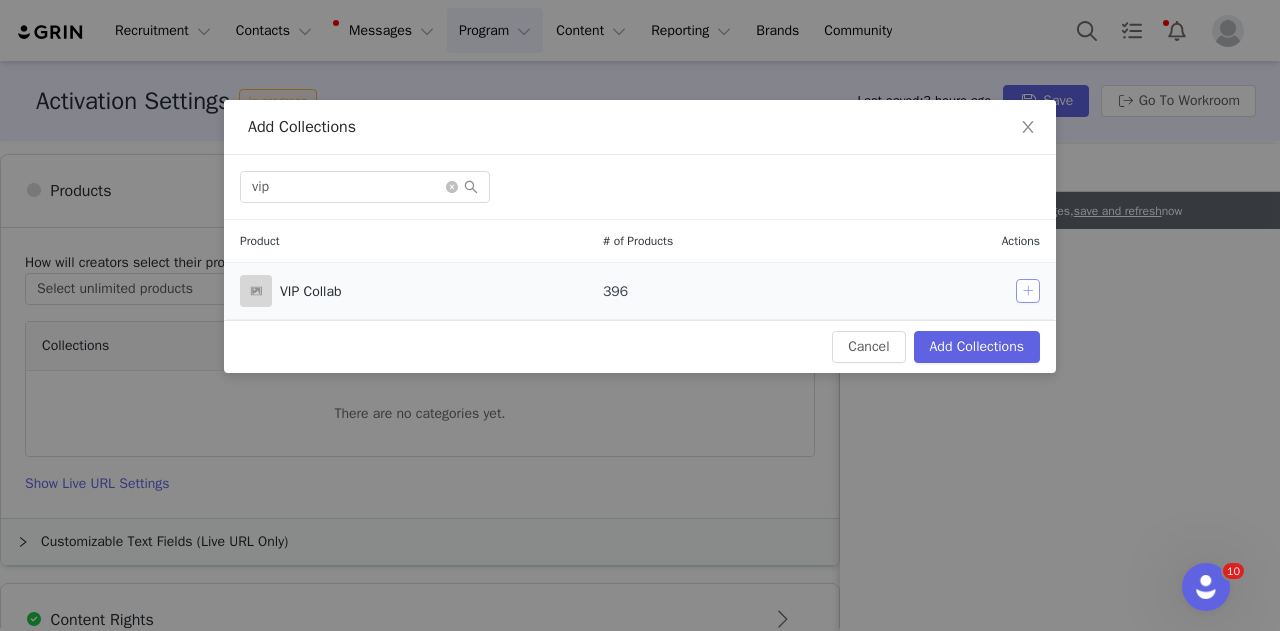 click at bounding box center [1028, 291] 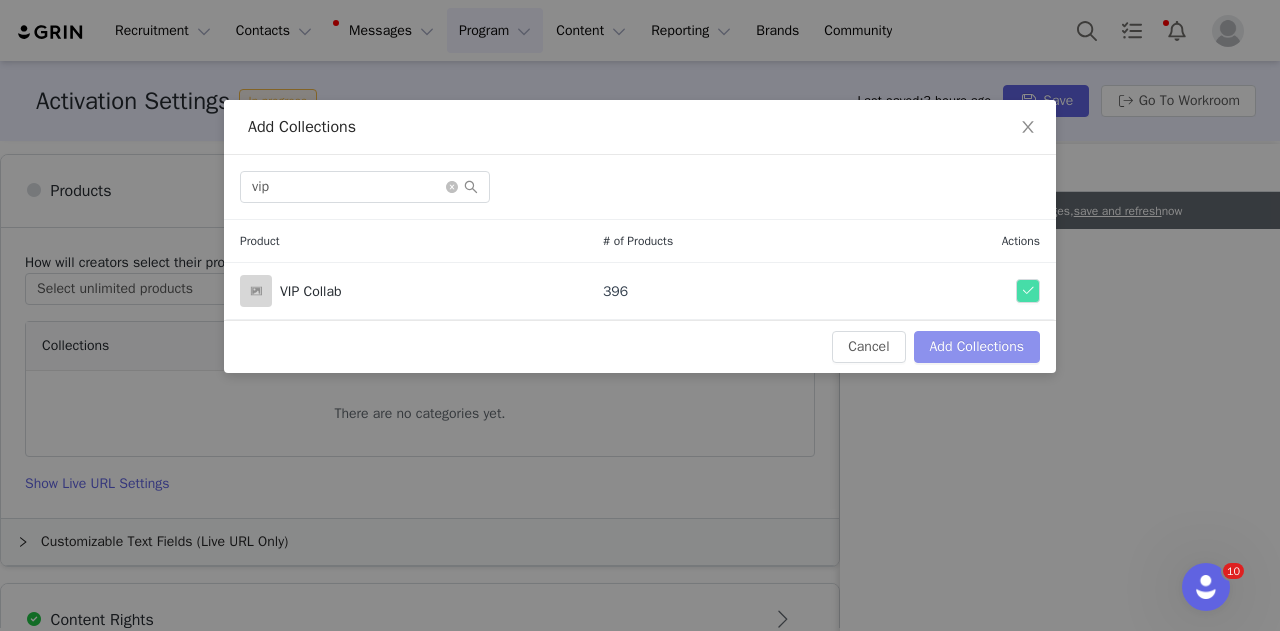 click on "Add Collections" at bounding box center (977, 347) 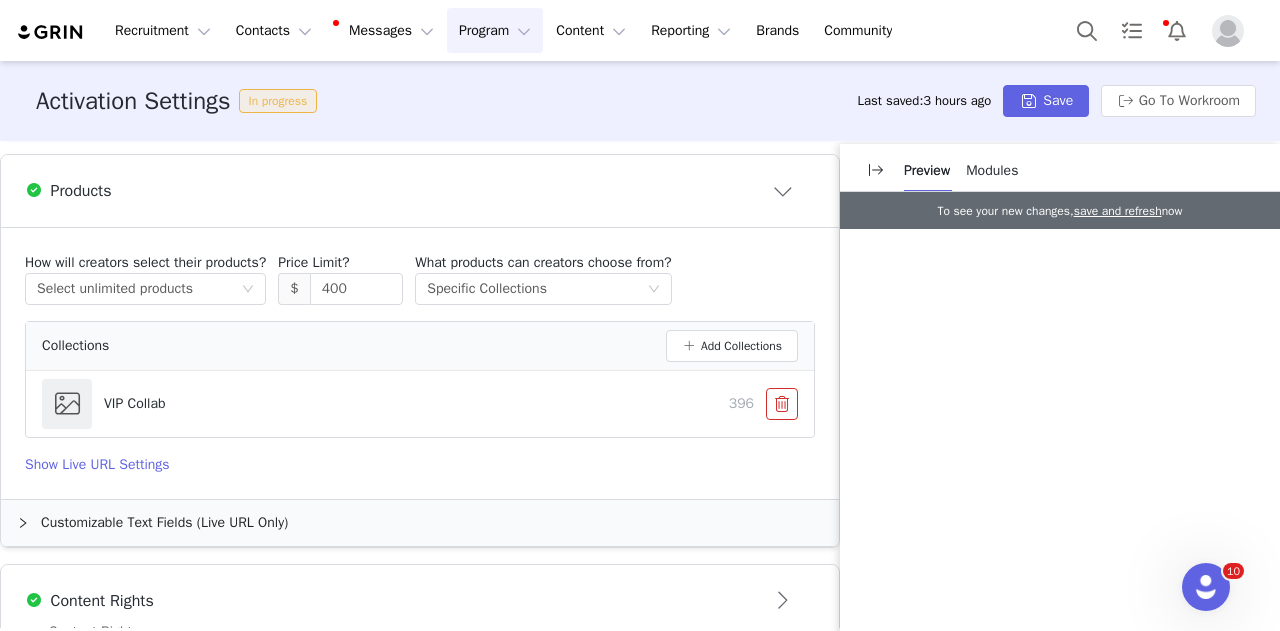 click on "Activation Settings  In progress
Last saved:
3 hours ago
Save Go To Workroom" at bounding box center (640, 101) 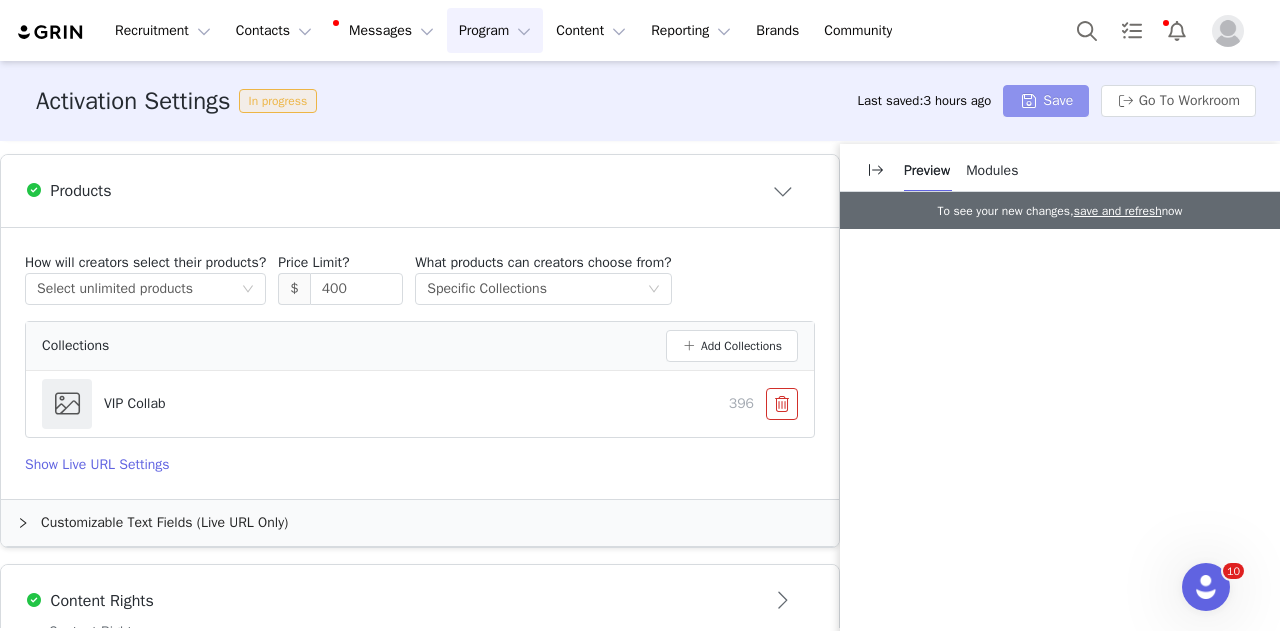 click on "Save" at bounding box center [1046, 101] 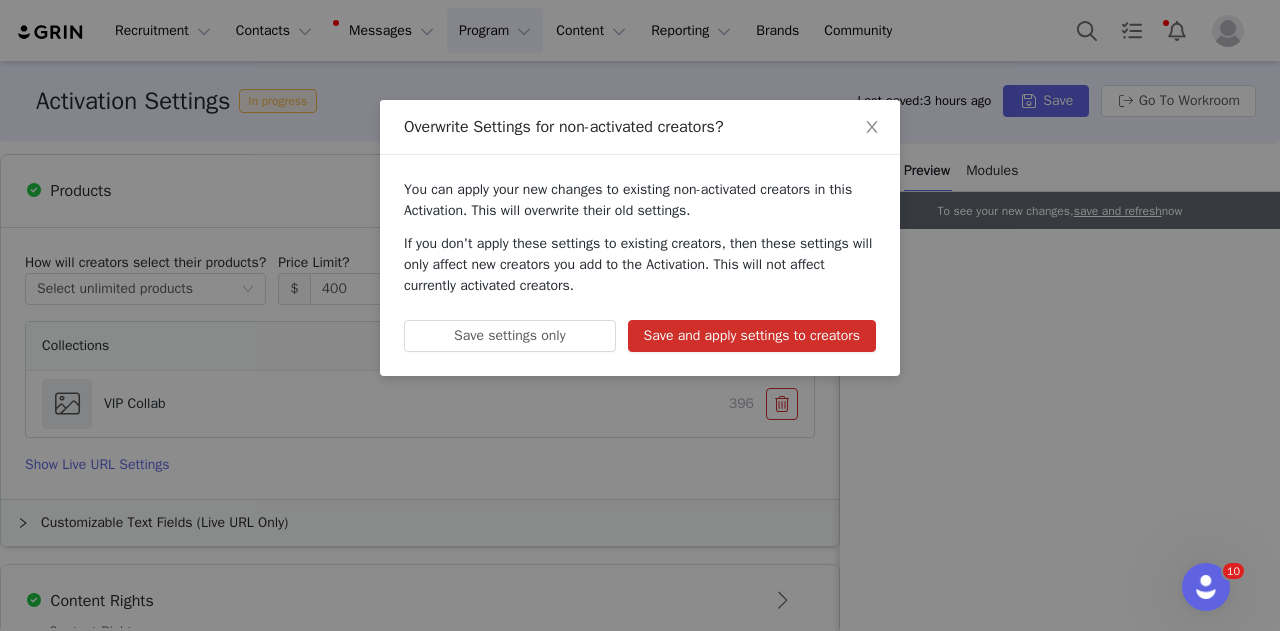 click on "Save and apply settings to creators" at bounding box center (752, 336) 